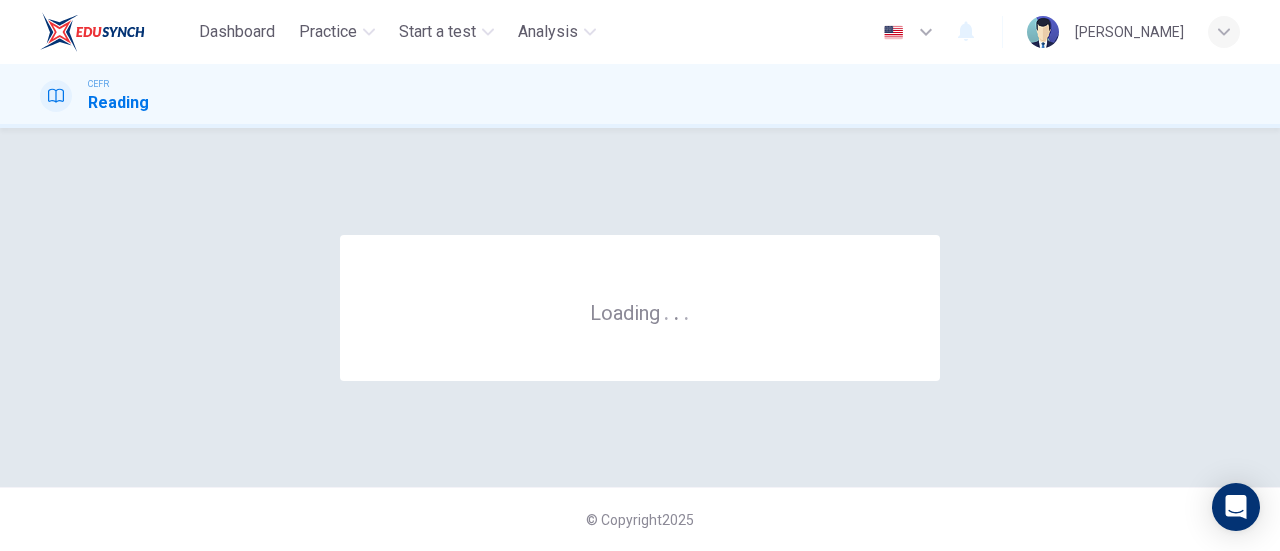 scroll, scrollTop: 0, scrollLeft: 0, axis: both 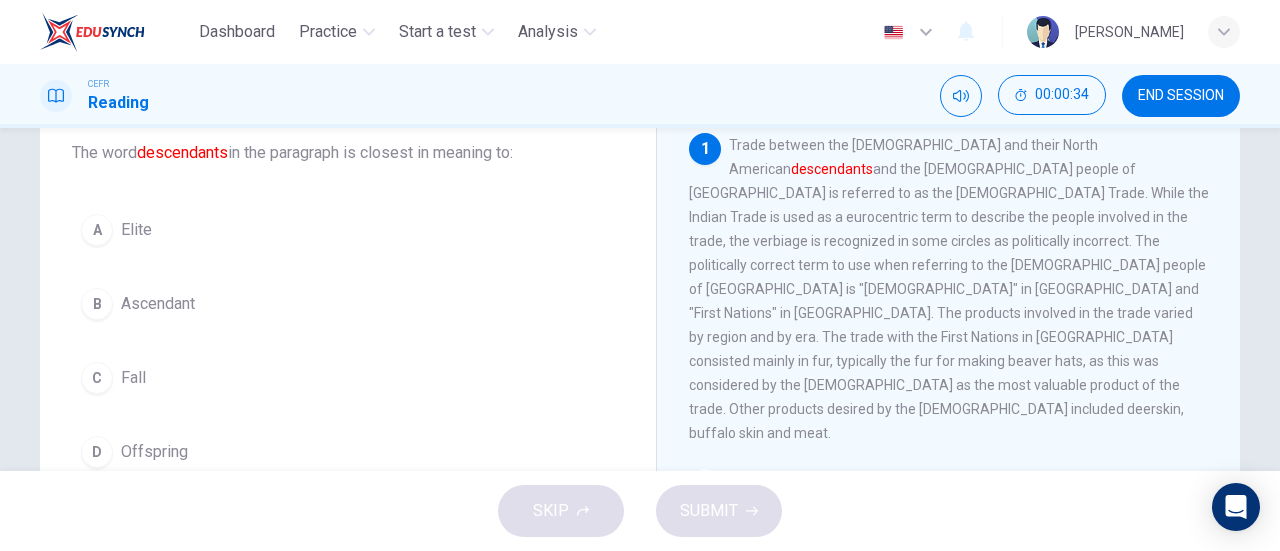 click on "Offspring" at bounding box center [154, 452] 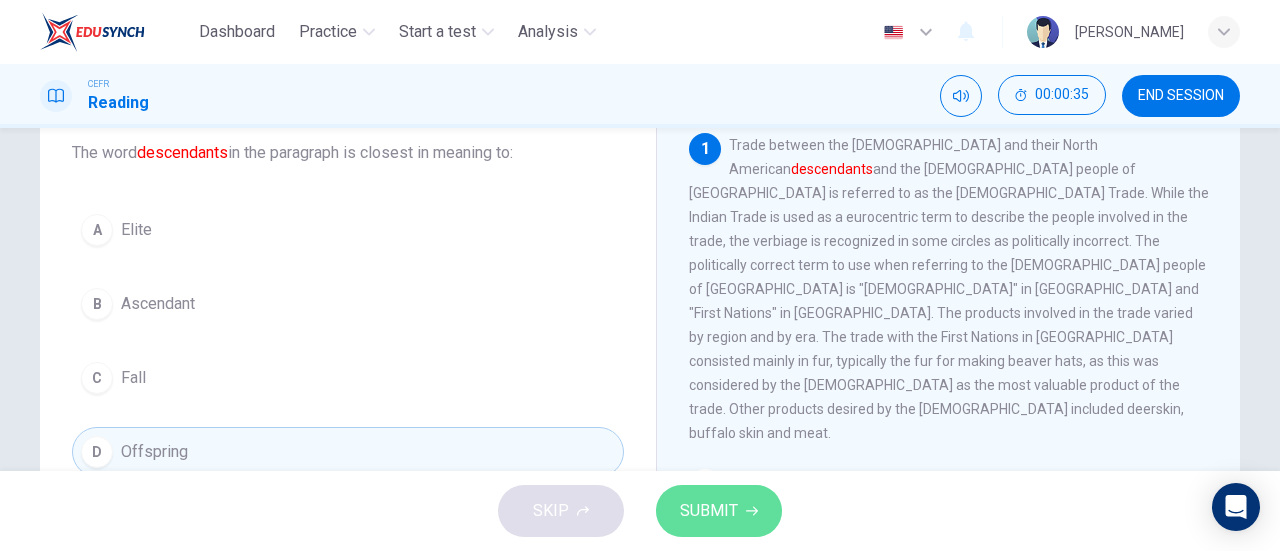 click on "SUBMIT" at bounding box center [709, 511] 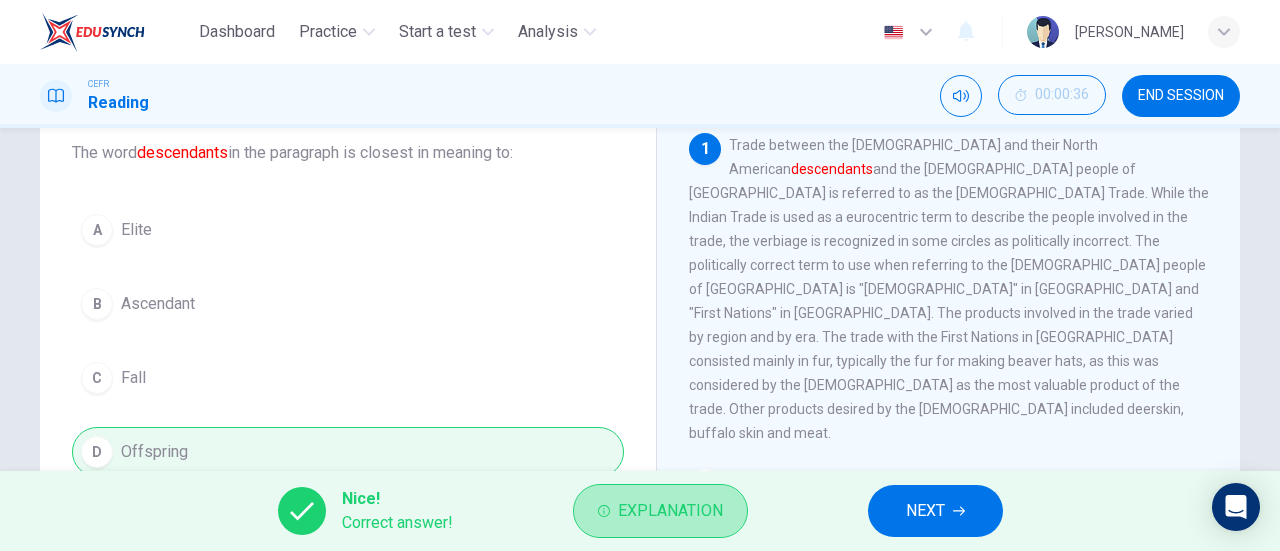 click on "Explanation" at bounding box center (670, 511) 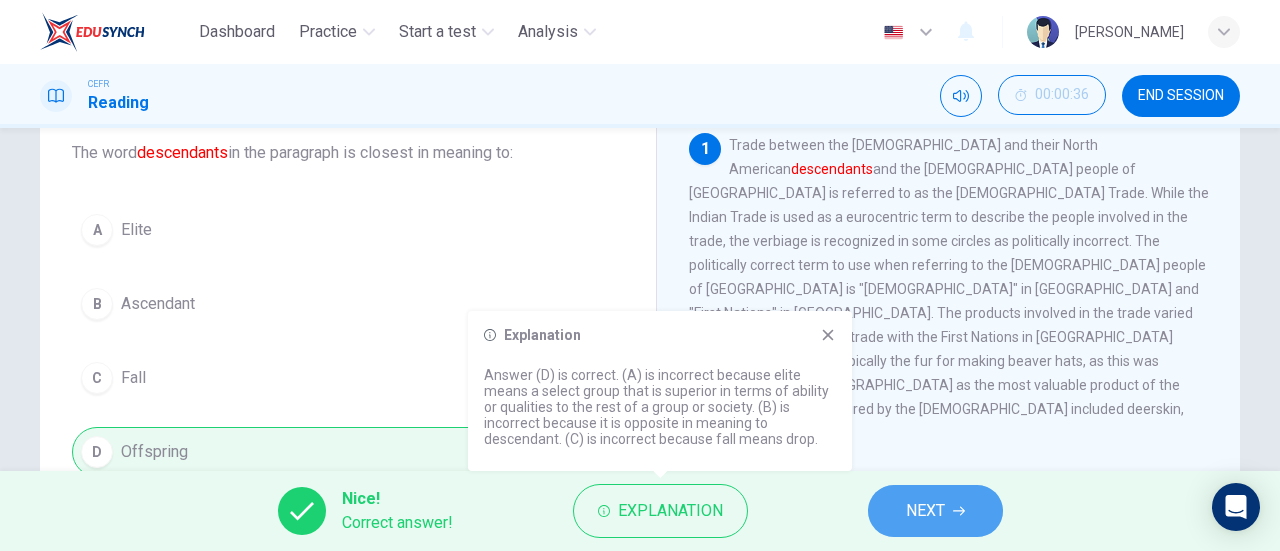 click on "NEXT" at bounding box center (925, 511) 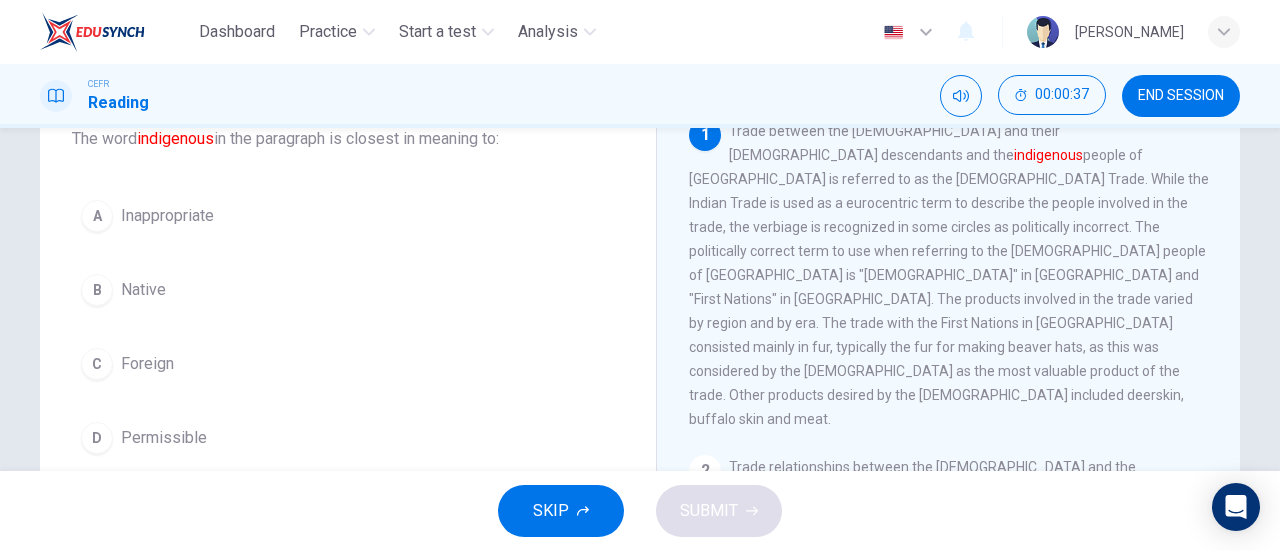 scroll, scrollTop: 138, scrollLeft: 0, axis: vertical 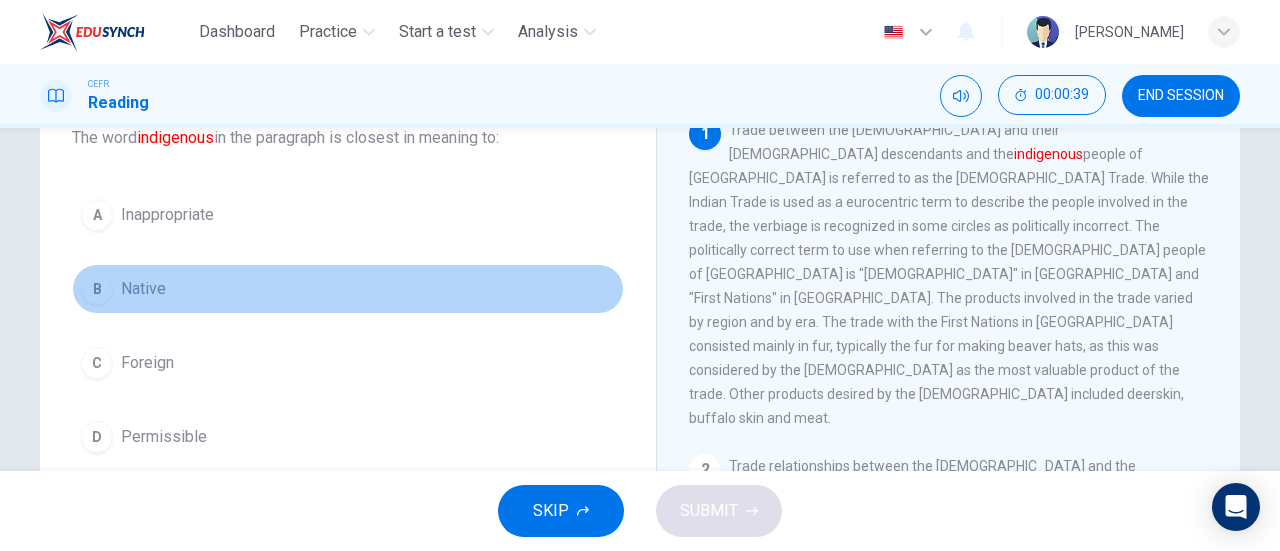 click on "B Native" at bounding box center (348, 289) 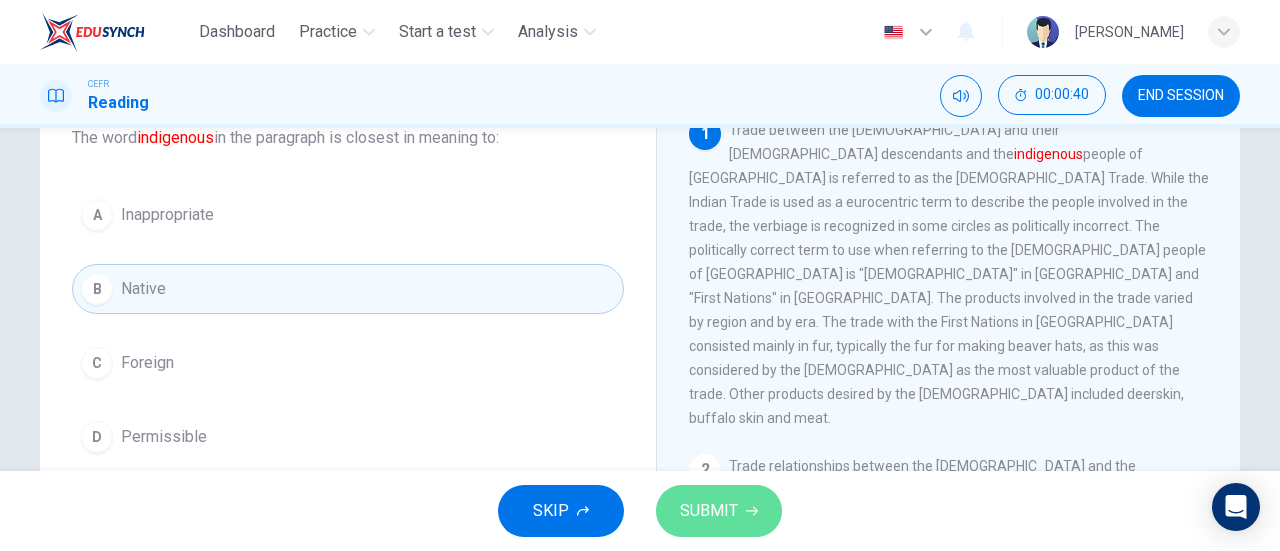 click on "SUBMIT" at bounding box center [709, 511] 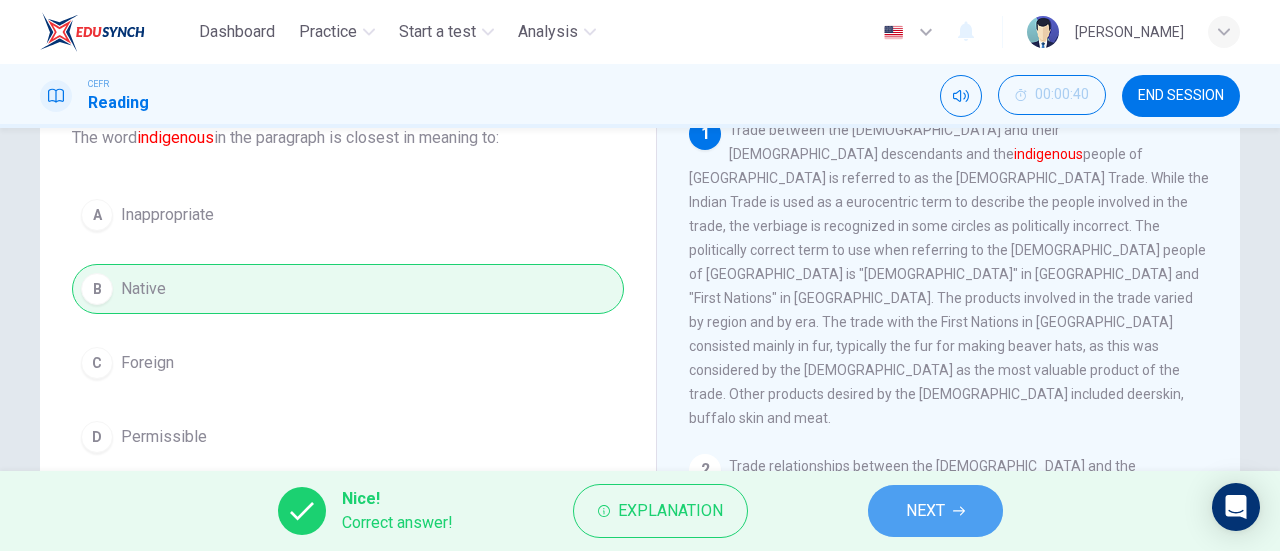 click on "NEXT" at bounding box center (925, 511) 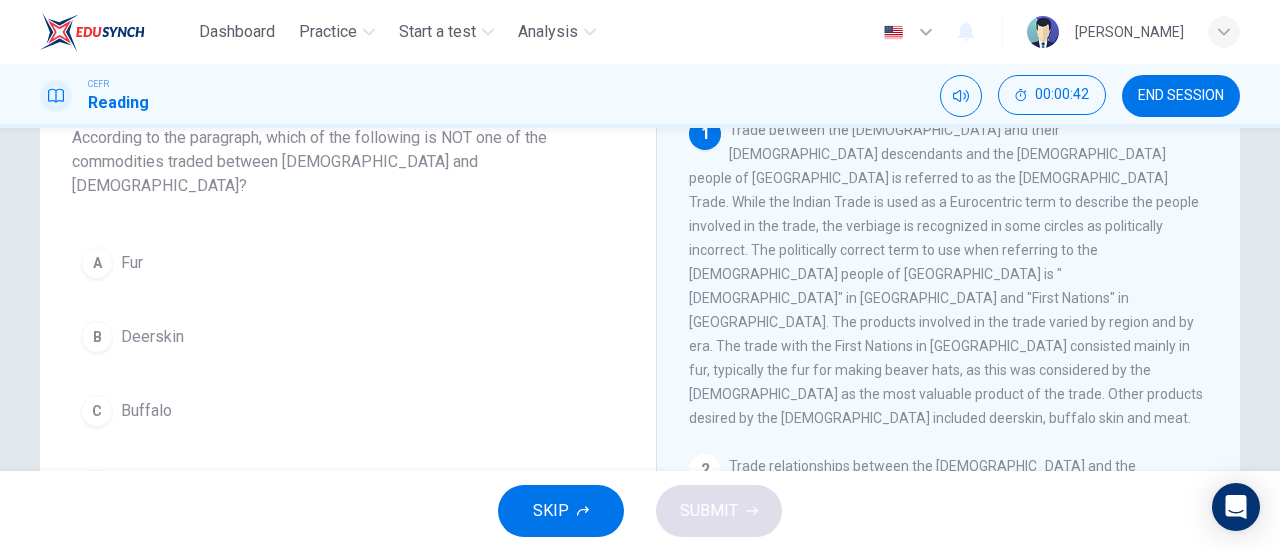 scroll, scrollTop: 170, scrollLeft: 0, axis: vertical 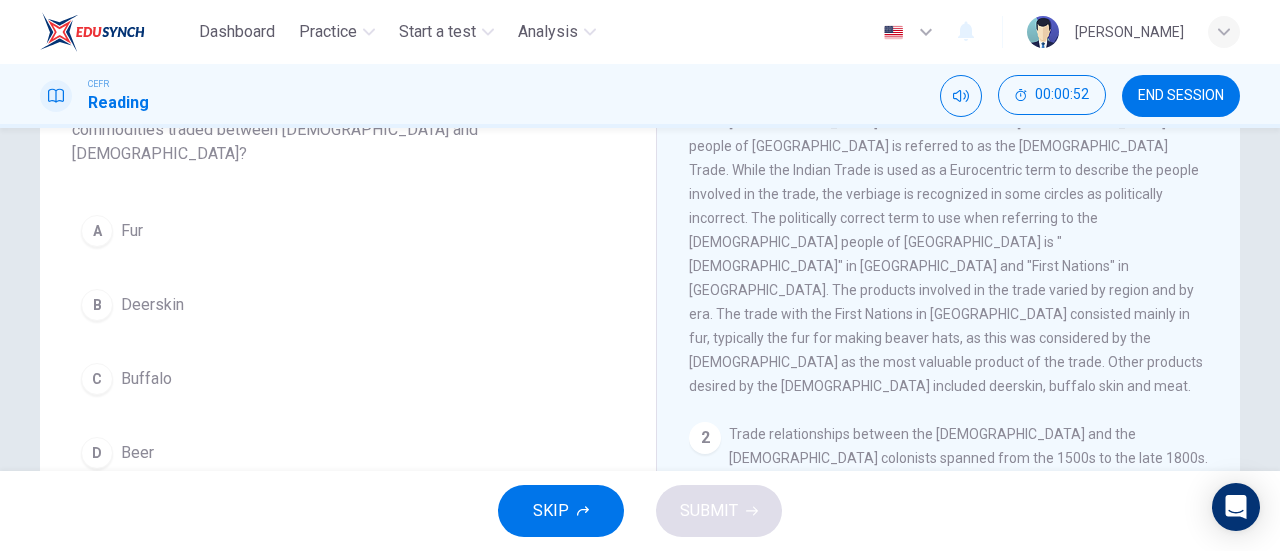 click on "Beer" at bounding box center [137, 453] 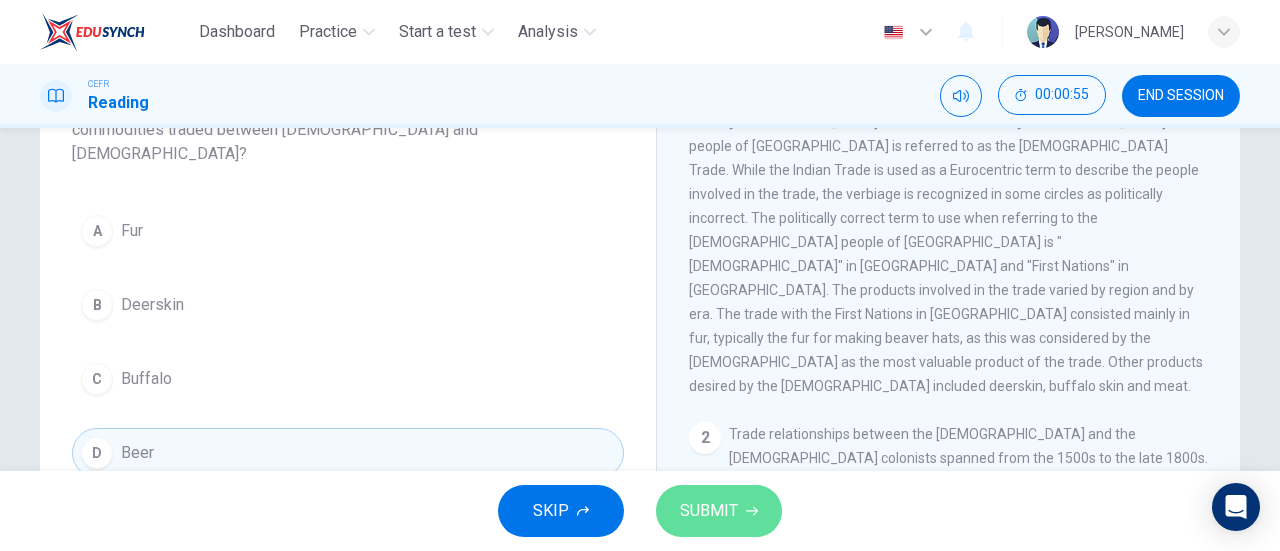 click on "SUBMIT" at bounding box center (709, 511) 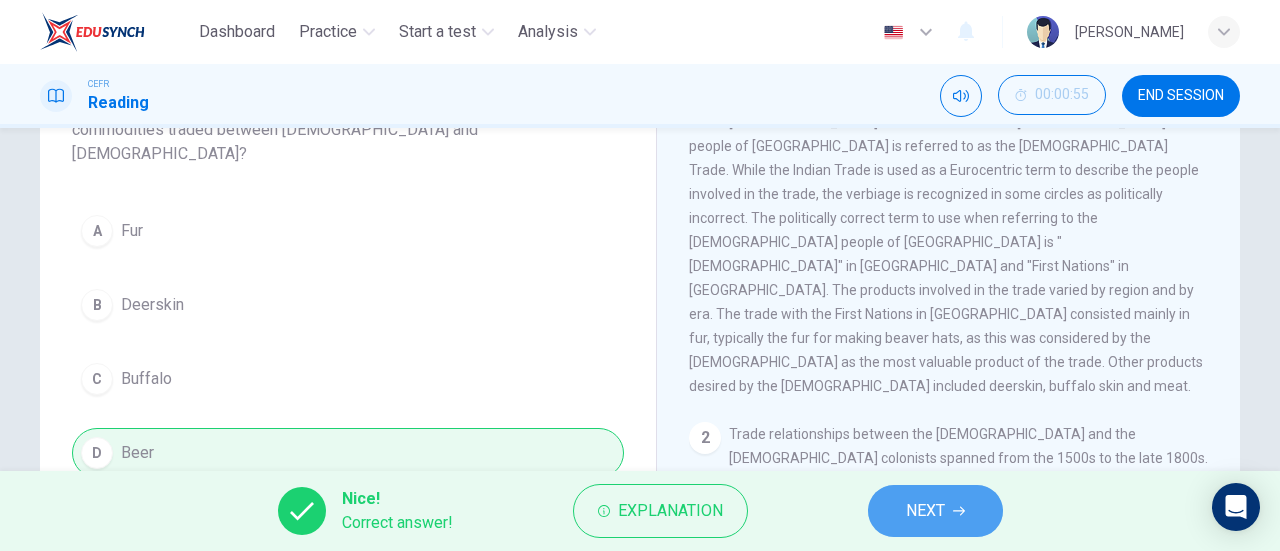 click on "NEXT" at bounding box center (925, 511) 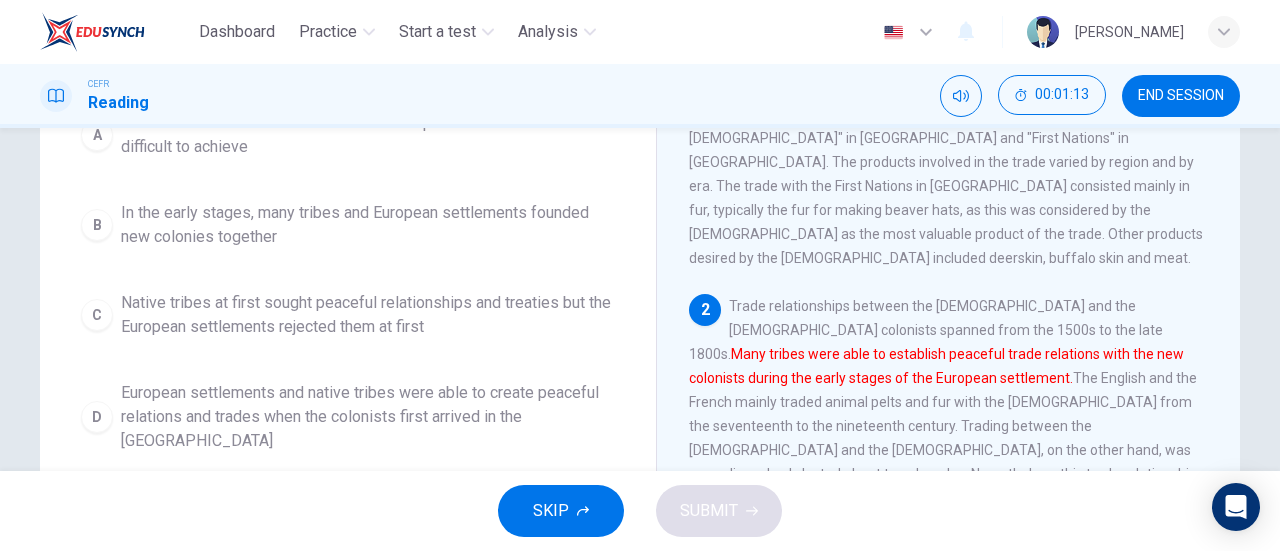 scroll, scrollTop: 301, scrollLeft: 0, axis: vertical 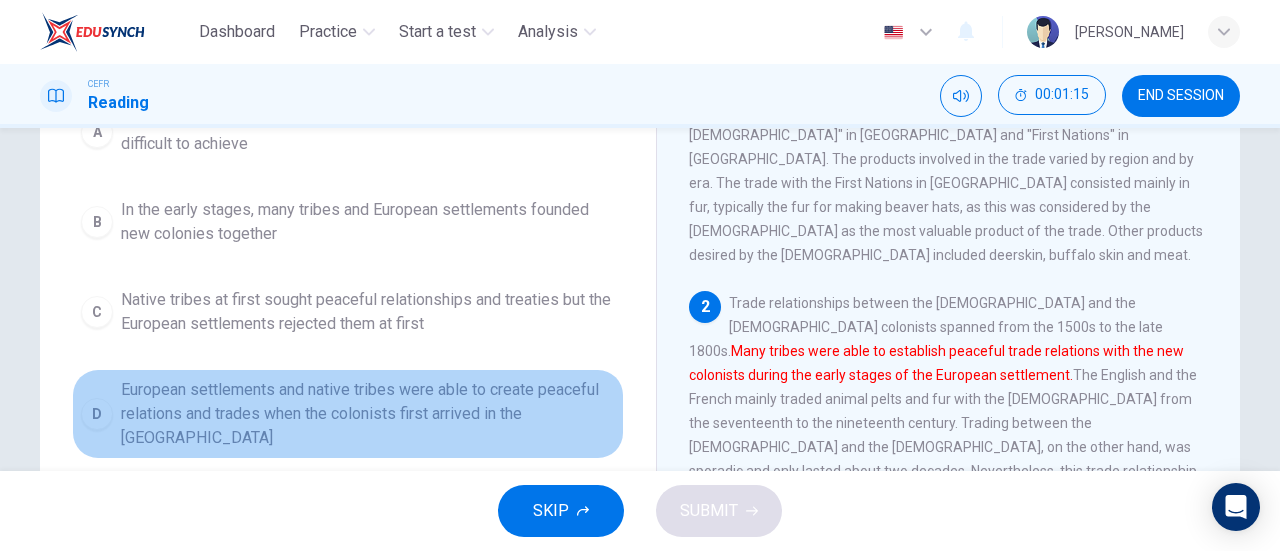 click on "European settlements and native tribes were able to create peaceful relations and trades when the colonists first arrived in the New World" at bounding box center [368, 414] 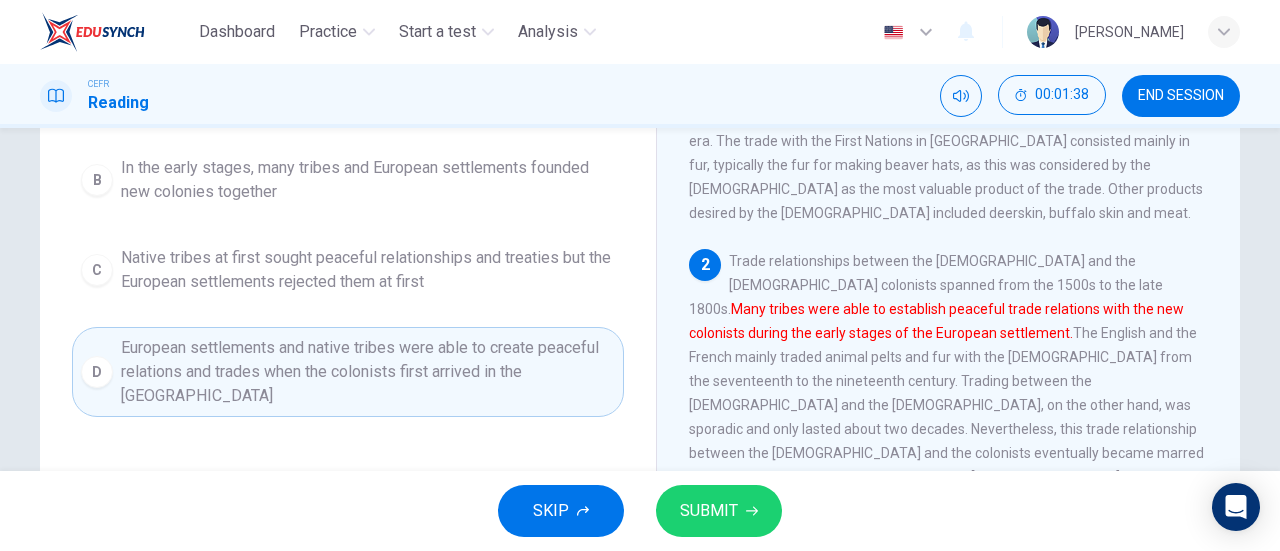 scroll, scrollTop: 345, scrollLeft: 0, axis: vertical 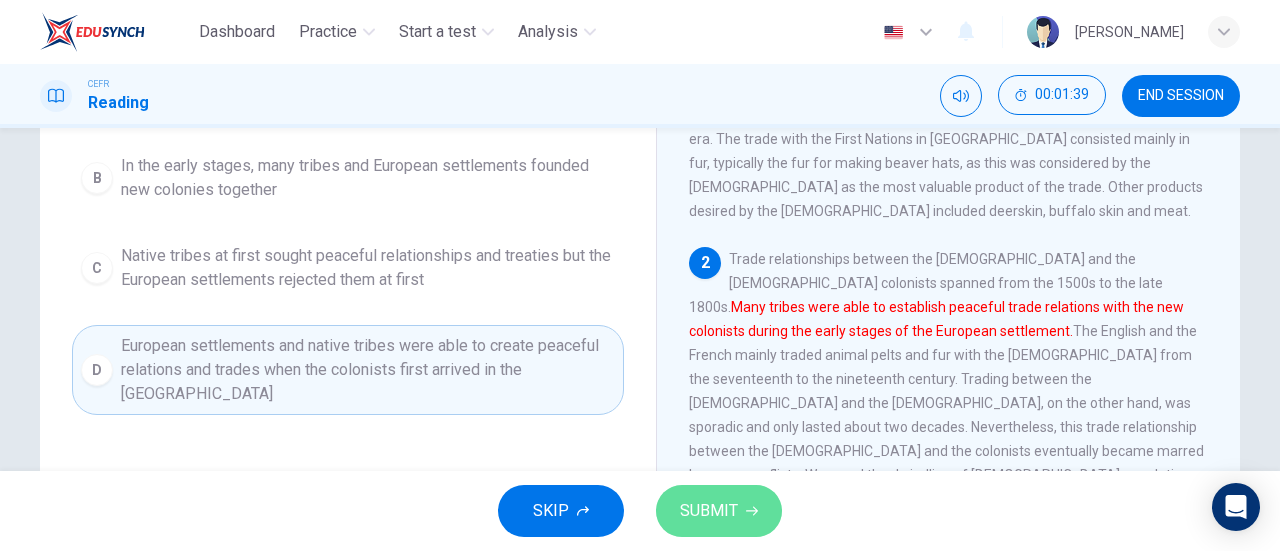 click on "SUBMIT" at bounding box center (709, 511) 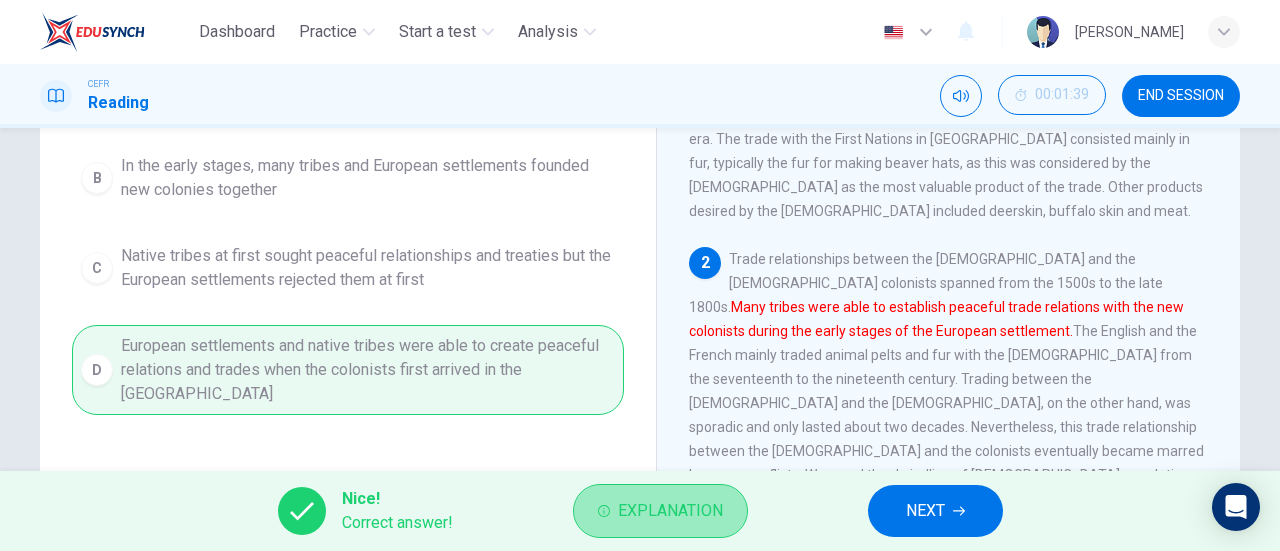 click on "Explanation" at bounding box center (670, 511) 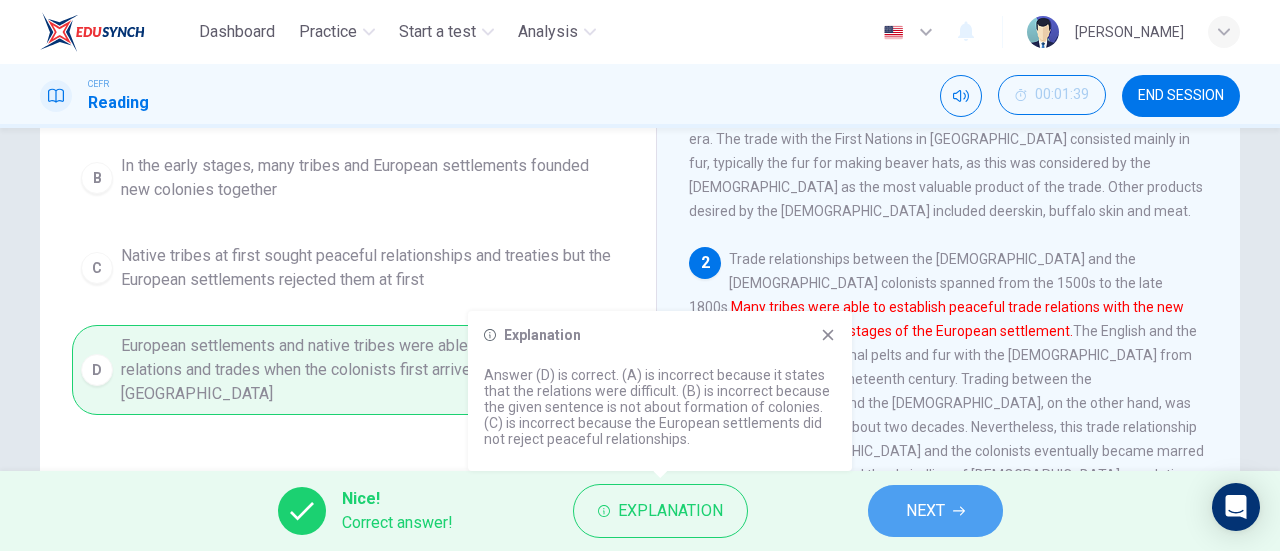 click on "NEXT" at bounding box center [925, 511] 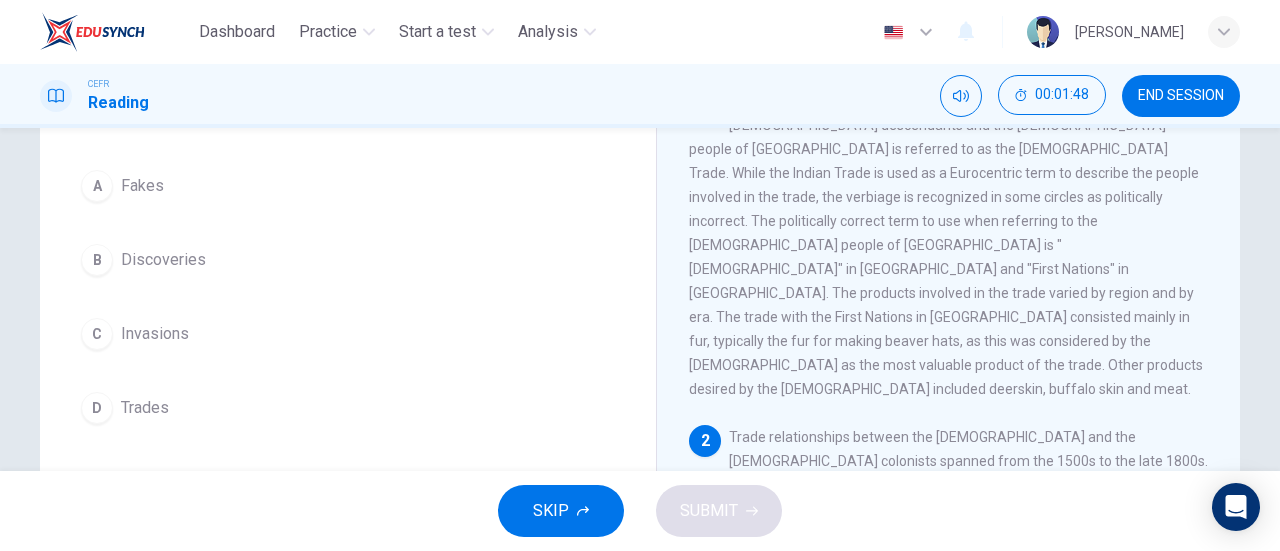 scroll, scrollTop: 166, scrollLeft: 0, axis: vertical 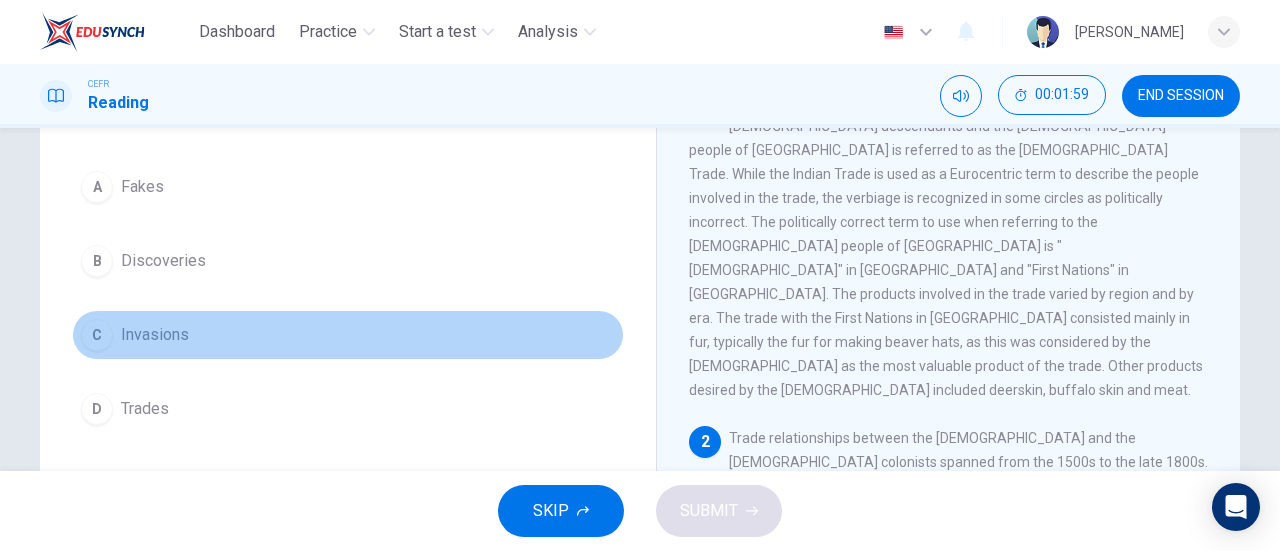 click on "C Invasions" at bounding box center (348, 335) 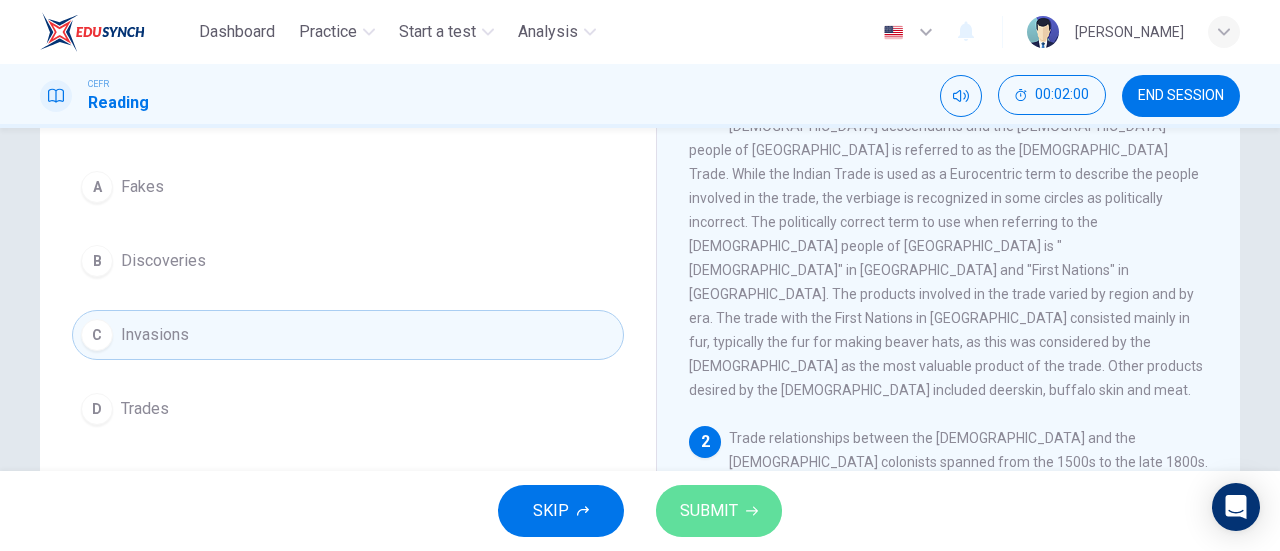 click on "SUBMIT" at bounding box center [709, 511] 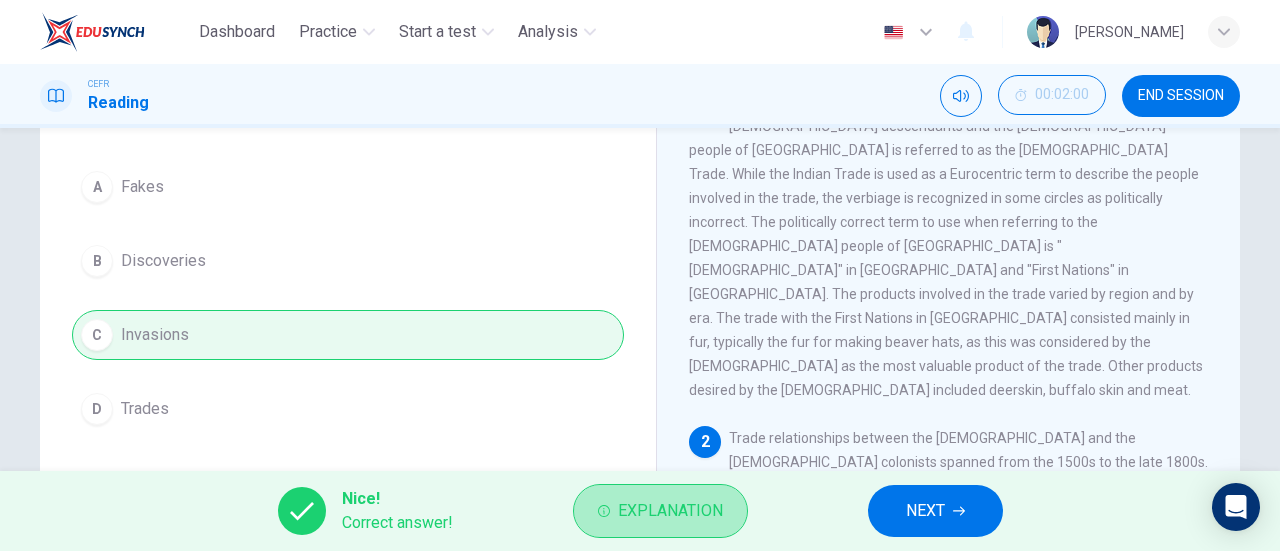 click on "Explanation" at bounding box center [670, 511] 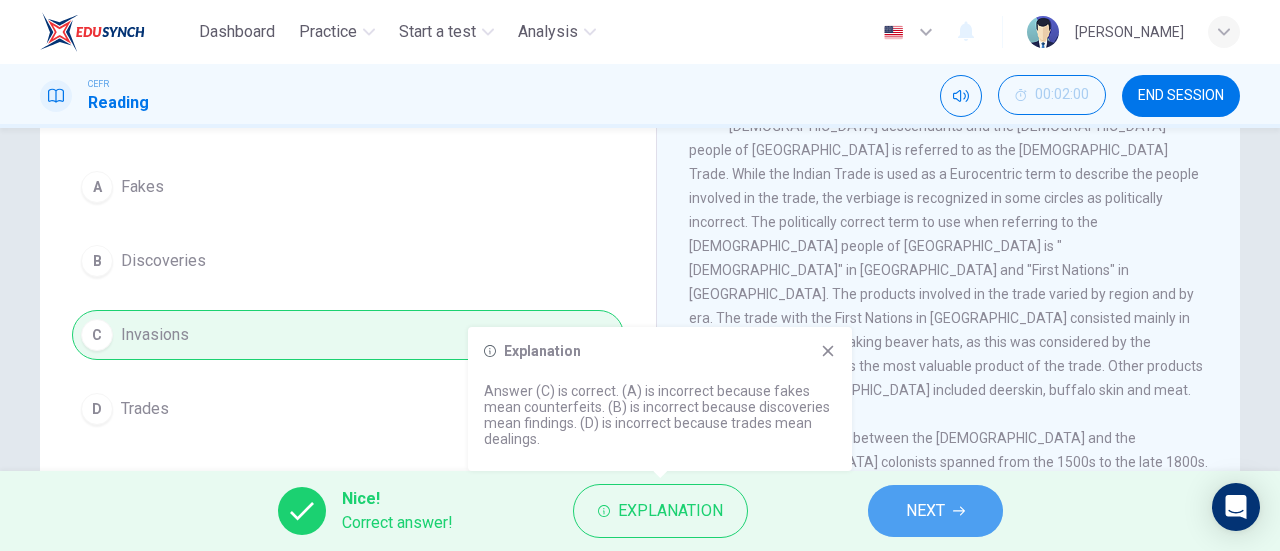 click on "NEXT" at bounding box center (925, 511) 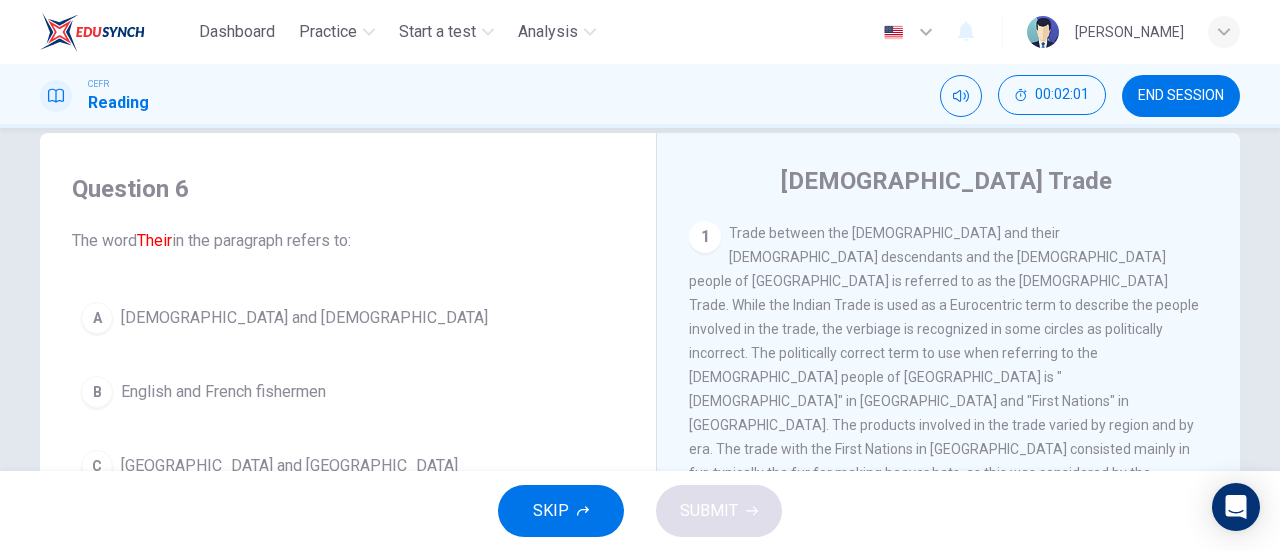 scroll, scrollTop: 137, scrollLeft: 0, axis: vertical 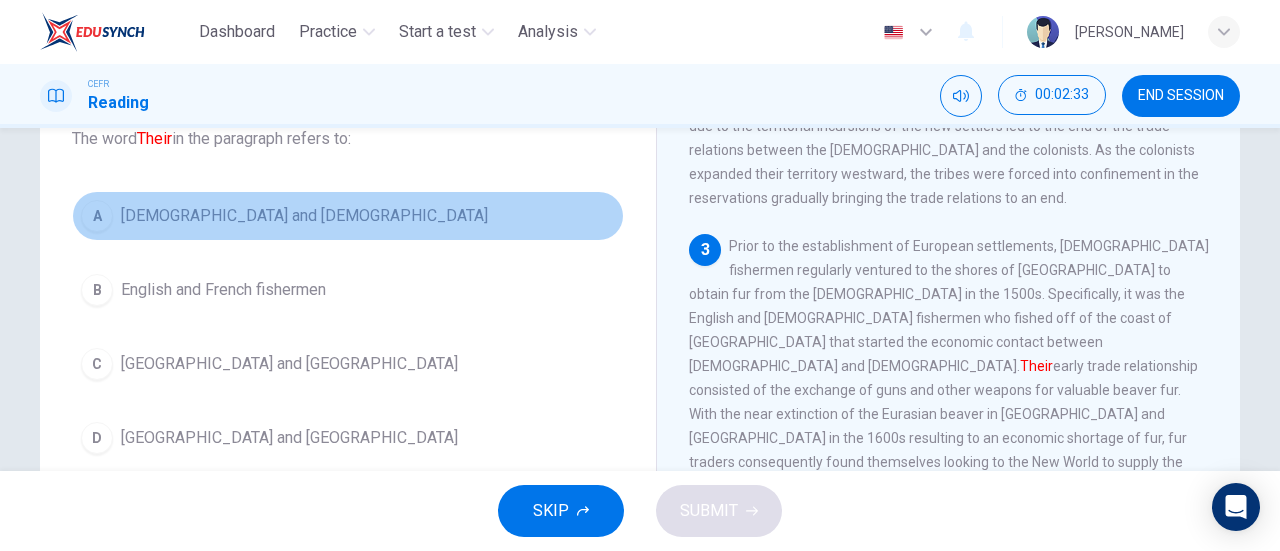 click on "Native Americans and Europeans" at bounding box center [304, 216] 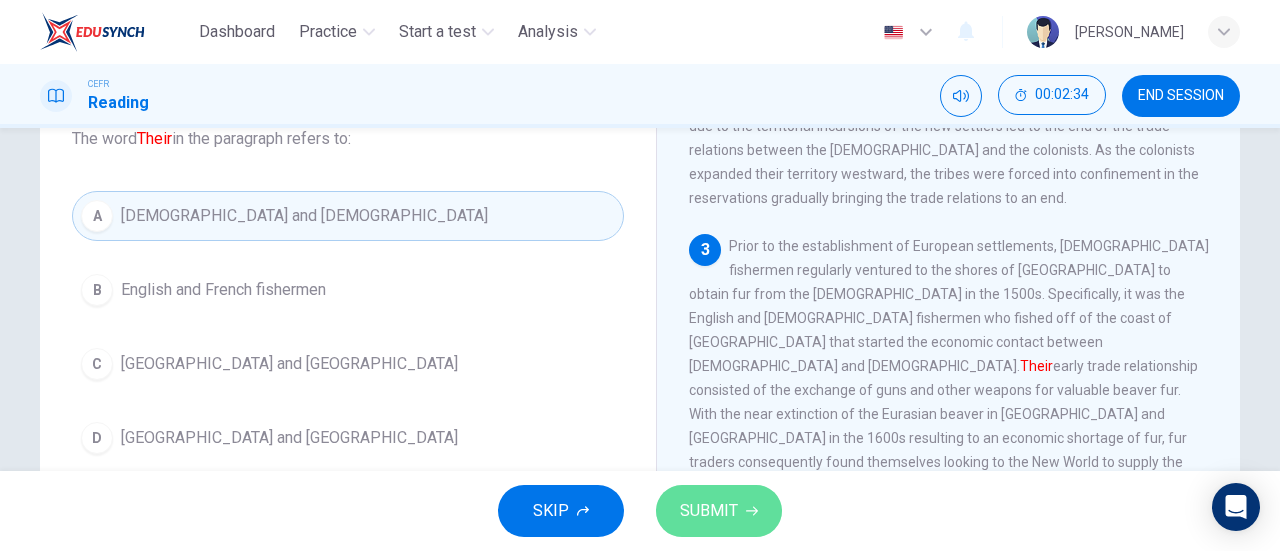 click 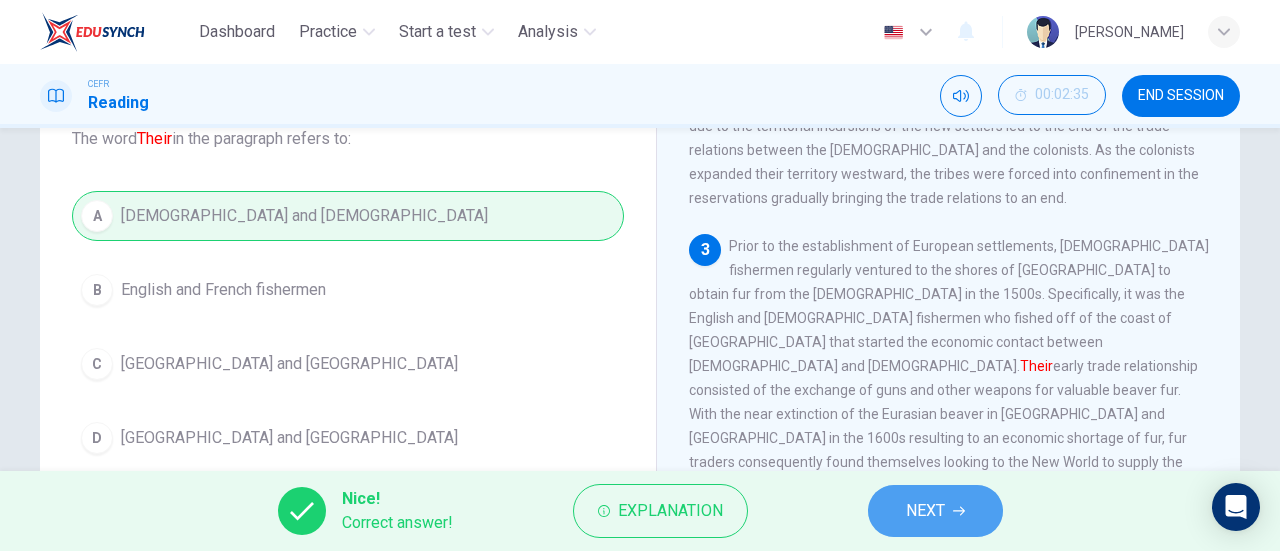 click on "NEXT" at bounding box center [935, 511] 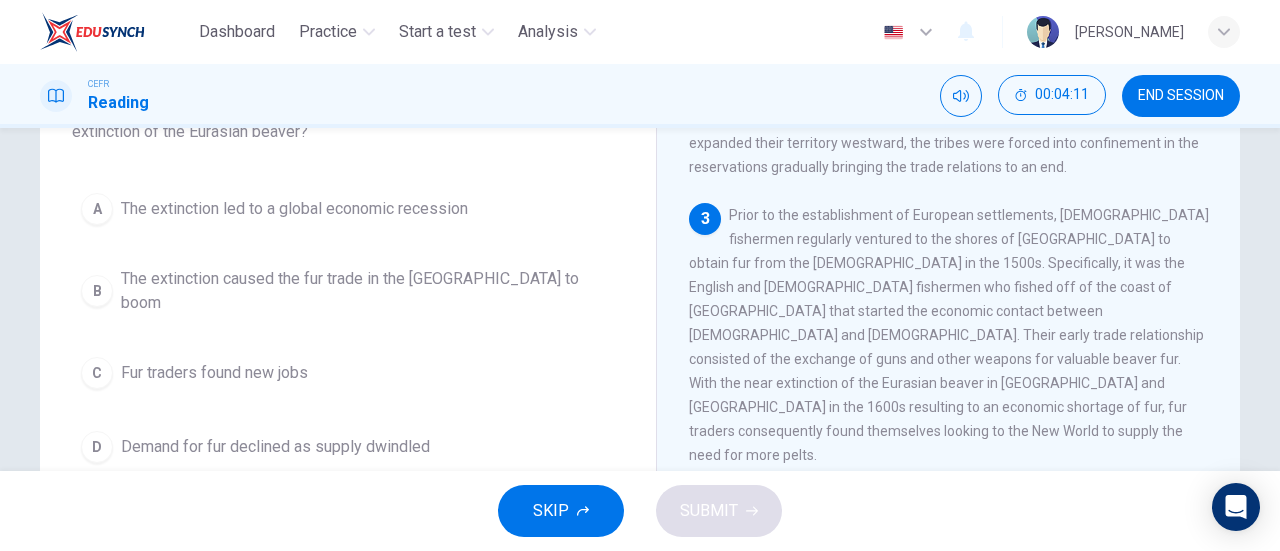 scroll, scrollTop: 169, scrollLeft: 0, axis: vertical 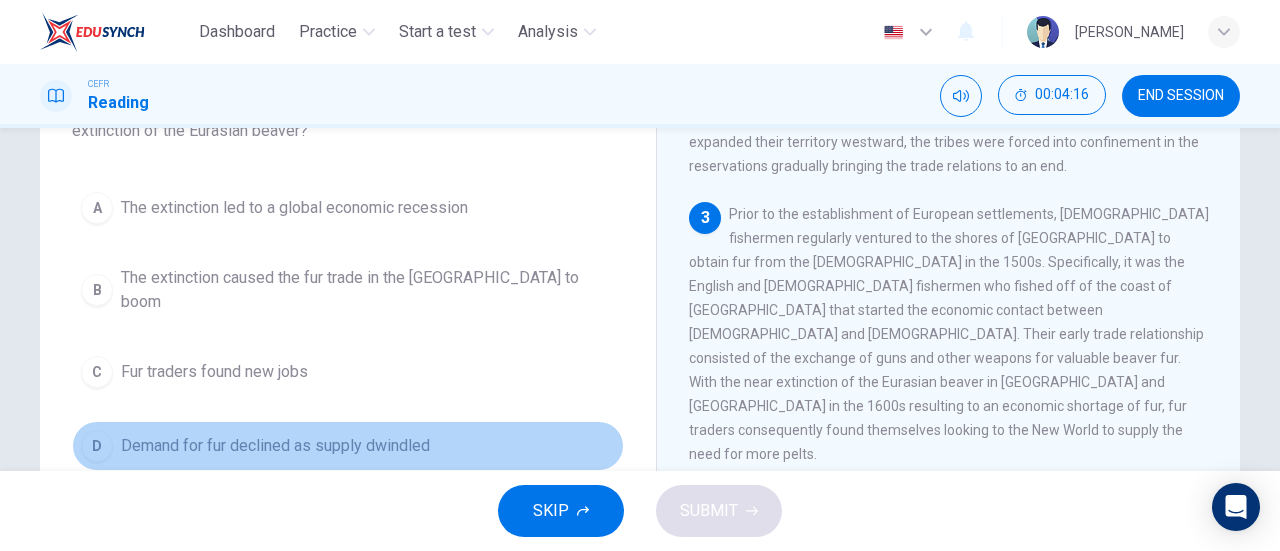 click on "Demand for fur declined as supply dwindled" at bounding box center [275, 446] 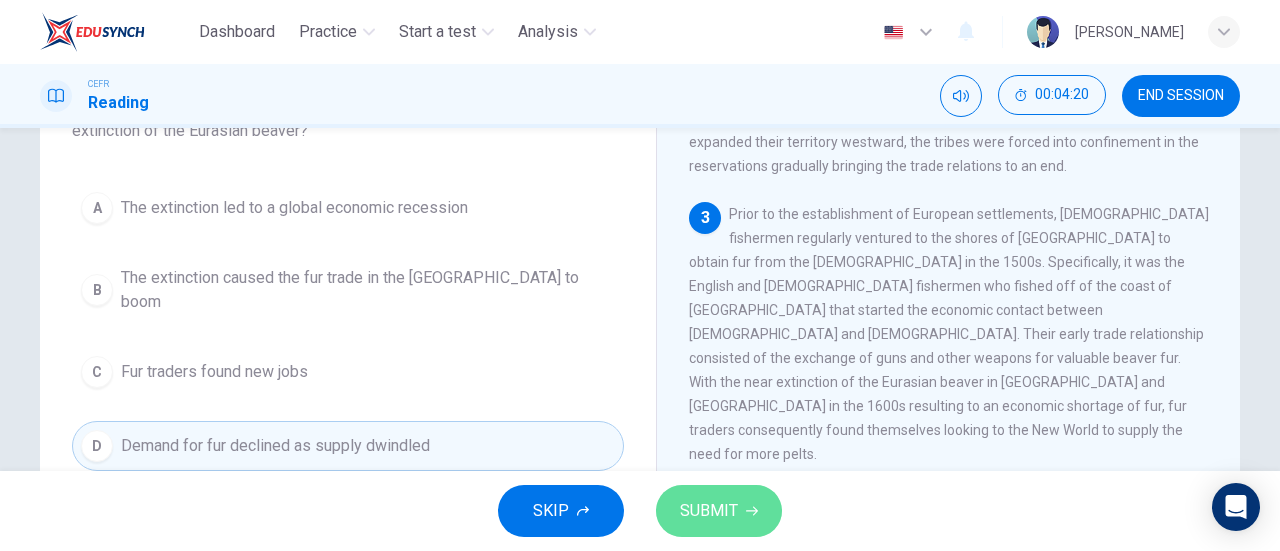 click on "SUBMIT" at bounding box center (709, 511) 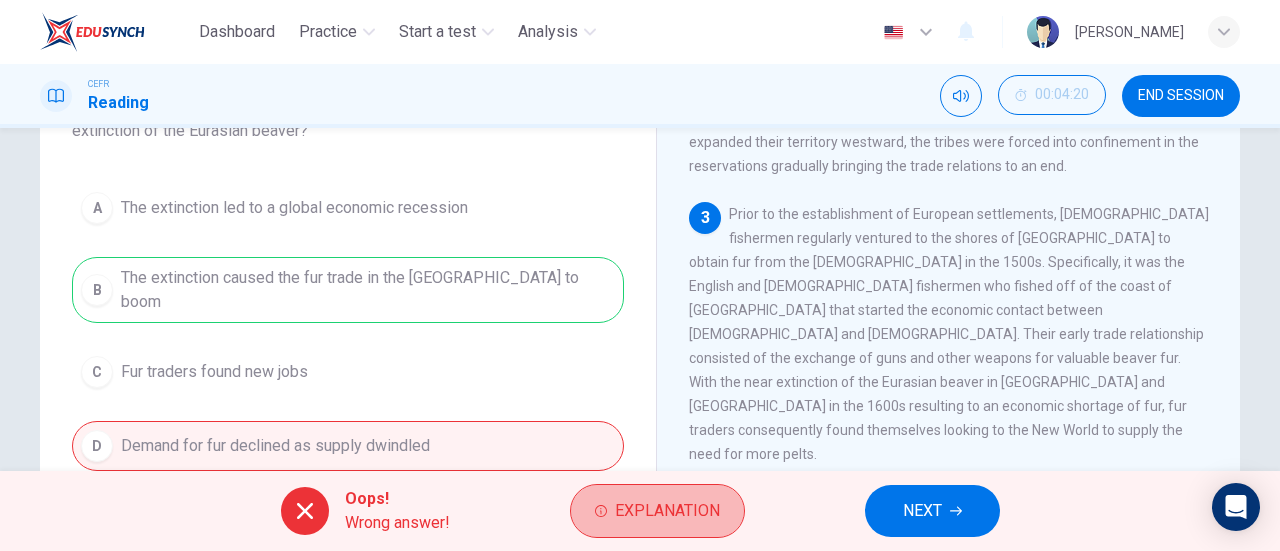 click on "Explanation" at bounding box center (667, 511) 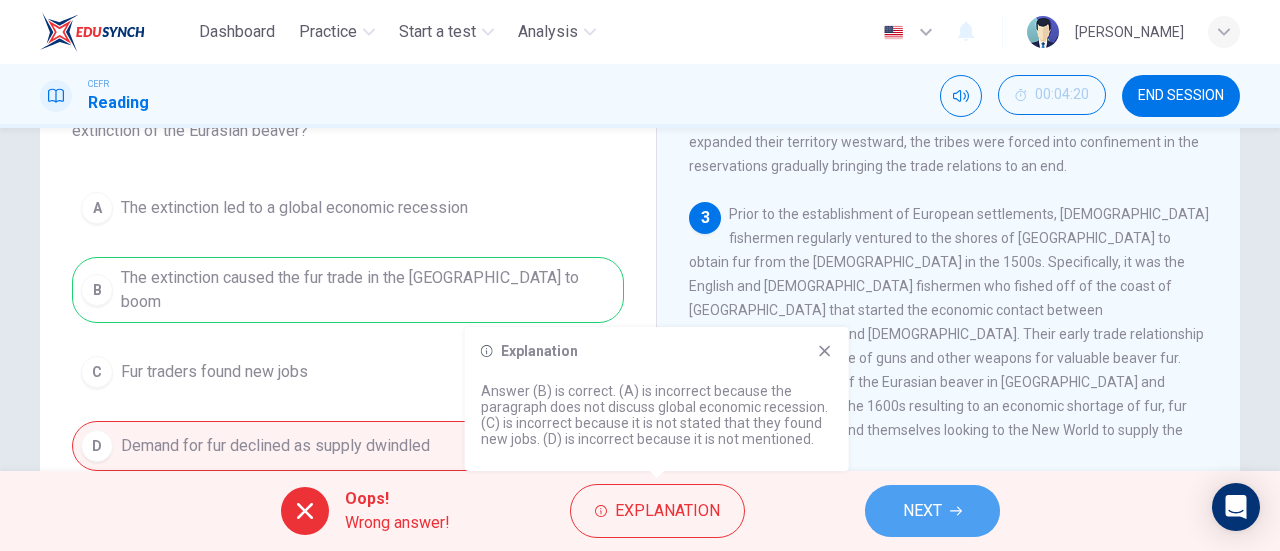 click on "NEXT" at bounding box center (932, 511) 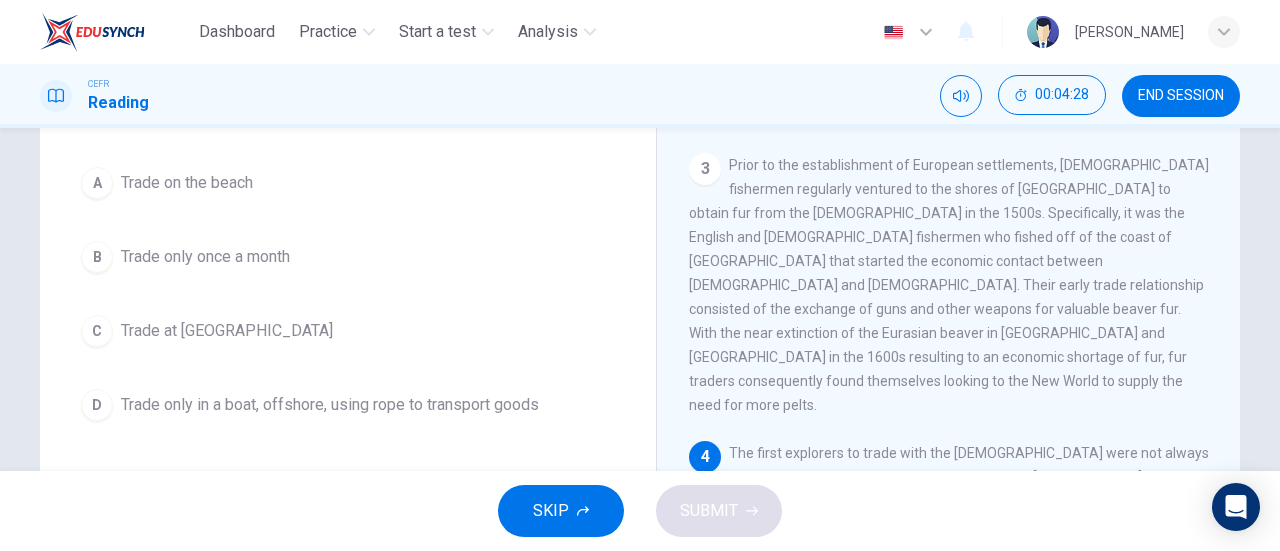scroll, scrollTop: 219, scrollLeft: 0, axis: vertical 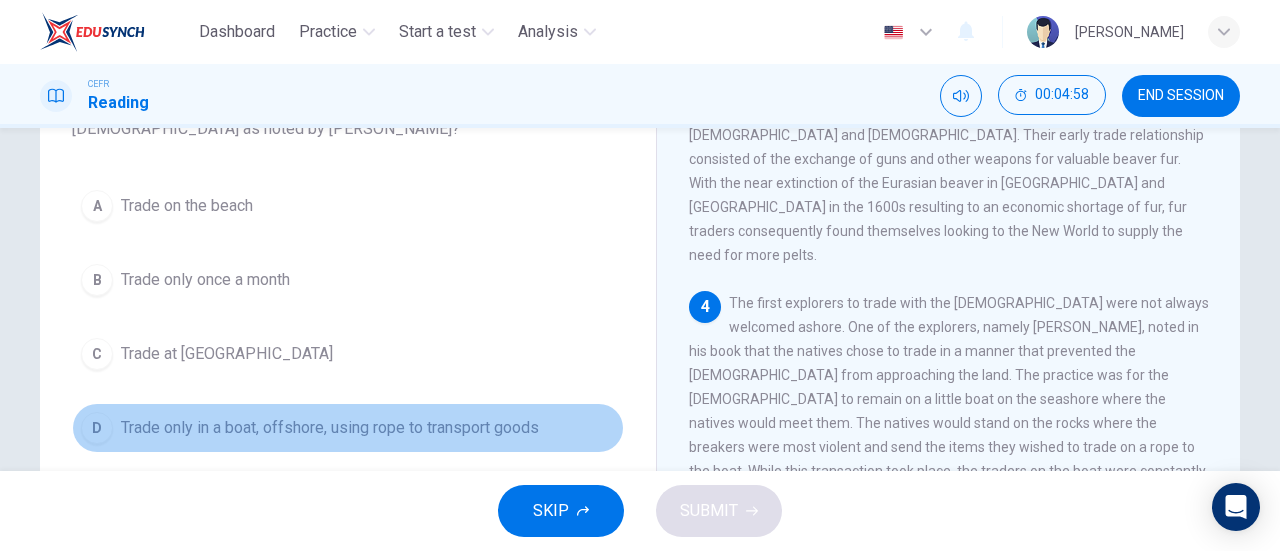 click on "Trade only in a boat, offshore, using rope to transport goods" at bounding box center (330, 428) 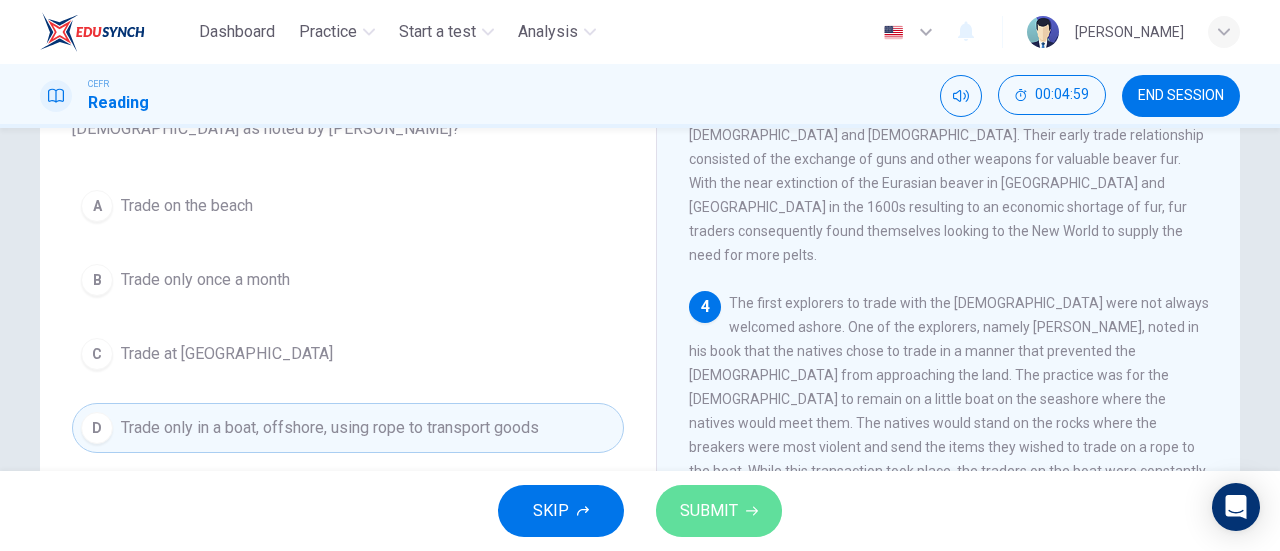 click on "SUBMIT" at bounding box center (709, 511) 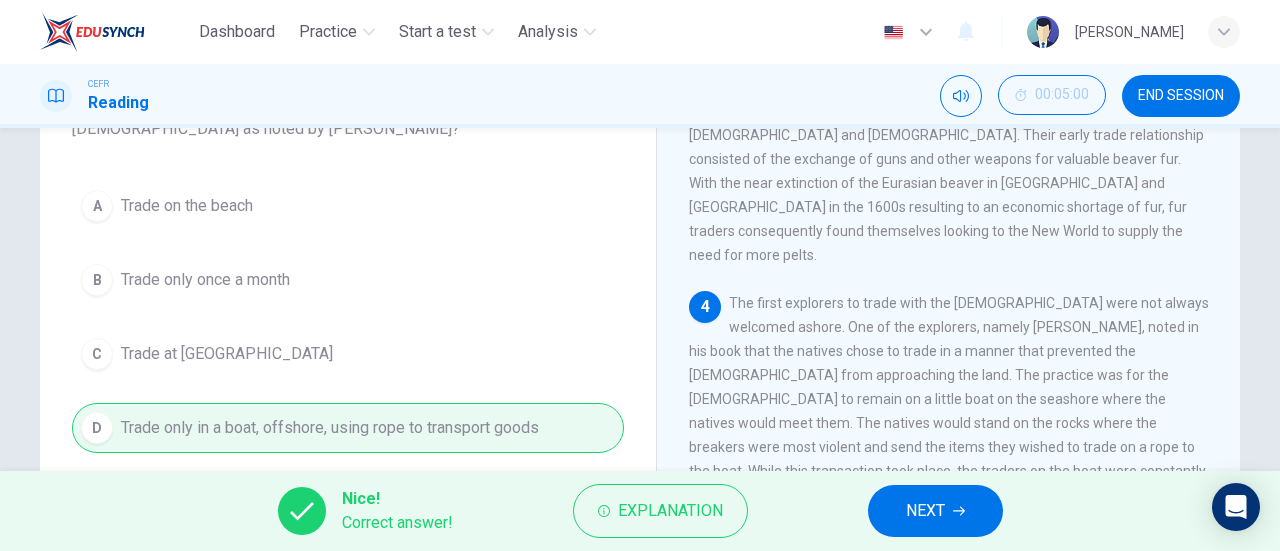 click on "NEXT" at bounding box center (935, 511) 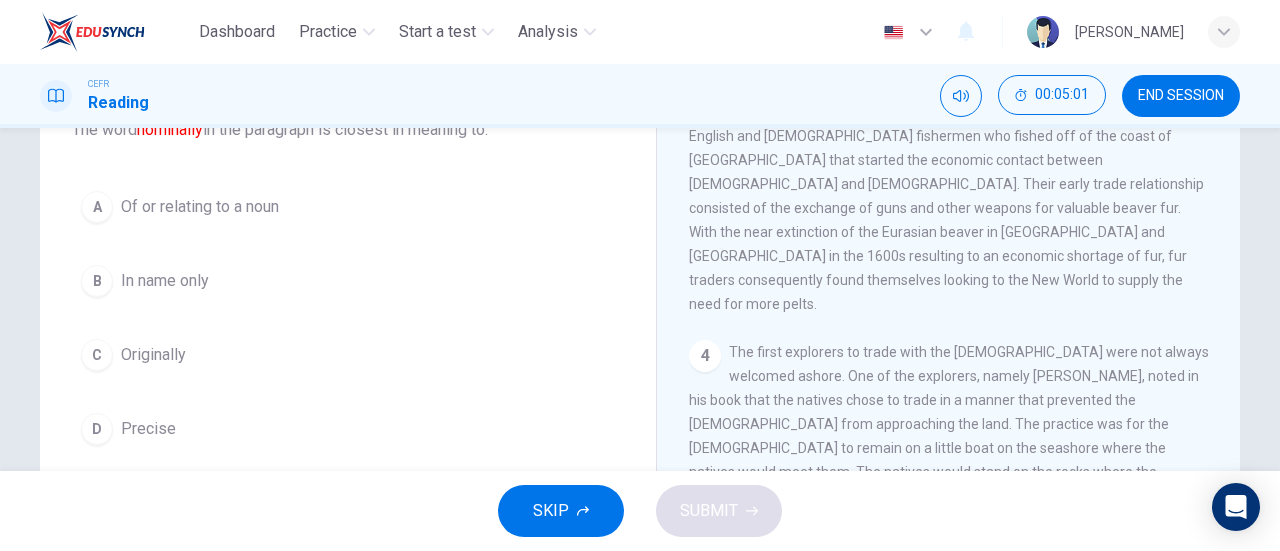 scroll, scrollTop: 147, scrollLeft: 0, axis: vertical 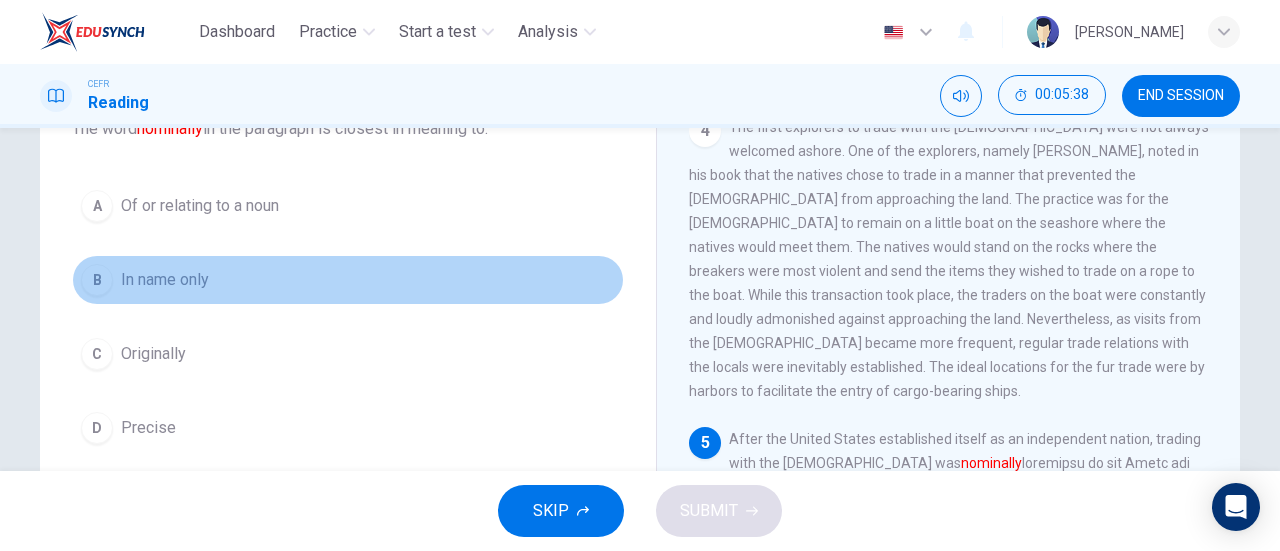 click on "In name only" at bounding box center [165, 280] 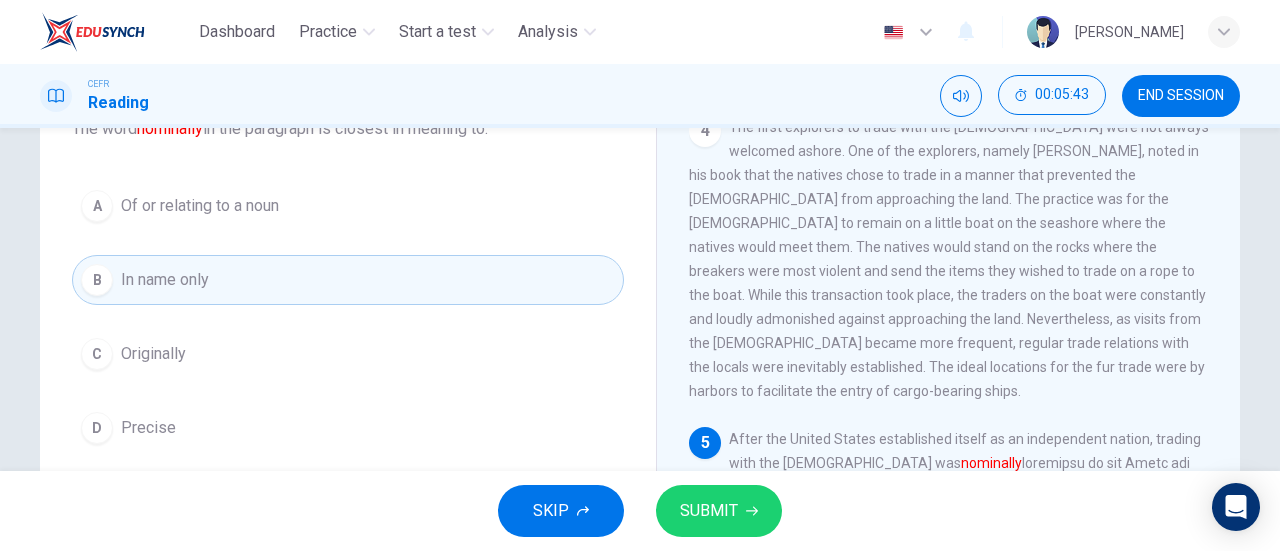 click on "SUBMIT" at bounding box center (719, 511) 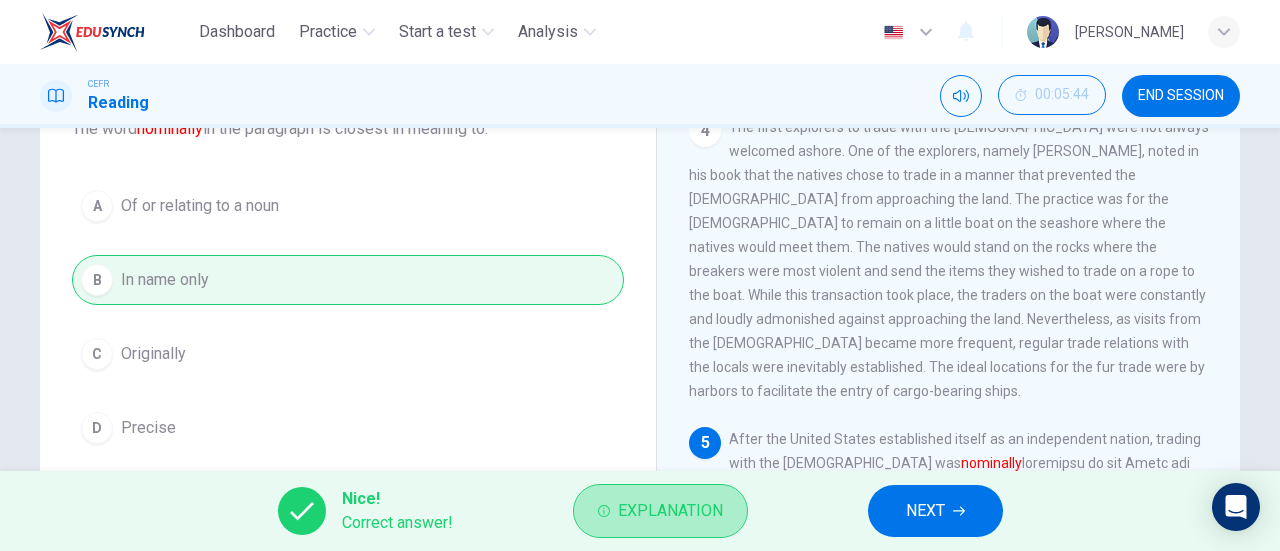 click on "Explanation" at bounding box center (660, 511) 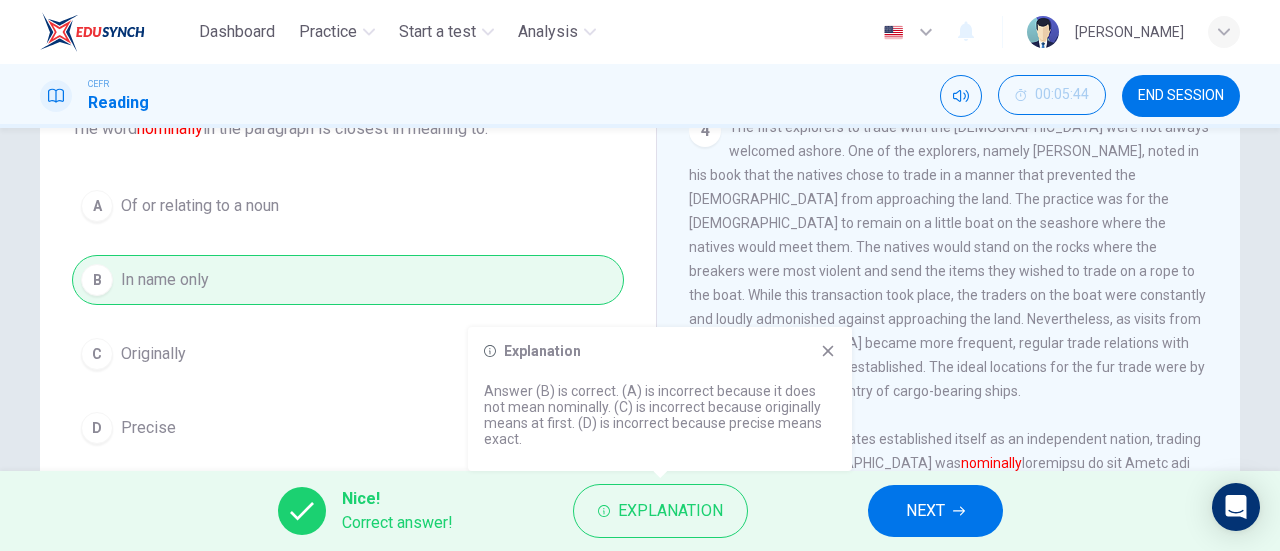 click on "NEXT" at bounding box center [925, 511] 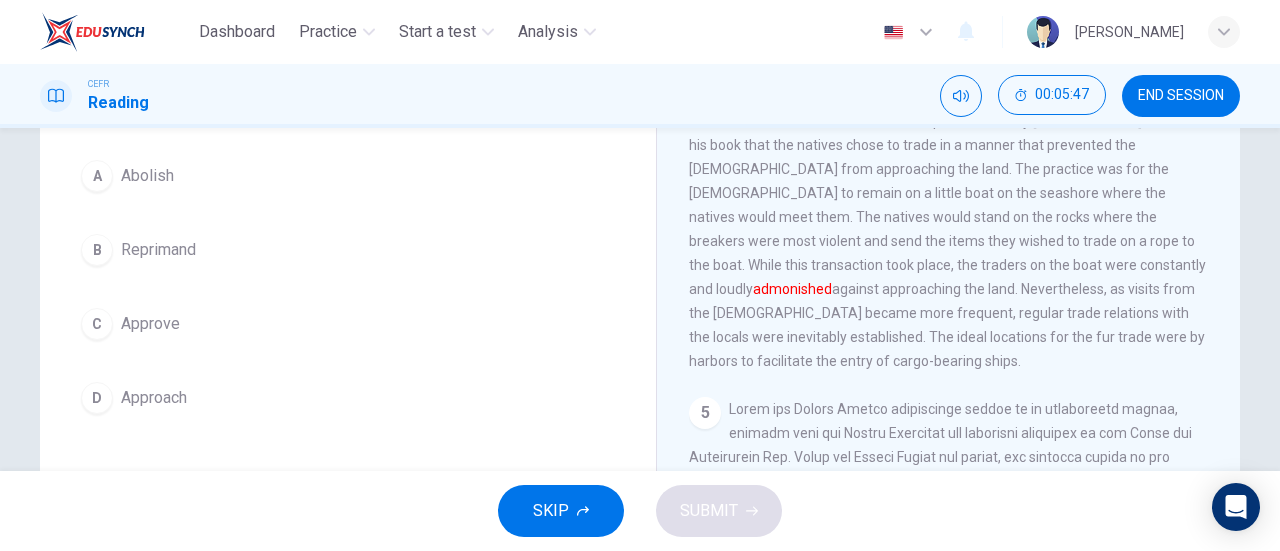scroll, scrollTop: 174, scrollLeft: 0, axis: vertical 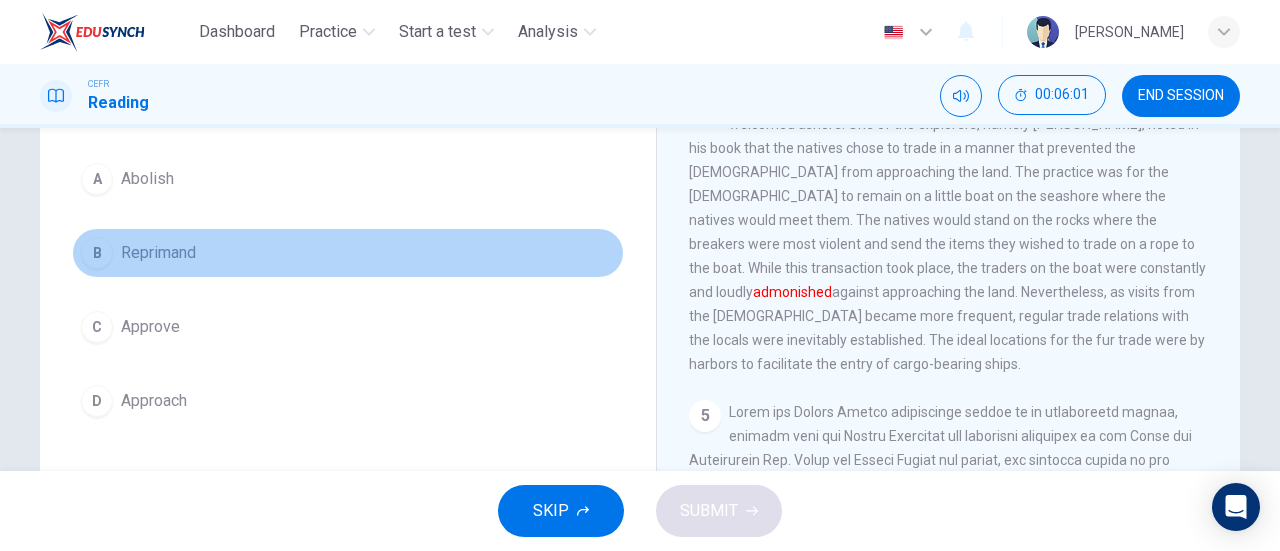 click on "B Reprimand" at bounding box center (348, 253) 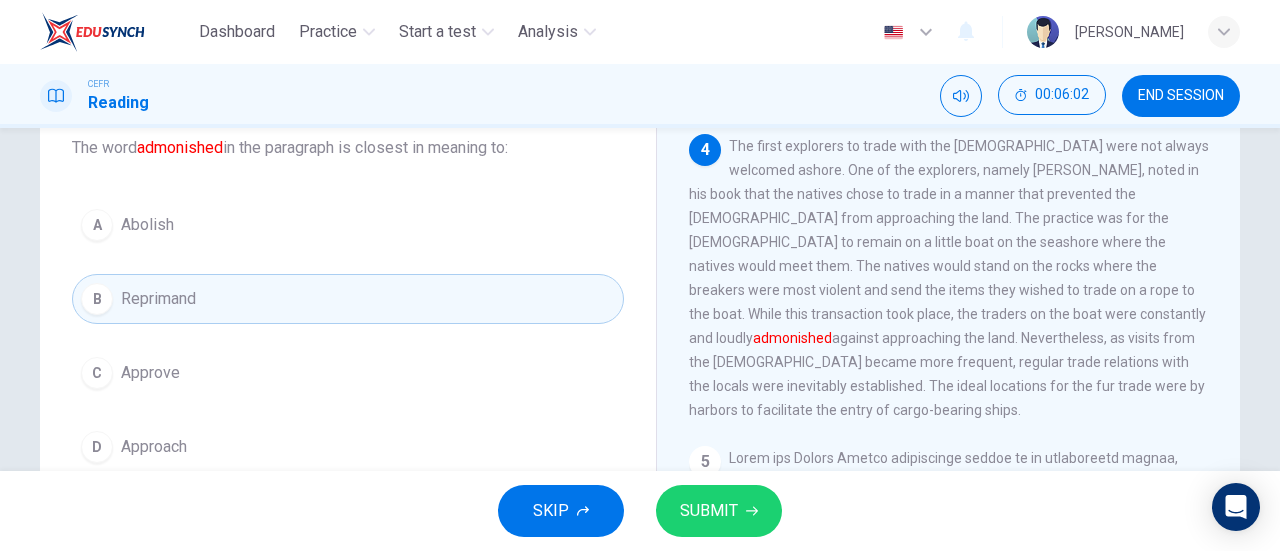 scroll, scrollTop: 130, scrollLeft: 0, axis: vertical 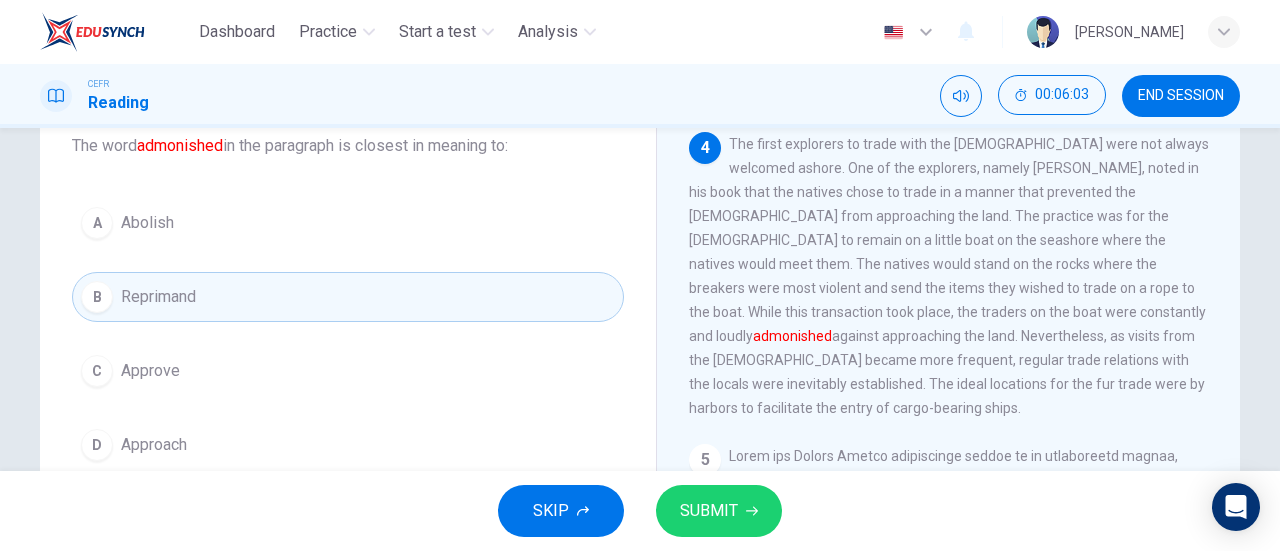 drag, startPoint x: 740, startPoint y: 543, endPoint x: 704, endPoint y: 493, distance: 61.611687 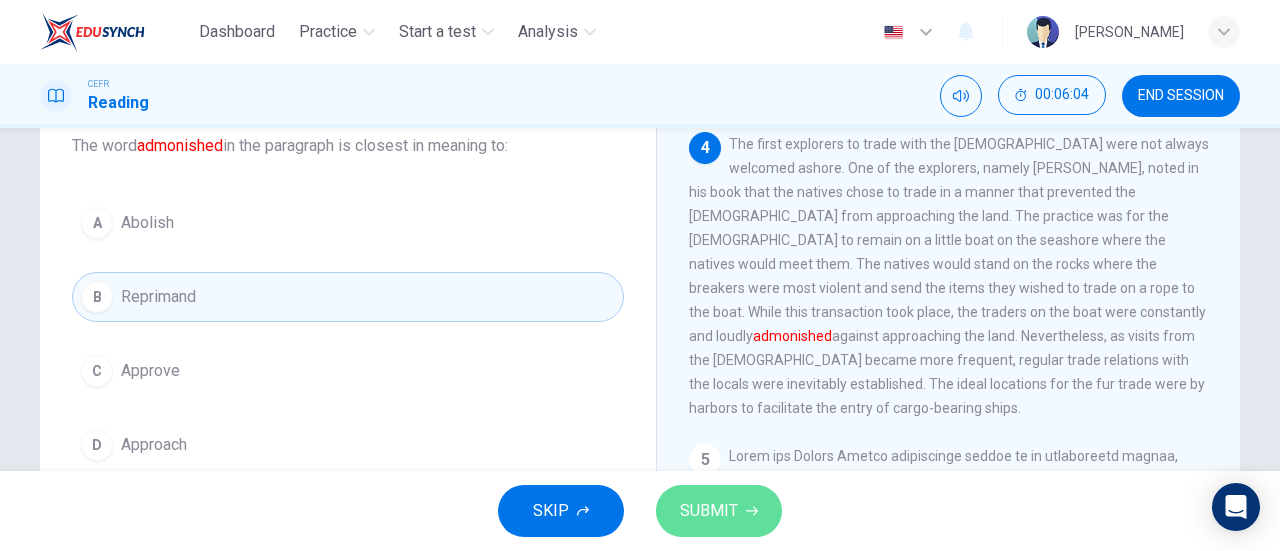 click on "SUBMIT" at bounding box center [719, 511] 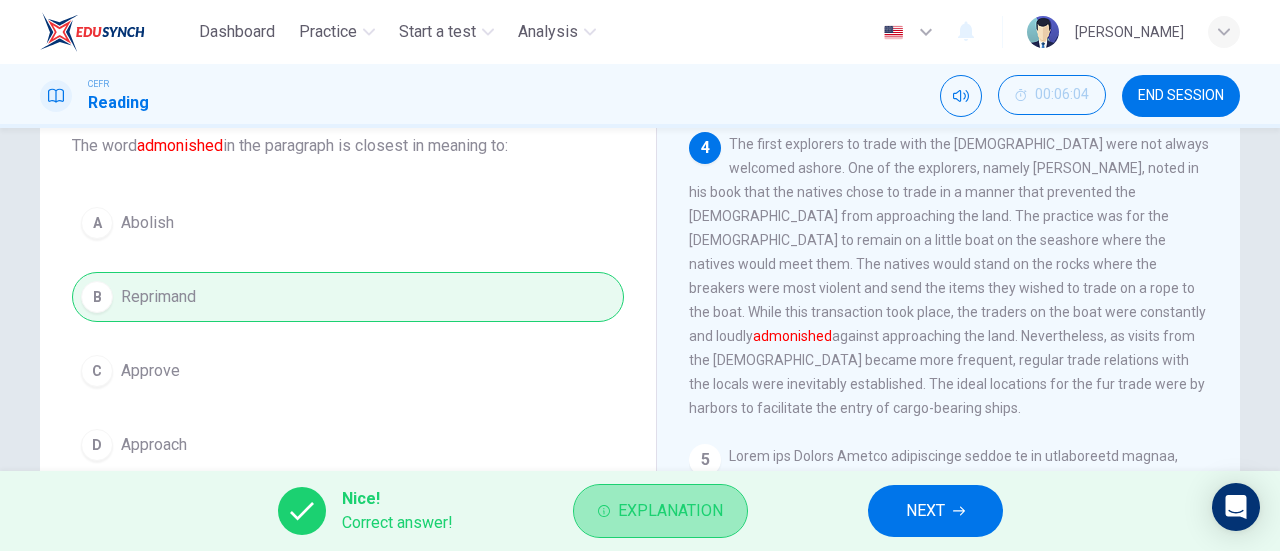 click on "Explanation" at bounding box center (670, 511) 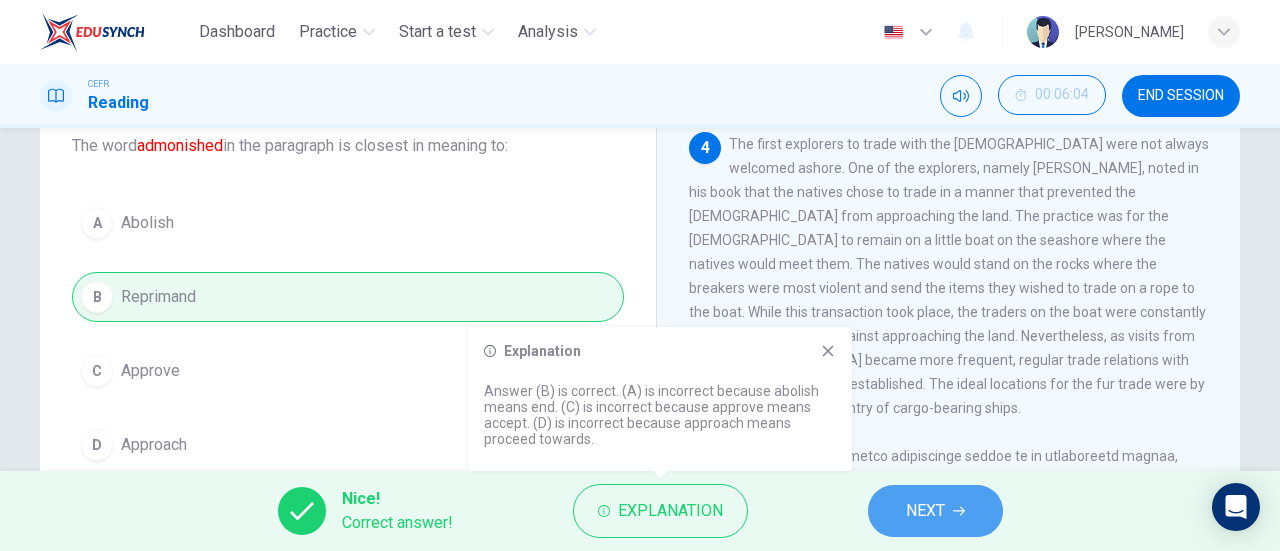 click on "NEXT" at bounding box center [925, 511] 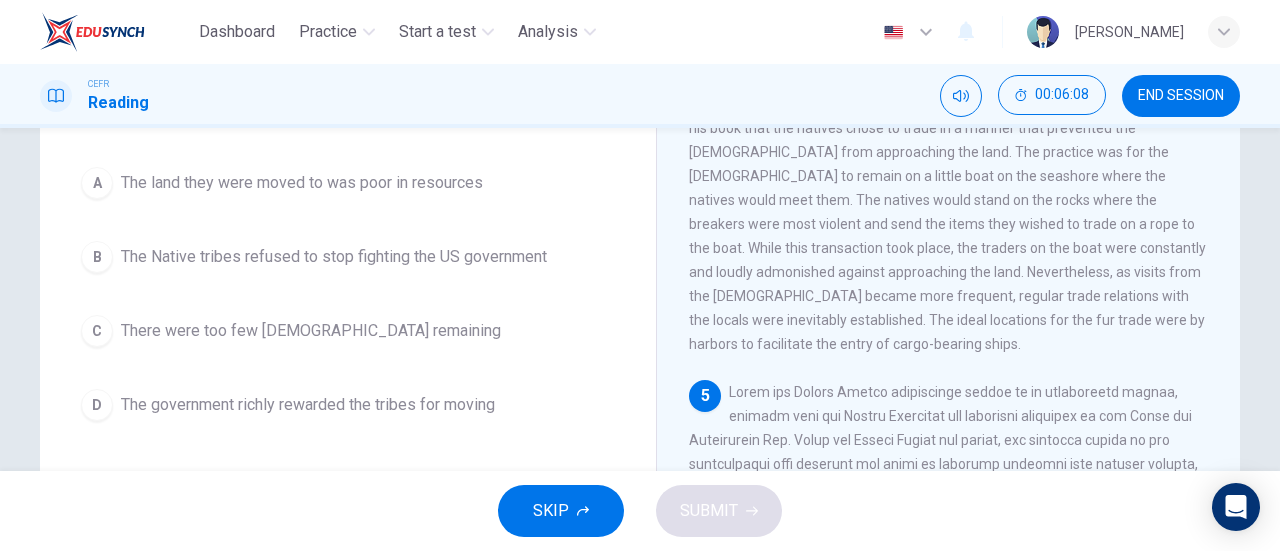 scroll, scrollTop: 195, scrollLeft: 0, axis: vertical 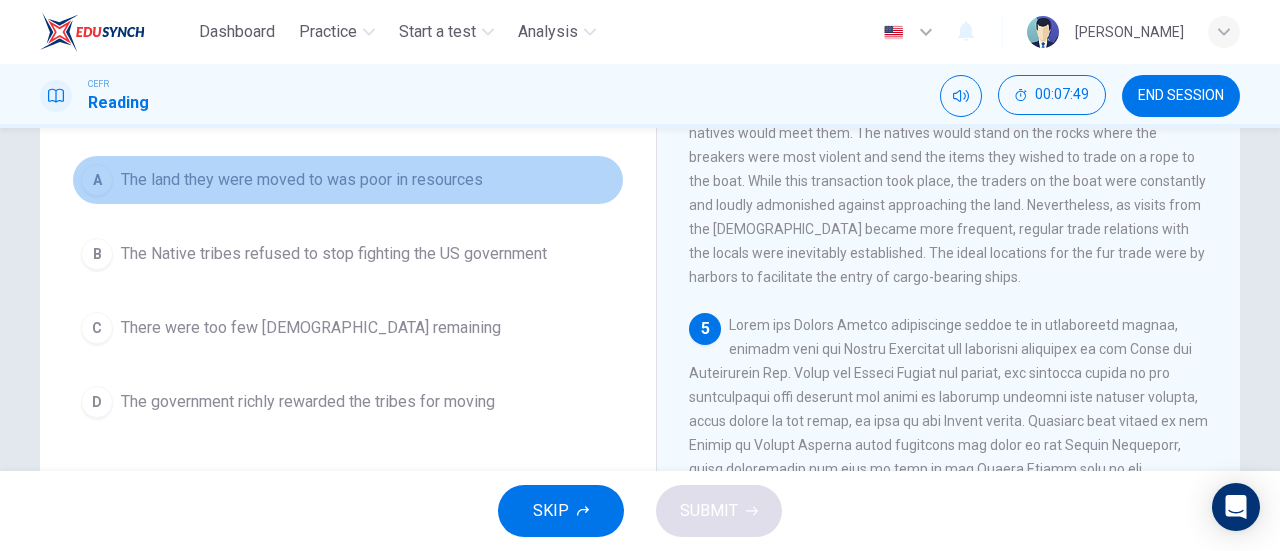click on "A The land they were moved to was poor in resources" at bounding box center [348, 180] 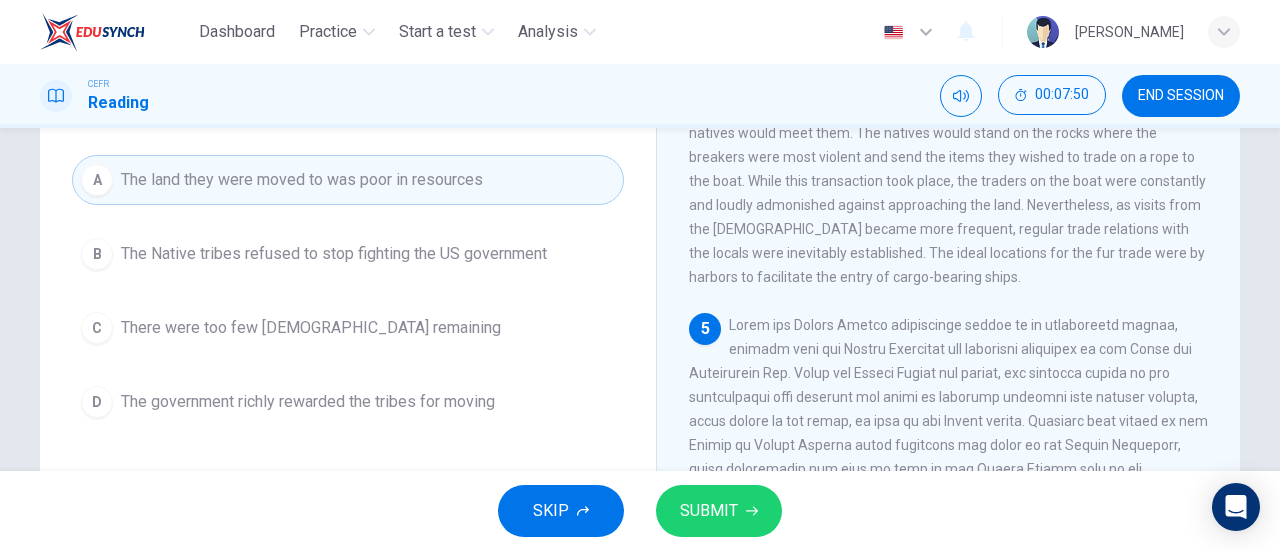 click on "SUBMIT" at bounding box center [719, 511] 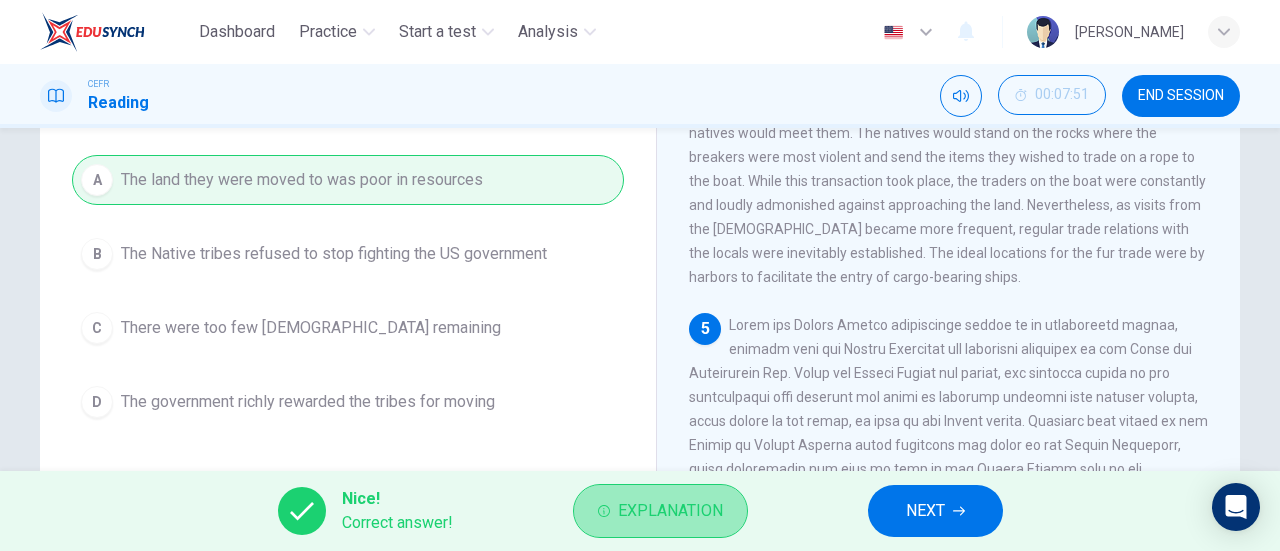 click on "Explanation" at bounding box center (660, 511) 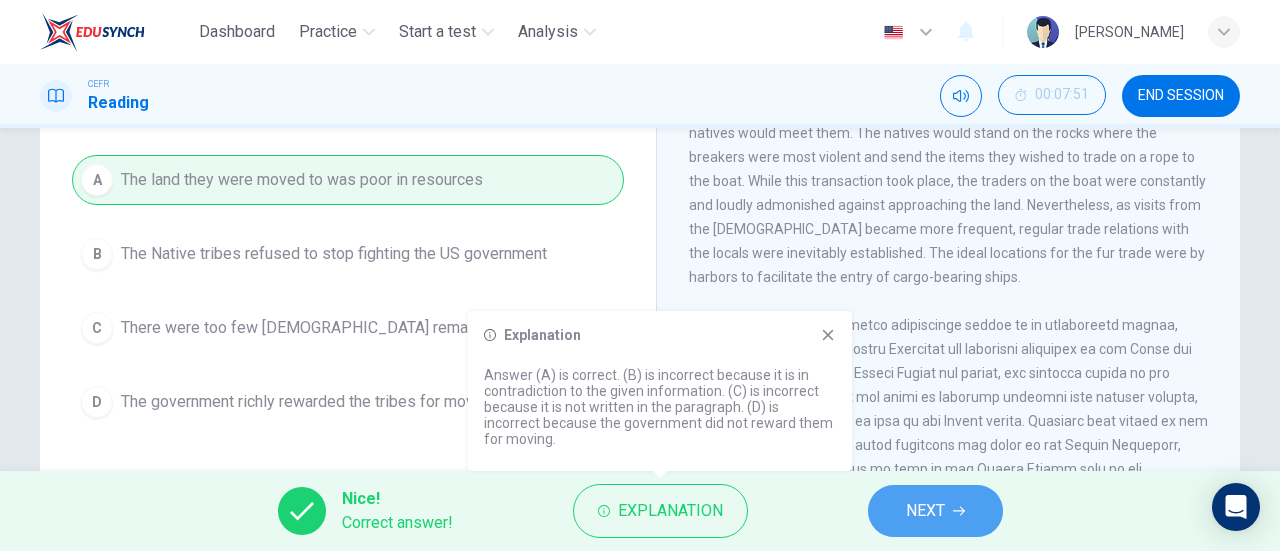 click on "NEXT" at bounding box center (935, 511) 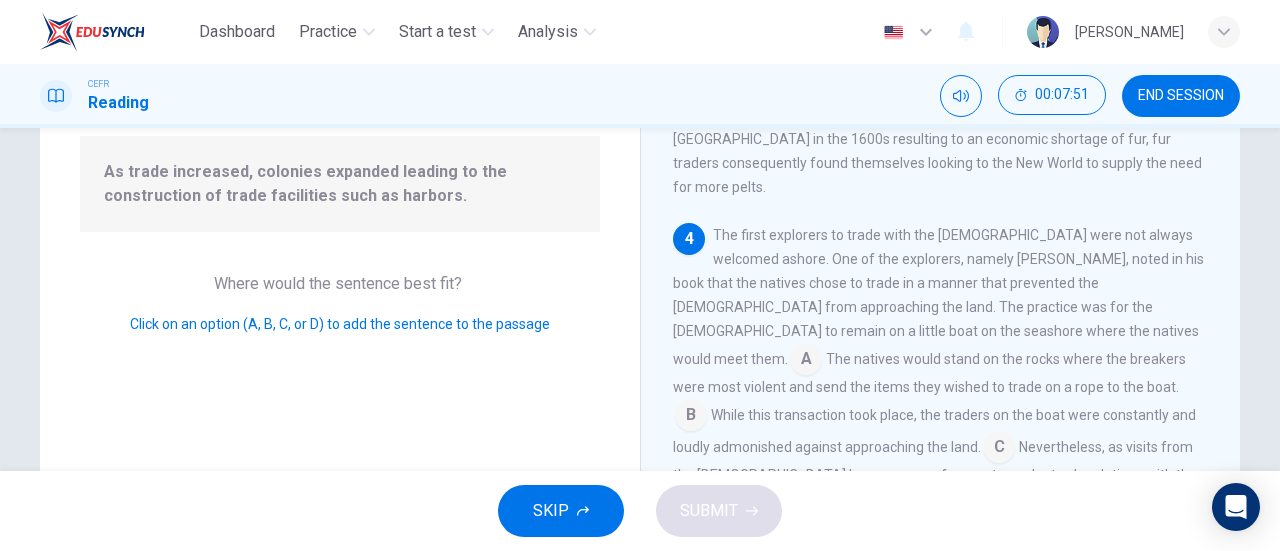 scroll, scrollTop: 806, scrollLeft: 0, axis: vertical 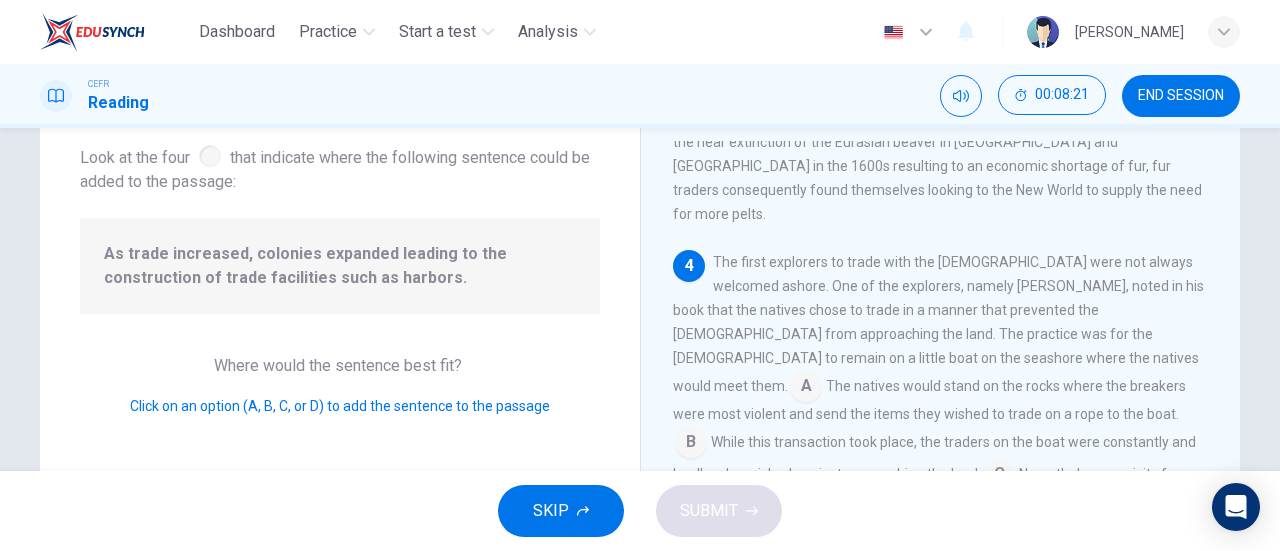 click at bounding box center (904, 532) 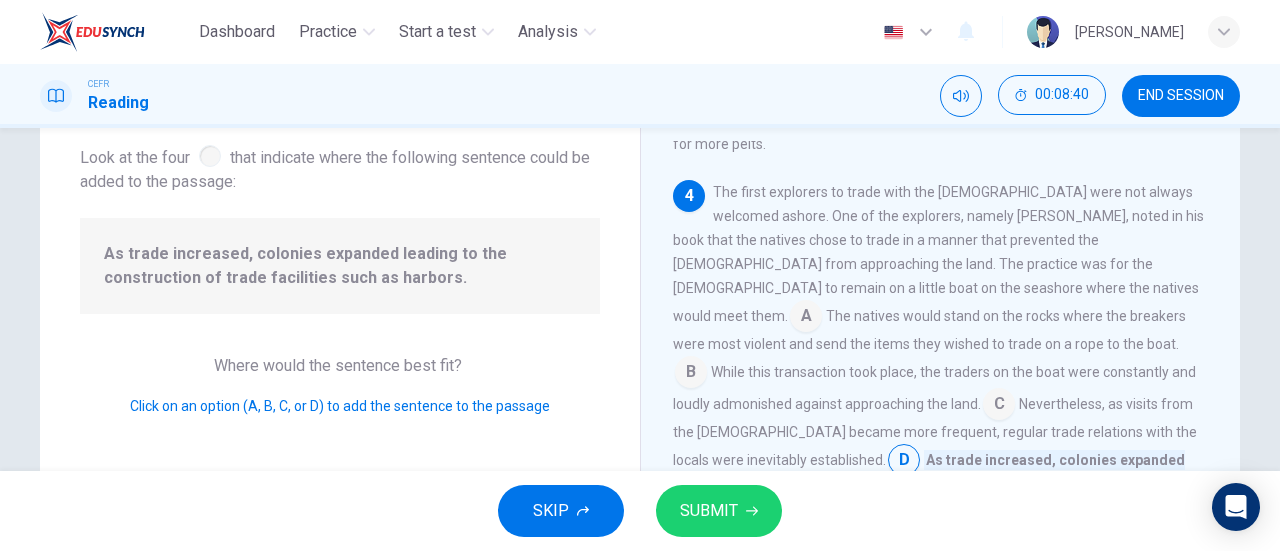 scroll, scrollTop: 960, scrollLeft: 0, axis: vertical 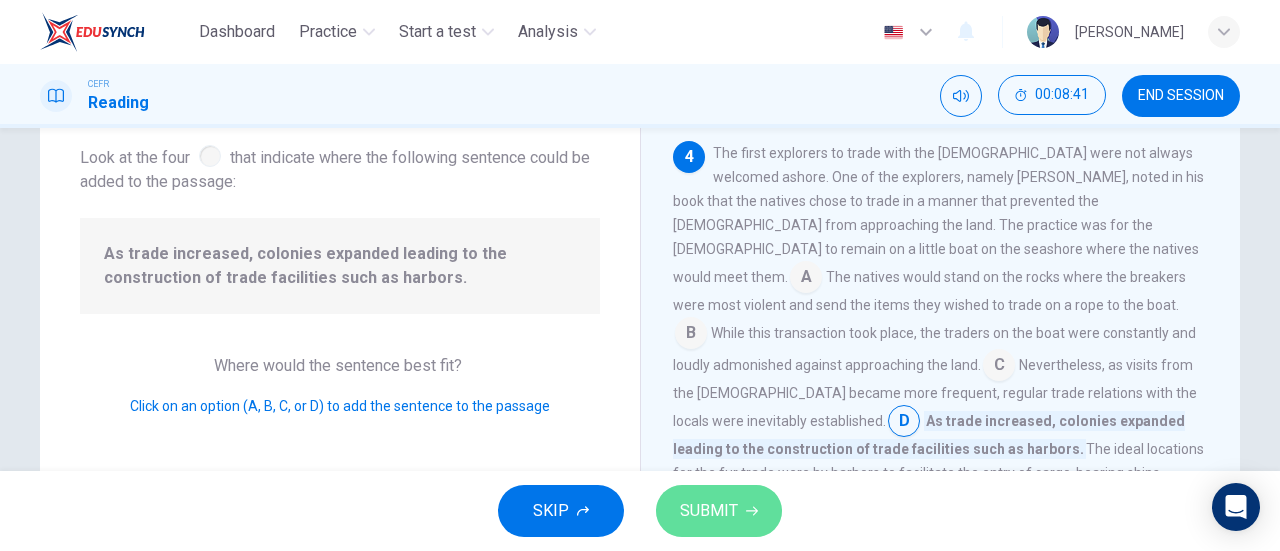 click on "SUBMIT" at bounding box center (719, 511) 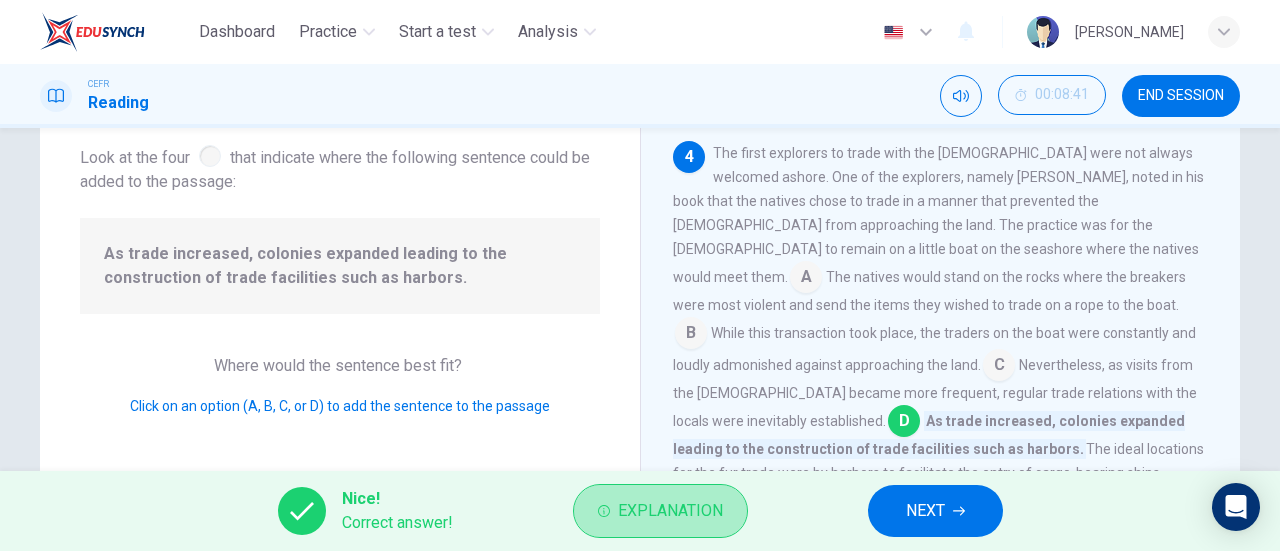 click on "Explanation" at bounding box center [660, 511] 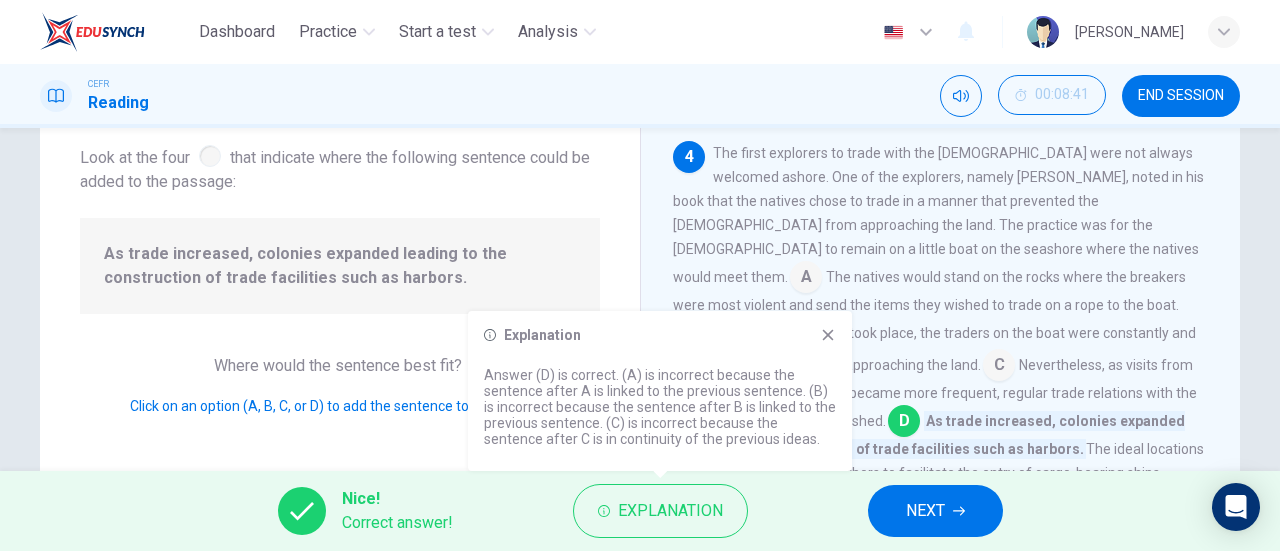 click on "NEXT" at bounding box center [925, 511] 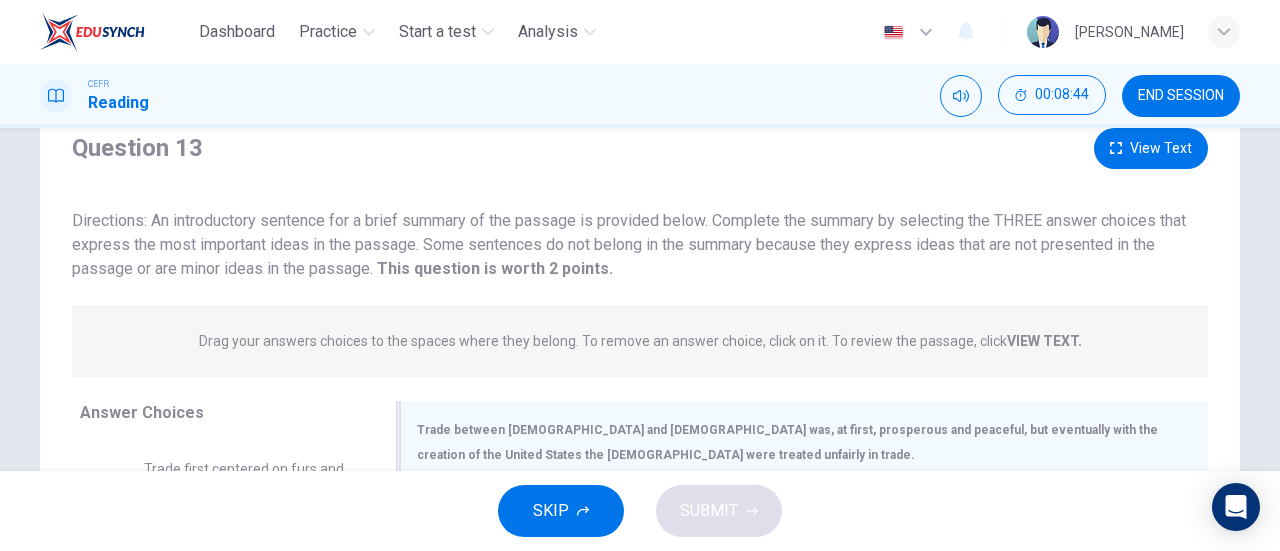 scroll, scrollTop: 0, scrollLeft: 0, axis: both 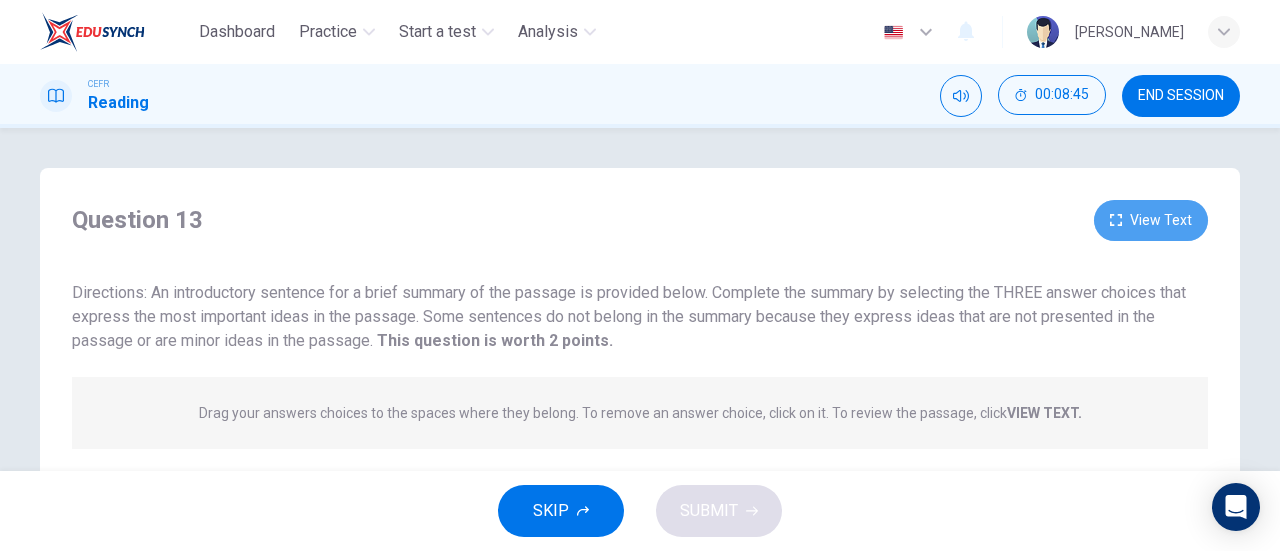 click on "View Text" at bounding box center (1151, 220) 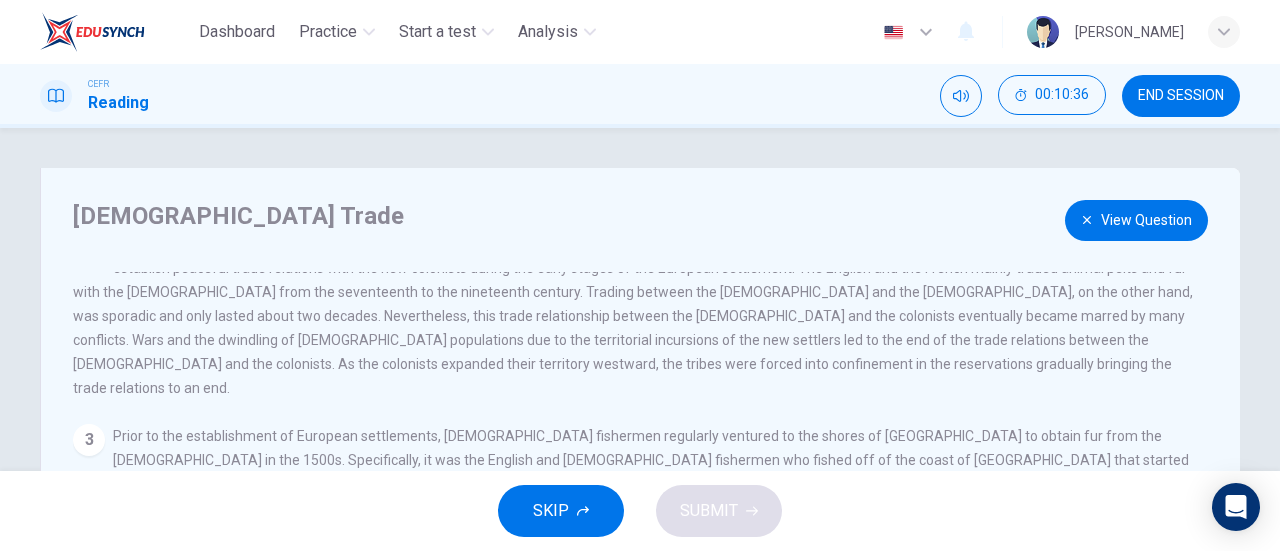 scroll, scrollTop: 235, scrollLeft: 0, axis: vertical 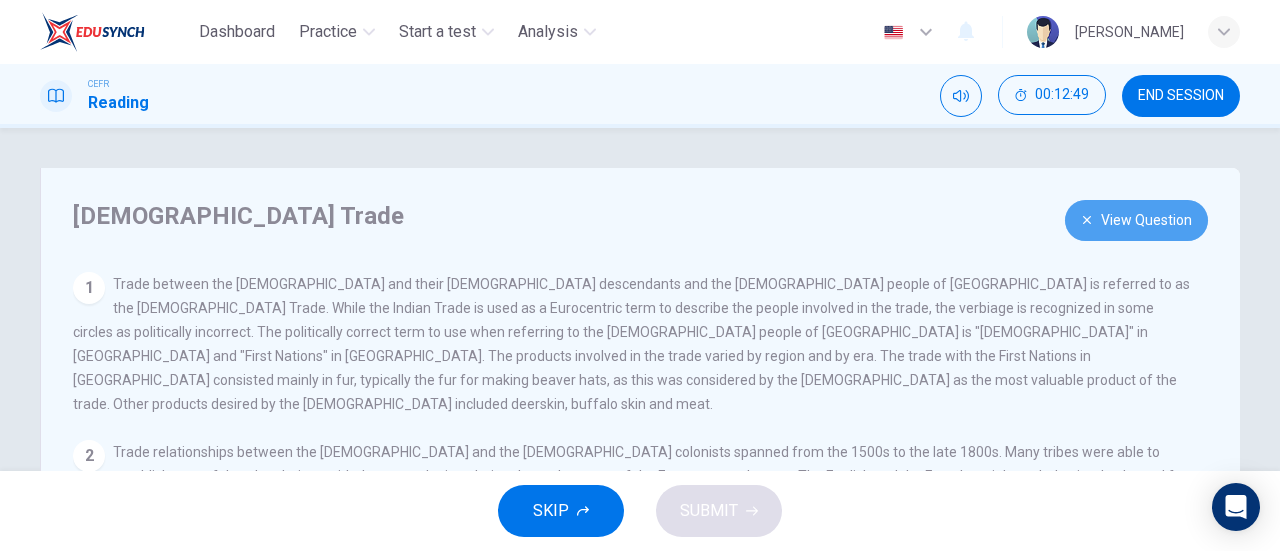 click on "View Question" at bounding box center [1136, 220] 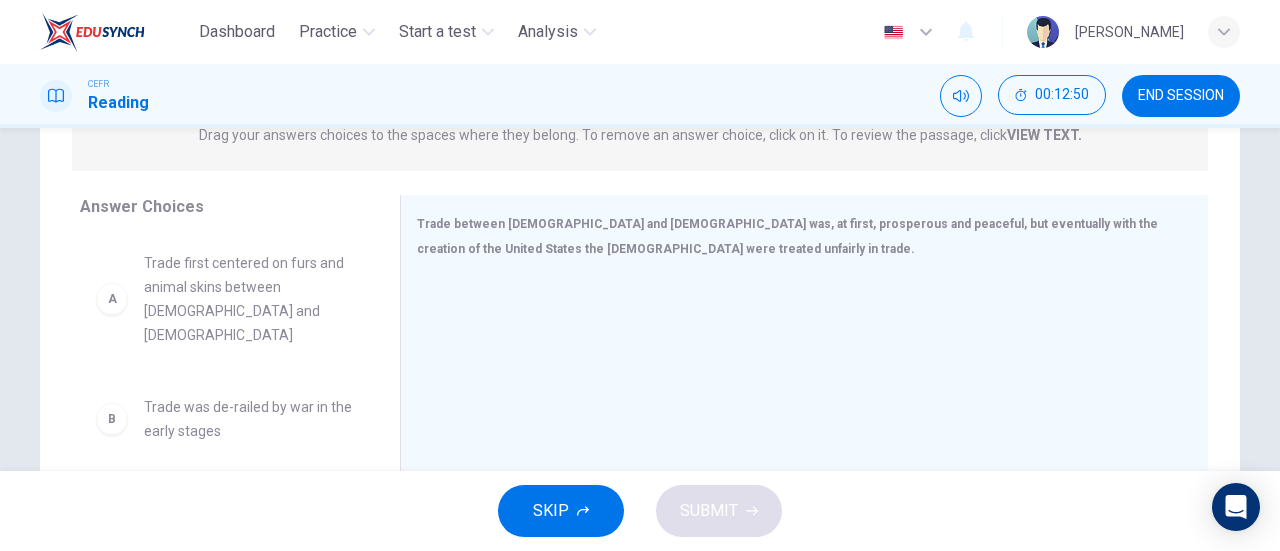 scroll, scrollTop: 283, scrollLeft: 0, axis: vertical 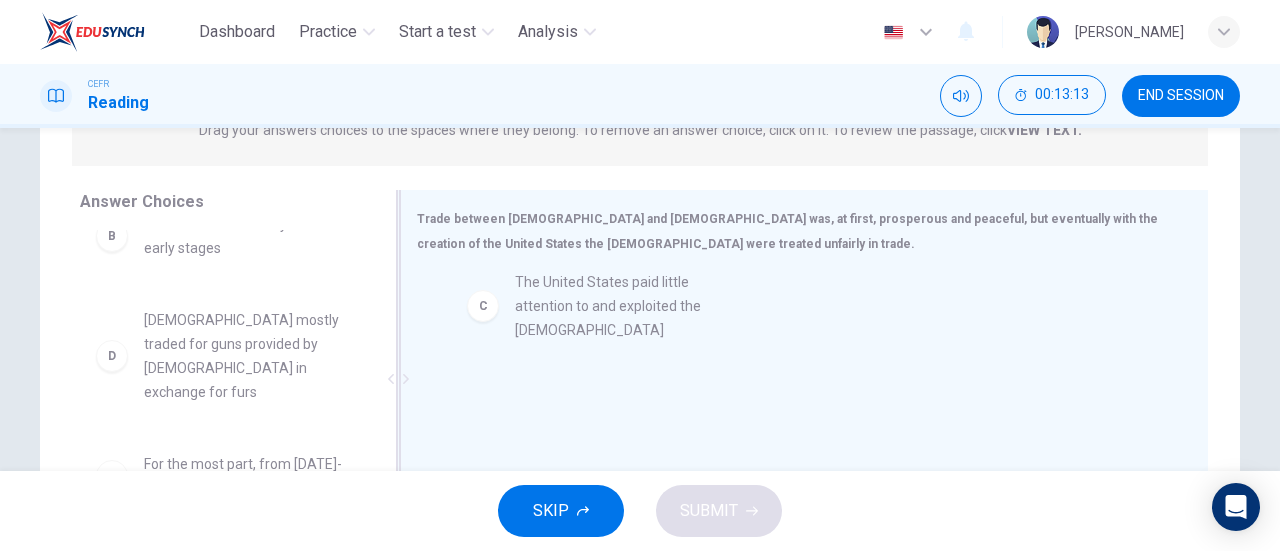 drag, startPoint x: 225, startPoint y: 350, endPoint x: 596, endPoint y: 339, distance: 371.16302 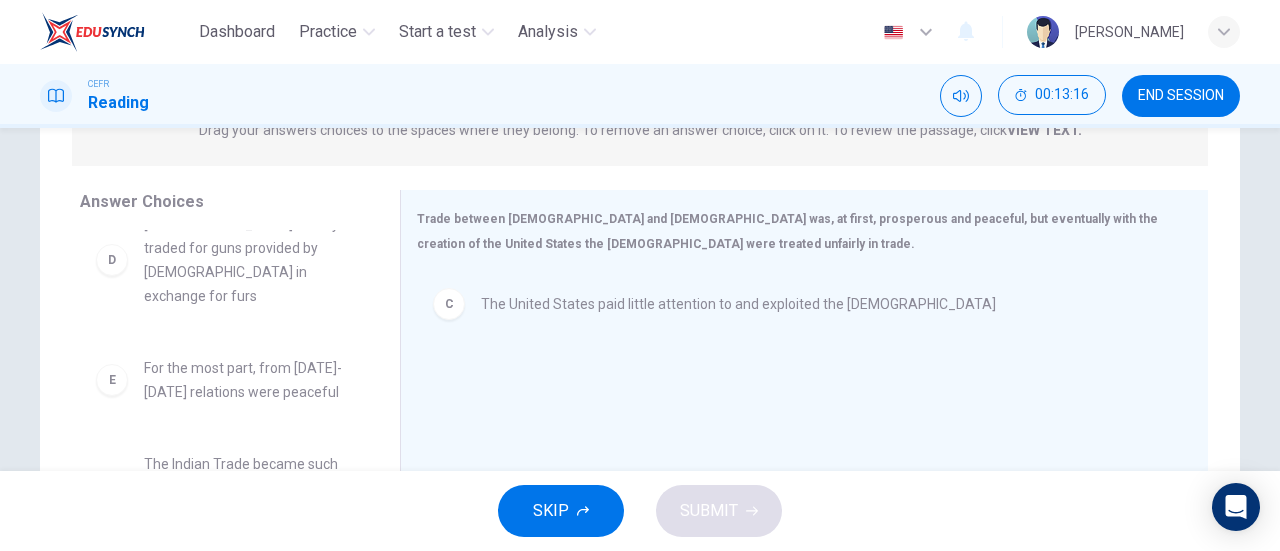 scroll, scrollTop: 276, scrollLeft: 0, axis: vertical 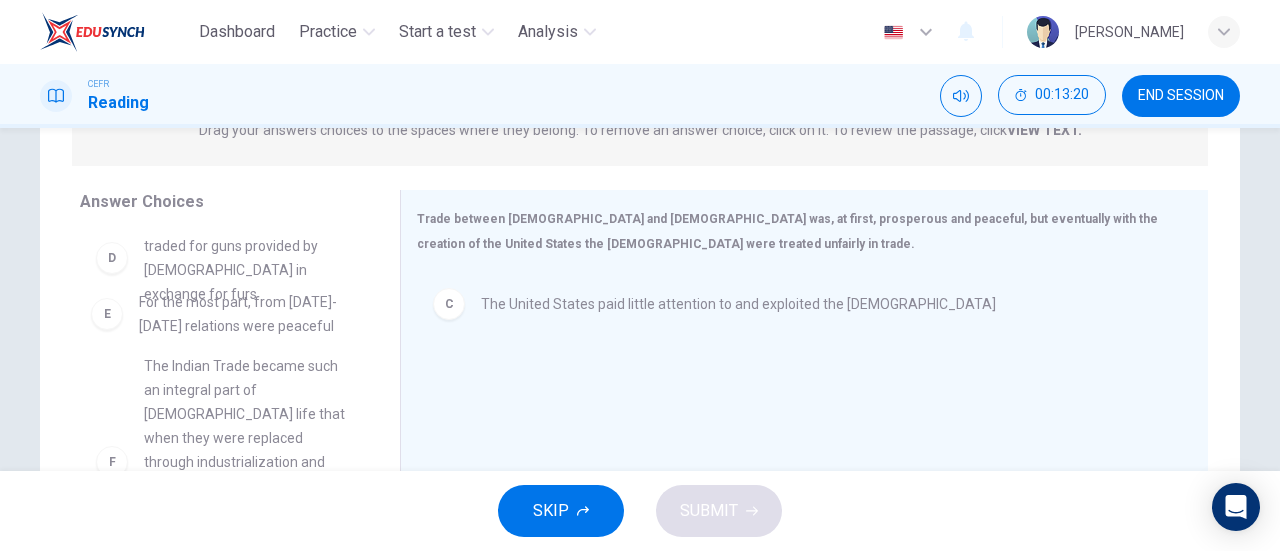 drag, startPoint x: 270, startPoint y: 345, endPoint x: 278, endPoint y: 332, distance: 15.264338 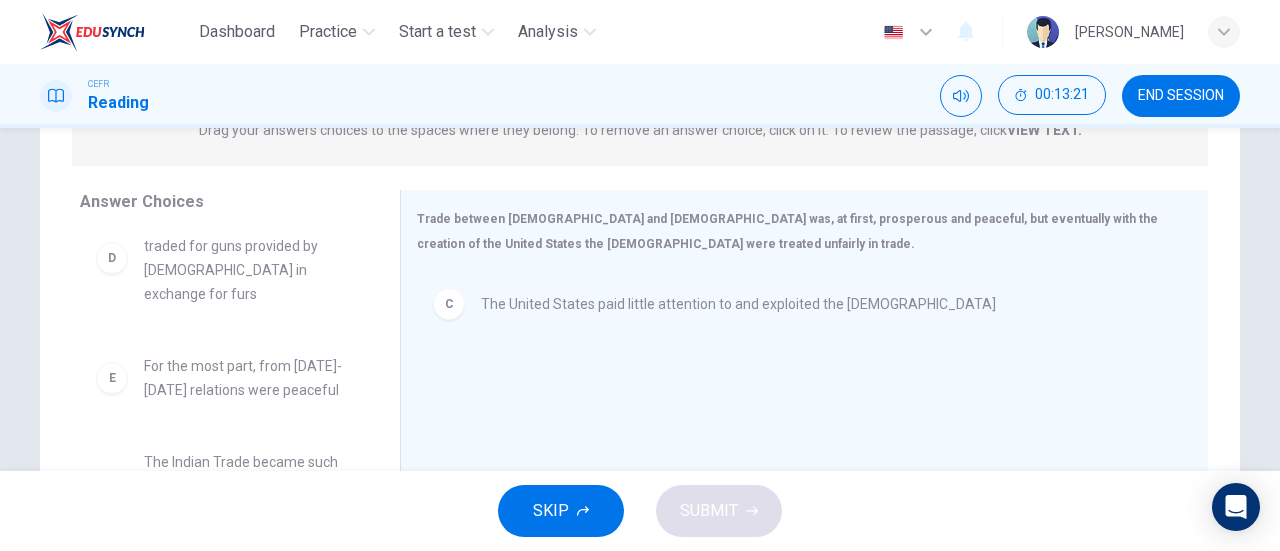 scroll, scrollTop: 372, scrollLeft: 0, axis: vertical 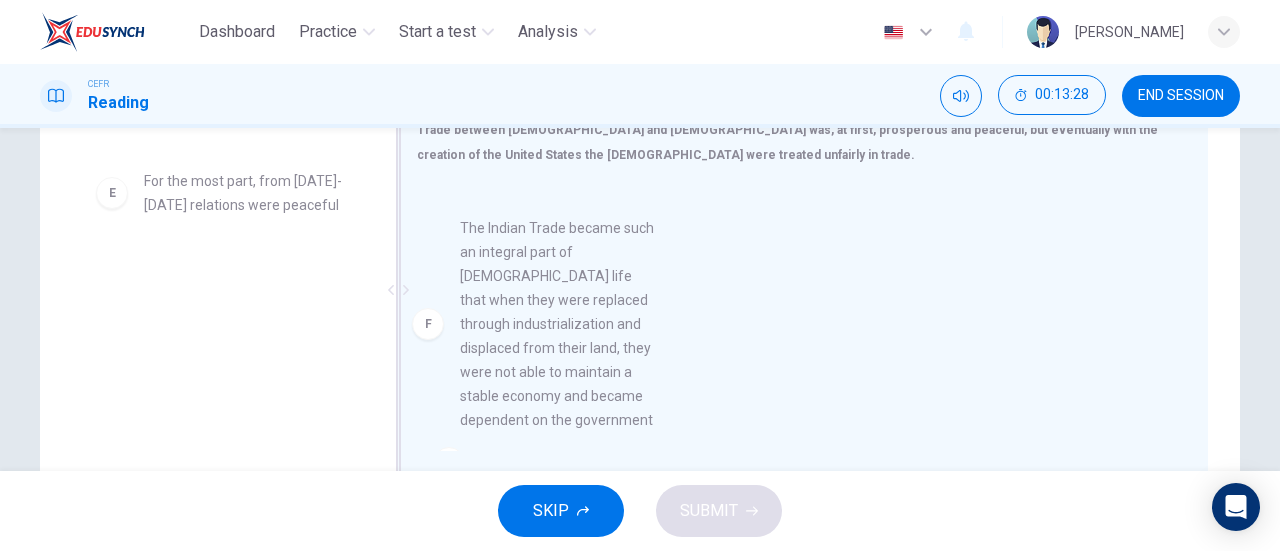 drag, startPoint x: 242, startPoint y: 367, endPoint x: 583, endPoint y: 371, distance: 341.02347 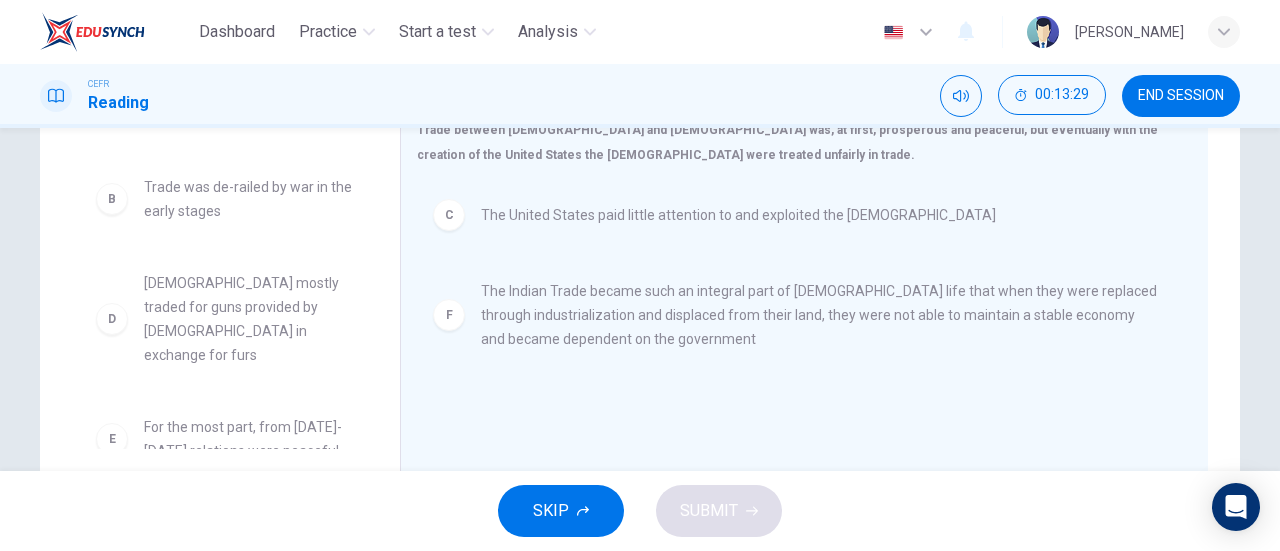 scroll, scrollTop: 108, scrollLeft: 0, axis: vertical 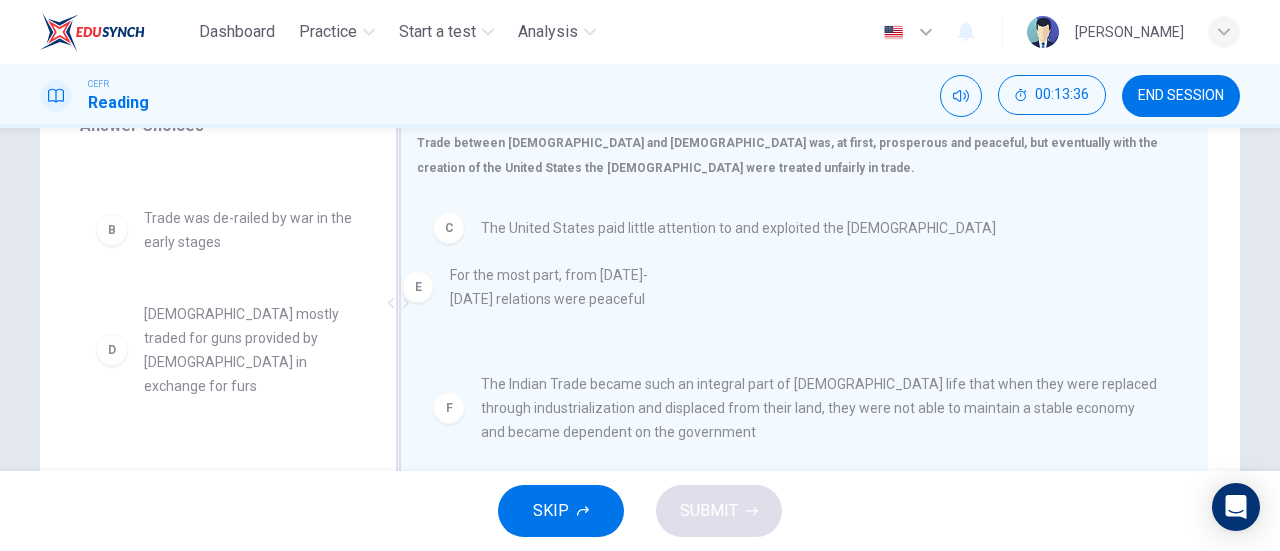 drag, startPoint x: 221, startPoint y: 420, endPoint x: 541, endPoint y: 289, distance: 345.77594 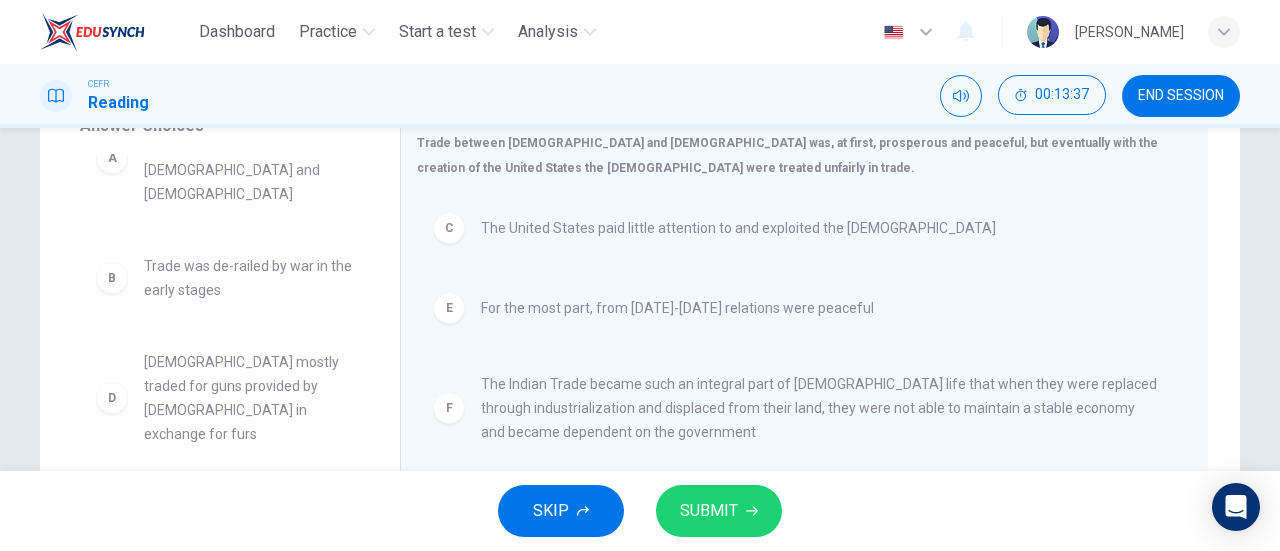 scroll, scrollTop: 12, scrollLeft: 0, axis: vertical 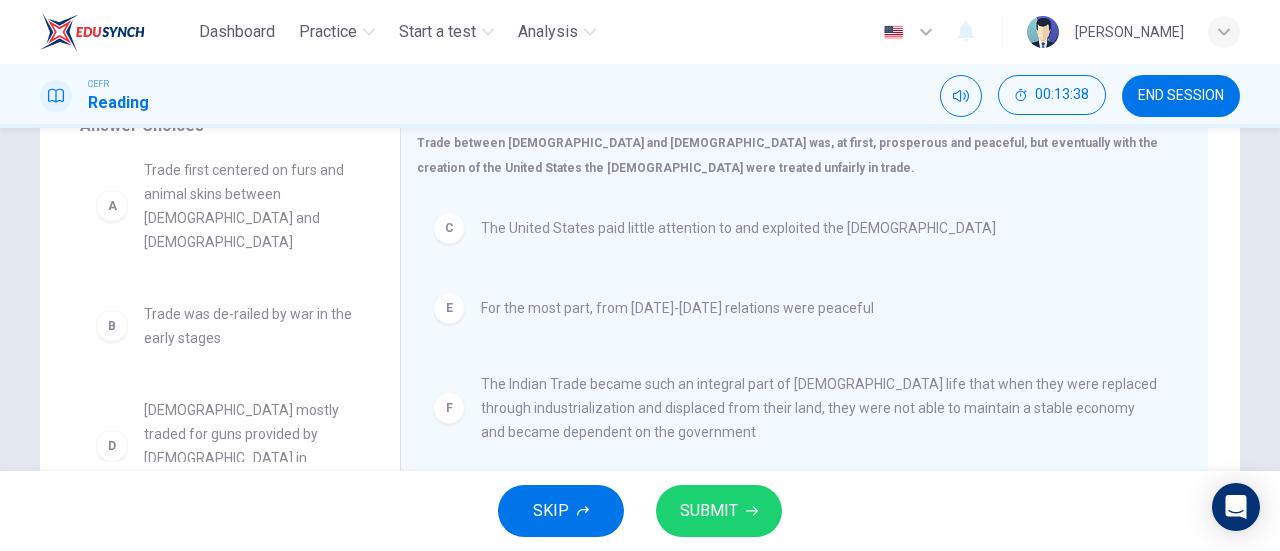 click on "SUBMIT" at bounding box center [709, 511] 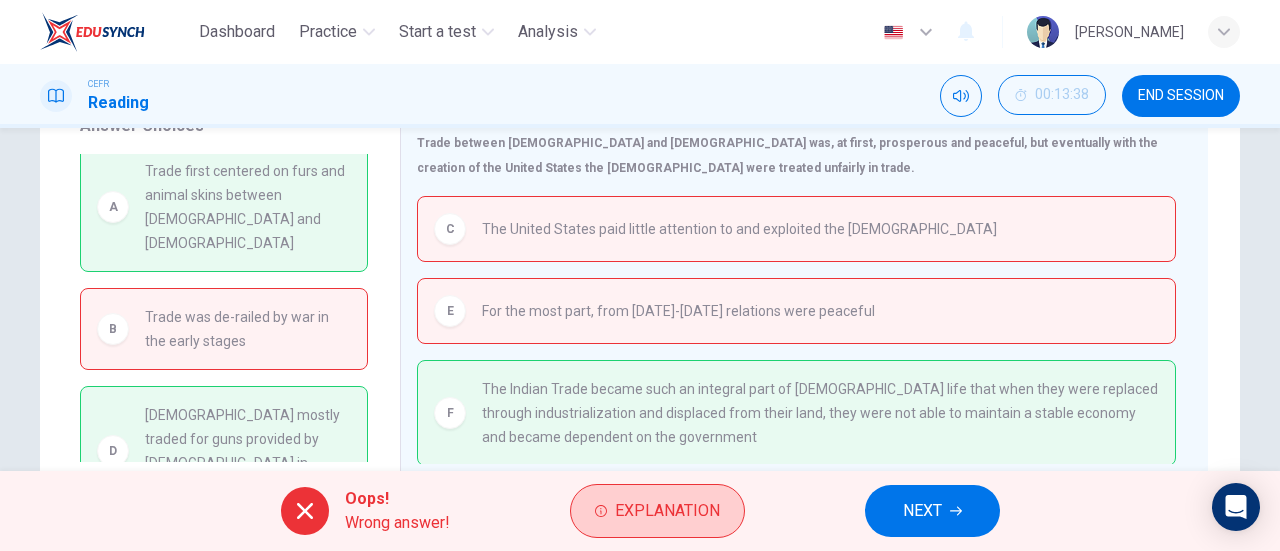 click on "Explanation" at bounding box center (667, 511) 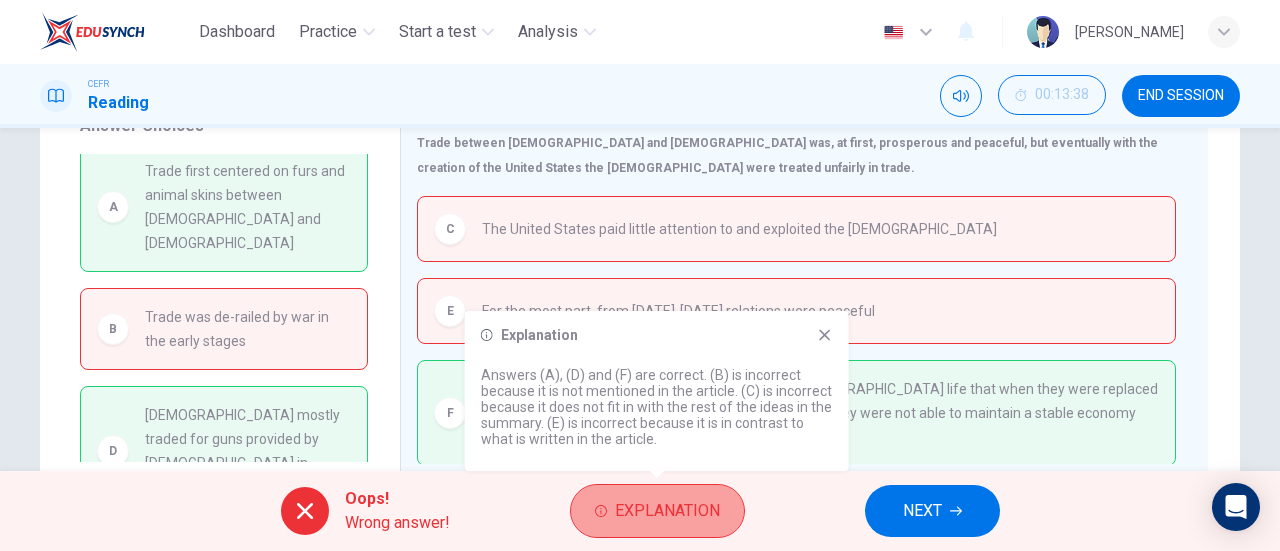 click on "Explanation" at bounding box center (667, 511) 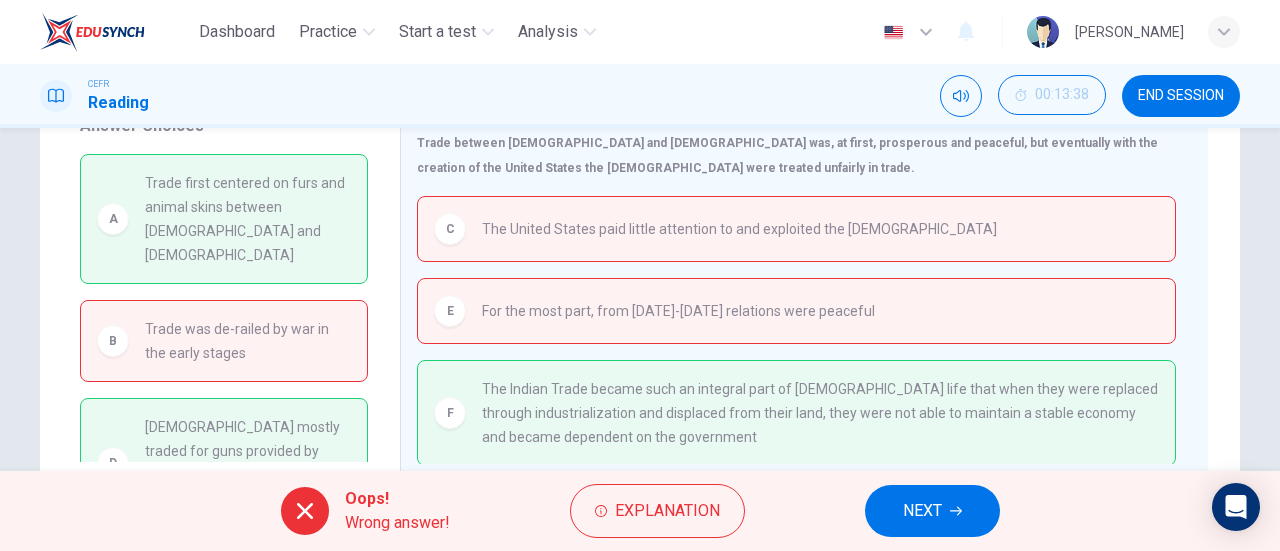 scroll, scrollTop: 16, scrollLeft: 0, axis: vertical 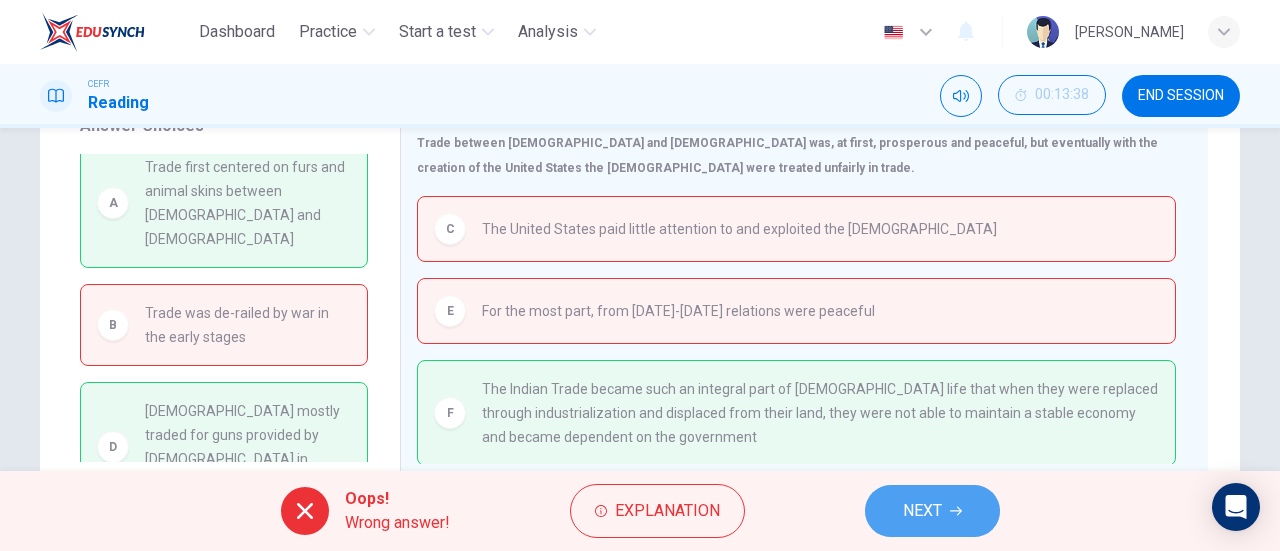 click on "NEXT" at bounding box center (932, 511) 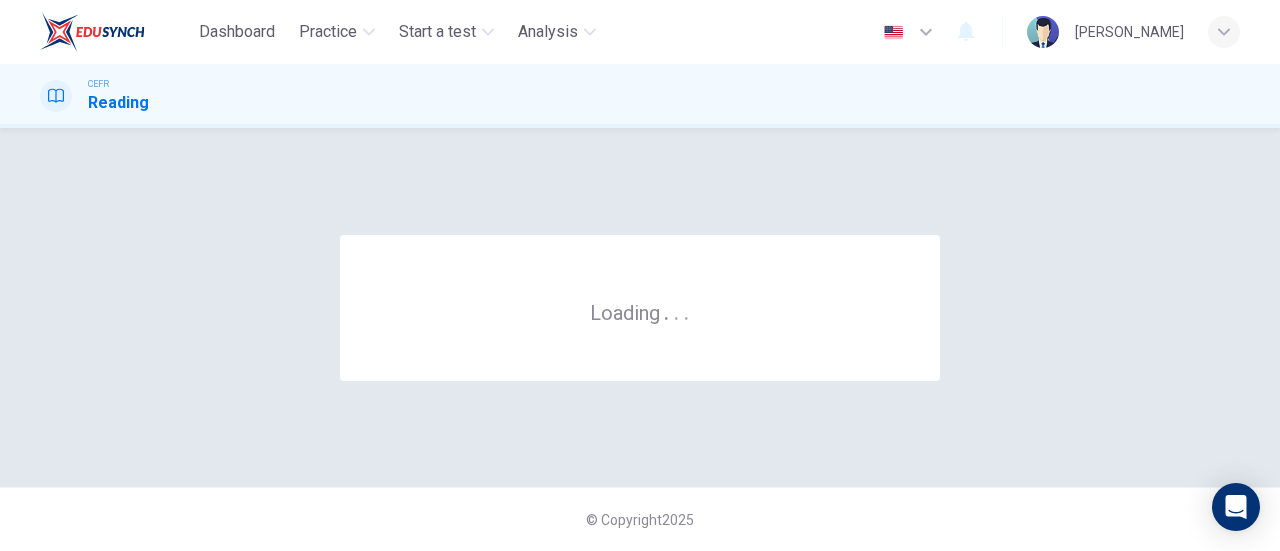 scroll, scrollTop: 0, scrollLeft: 0, axis: both 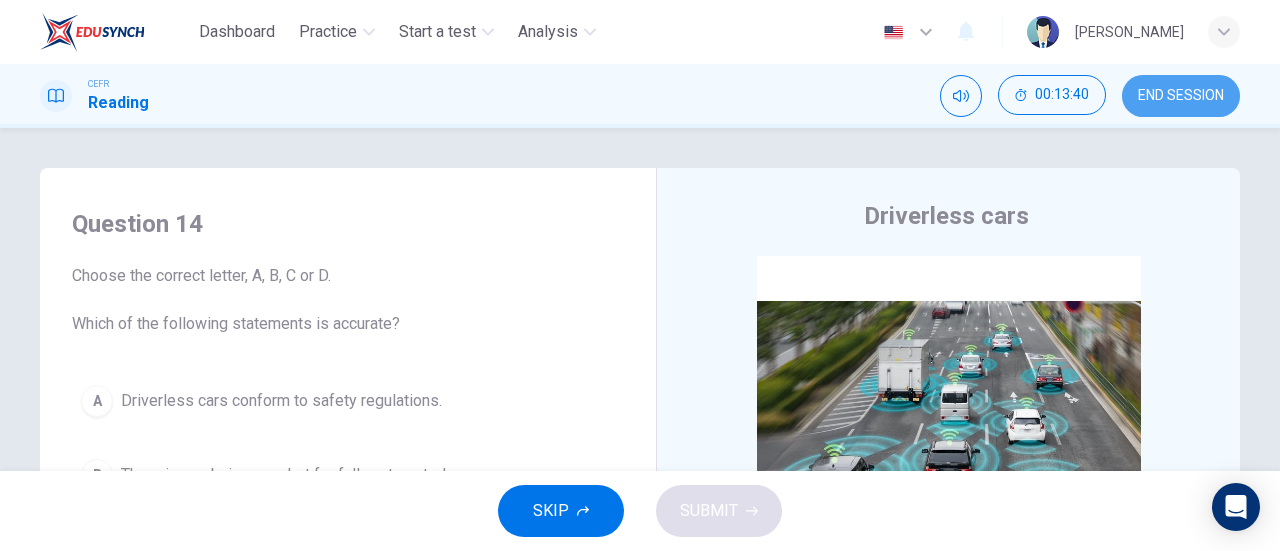click on "END SESSION" at bounding box center (1181, 96) 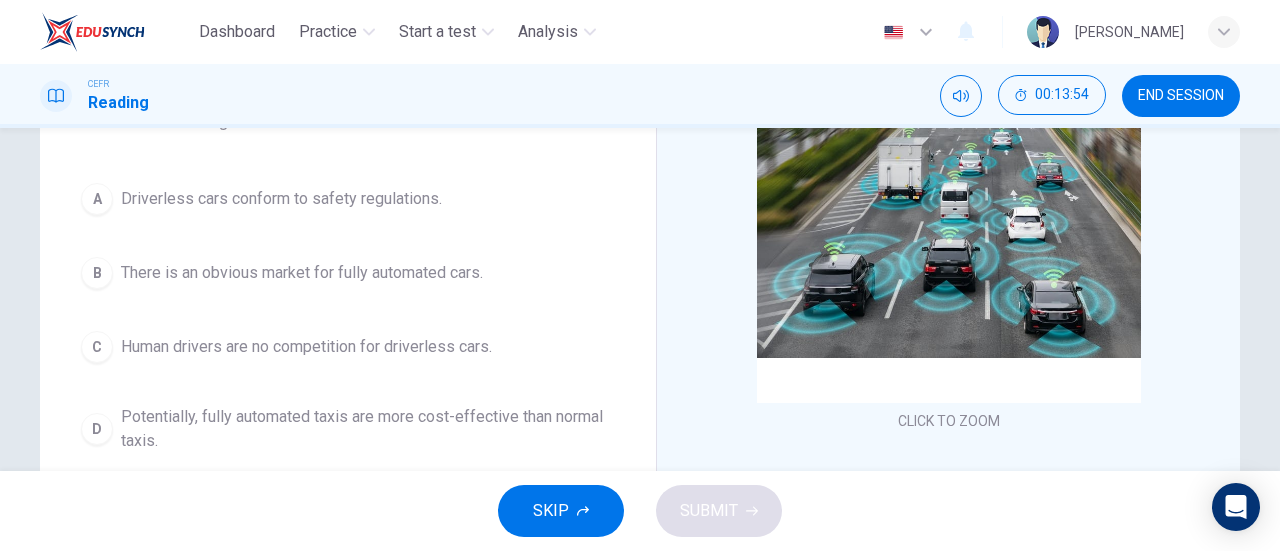 scroll, scrollTop: 204, scrollLeft: 0, axis: vertical 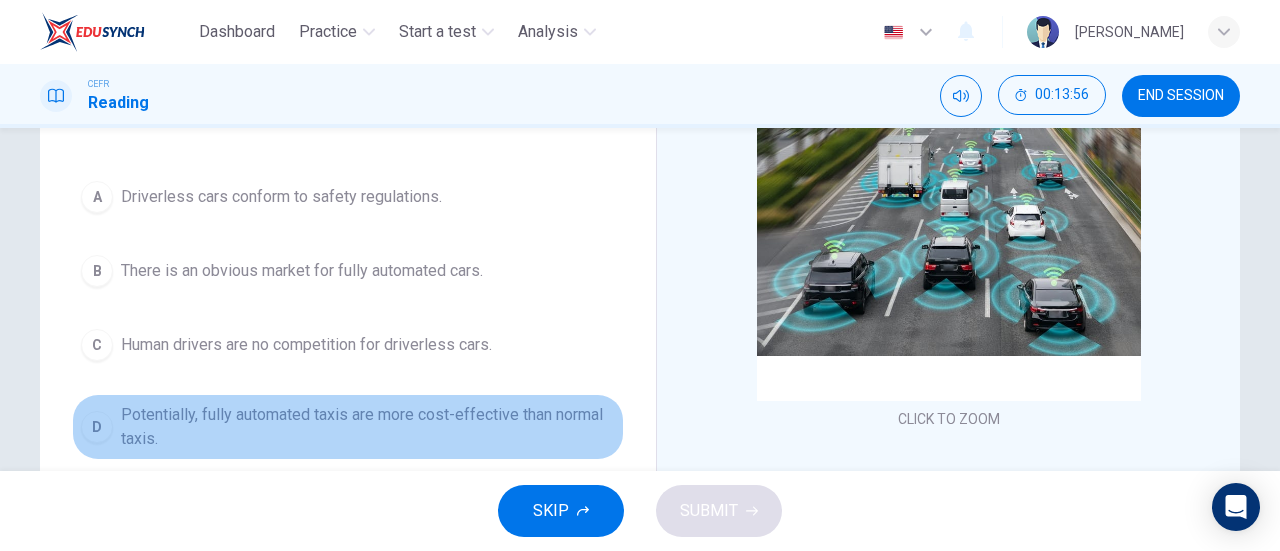 click on "Potentially, fully automated taxis are more cost-effective than normal taxis." at bounding box center (368, 427) 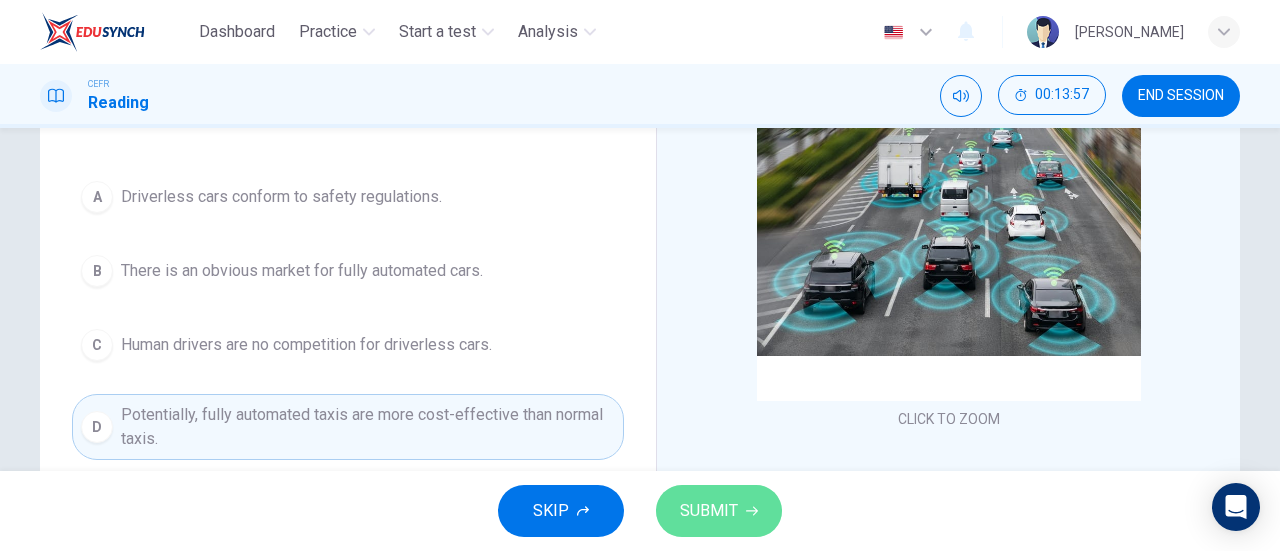 click on "SUBMIT" at bounding box center [719, 511] 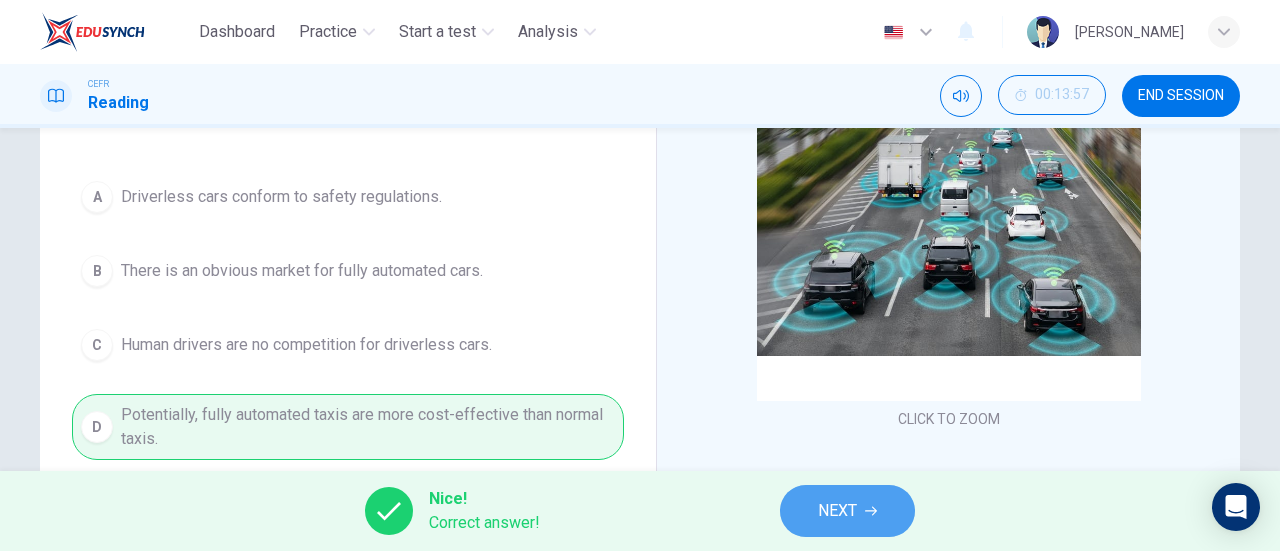 click on "NEXT" at bounding box center (837, 511) 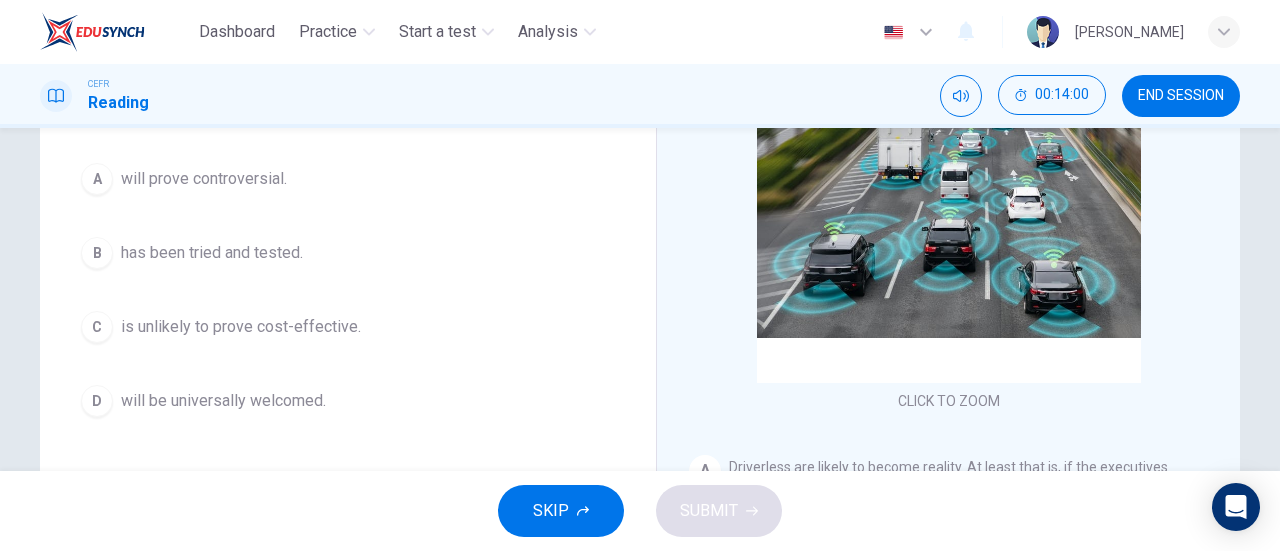 scroll, scrollTop: 224, scrollLeft: 0, axis: vertical 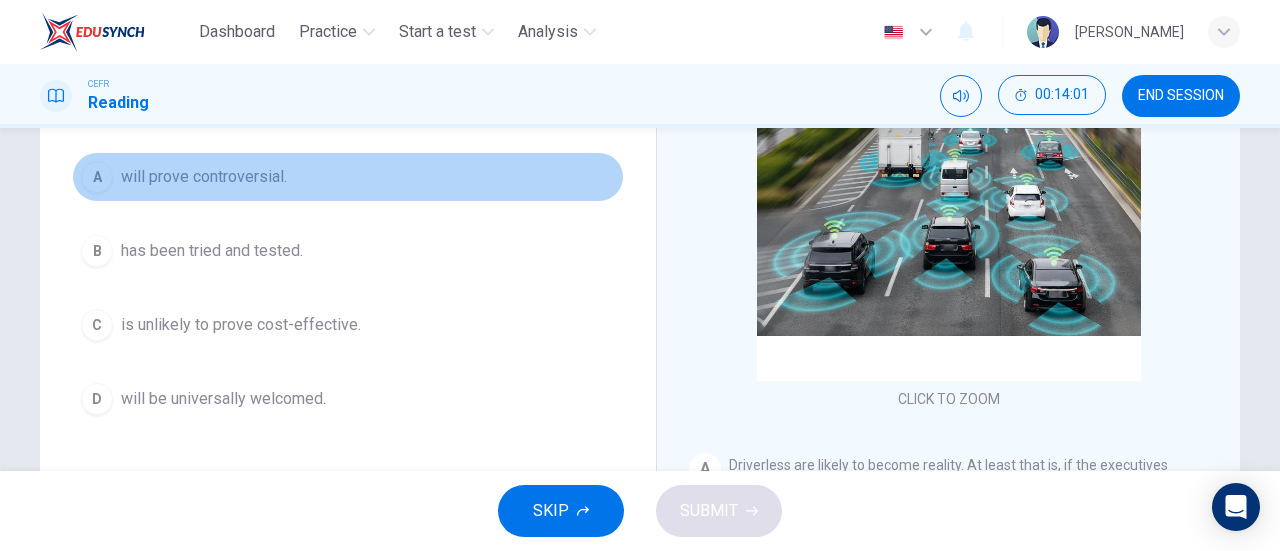click on "will prove controversial." at bounding box center [204, 177] 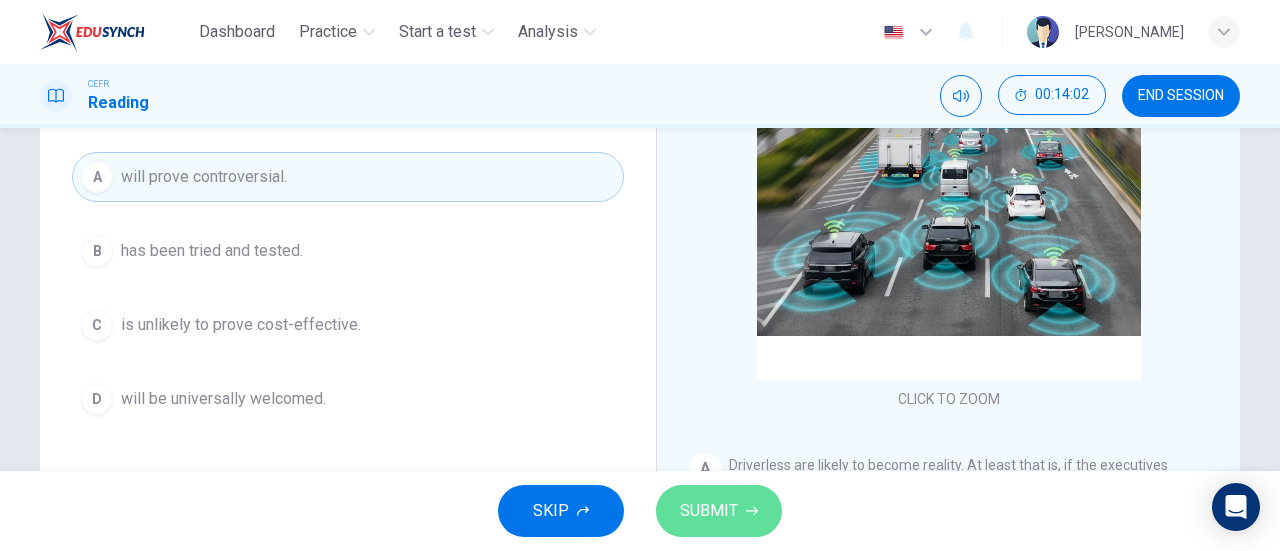 click on "SUBMIT" at bounding box center [709, 511] 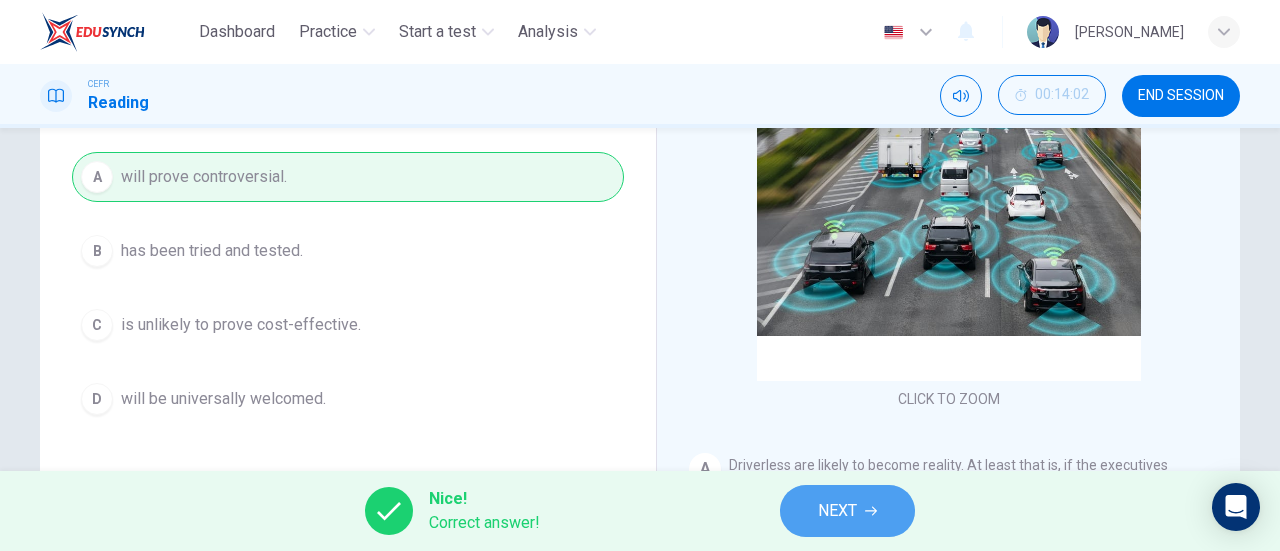 click on "NEXT" at bounding box center [837, 511] 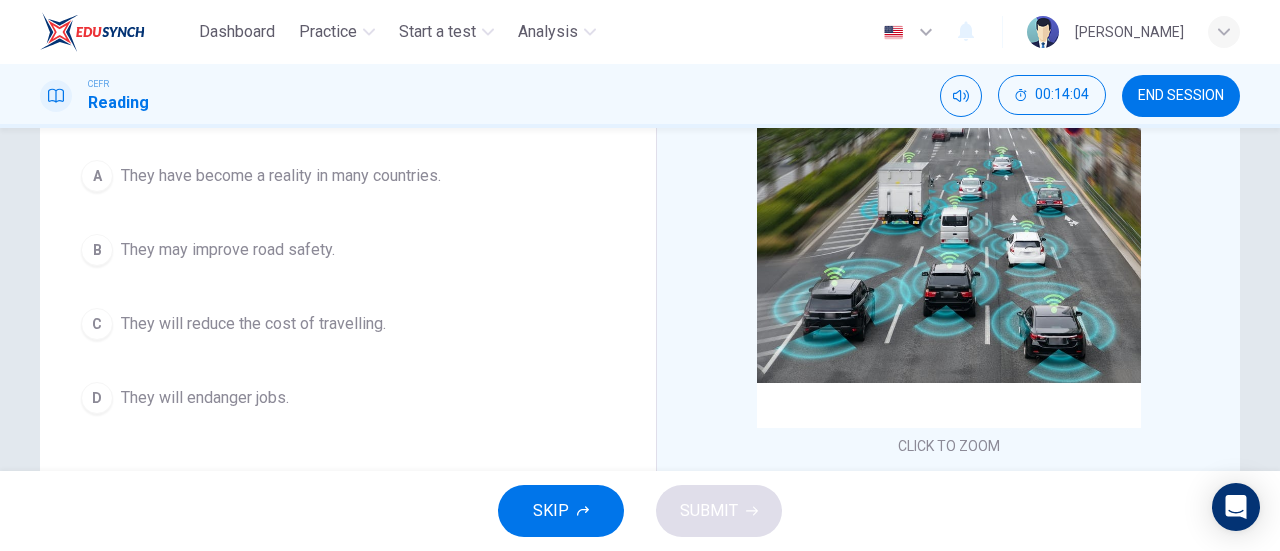 scroll, scrollTop: 178, scrollLeft: 0, axis: vertical 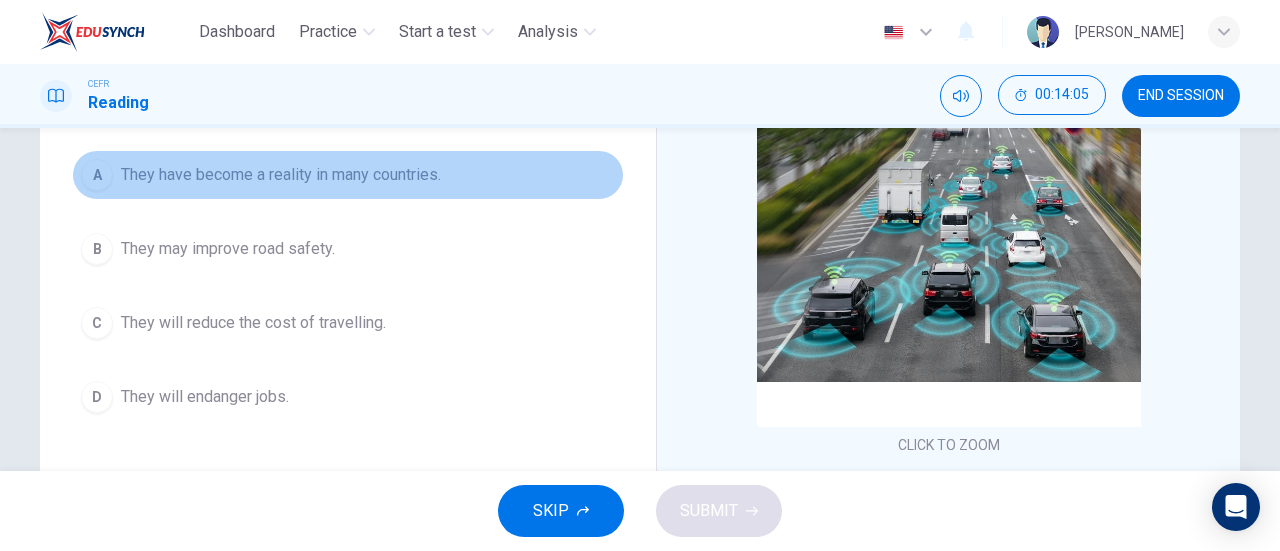 click on "They have become a reality in many countries." at bounding box center (281, 175) 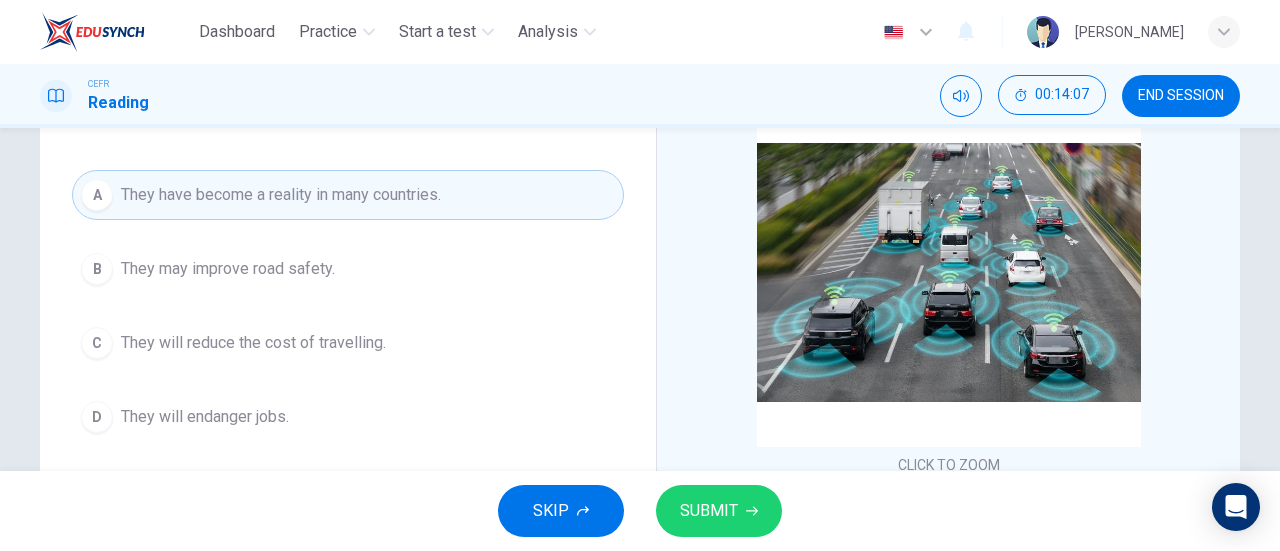 scroll, scrollTop: 165, scrollLeft: 0, axis: vertical 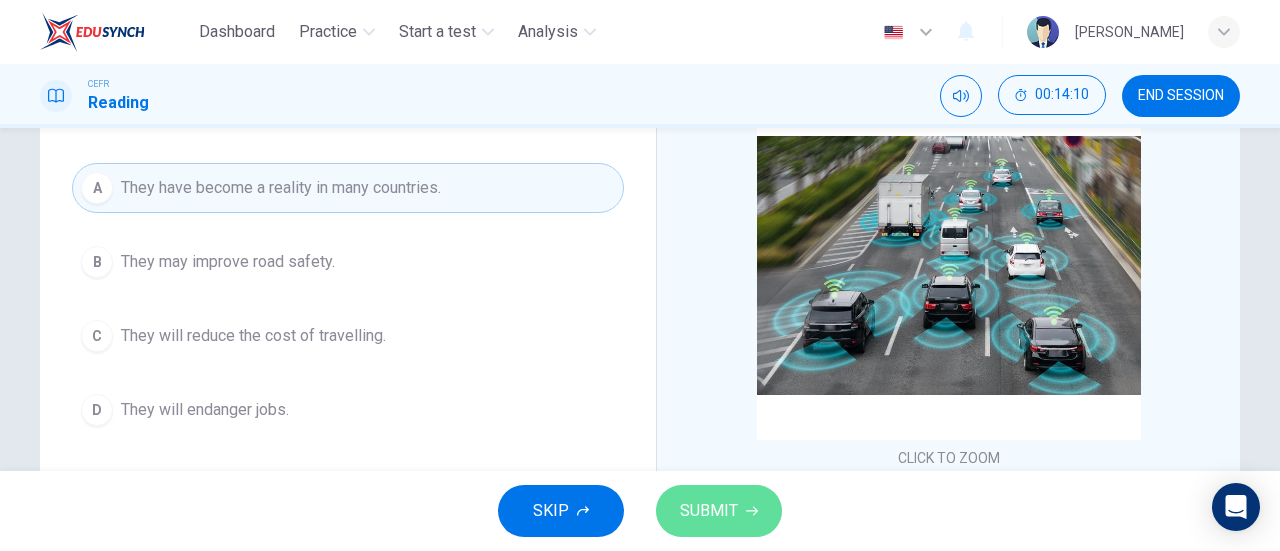 click on "SUBMIT" at bounding box center [709, 511] 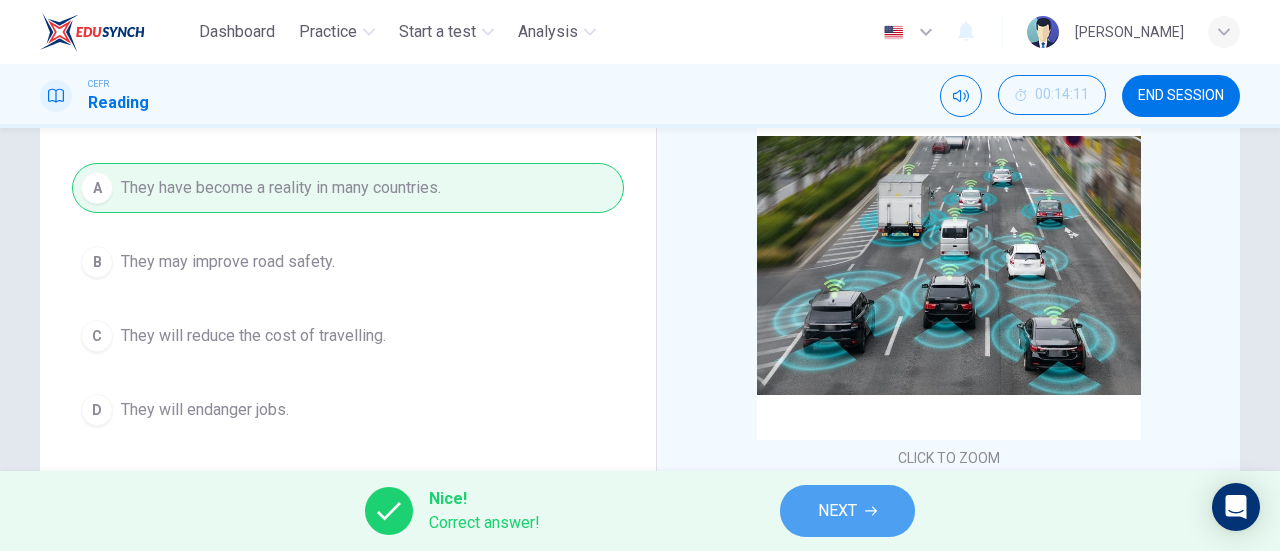 click on "NEXT" at bounding box center (847, 511) 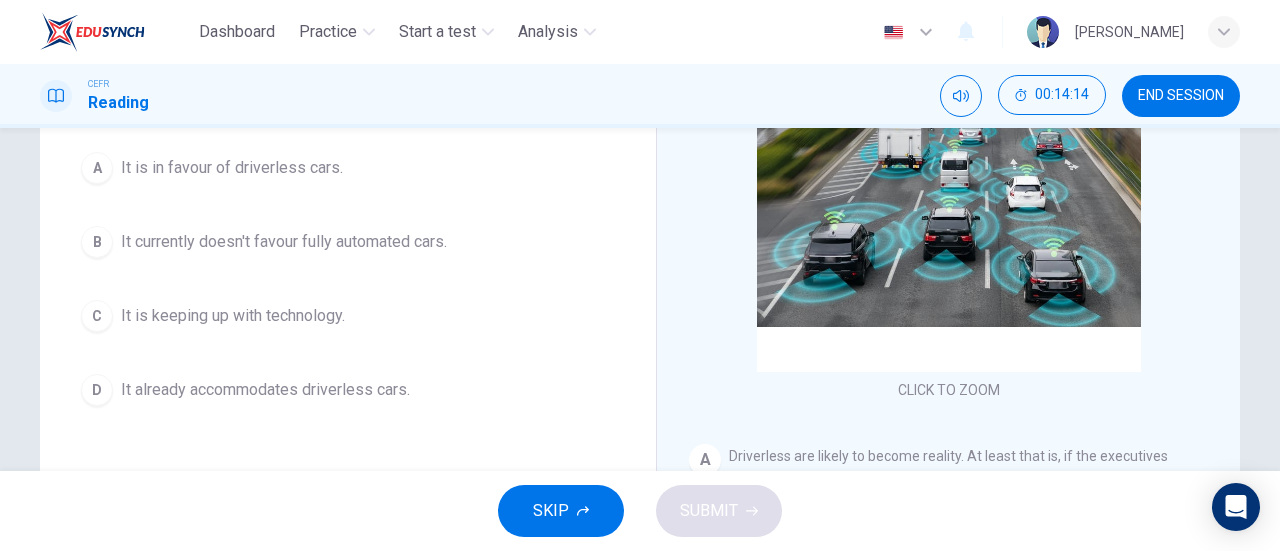 scroll, scrollTop: 222, scrollLeft: 0, axis: vertical 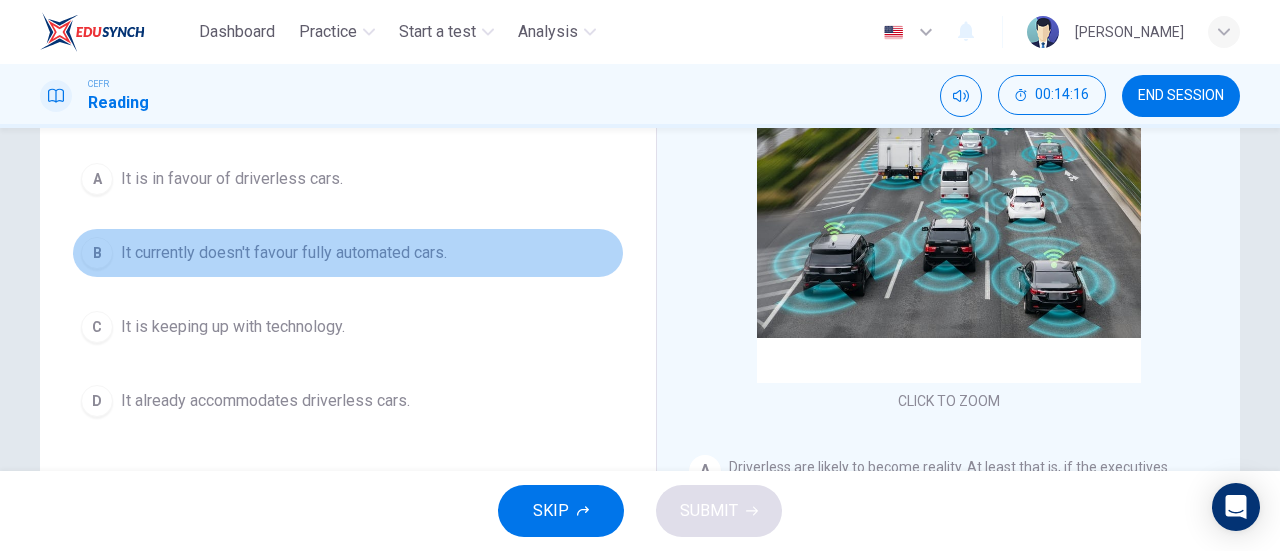 click on "It currently doesn't favour fully automated cars." at bounding box center [284, 253] 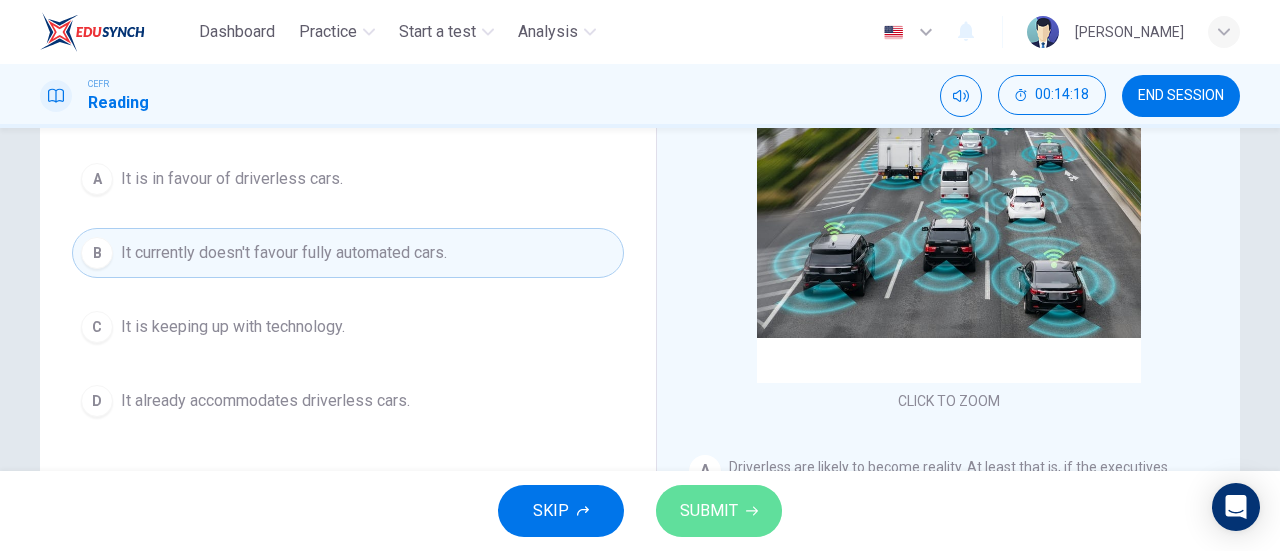 click on "SUBMIT" at bounding box center (709, 511) 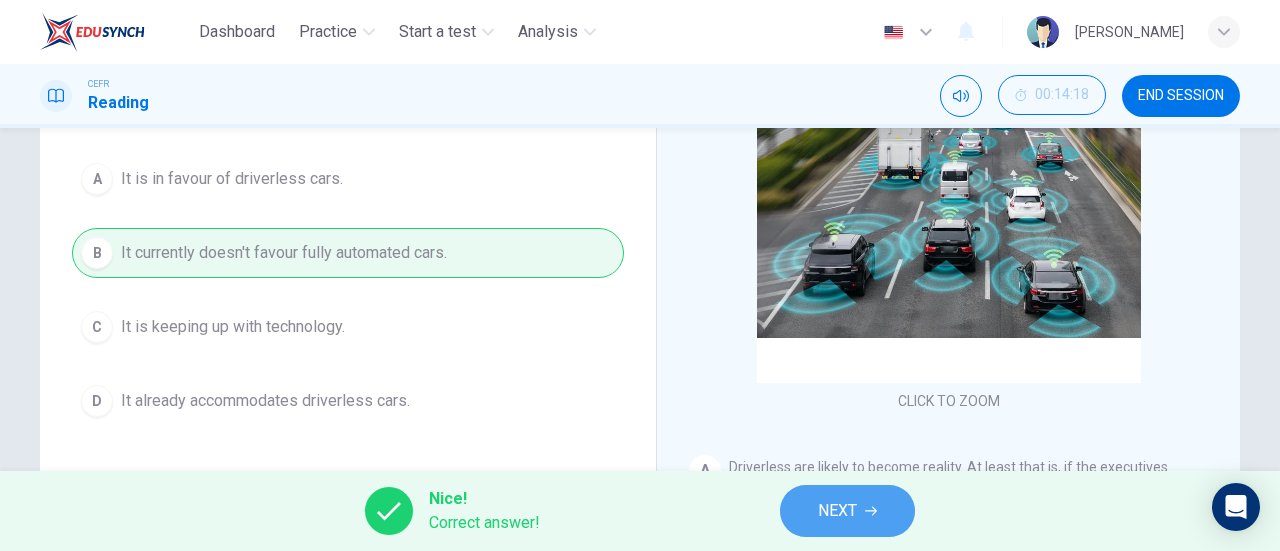 click on "NEXT" at bounding box center [847, 511] 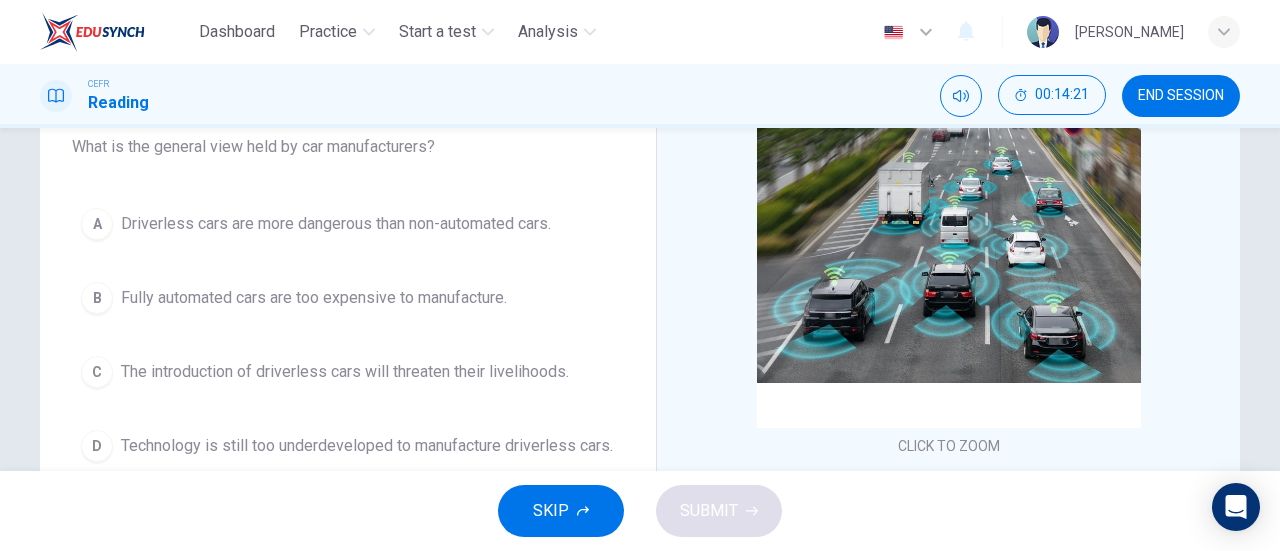 scroll, scrollTop: 209, scrollLeft: 0, axis: vertical 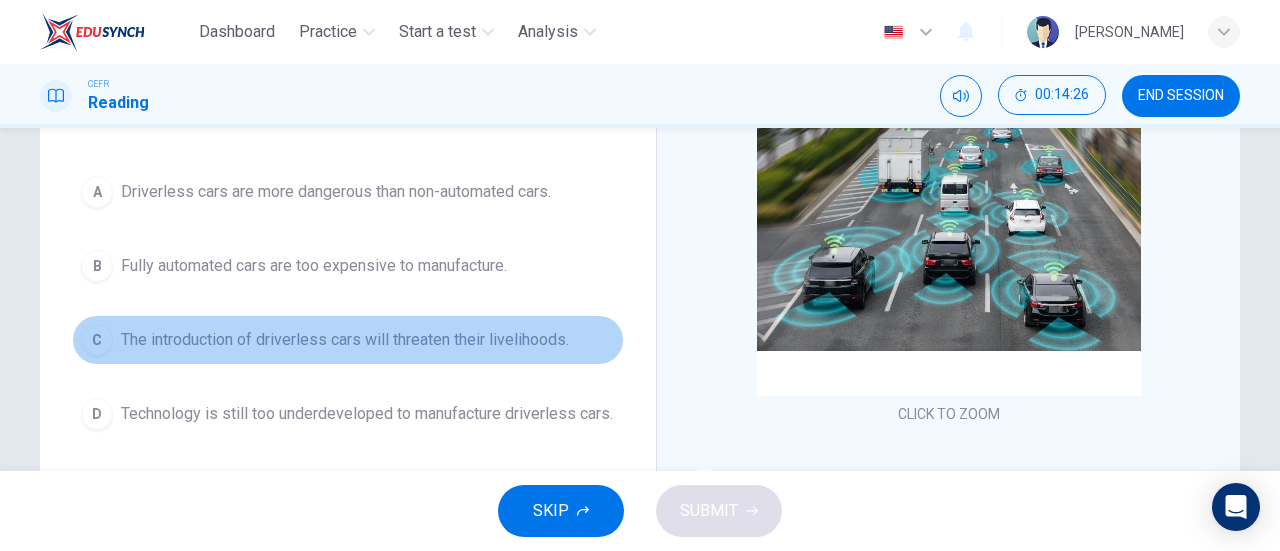 click on "C The introduction of driverless cars will threaten their livelihoods." at bounding box center (348, 340) 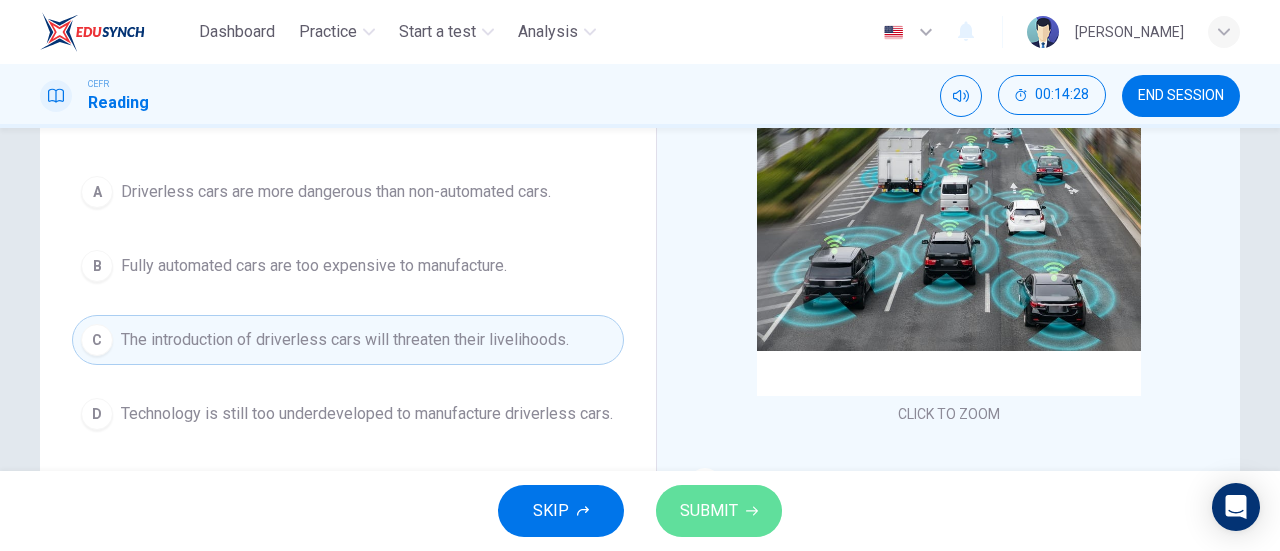 click on "SUBMIT" at bounding box center (709, 511) 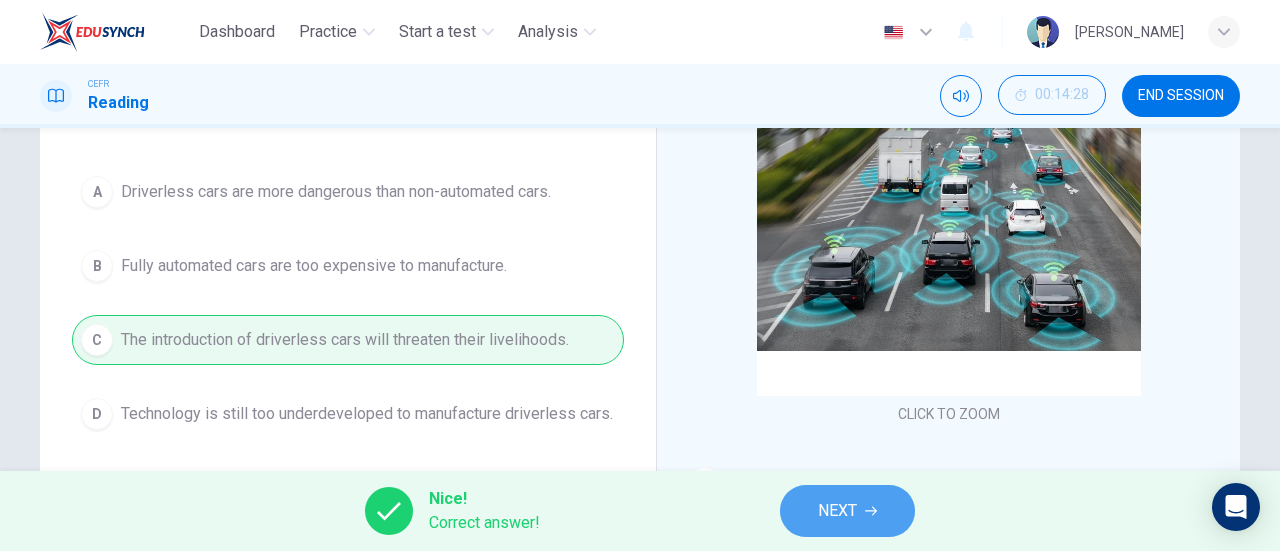 click on "NEXT" at bounding box center [837, 511] 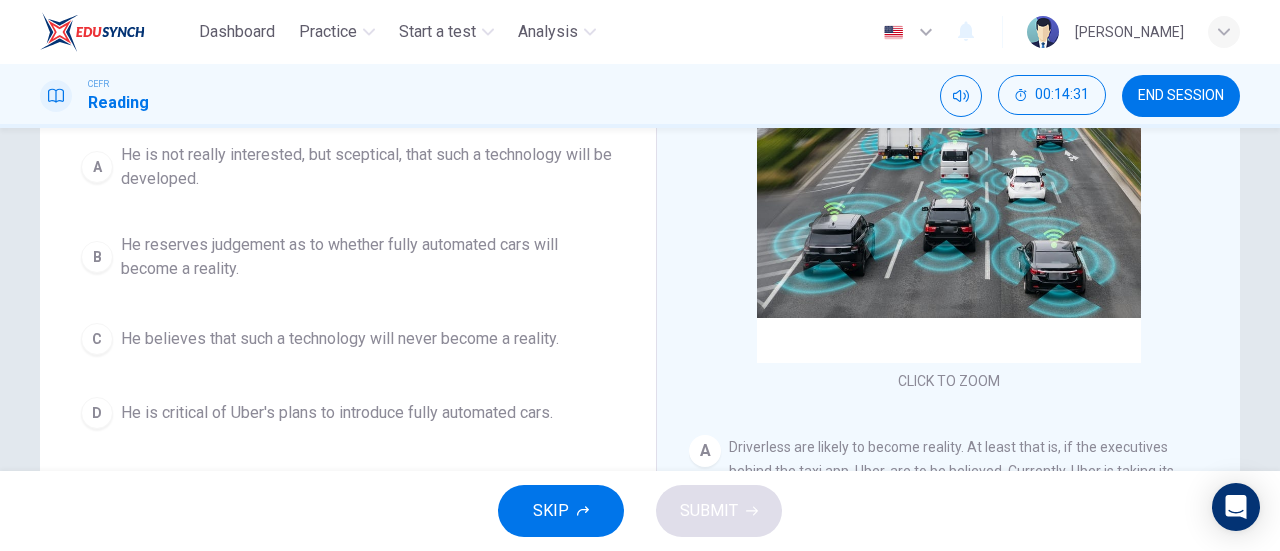 scroll, scrollTop: 246, scrollLeft: 0, axis: vertical 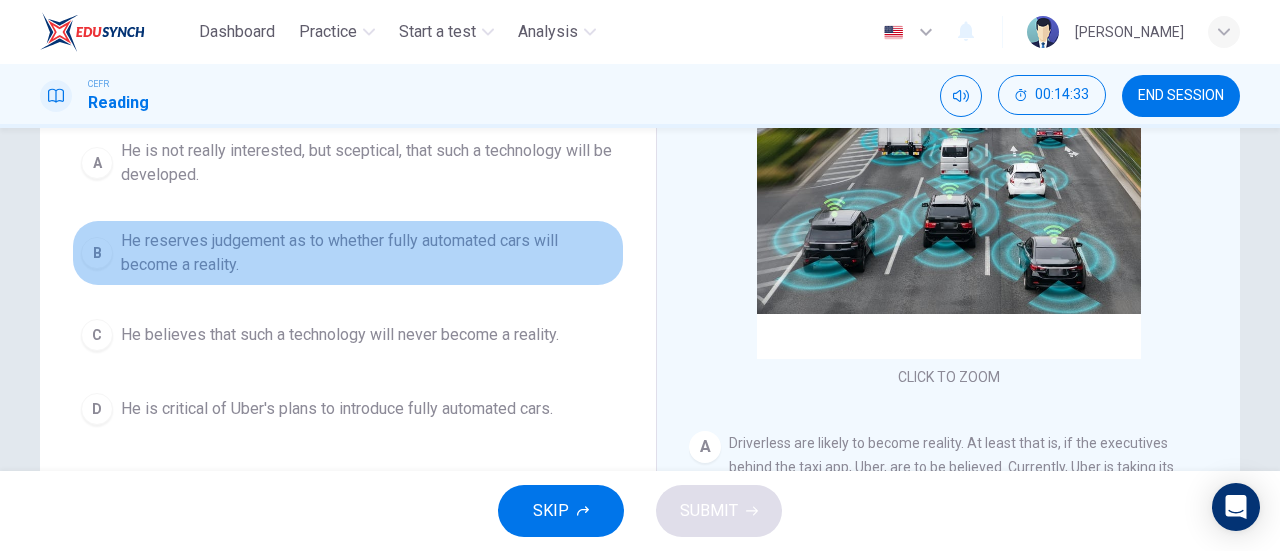 click on "He reserves judgement as to whether fully automated cars will become a reality." at bounding box center [368, 253] 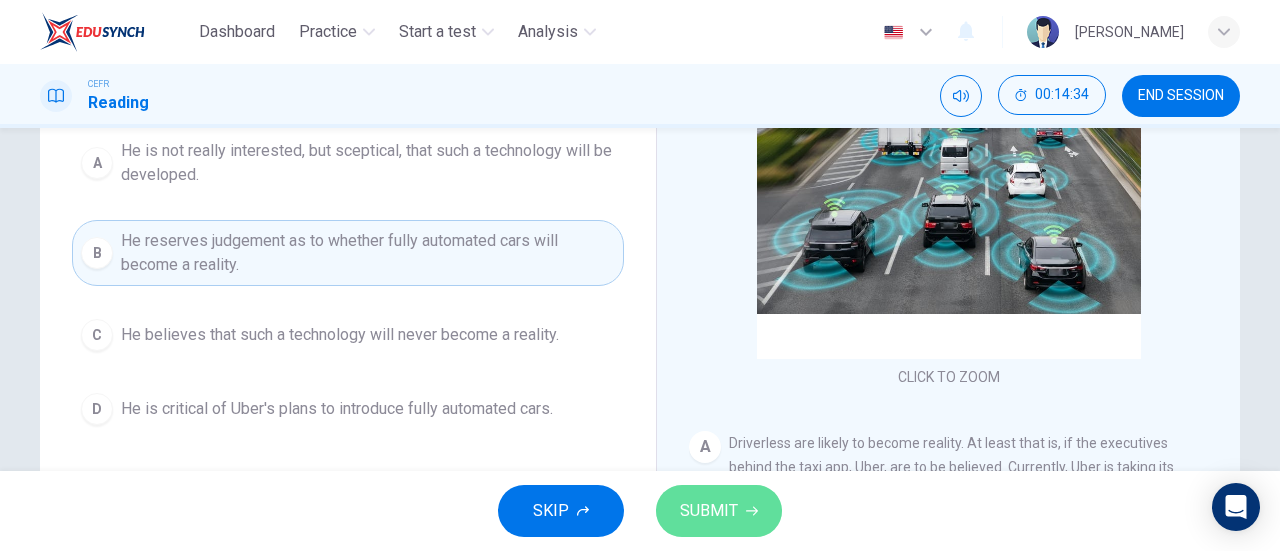click on "SUBMIT" at bounding box center [719, 511] 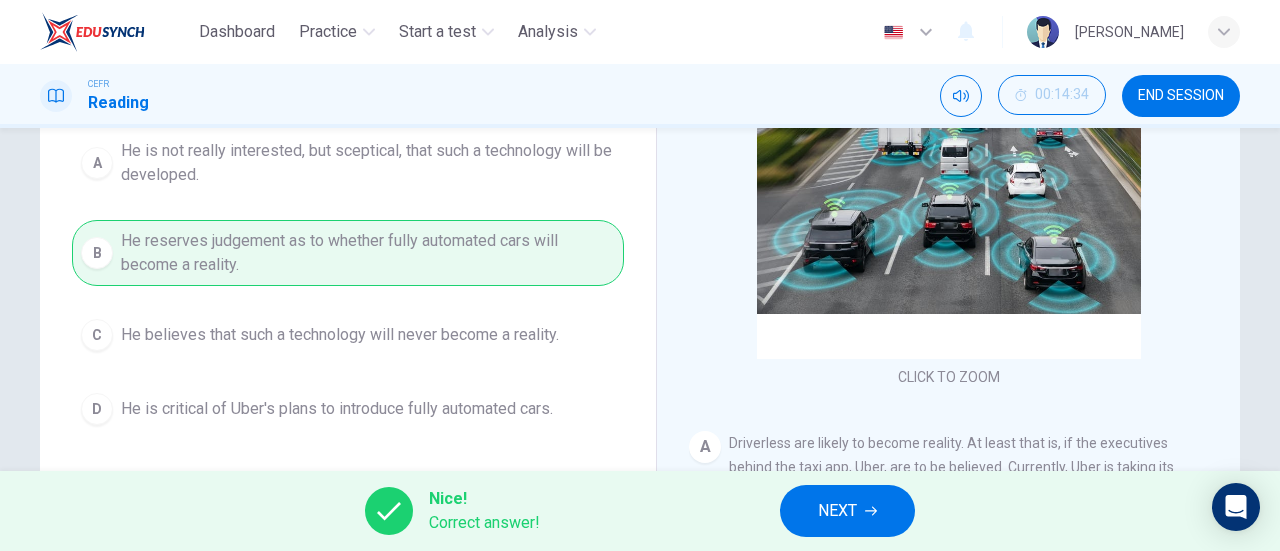 click on "NEXT" at bounding box center (837, 511) 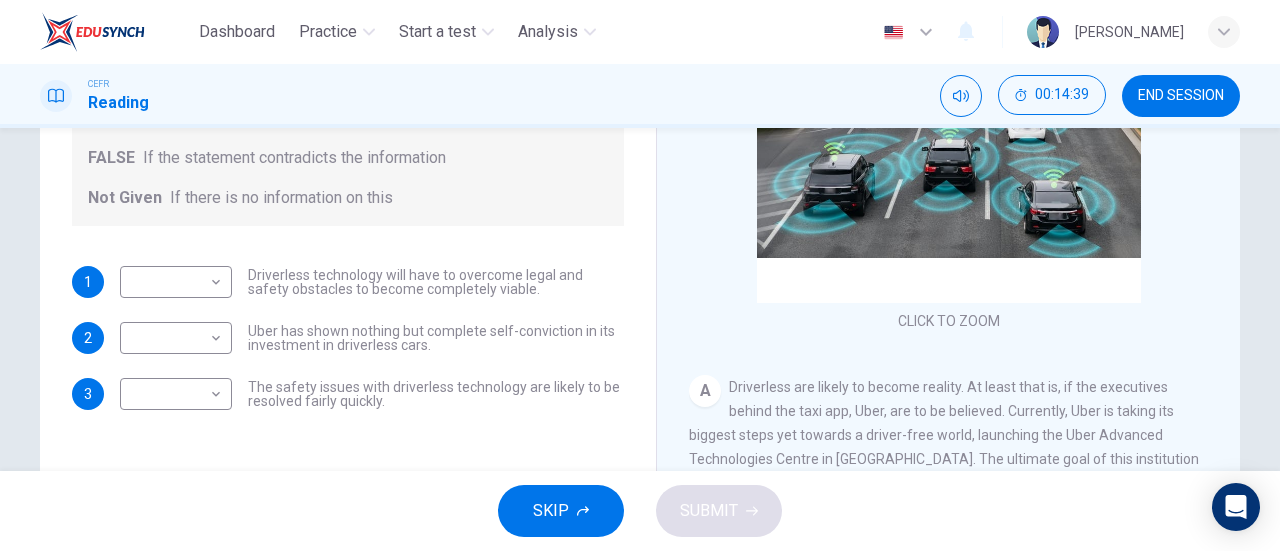 scroll, scrollTop: 287, scrollLeft: 0, axis: vertical 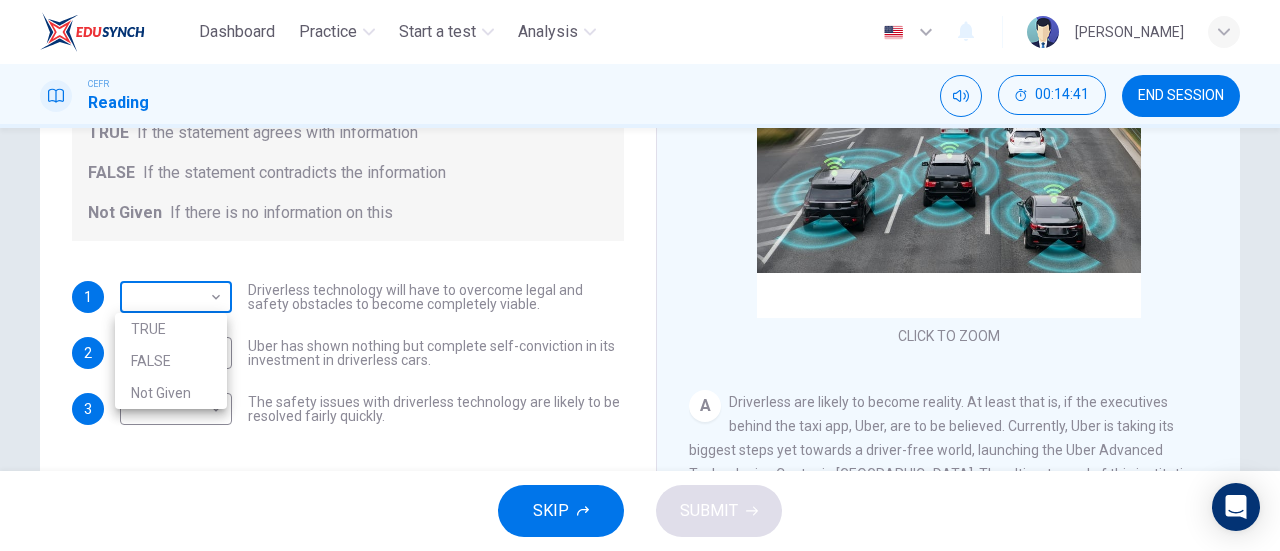 click on "Dashboard Practice Start a test Analysis English en ​ DINIE MAWADDAH BINTI DZULHADI CEFR Reading 00:14:41 END SESSION Question 20 Do the following statements agree with the information given in the text? For questions following questions, write TRUE If the statement agrees with information FALSE If the statement contradicts the information Not Given If there is no information on this 1 ​ ​ Driverless technology will have to overcome legal and safety obstacles to become completely viable. 2 ​ ​ Uber has shown nothing but complete self-conviction in its investment in driverless cars. 3 ​ ​ The safety issues with driverless technology are likely to be resolved fairly quickly. Driverless cars CLICK TO ZOOM Click to Zoom A B C D E F G H SKIP SUBMIT EduSynch - Online Language Proficiency Testing
Dashboard Practice Start a test Analysis Notifications © Copyright  2025 TRUE FALSE Not Given" at bounding box center (640, 275) 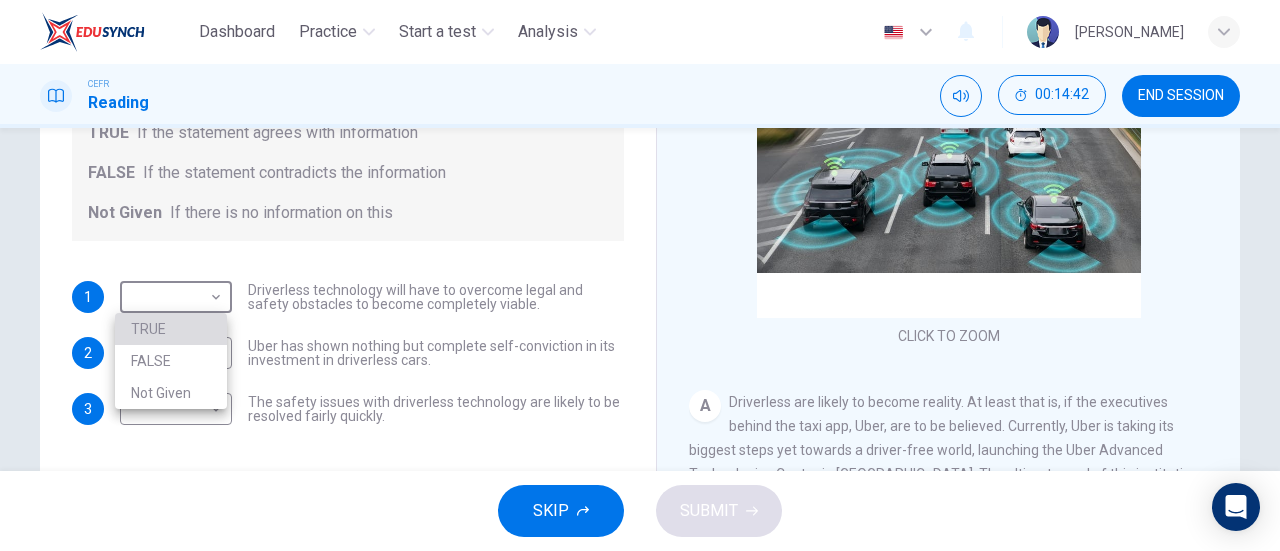 click on "TRUE" at bounding box center [171, 329] 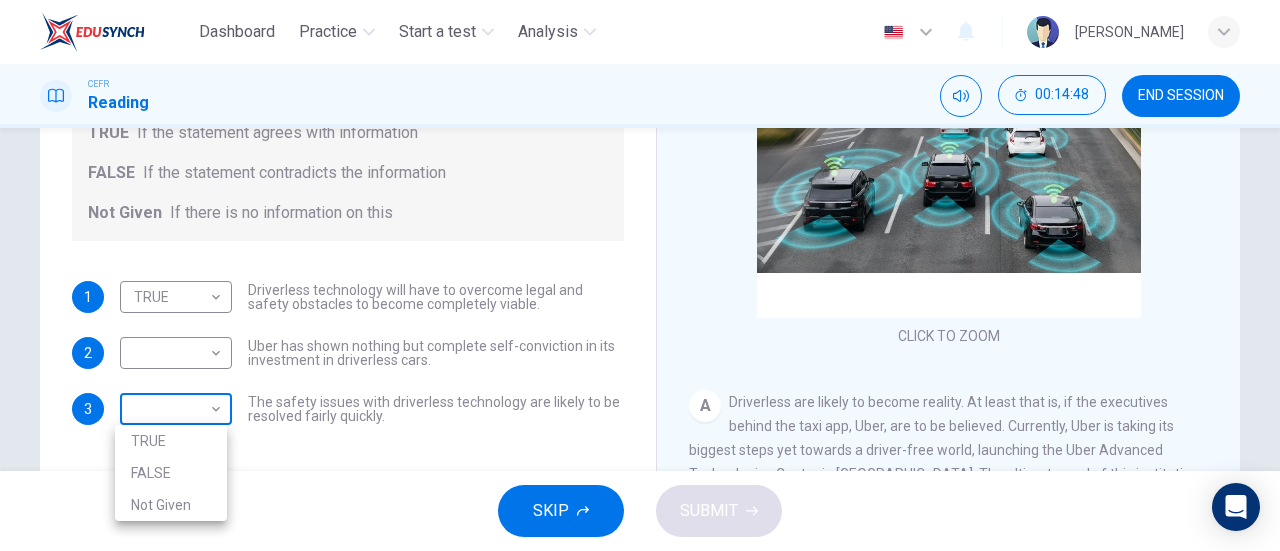 click on "Dashboard Practice Start a test Analysis English en ​ DINIE MAWADDAH BINTI DZULHADI CEFR Reading 00:14:48 END SESSION Question 20 Do the following statements agree with the information given in the text? For questions following questions, write TRUE If the statement agrees with information FALSE If the statement contradicts the information Not Given If there is no information on this 1 TRUE TRUE ​ Driverless technology will have to overcome legal and safety obstacles to become completely viable. 2 ​ ​ Uber has shown nothing but complete self-conviction in its investment in driverless cars. 3 ​ ​ The safety issues with driverless technology are likely to be resolved fairly quickly. Driverless cars CLICK TO ZOOM Click to Zoom A B C D E F G H SKIP SUBMIT EduSynch - Online Language Proficiency Testing
Dashboard Practice Start a test Analysis Notifications © Copyright  2025 TRUE FALSE Not Given" at bounding box center [640, 275] 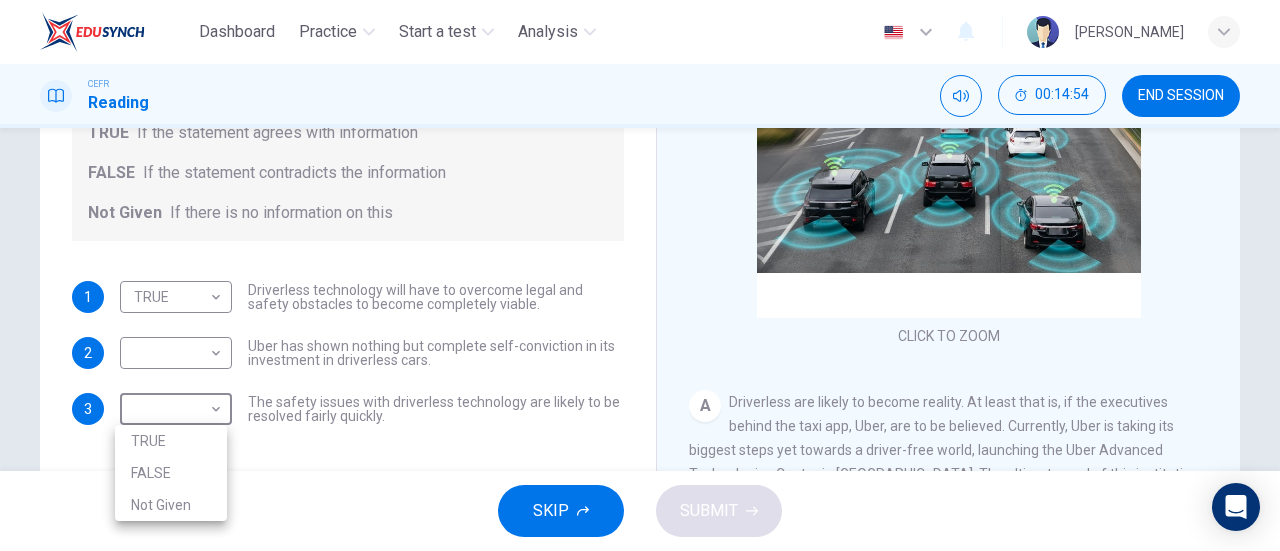click at bounding box center (640, 275) 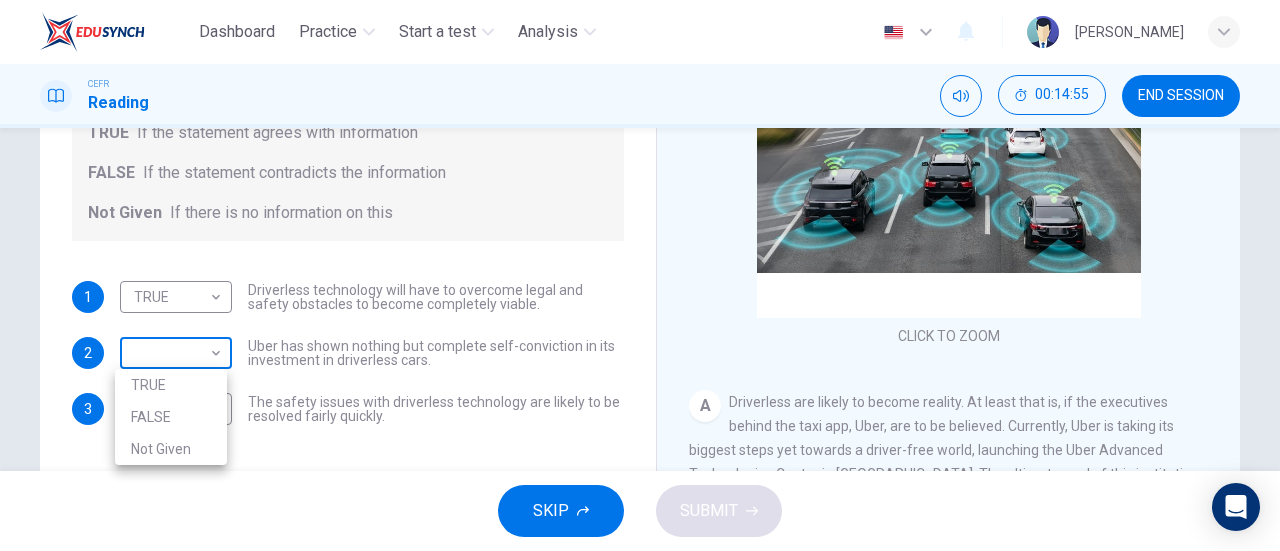 click on "Dashboard Practice Start a test Analysis English en ​ DINIE MAWADDAH BINTI DZULHADI CEFR Reading 00:14:55 END SESSION Question 20 Do the following statements agree with the information given in the text? For questions following questions, write TRUE If the statement agrees with information FALSE If the statement contradicts the information Not Given If there is no information on this 1 TRUE TRUE ​ Driverless technology will have to overcome legal and safety obstacles to become completely viable. 2 ​ ​ Uber has shown nothing but complete self-conviction in its investment in driverless cars. 3 ​ ​ The safety issues with driverless technology are likely to be resolved fairly quickly. Driverless cars CLICK TO ZOOM Click to Zoom A B C D E F G H SKIP SUBMIT EduSynch - Online Language Proficiency Testing
Dashboard Practice Start a test Analysis Notifications © Copyright  2025 TRUE FALSE Not Given" at bounding box center (640, 275) 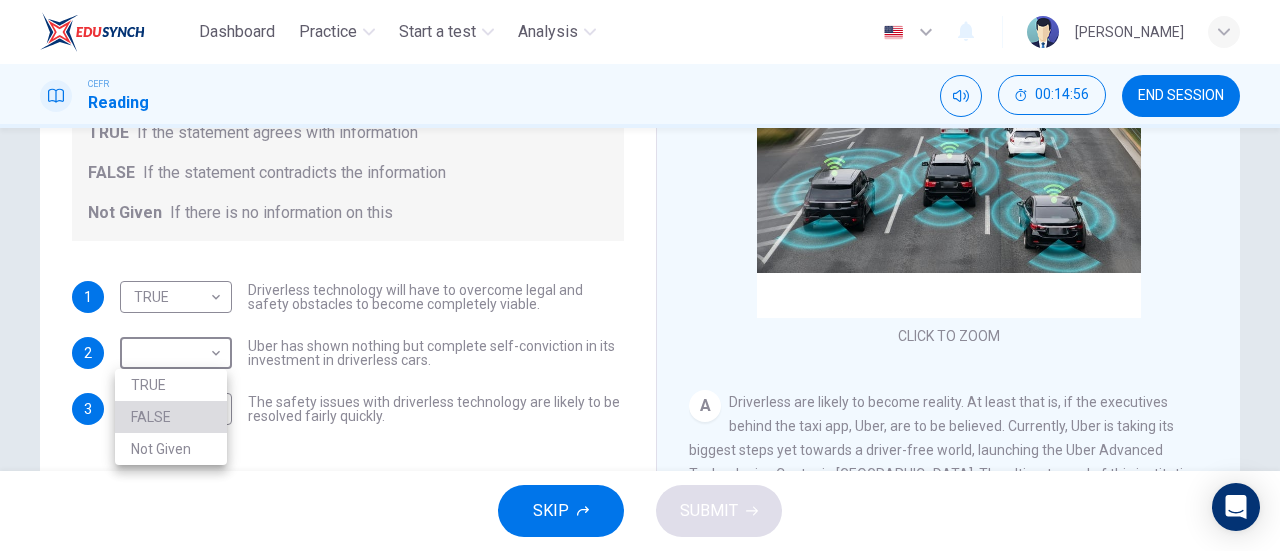click on "FALSE" at bounding box center [171, 417] 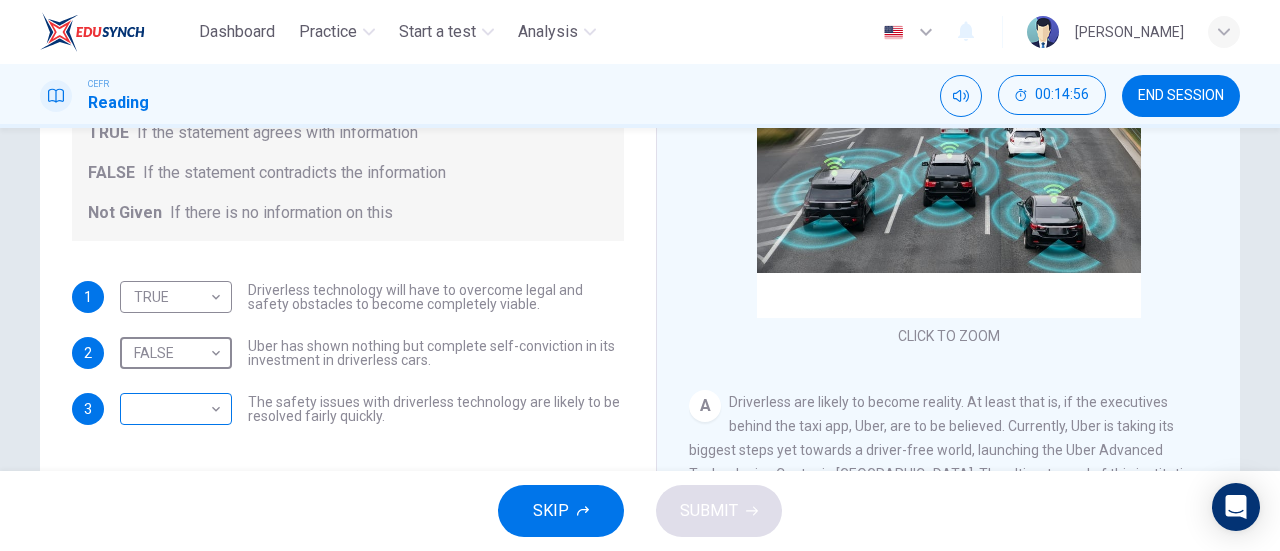 click on "Dashboard Practice Start a test Analysis English en ​ DINIE MAWADDAH BINTI DZULHADI CEFR Reading 00:14:56 END SESSION Question 20 Do the following statements agree with the information given in the text? For questions following questions, write TRUE If the statement agrees with information FALSE If the statement contradicts the information Not Given If there is no information on this 1 TRUE TRUE ​ Driverless technology will have to overcome legal and safety obstacles to become completely viable. 2 FALSE FALSE ​ Uber has shown nothing but complete self-conviction in its investment in driverless cars. 3 ​ ​ The safety issues with driverless technology are likely to be resolved fairly quickly. Driverless cars CLICK TO ZOOM Click to Zoom A B C D E F G H SKIP SUBMIT EduSynch - Online Language Proficiency Testing
Dashboard Practice Start a test Analysis Notifications © Copyright  2025" at bounding box center [640, 275] 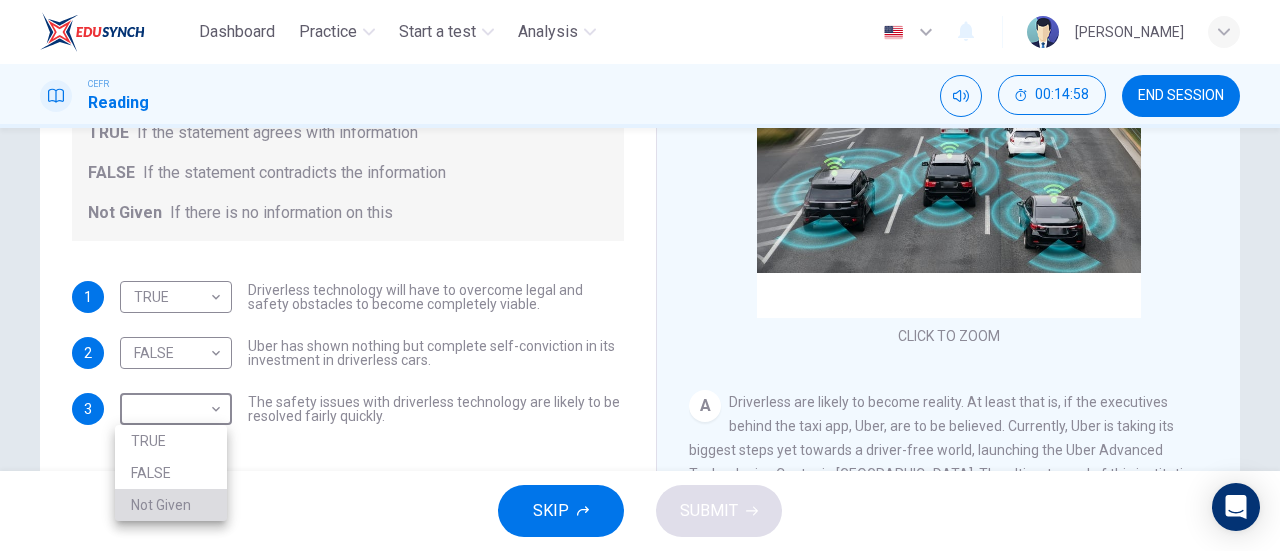 click on "Not Given" at bounding box center [171, 505] 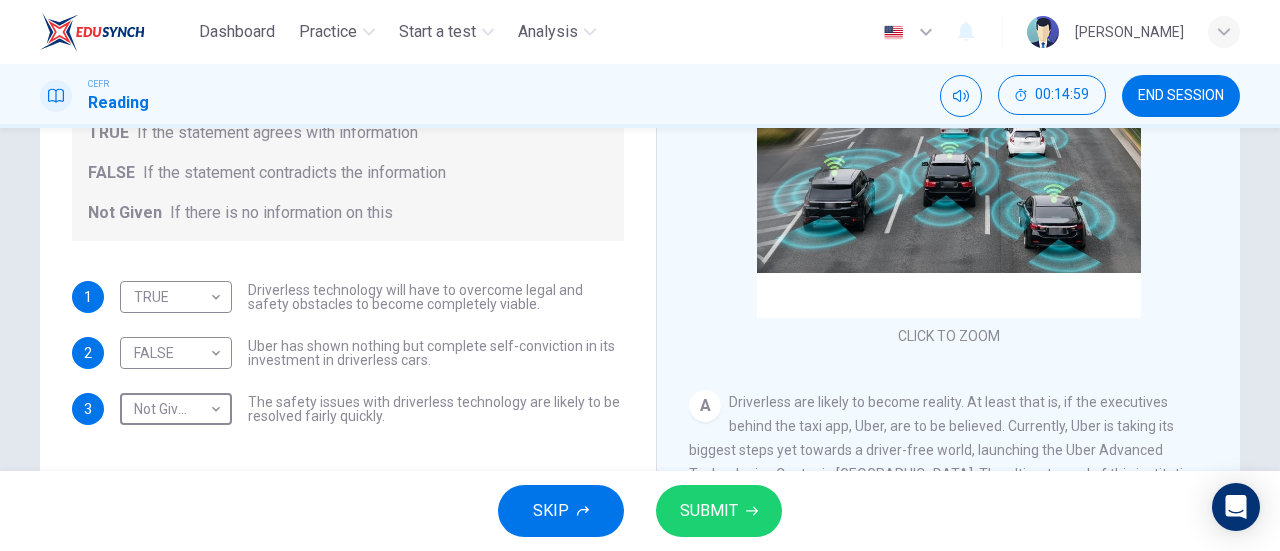 click on "SUBMIT" at bounding box center [719, 511] 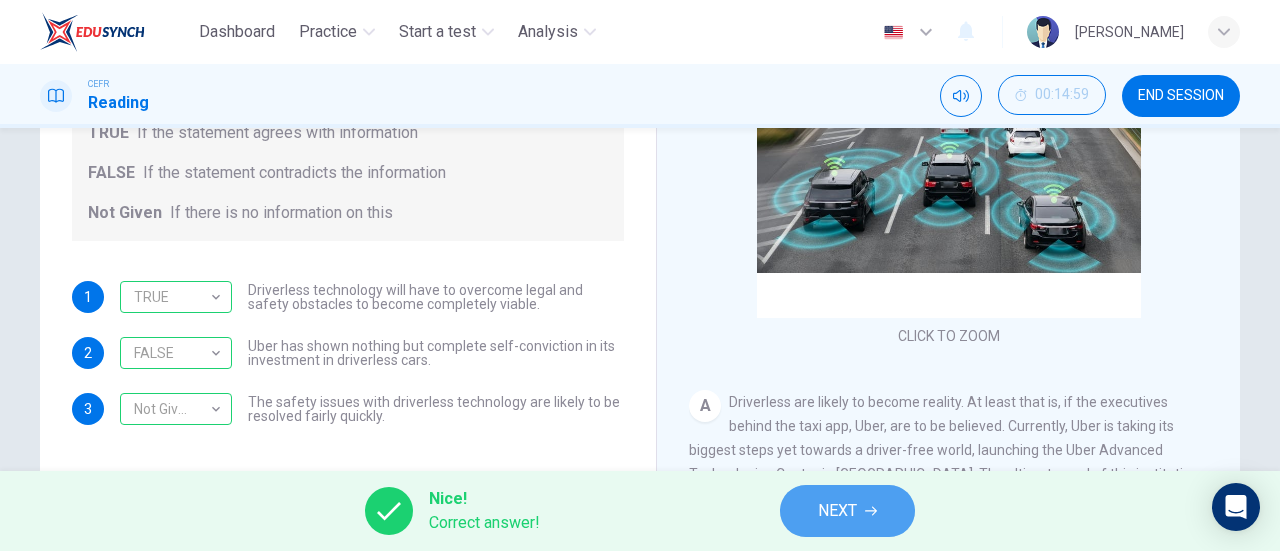 click on "NEXT" at bounding box center (837, 511) 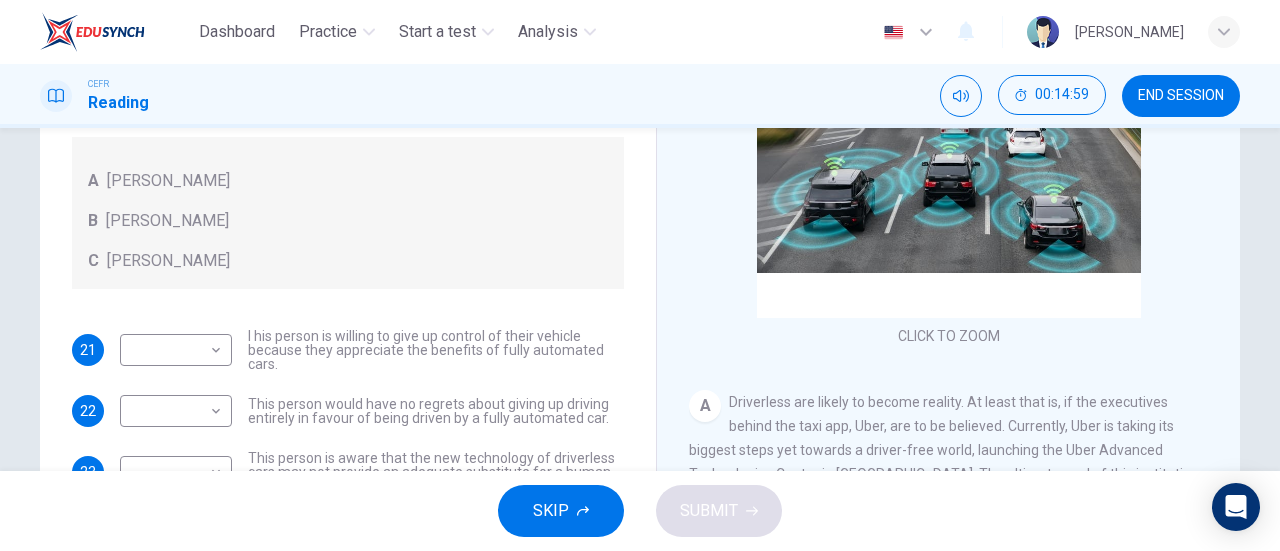 scroll, scrollTop: 335, scrollLeft: 0, axis: vertical 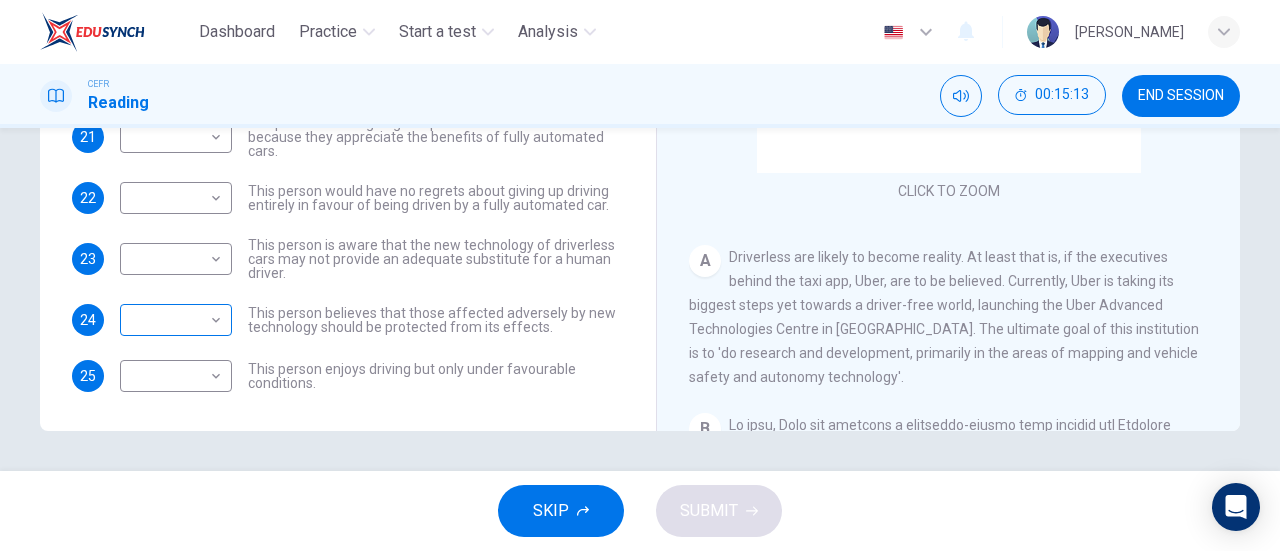click on "Dashboard Practice Start a test Analysis English en ​ DINIE MAWADDAH BINTI DZULHADI CEFR Reading 00:15:13 END SESSION Questions 21 - 25 Look at the following statements, and the list of people. Match each statement to the correct person, A-C. You may use any letter more than once.
A John Reynolds B Susie Greenacre C Jason Steiner 21 ​ ​ I his person is willing to give up control of their vehicle because they appreciate the benefits of fully automated cars. 22 ​ ​ This person would have no regrets about giving up driving entirely in favour of being driven by a fully automated car. 23 ​ ​ This person is aware that the new technology of driverless cars may not provide an adequate substitute for a human driver. 24 ​ ​ This person believes that those affected adversely by new technology should be protected from its effects. 25 ​ ​ This person enjoys driving but only under favourable conditions. Driverless cars CLICK TO ZOOM Click to Zoom A B C D E F G H SKIP SUBMIT
Dashboard Practice" at bounding box center (640, 275) 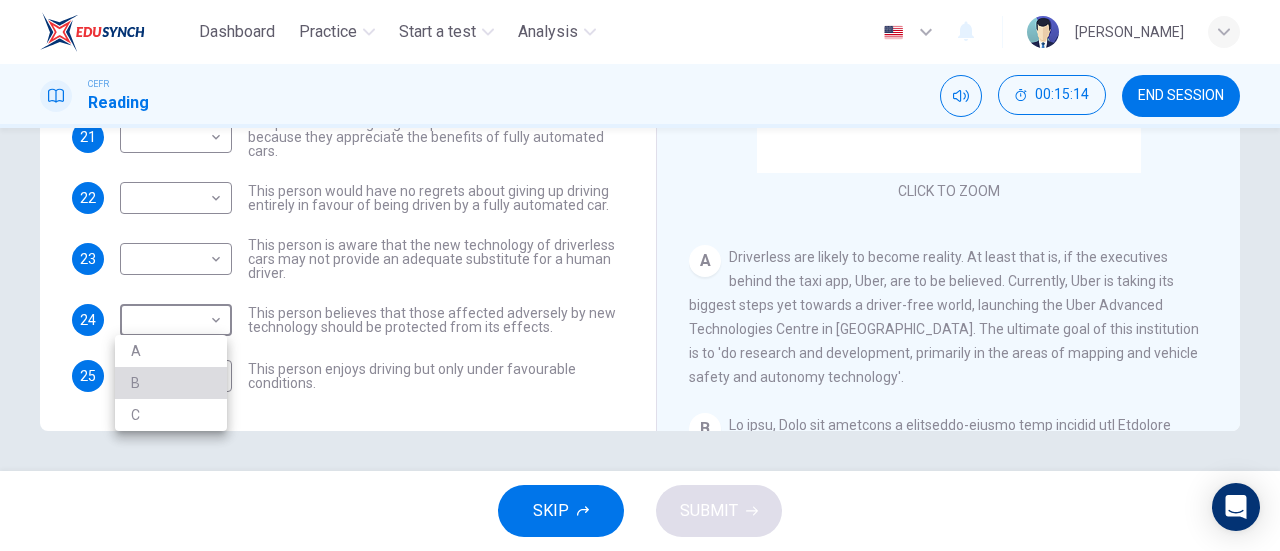 click on "B" at bounding box center (171, 383) 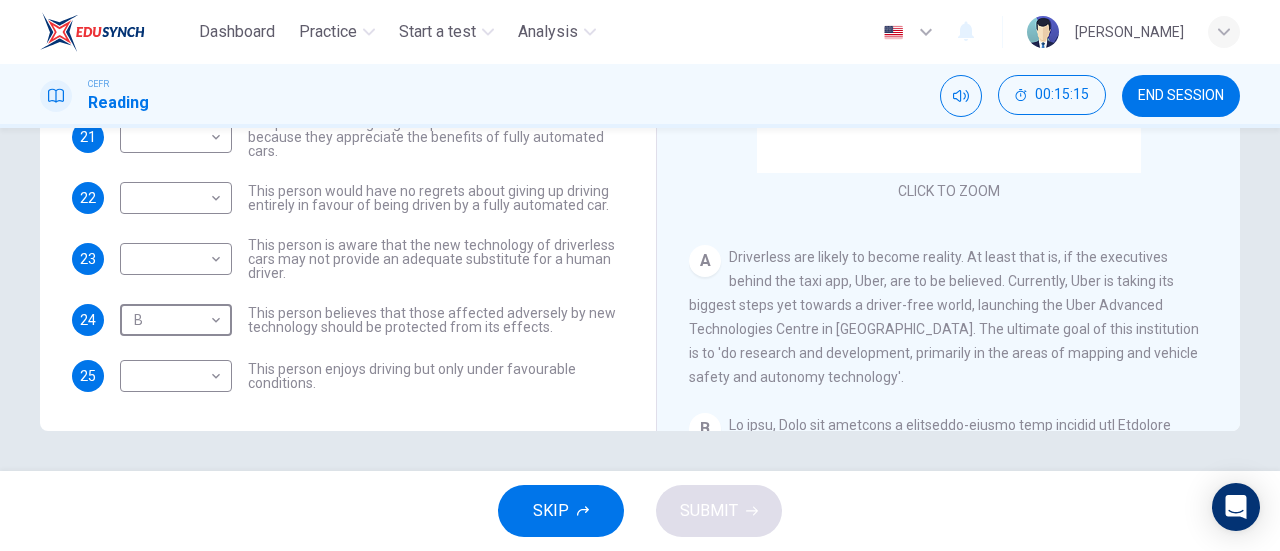 scroll, scrollTop: 0, scrollLeft: 0, axis: both 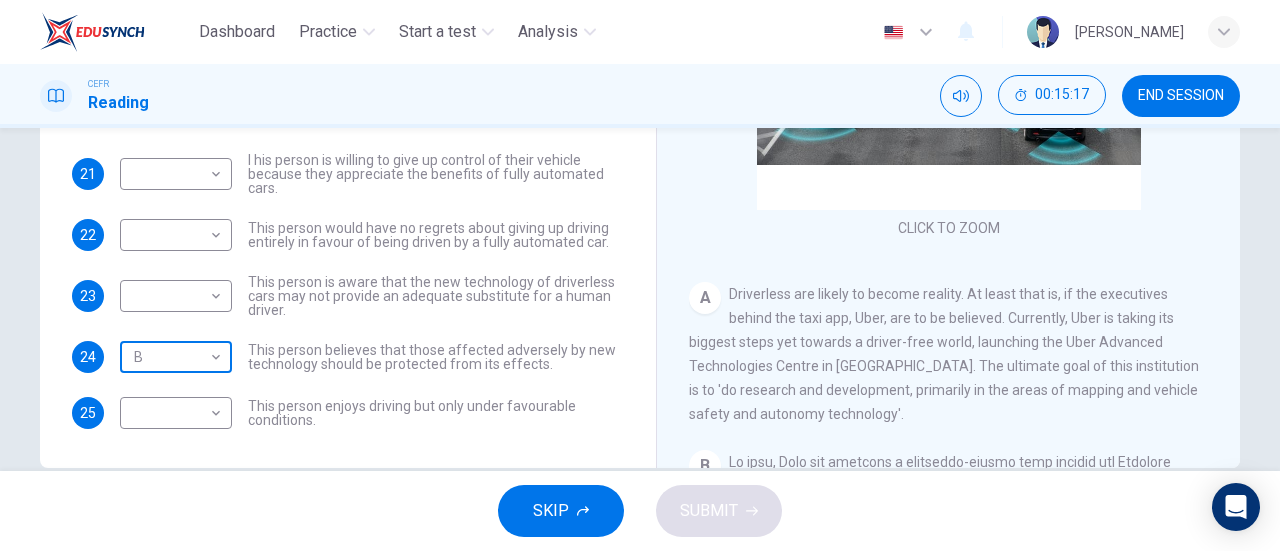 click on "Dashboard Practice Start a test Analysis English en ​ DINIE MAWADDAH BINTI DZULHADI CEFR Reading 00:15:17 END SESSION Questions 21 - 25 Look at the following statements, and the list of people. Match each statement to the correct person, A-C. You may use any letter more than once.
A John Reynolds B Susie Greenacre C Jason Steiner 21 ​ ​ I his person is willing to give up control of their vehicle because they appreciate the benefits of fully automated cars. 22 ​ ​ This person would have no regrets about giving up driving entirely in favour of being driven by a fully automated car. 23 ​ ​ This person is aware that the new technology of driverless cars may not provide an adequate substitute for a human driver. 24 B B ​ This person believes that those affected adversely by new technology should be protected from its effects. 25 ​ ​ This person enjoys driving but only under favourable conditions. Driverless cars CLICK TO ZOOM Click to Zoom A B C D E F G H SKIP SUBMIT
Dashboard Practice" at bounding box center (640, 275) 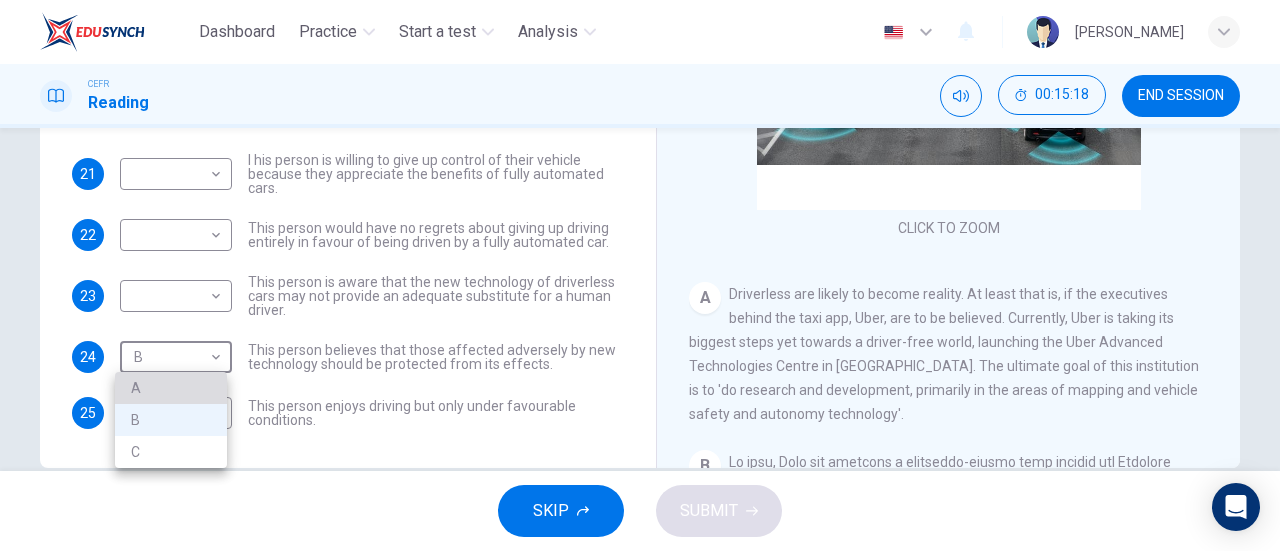 click on "A" at bounding box center [171, 388] 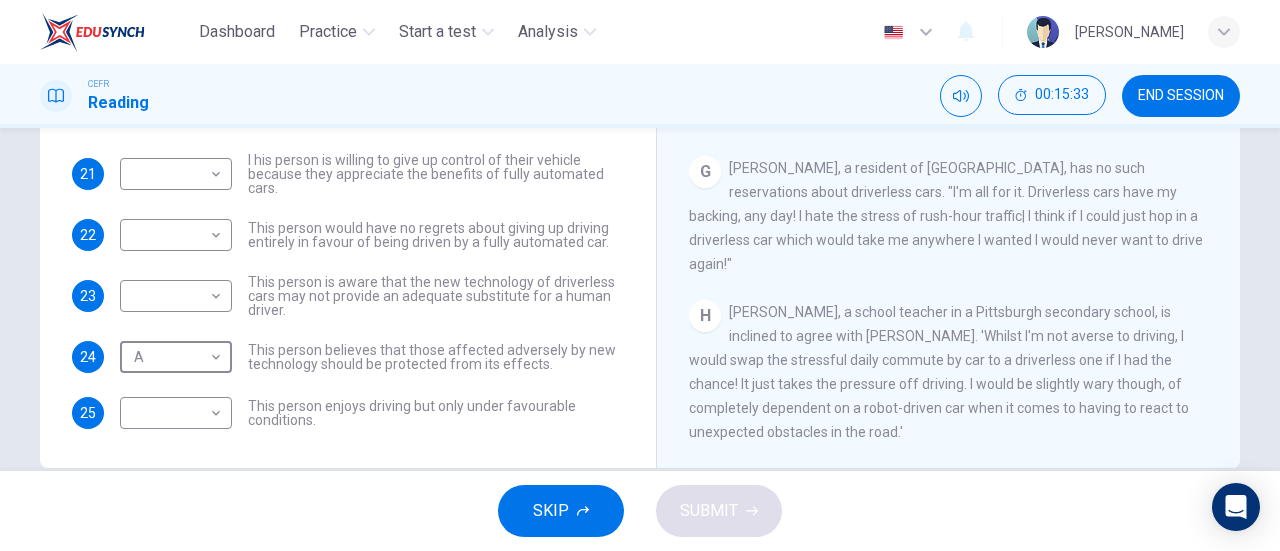 scroll, scrollTop: 1461, scrollLeft: 0, axis: vertical 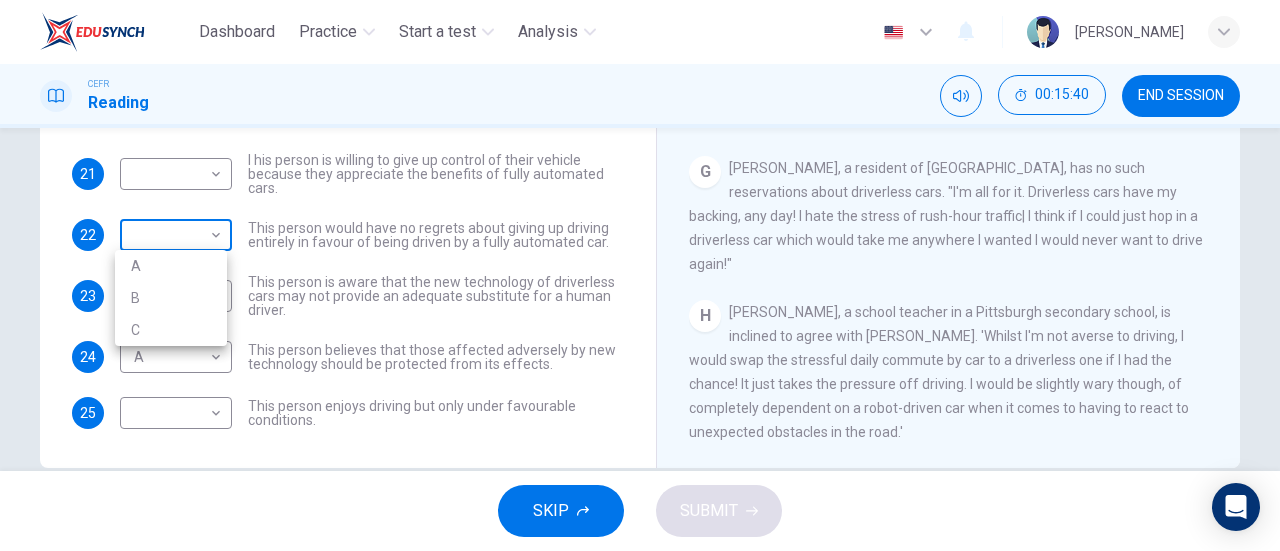 click on "Dashboard Practice Start a test Analysis English en ​ DINIE MAWADDAH BINTI DZULHADI CEFR Reading 00:15:40 END SESSION Questions 21 - 25 Look at the following statements, and the list of people. Match each statement to the correct person, A-C. You may use any letter more than once.
A John Reynolds B Susie Greenacre C Jason Steiner 21 ​ ​ I his person is willing to give up control of their vehicle because they appreciate the benefits of fully automated cars. 22 ​ ​ This person would have no regrets about giving up driving entirely in favour of being driven by a fully automated car. 23 ​ ​ This person is aware that the new technology of driverless cars may not provide an adequate substitute for a human driver. 24 A A ​ This person believes that those affected adversely by new technology should be protected from its effects. 25 ​ ​ This person enjoys driving but only under favourable conditions. Driverless cars CLICK TO ZOOM Click to Zoom A B C D E F G H SKIP SUBMIT
Dashboard Practice" at bounding box center [640, 275] 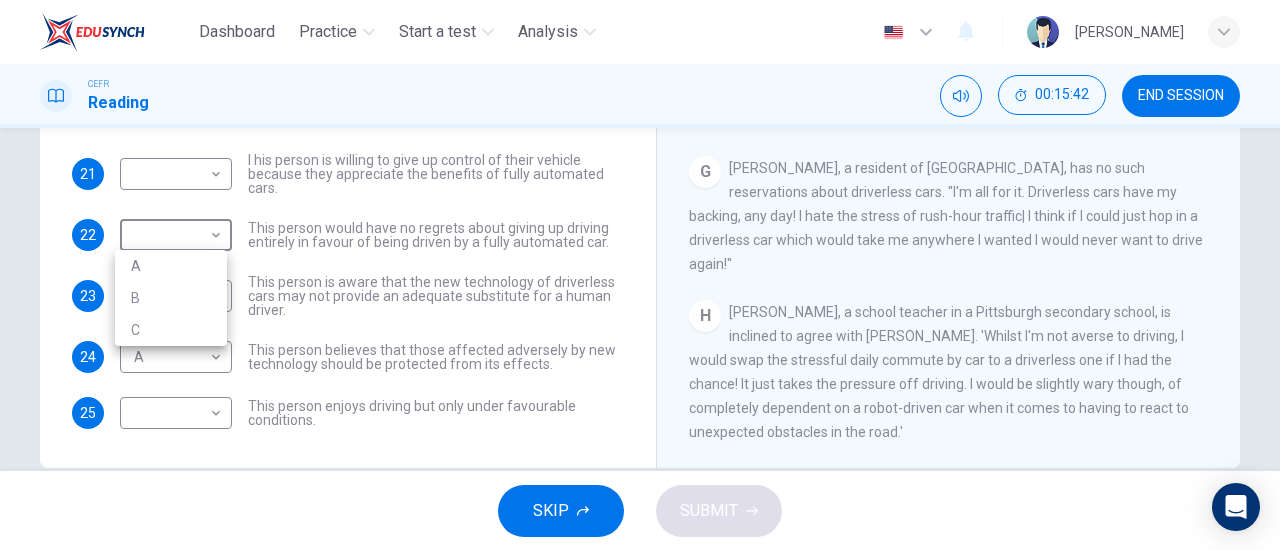click at bounding box center (640, 275) 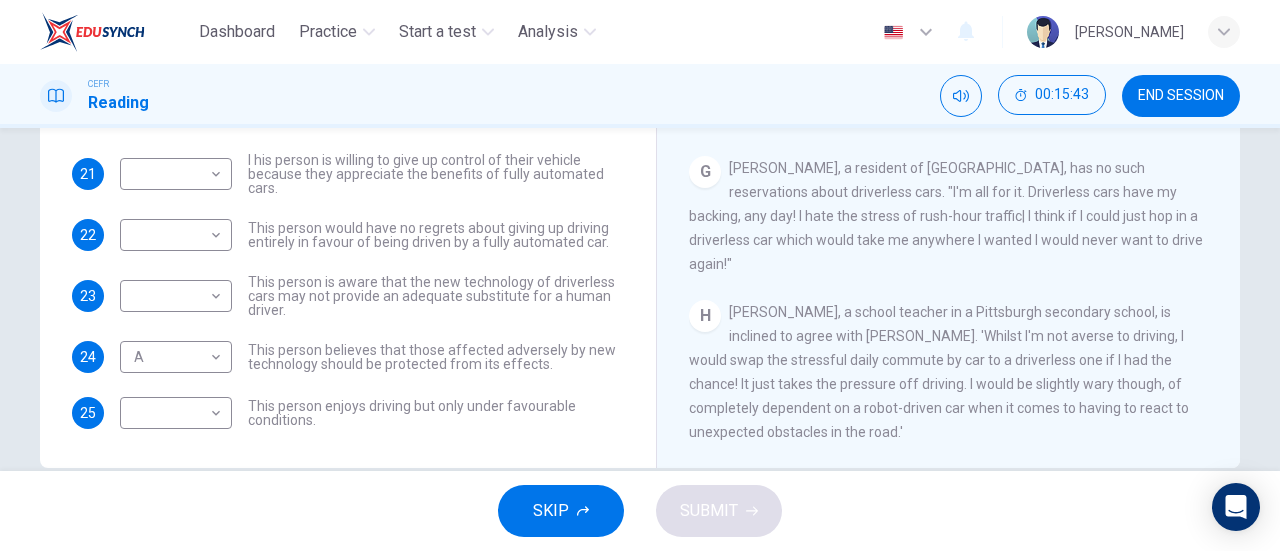 click on "21 ​ ​ I his person is willing to give up control of their vehicle because they appreciate the benefits of fully automated cars. 22 ​ ​ This person would have no regrets about giving up driving entirely in favour of being driven by a fully automated car. 23 ​ ​ This person is aware that the new technology of driverless cars may not provide an adequate substitute for a human driver. 24 A A ​ This person believes that those affected adversely by new technology should be protected from its effects. 25 ​ ​ This person enjoys driving but only under favourable conditions." at bounding box center (348, 291) 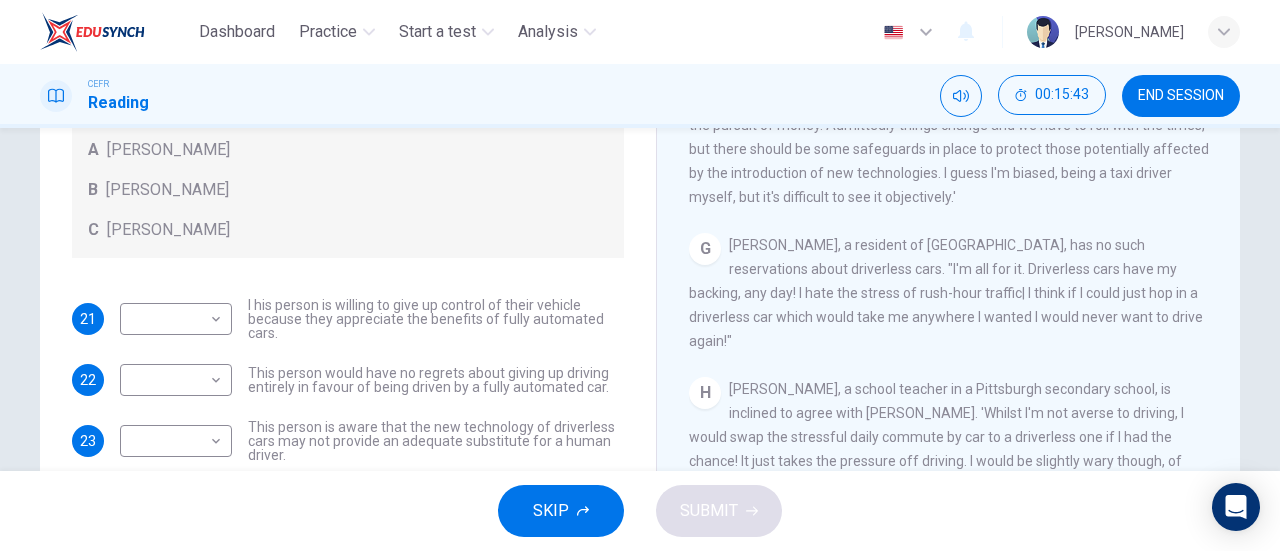 scroll, scrollTop: 313, scrollLeft: 0, axis: vertical 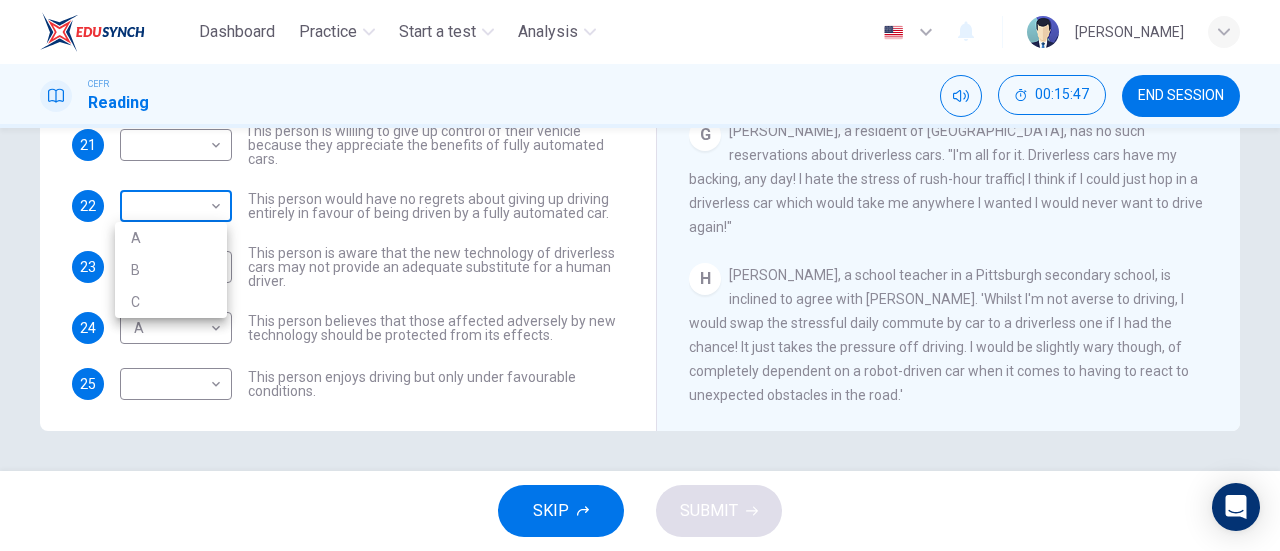 click on "Dashboard Practice Start a test Analysis English en ​ DINIE MAWADDAH BINTI DZULHADI CEFR Reading 00:15:47 END SESSION Questions 21 - 25 Look at the following statements, and the list of people. Match each statement to the correct person, A-C. You may use any letter more than once.
A John Reynolds B Susie Greenacre C Jason Steiner 21 ​ ​ I his person is willing to give up control of their vehicle because they appreciate the benefits of fully automated cars. 22 ​ ​ This person would have no regrets about giving up driving entirely in favour of being driven by a fully automated car. 23 ​ ​ This person is aware that the new technology of driverless cars may not provide an adequate substitute for a human driver. 24 A A ​ This person believes that those affected adversely by new technology should be protected from its effects. 25 ​ ​ This person enjoys driving but only under favourable conditions. Driverless cars CLICK TO ZOOM Click to Zoom A B C D E F G H SKIP SUBMIT
Dashboard Practice" at bounding box center [640, 275] 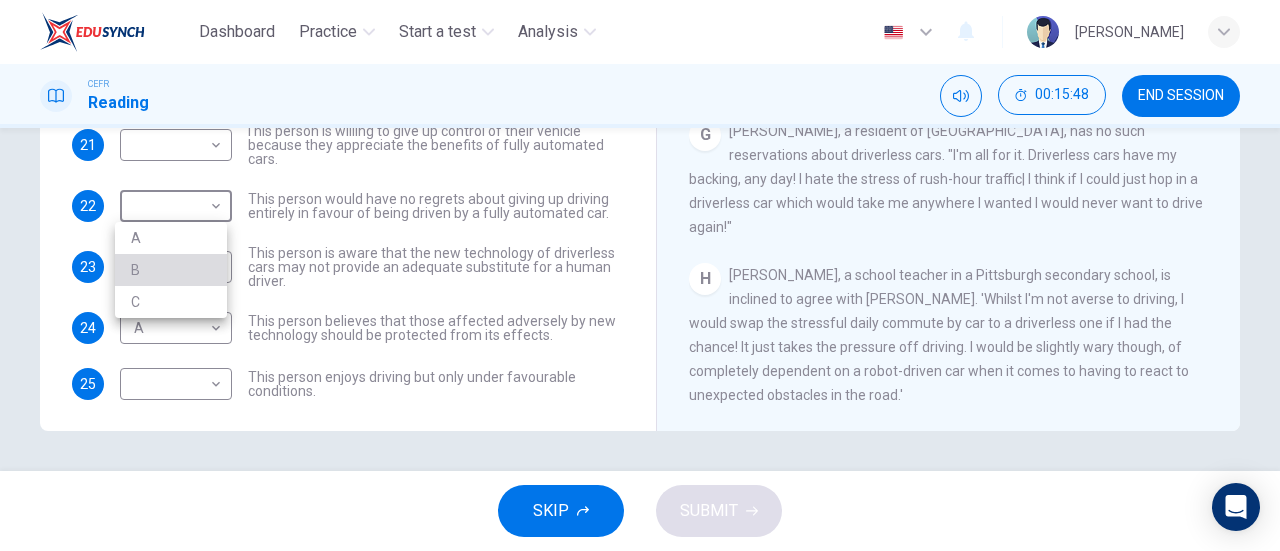 click on "B" at bounding box center (171, 270) 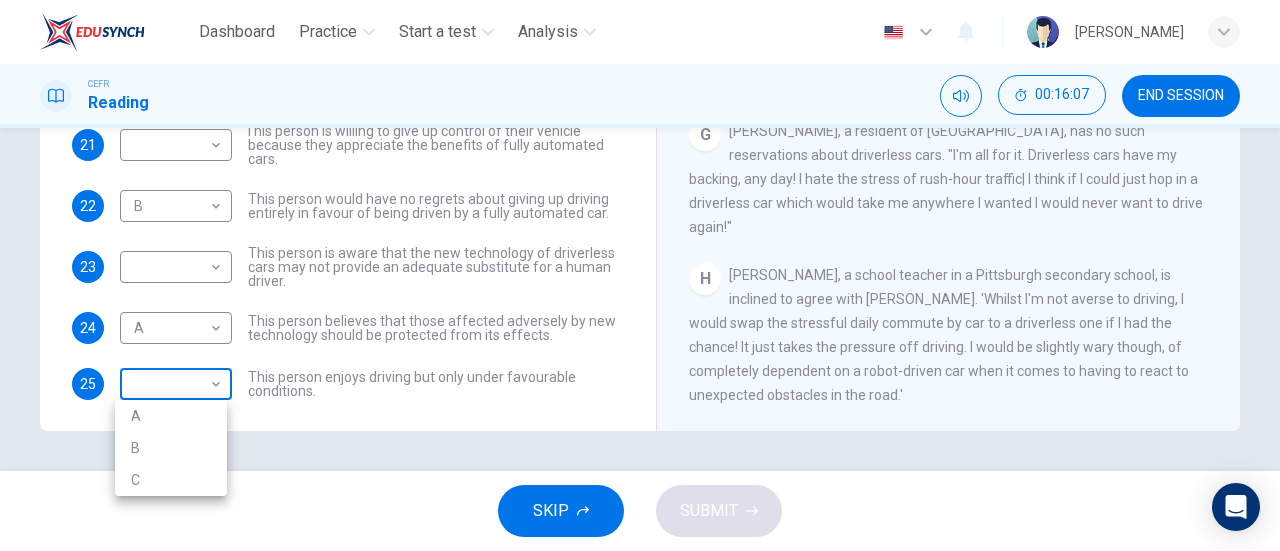 click on "Dashboard Practice Start a test Analysis English en ​ DINIE MAWADDAH BINTI DZULHADI CEFR Reading 00:16:07 END SESSION Questions 21 - 25 Look at the following statements, and the list of people. Match each statement to the correct person, A-C. You may use any letter more than once.
A John Reynolds B Susie Greenacre C Jason Steiner 21 ​ ​ I his person is willing to give up control of their vehicle because they appreciate the benefits of fully automated cars. 22 B B ​ This person would have no regrets about giving up driving entirely in favour of being driven by a fully automated car. 23 ​ ​ This person is aware that the new technology of driverless cars may not provide an adequate substitute for a human driver. 24 A A ​ This person believes that those affected adversely by new technology should be protected from its effects. 25 ​ ​ This person enjoys driving but only under favourable conditions. Driverless cars CLICK TO ZOOM Click to Zoom A B C D E F G H SKIP SUBMIT
Dashboard Practice" at bounding box center [640, 275] 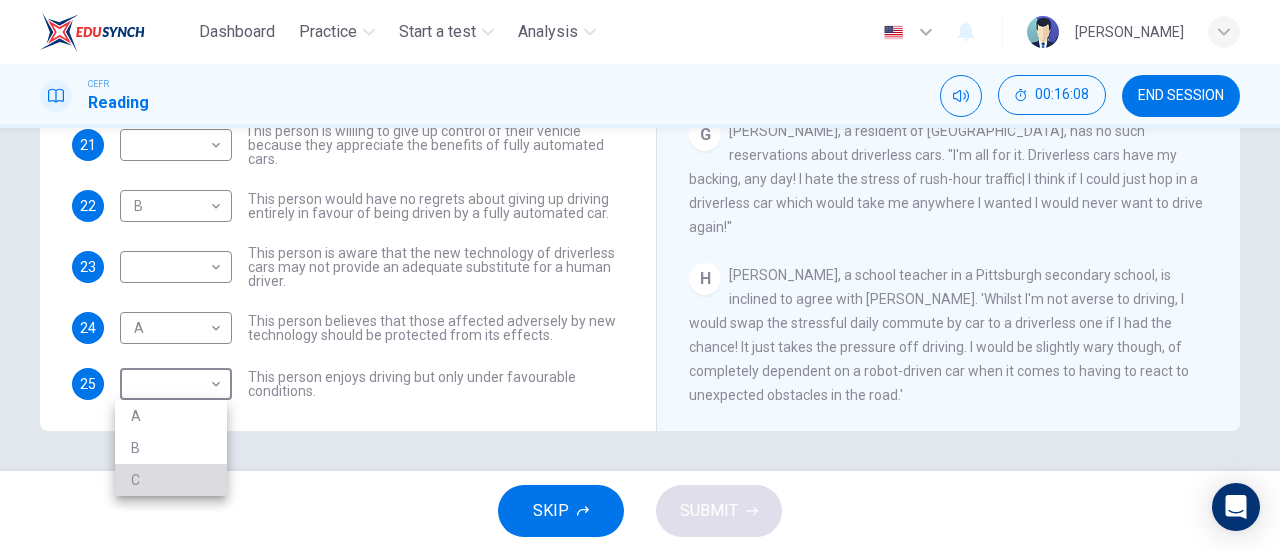 click on "C" at bounding box center [171, 480] 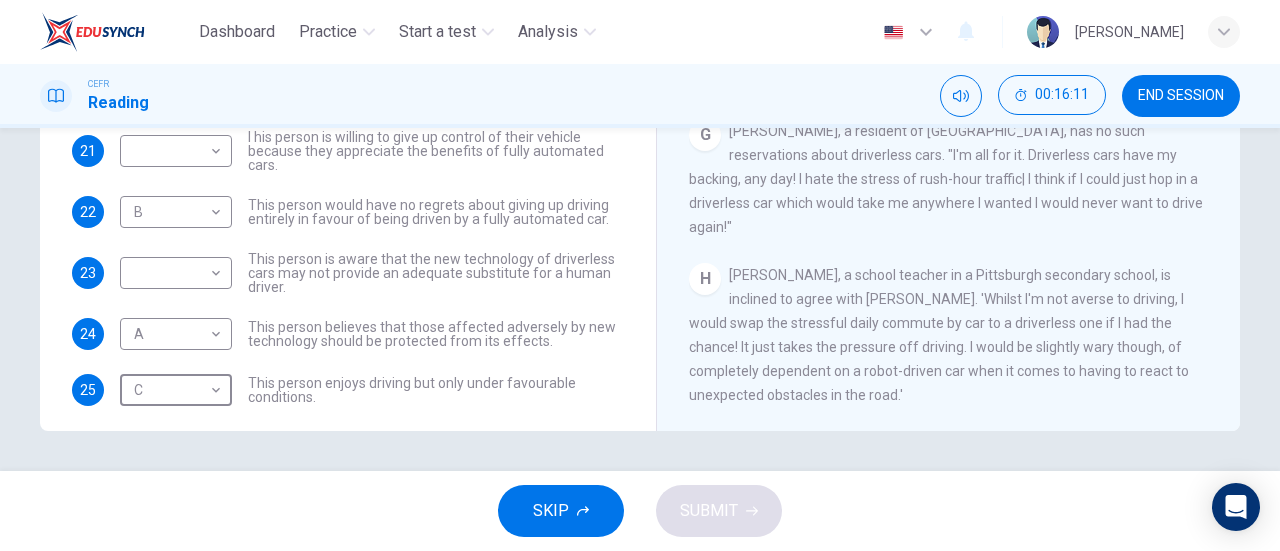 scroll, scrollTop: 54, scrollLeft: 0, axis: vertical 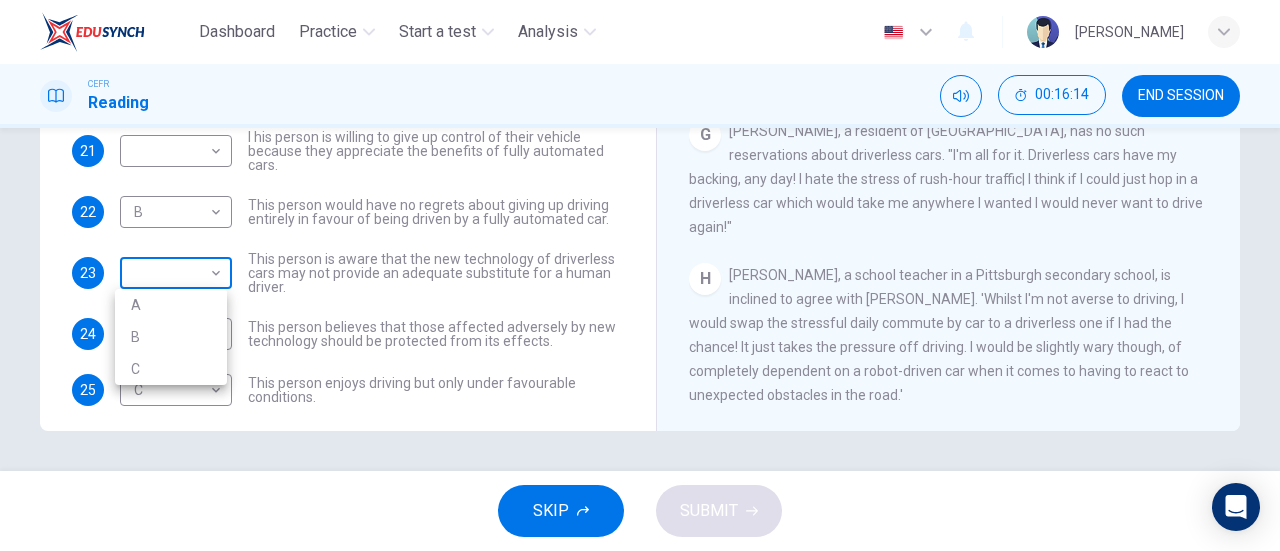 click on "Dashboard Practice Start a test Analysis English en ​ DINIE MAWADDAH BINTI DZULHADI CEFR Reading 00:16:14 END SESSION Questions 21 - 25 Look at the following statements, and the list of people. Match each statement to the correct person, A-C. You may use any letter more than once.
A John Reynolds B Susie Greenacre C Jason Steiner 21 ​ ​ I his person is willing to give up control of their vehicle because they appreciate the benefits of fully automated cars. 22 B B ​ This person would have no regrets about giving up driving entirely in favour of being driven by a fully automated car. 23 ​ ​ This person is aware that the new technology of driverless cars may not provide an adequate substitute for a human driver. 24 A A ​ This person believes that those affected adversely by new technology should be protected from its effects. 25 C C ​ This person enjoys driving but only under favourable conditions. Driverless cars CLICK TO ZOOM Click to Zoom A B C D E F G H SKIP SUBMIT
Dashboard Practice" at bounding box center [640, 275] 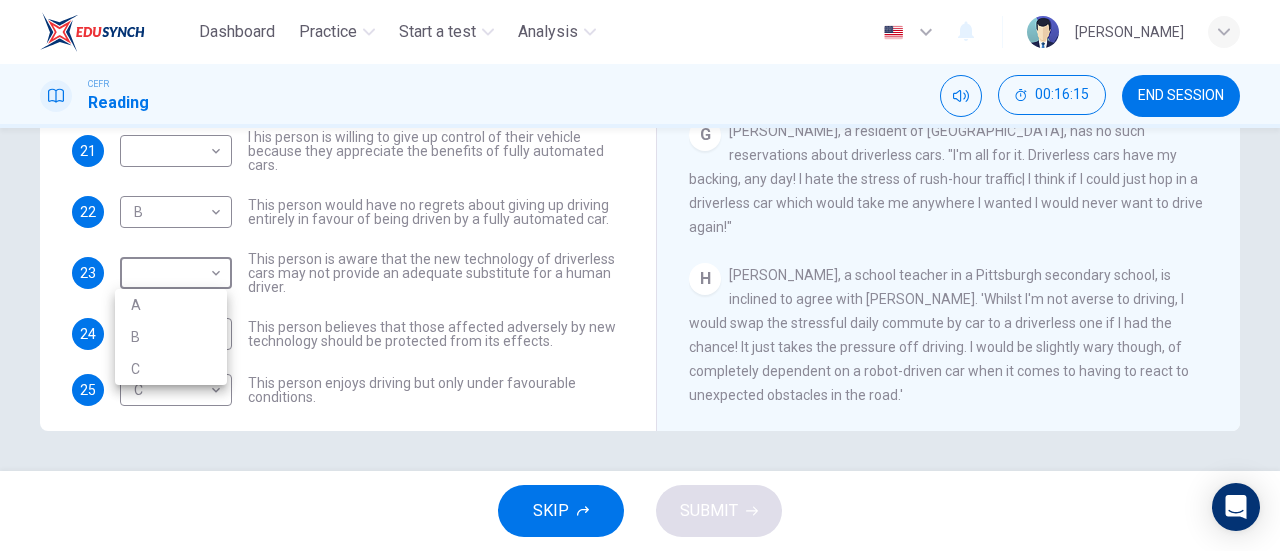 click on "C" at bounding box center (171, 369) 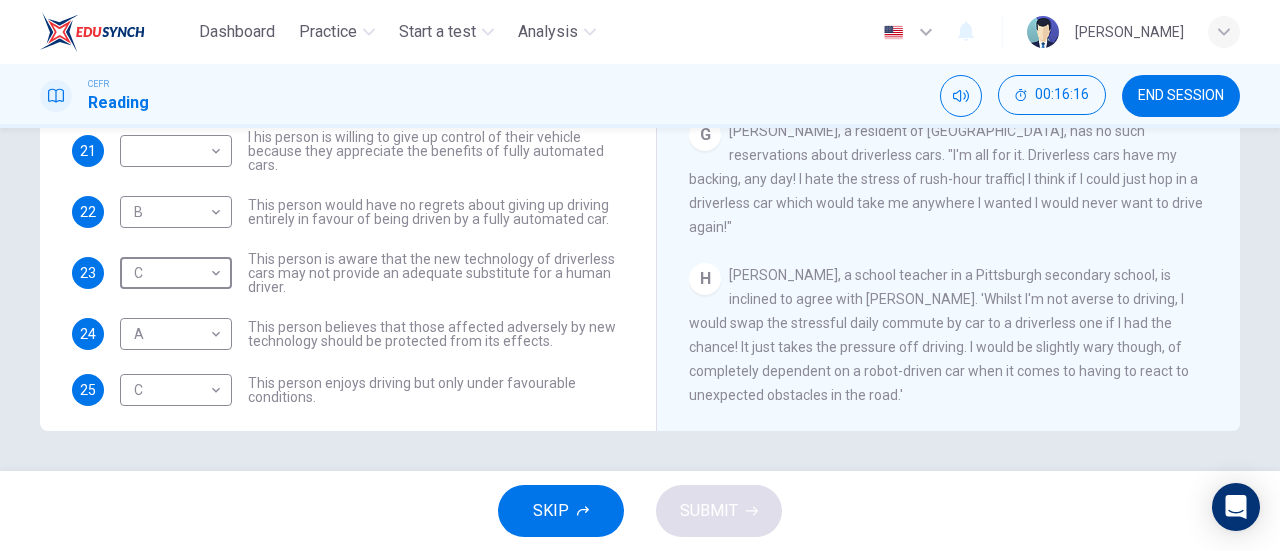 scroll, scrollTop: 0, scrollLeft: 0, axis: both 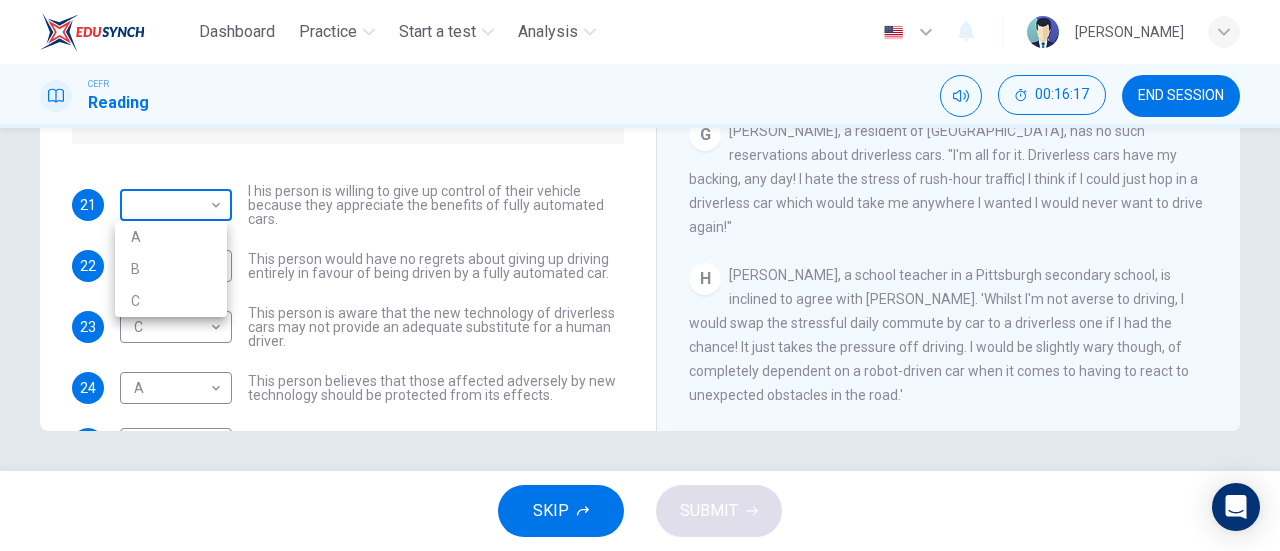 click on "Dashboard Practice Start a test Analysis English en ​ DINIE MAWADDAH BINTI DZULHADI CEFR Reading 00:16:17 END SESSION Questions 21 - 25 Look at the following statements, and the list of people. Match each statement to the correct person, A-C. You may use any letter more than once.
A John Reynolds B Susie Greenacre C Jason Steiner 21 ​ ​ I his person is willing to give up control of their vehicle because they appreciate the benefits of fully automated cars. 22 B B ​ This person would have no regrets about giving up driving entirely in favour of being driven by a fully automated car. 23 C C ​ This person is aware that the new technology of driverless cars may not provide an adequate substitute for a human driver. 24 A A ​ This person believes that those affected adversely by new technology should be protected from its effects. 25 C C ​ This person enjoys driving but only under favourable conditions. Driverless cars CLICK TO ZOOM Click to Zoom A B C D E F G H SKIP SUBMIT
Dashboard Practice" at bounding box center [640, 275] 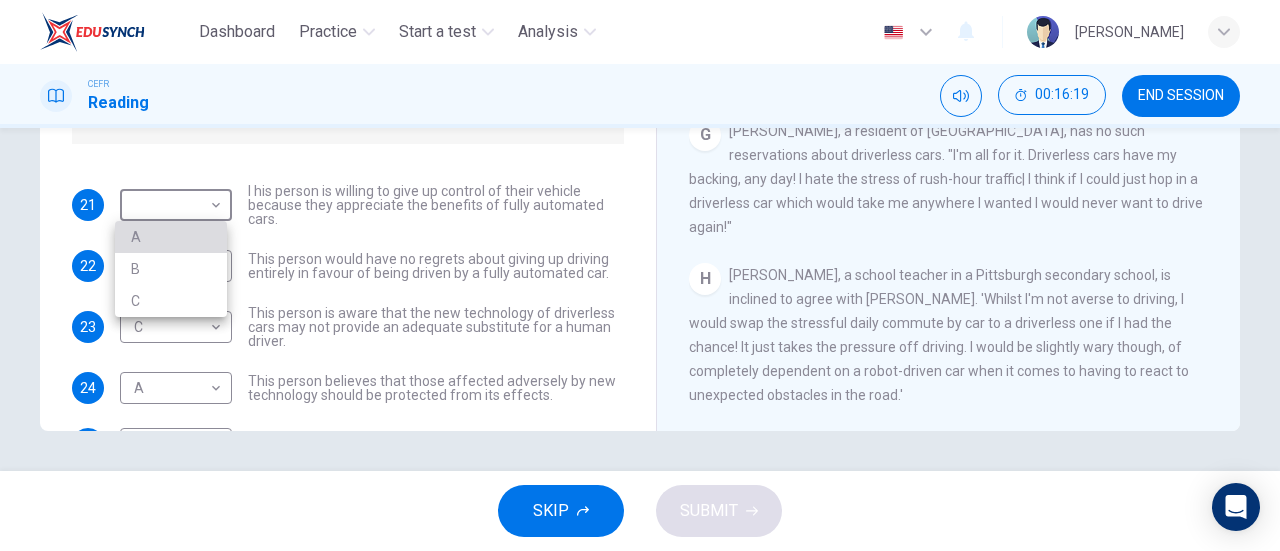 click on "A" at bounding box center [171, 237] 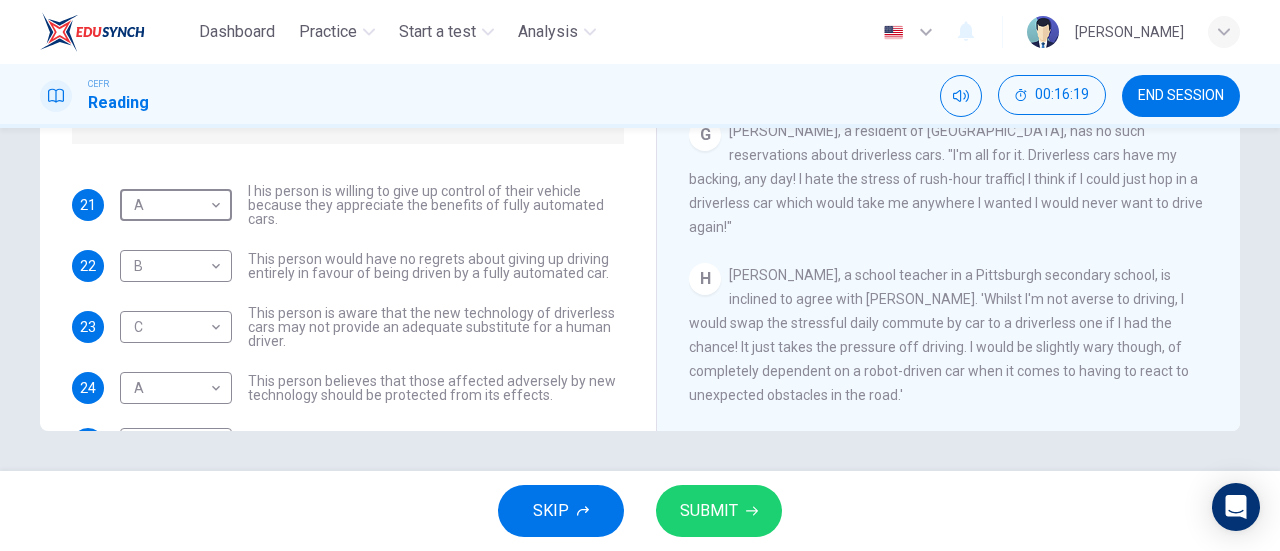 scroll, scrollTop: 68, scrollLeft: 0, axis: vertical 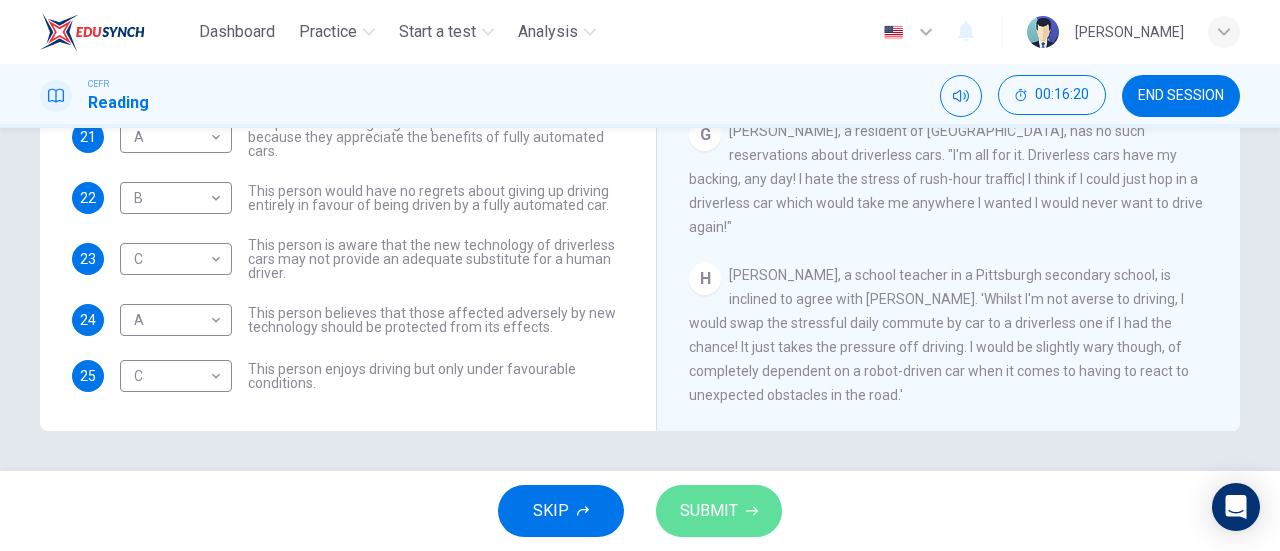 click on "SUBMIT" at bounding box center [709, 511] 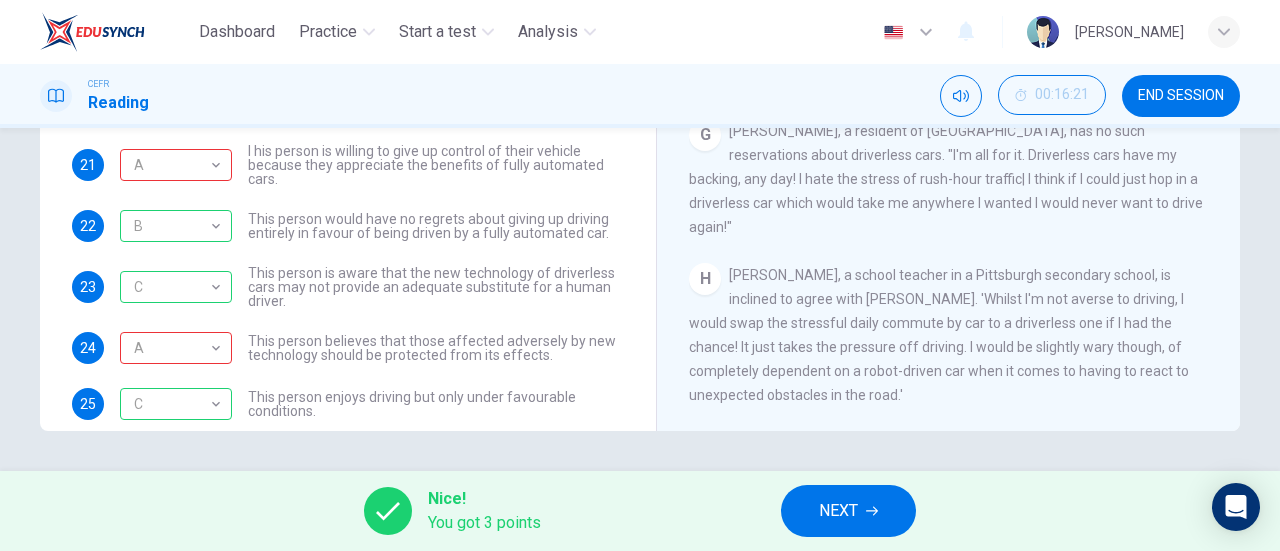 scroll, scrollTop: 0, scrollLeft: 0, axis: both 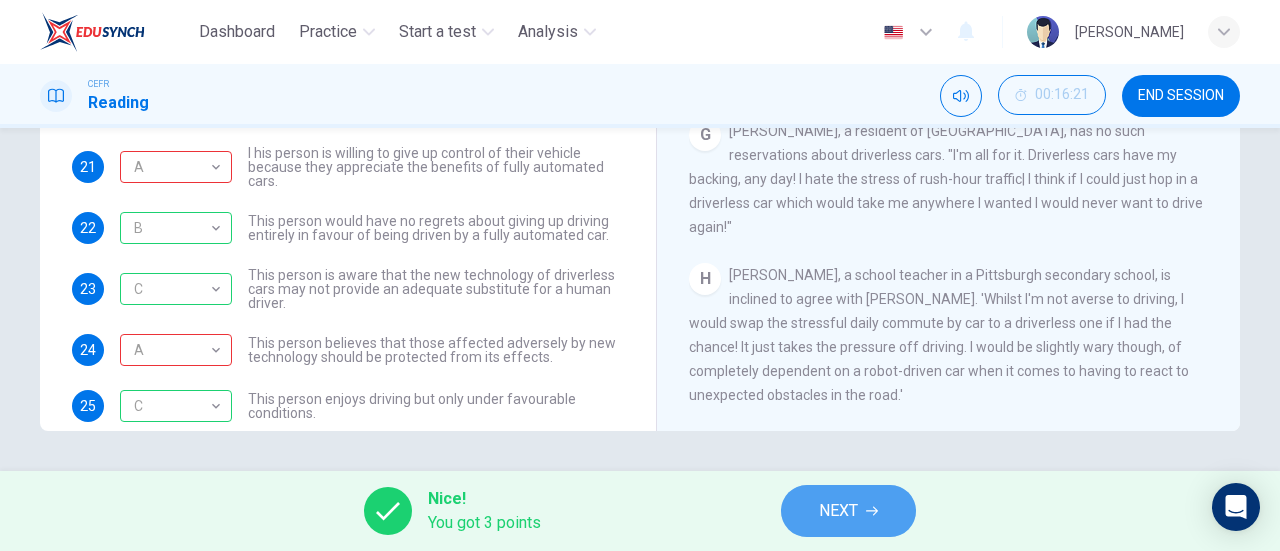 click on "NEXT" at bounding box center (848, 511) 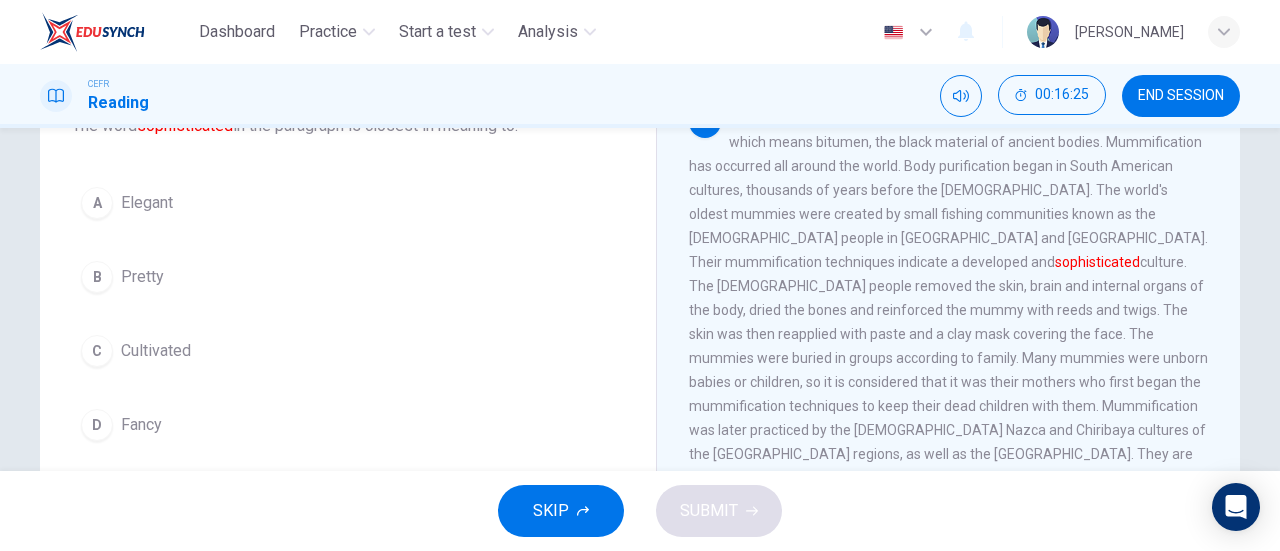 scroll, scrollTop: 125, scrollLeft: 0, axis: vertical 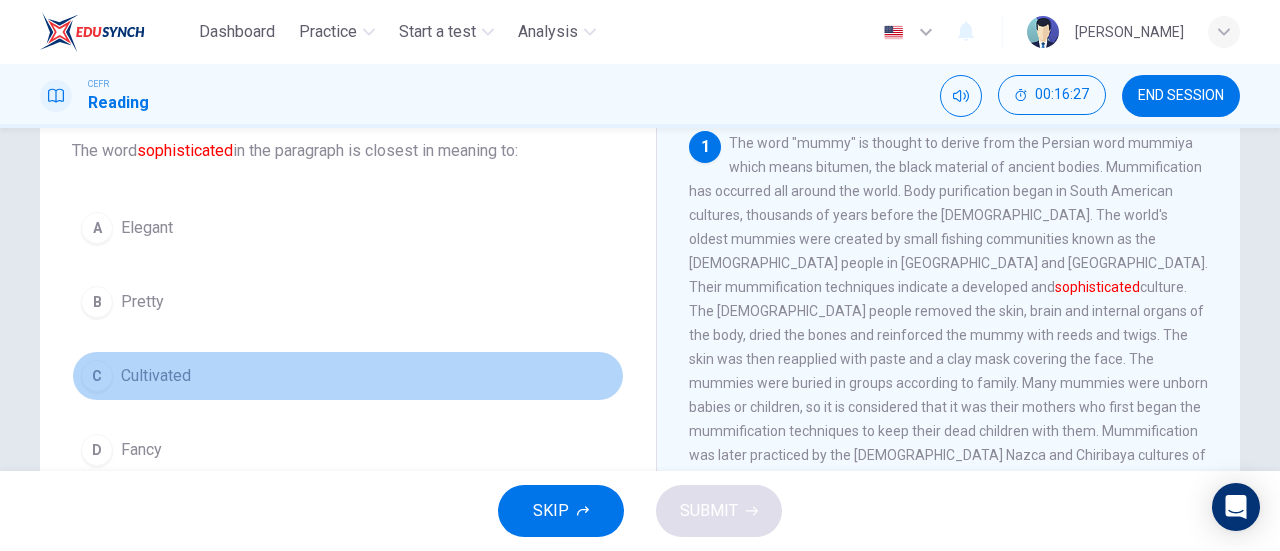 click on "C Cultivated" at bounding box center (348, 376) 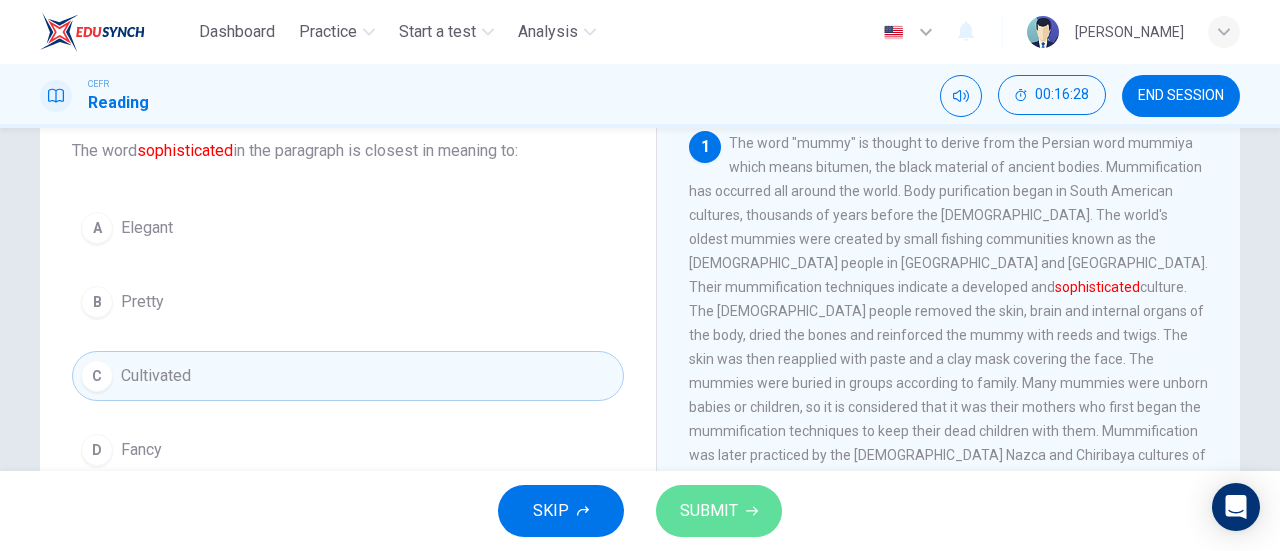 click on "SUBMIT" at bounding box center (709, 511) 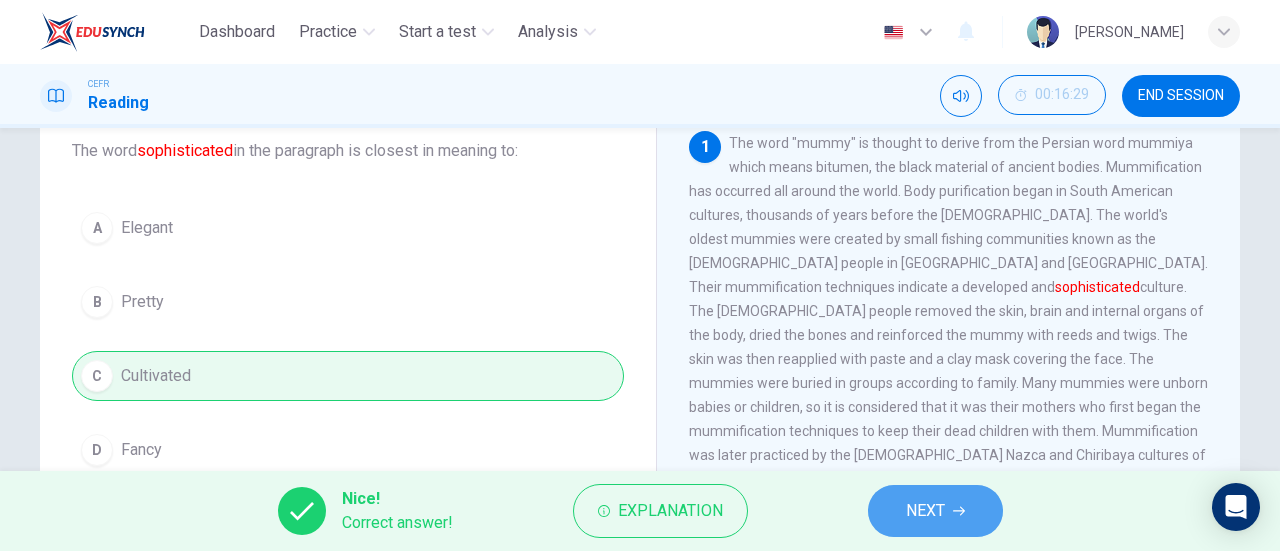 click on "NEXT" at bounding box center [935, 511] 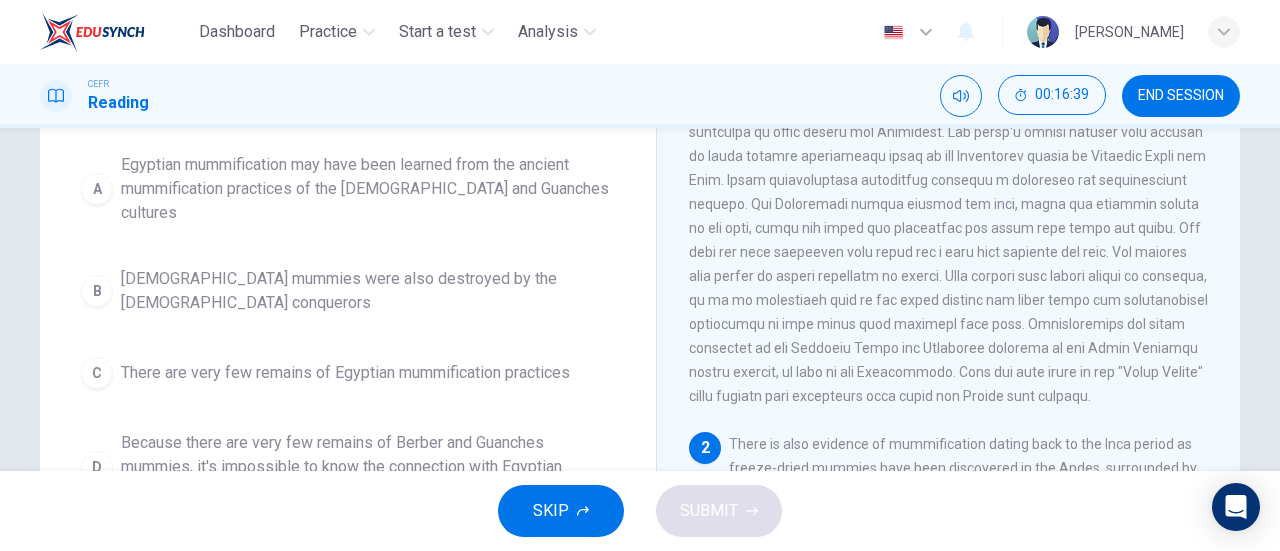 scroll, scrollTop: 210, scrollLeft: 0, axis: vertical 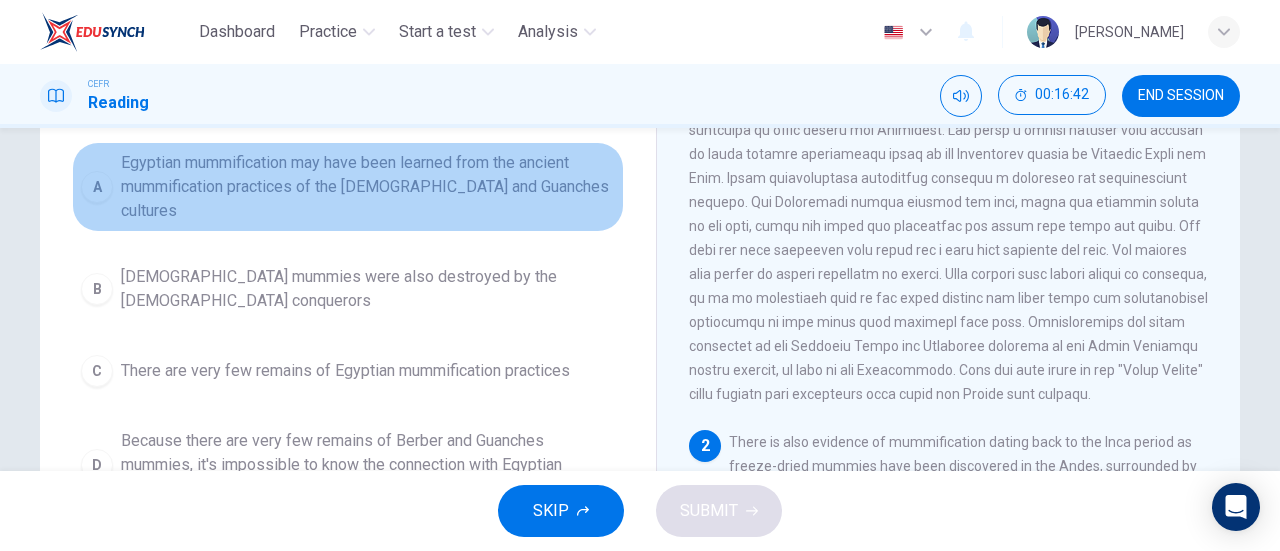click on "Egyptian mummification may have been learned from the ancient mummification practices of the Berber and Guanches cultures" at bounding box center [368, 187] 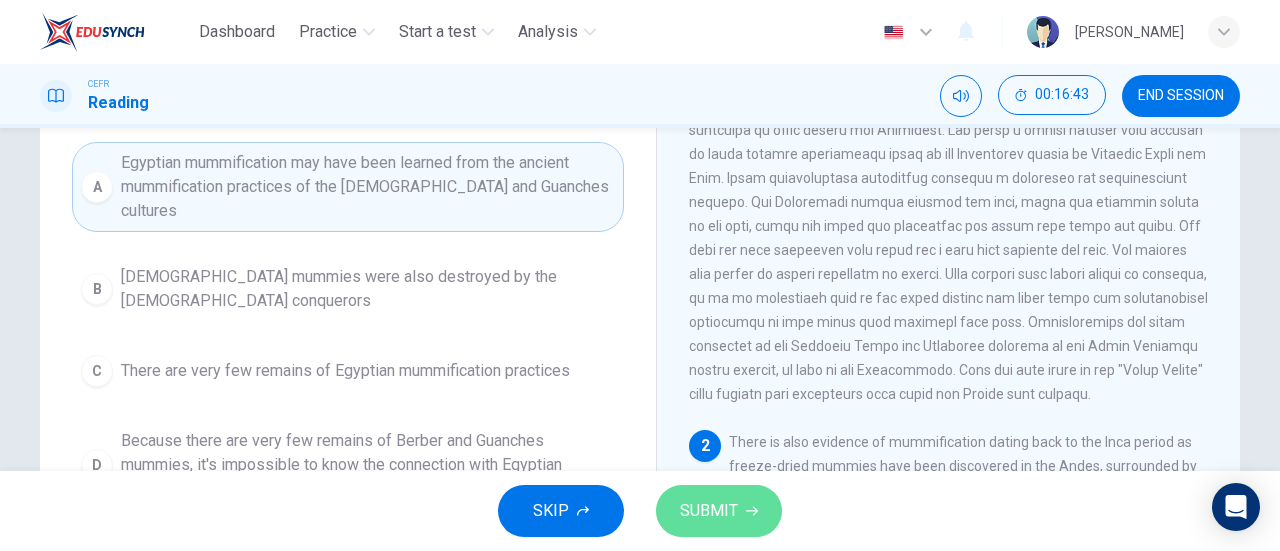 click on "SUBMIT" at bounding box center [719, 511] 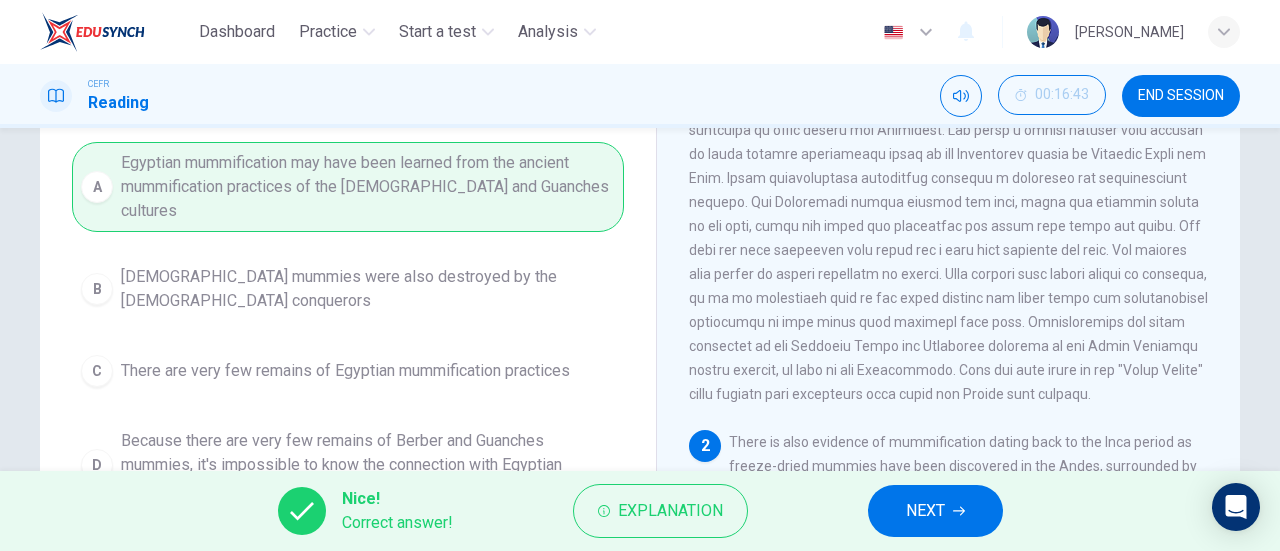 click 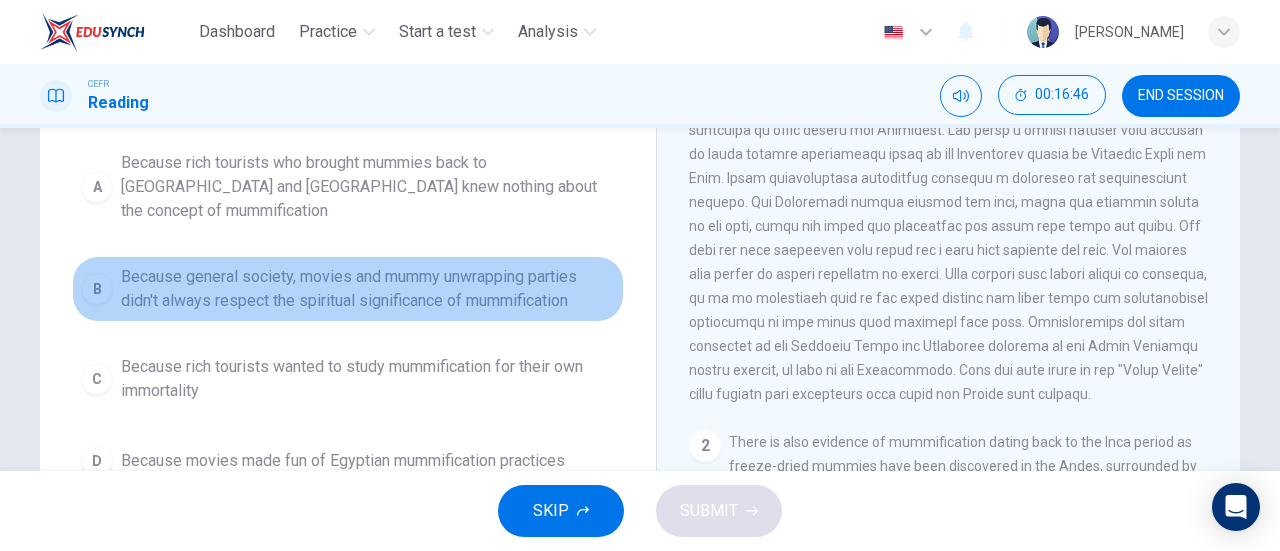 click on "Because general society, movies and mummy unwrapping parties didn't always respect the spiritual significance of mummification" at bounding box center [368, 289] 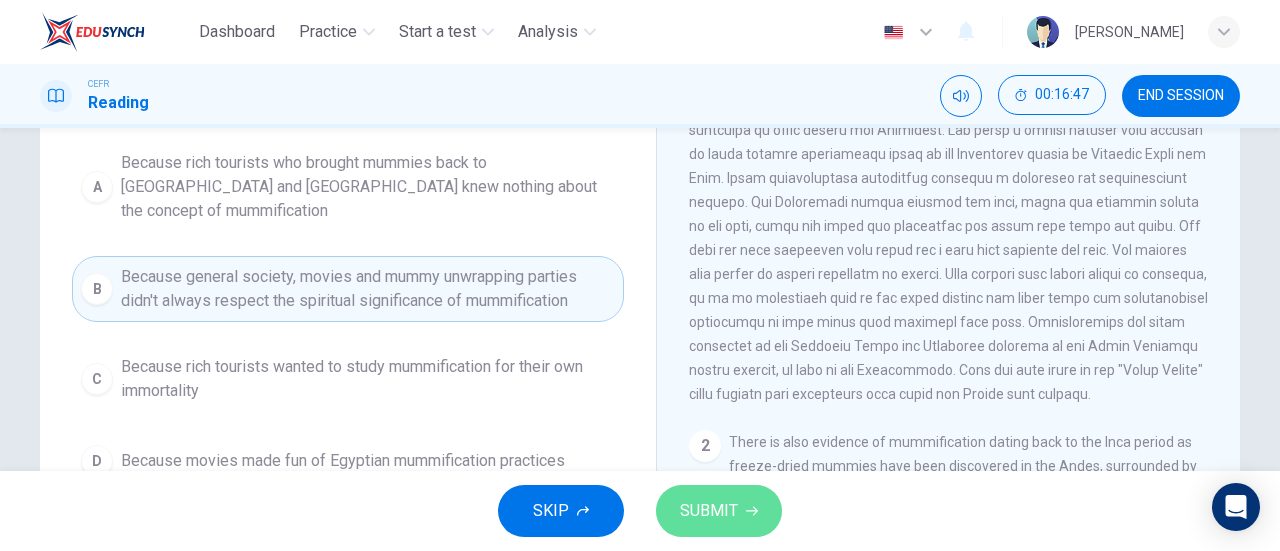 click on "SUBMIT" at bounding box center [709, 511] 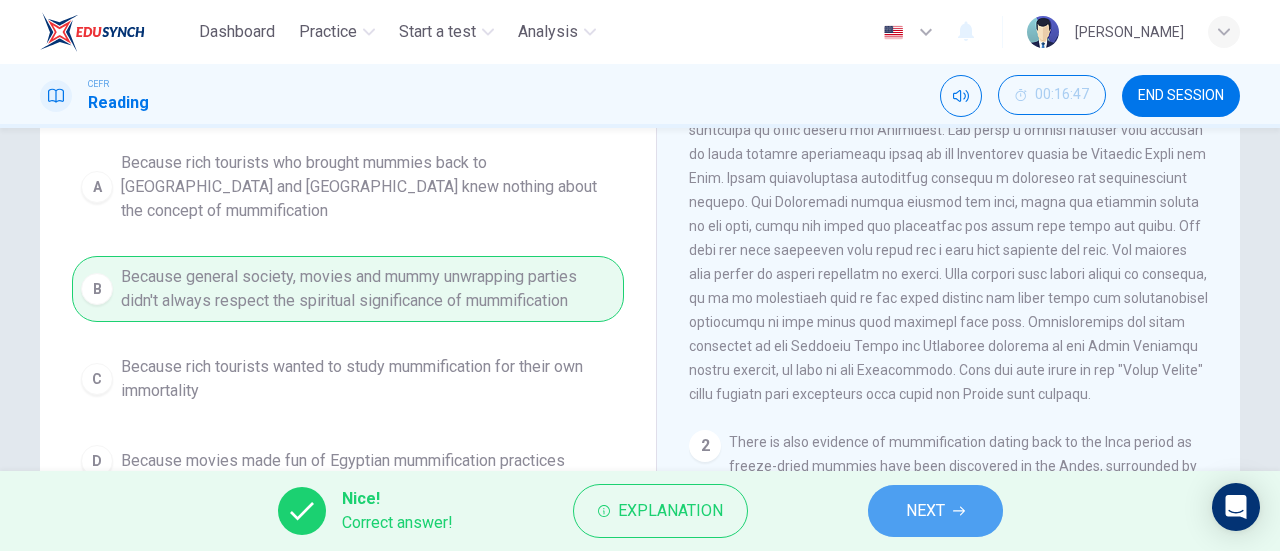 click on "NEXT" at bounding box center [935, 511] 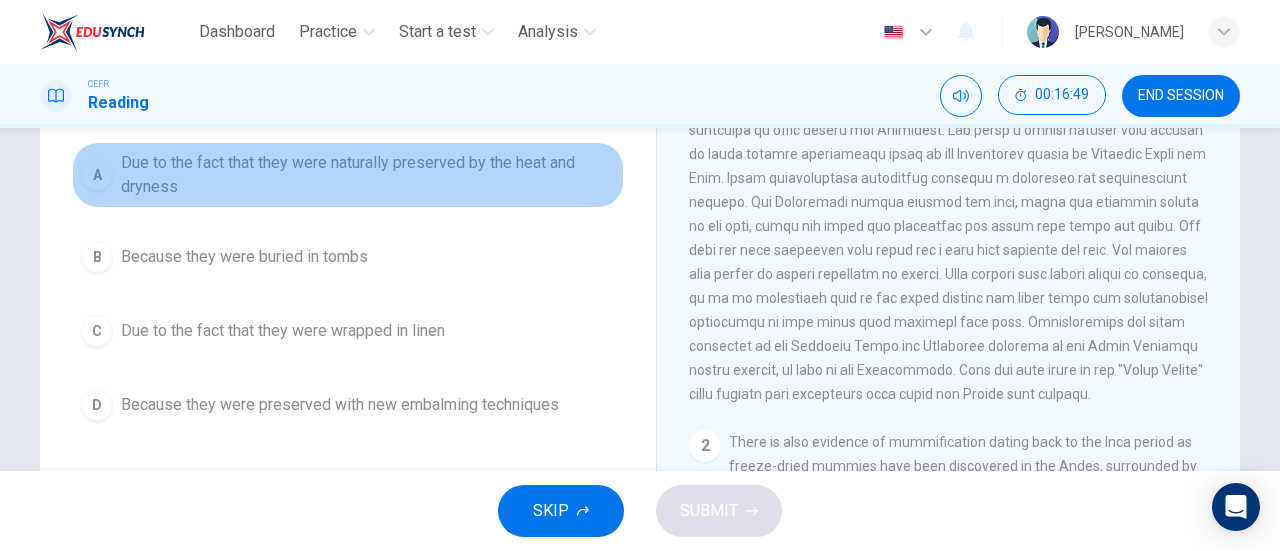 click on "Due to the fact that they were naturally preserved by the heat and dryness" at bounding box center (368, 175) 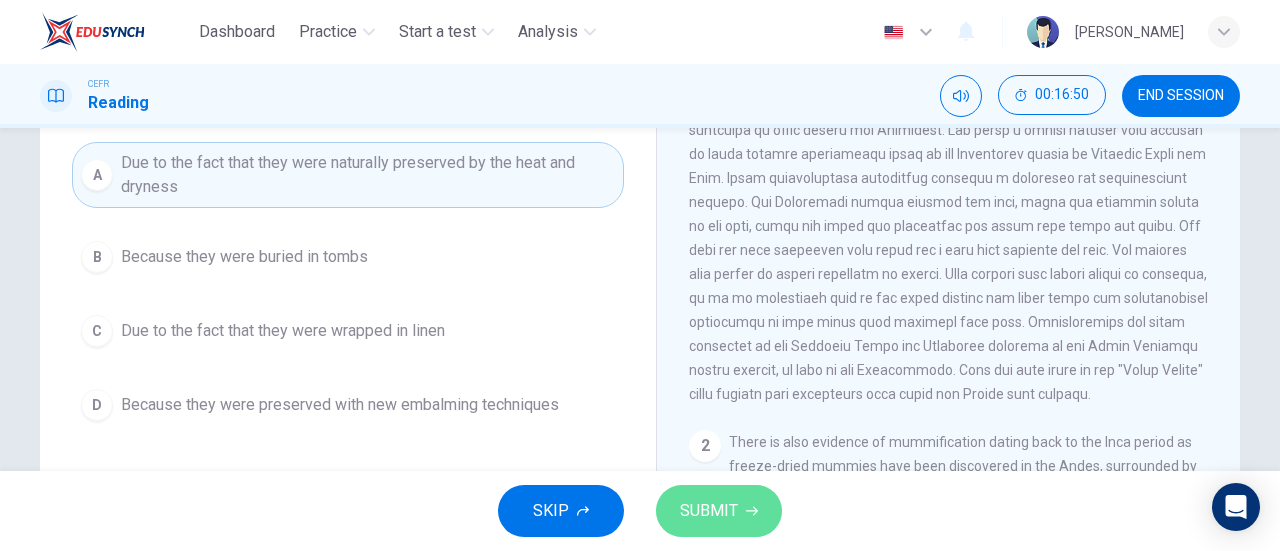 click on "SUBMIT" at bounding box center (719, 511) 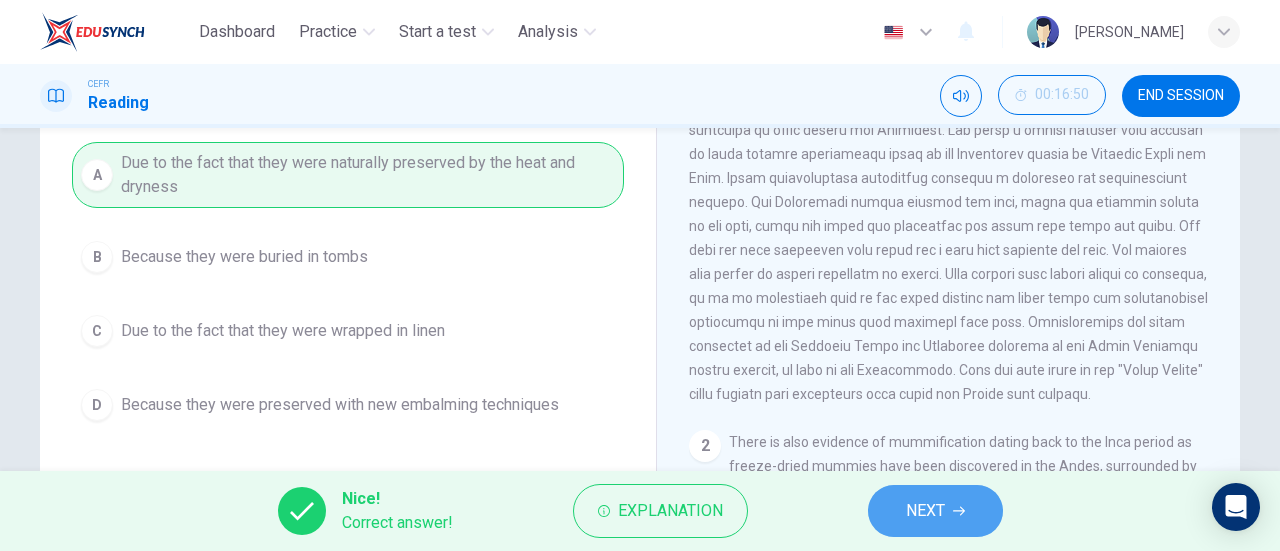 click on "NEXT" at bounding box center [925, 511] 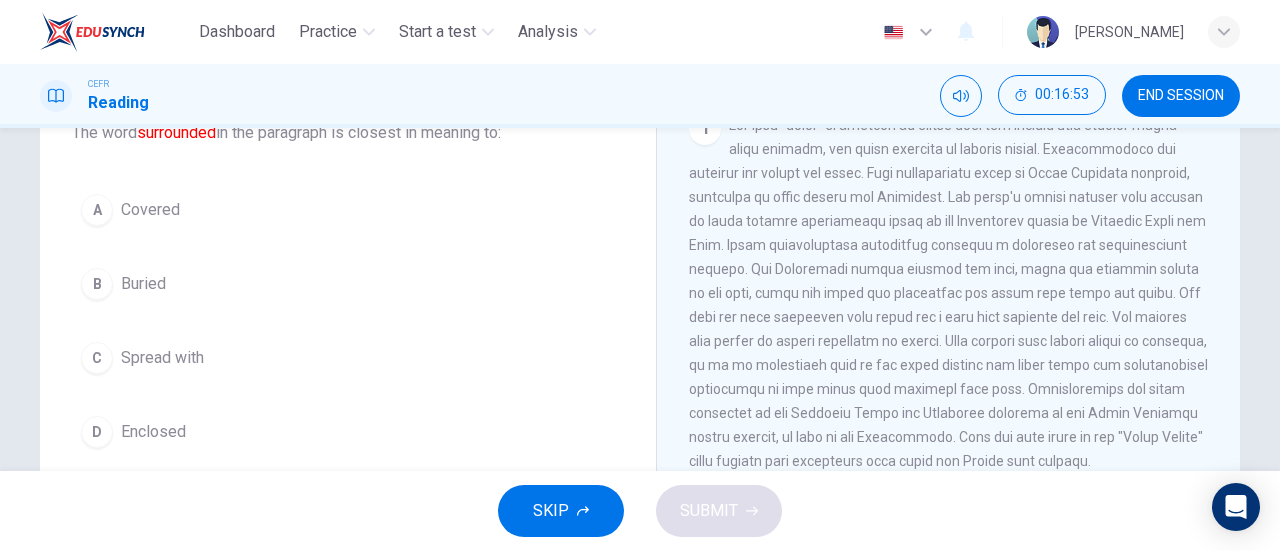scroll, scrollTop: 144, scrollLeft: 0, axis: vertical 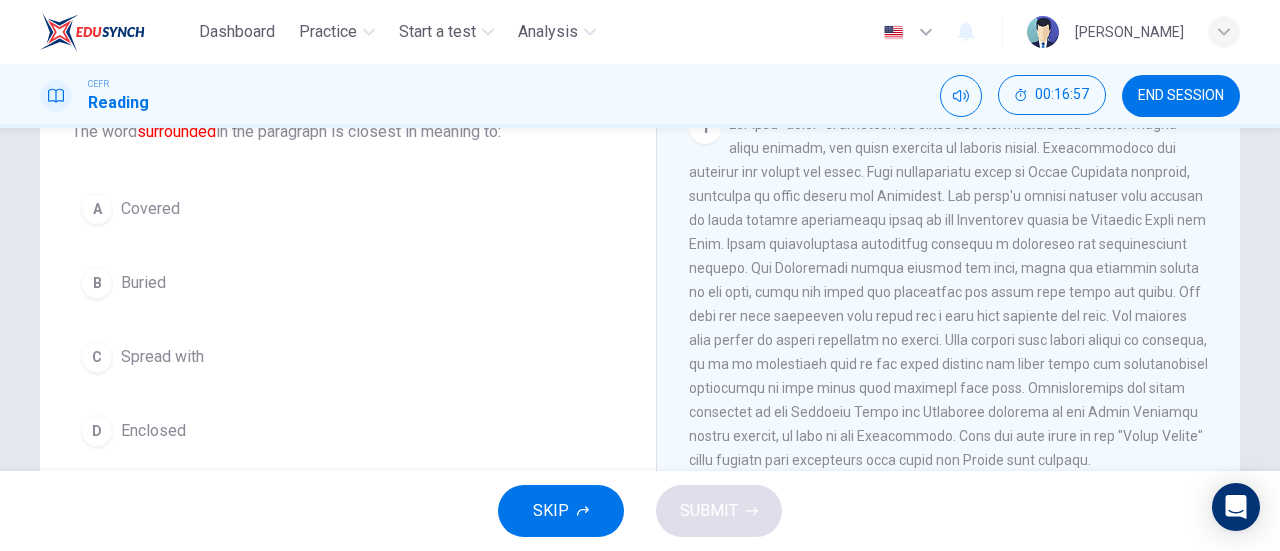 click on "A Covered B Buried C Spread with D Enclosed" at bounding box center [348, 320] 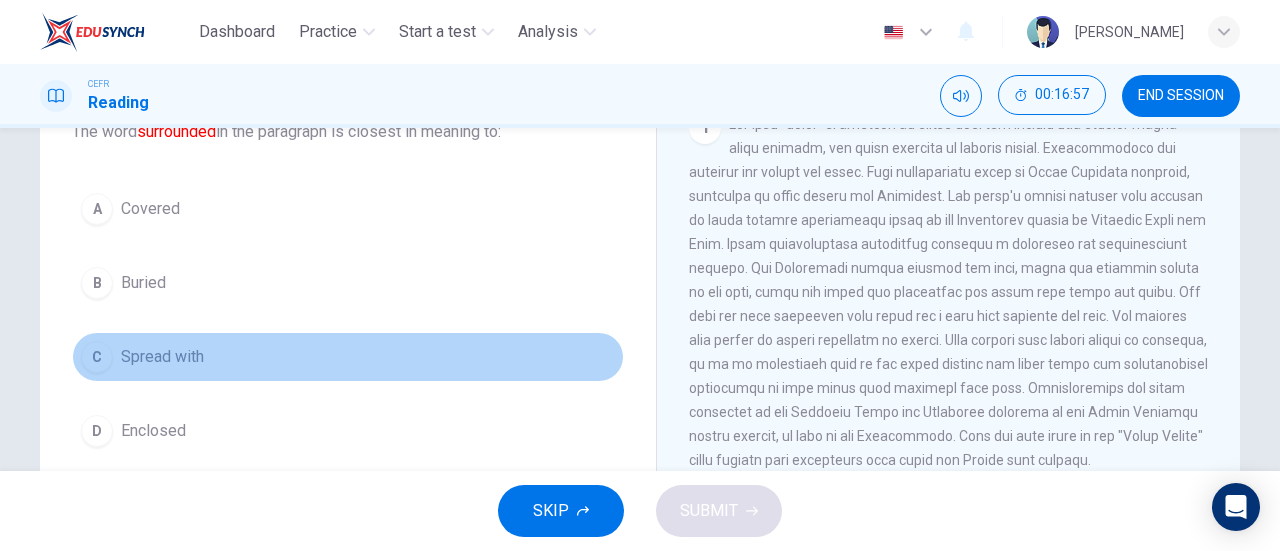 click on "C Spread with" at bounding box center [348, 357] 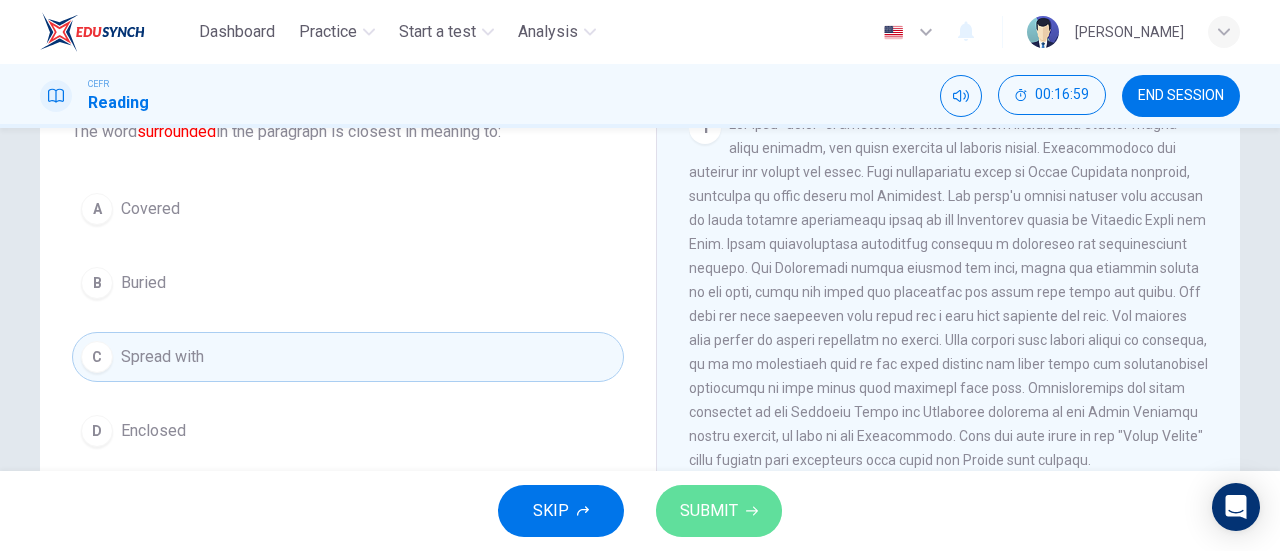 click on "SUBMIT" at bounding box center [719, 511] 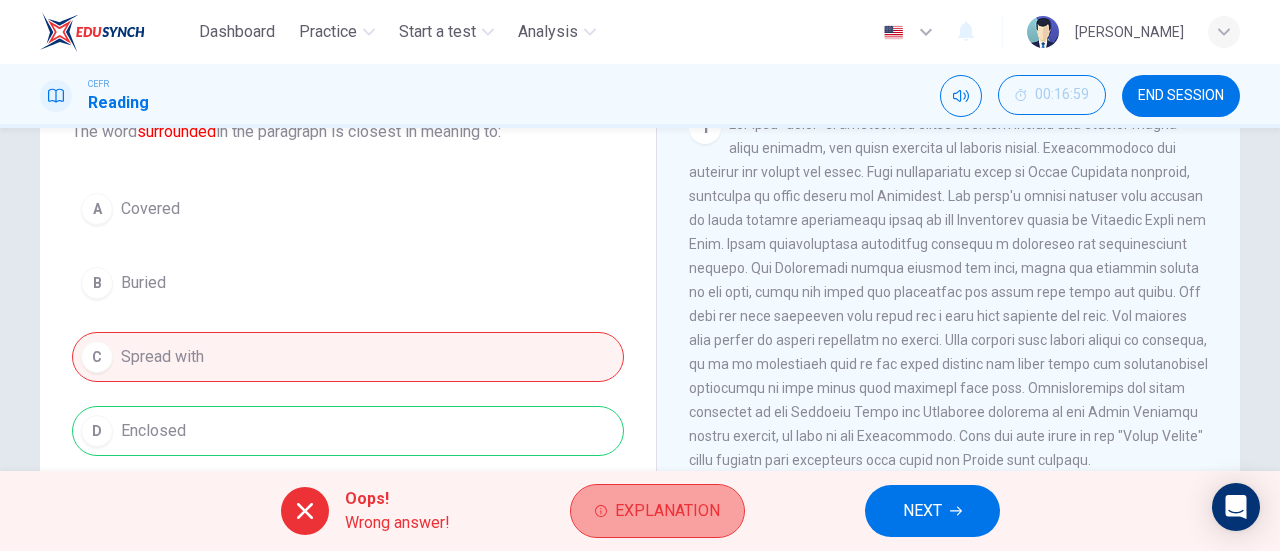 click on "Explanation" at bounding box center (667, 511) 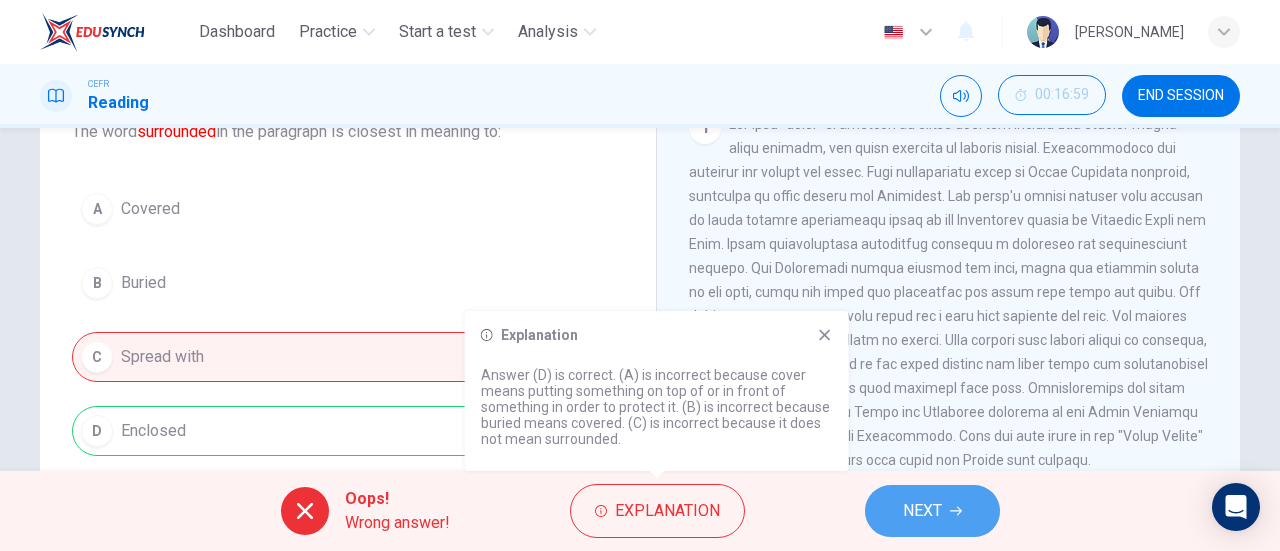 click on "NEXT" at bounding box center (922, 511) 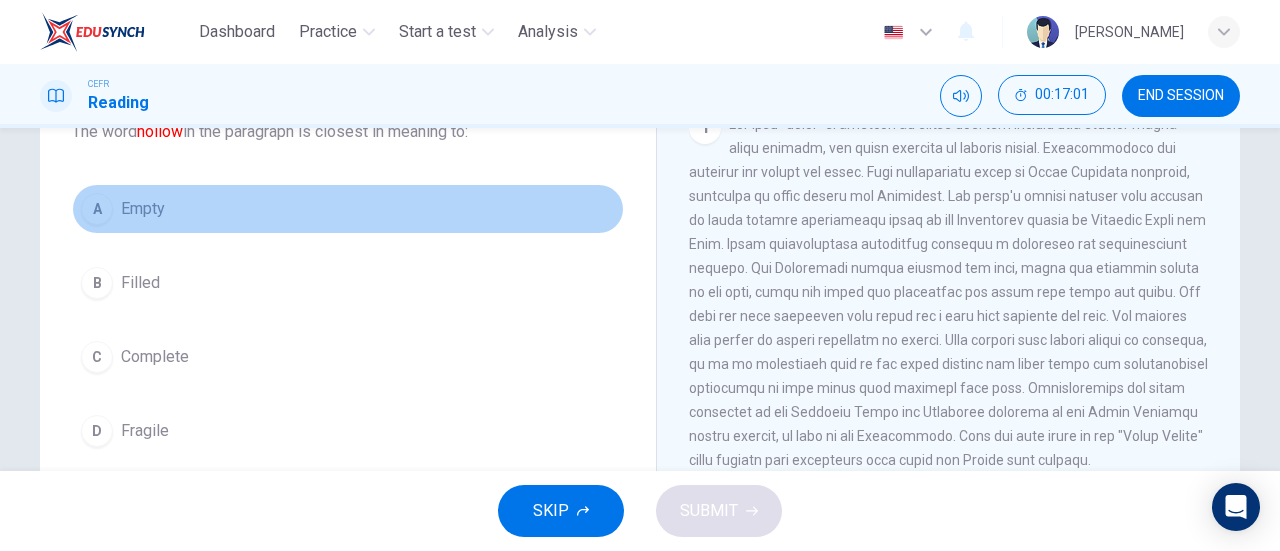 click on "A" at bounding box center [97, 209] 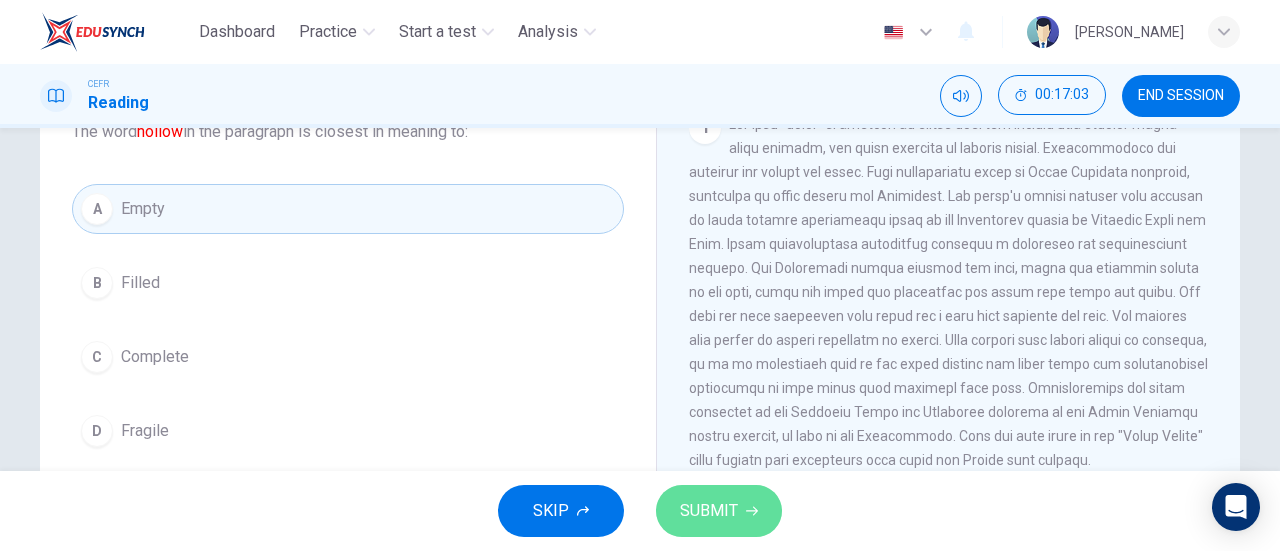 click on "SUBMIT" at bounding box center [709, 511] 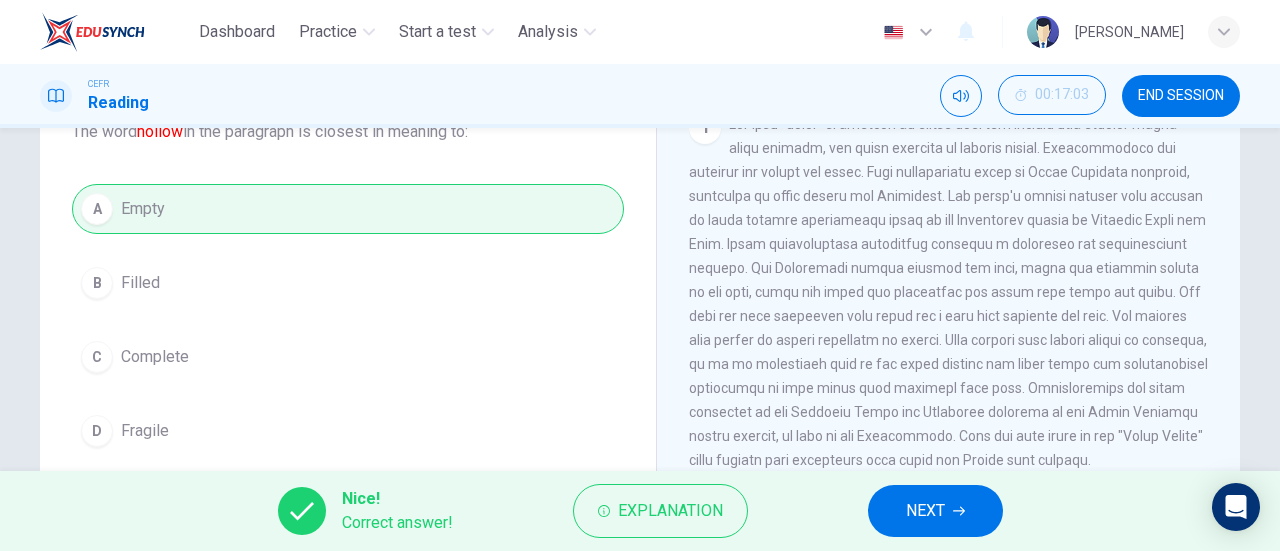 click on "Nice! Correct answer! Explanation NEXT" at bounding box center [640, 511] 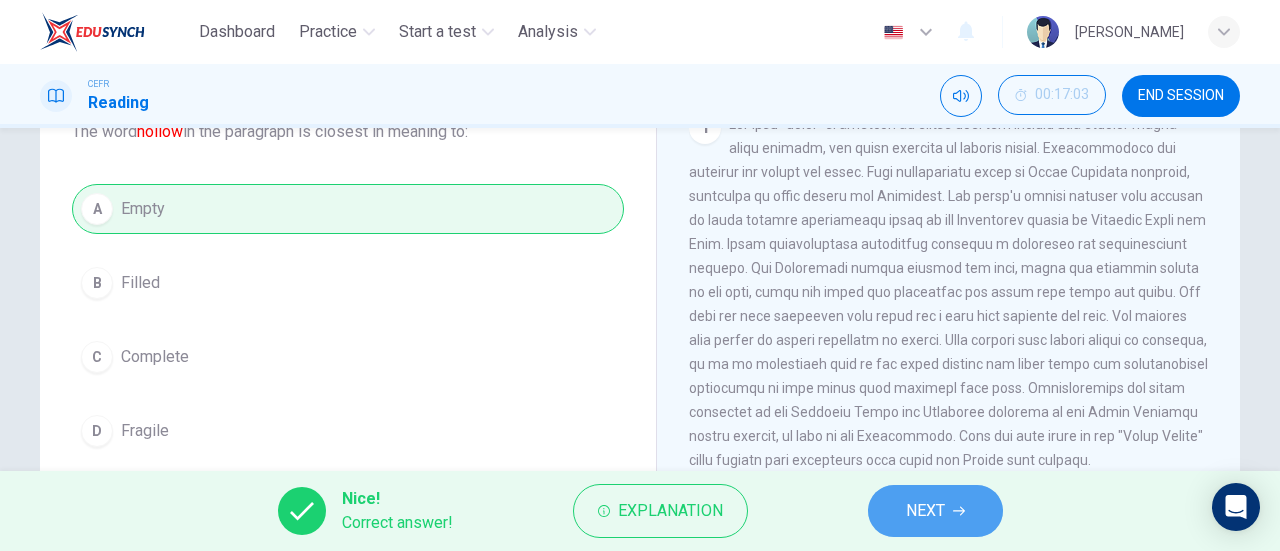 click on "NEXT" at bounding box center [925, 511] 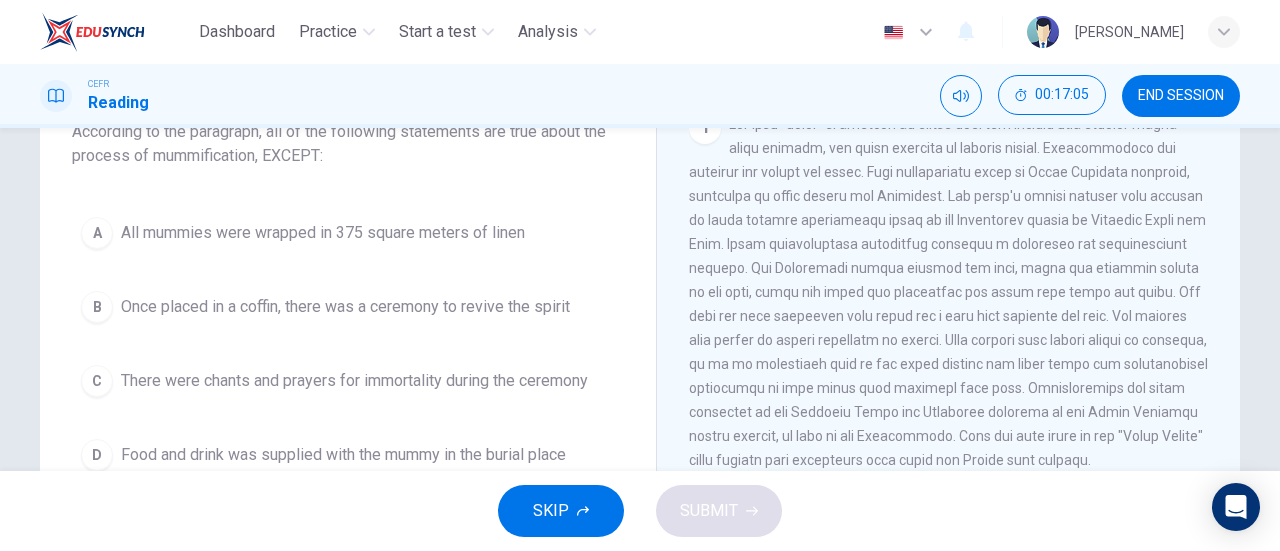 drag, startPoint x: 413, startPoint y: 239, endPoint x: 728, endPoint y: 514, distance: 418.1507 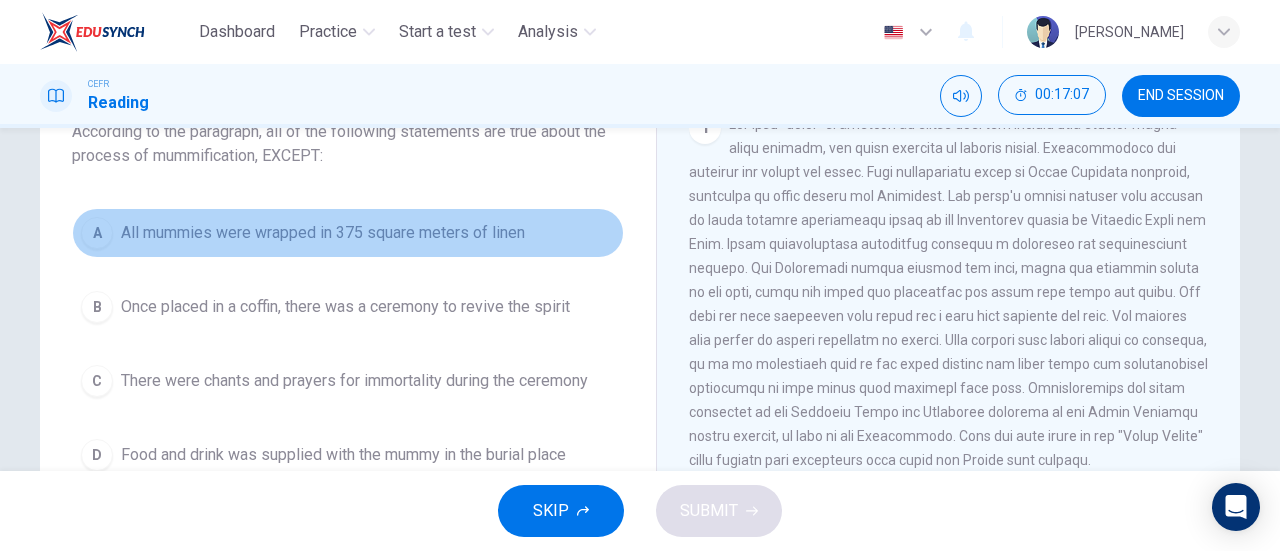 click on "All mummies were wrapped in 375 square meters of linen" at bounding box center (323, 233) 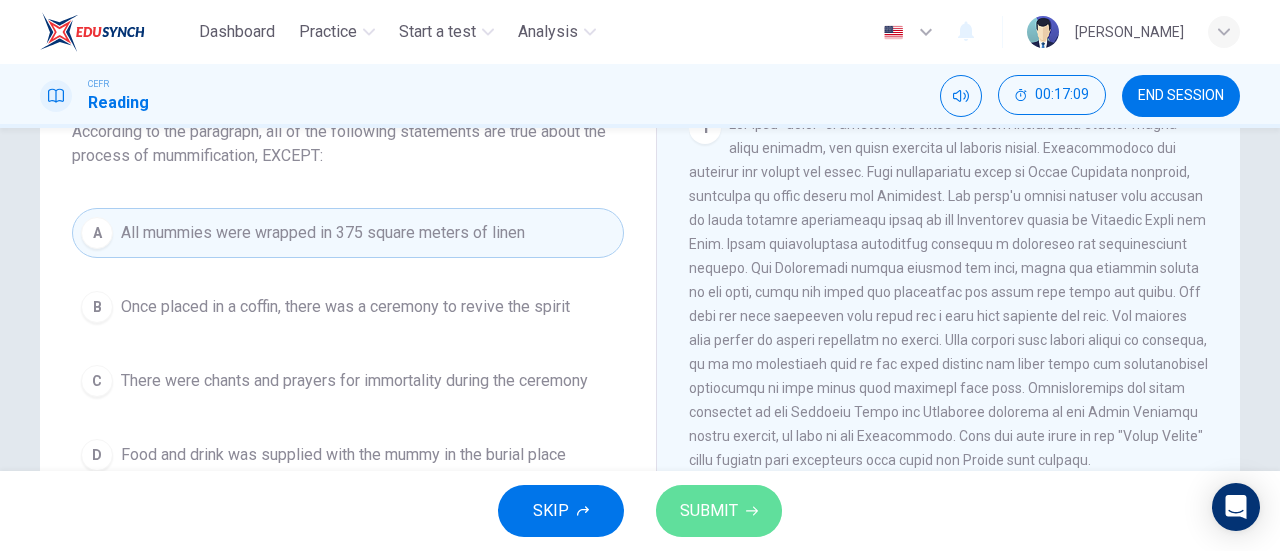 click on "SUBMIT" at bounding box center (709, 511) 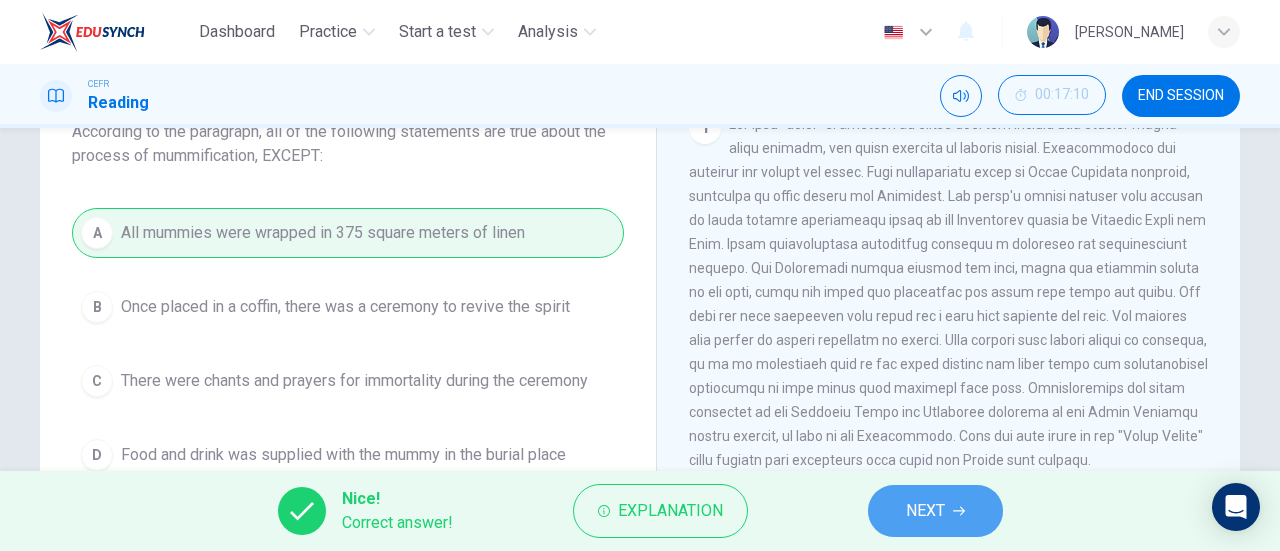 click on "NEXT" at bounding box center [935, 511] 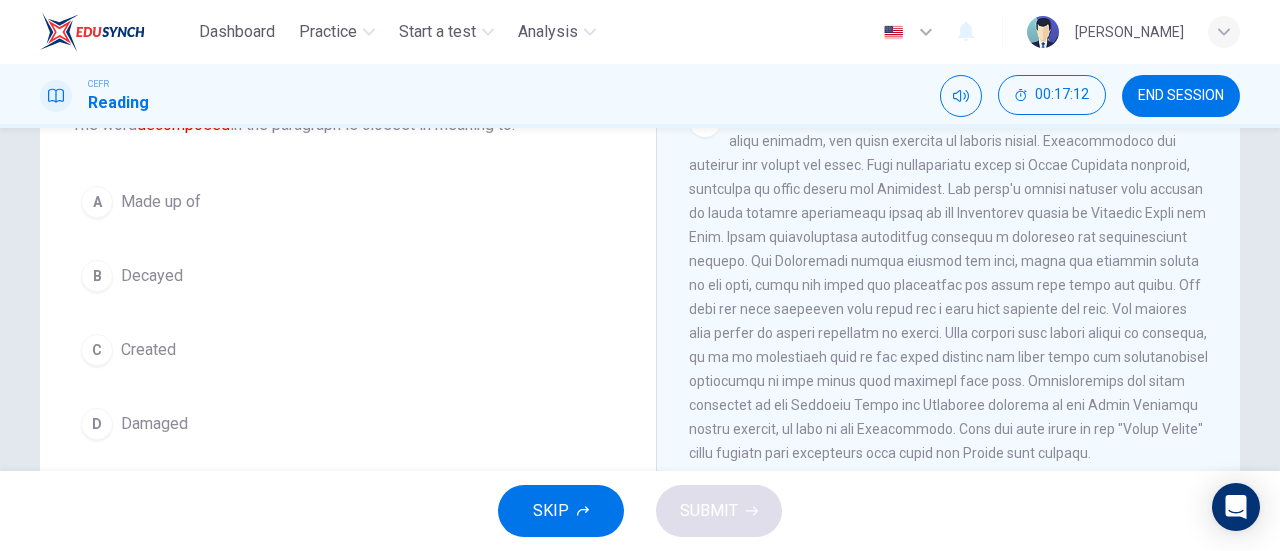 scroll, scrollTop: 152, scrollLeft: 0, axis: vertical 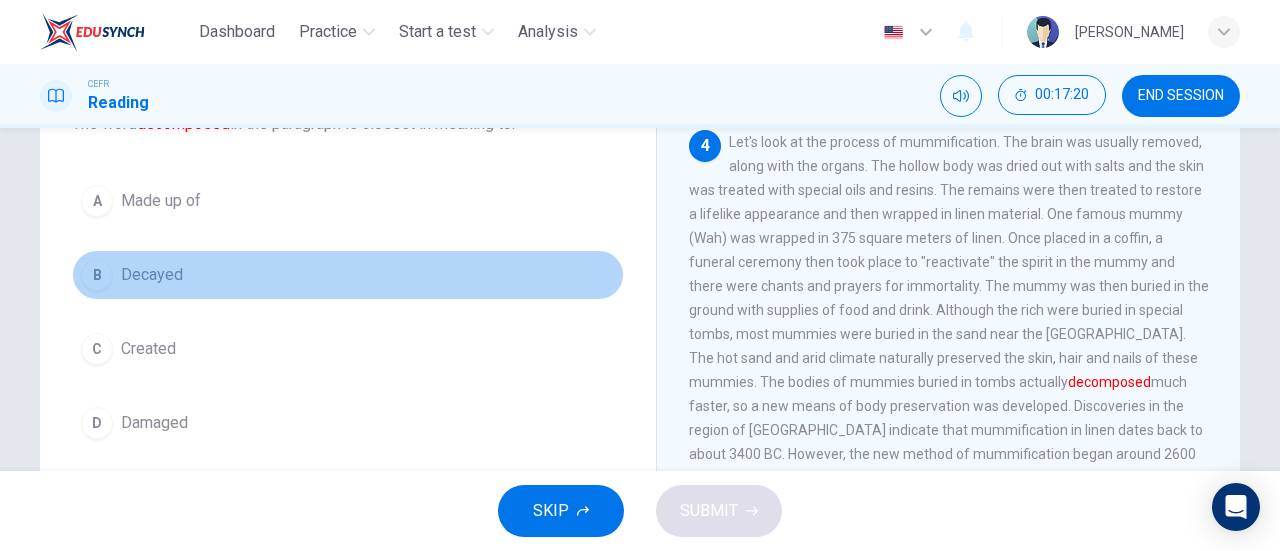 click on "Decayed" at bounding box center (152, 275) 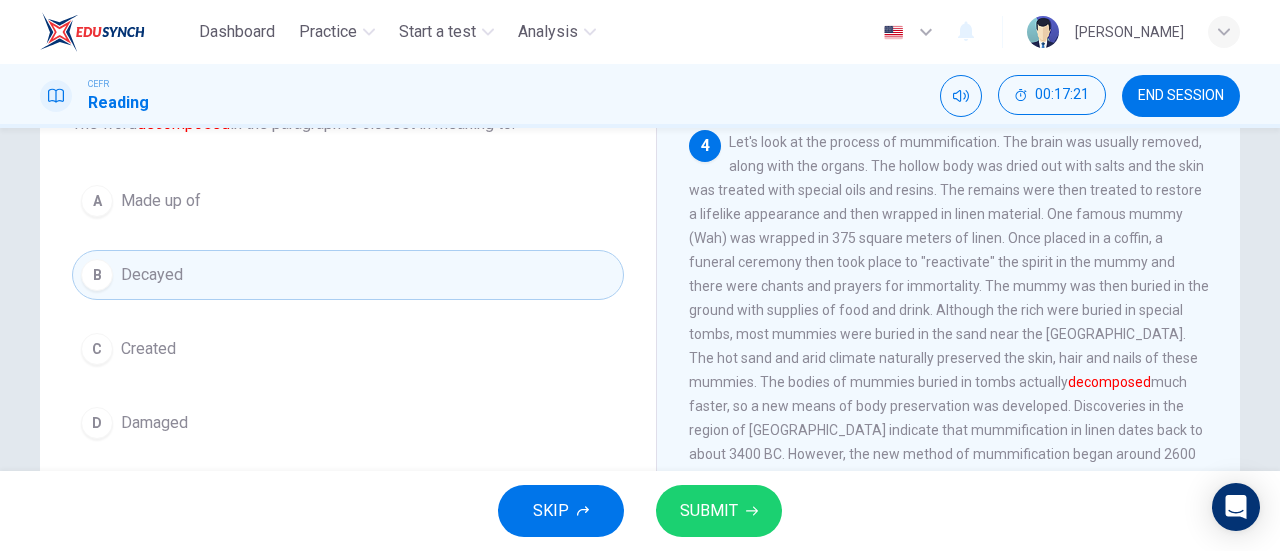 click on "SUBMIT" at bounding box center (709, 511) 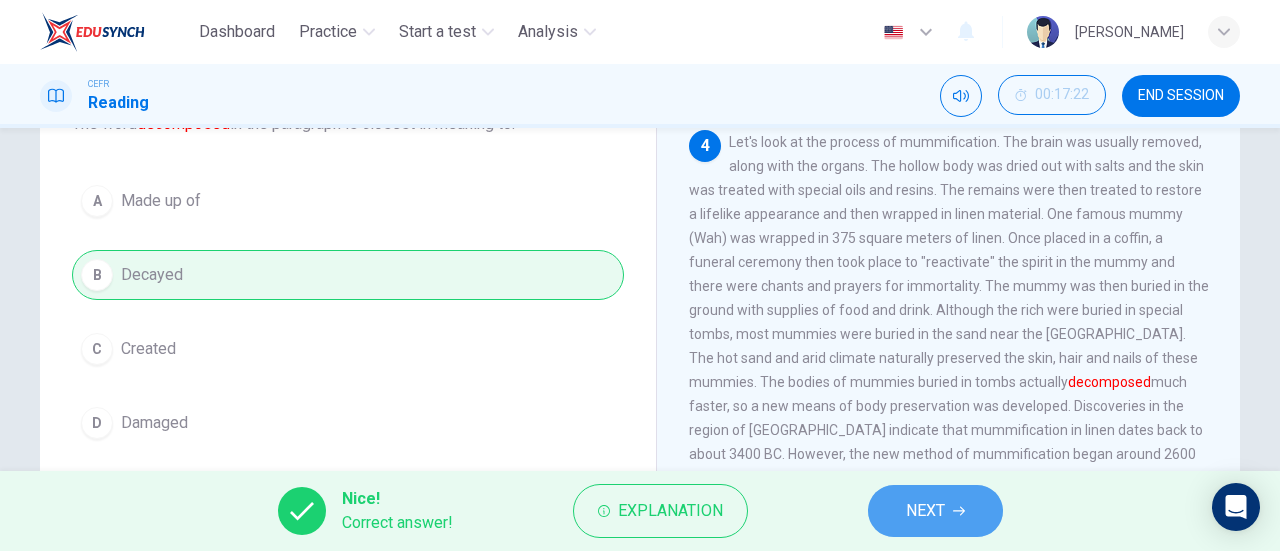 click on "NEXT" at bounding box center (925, 511) 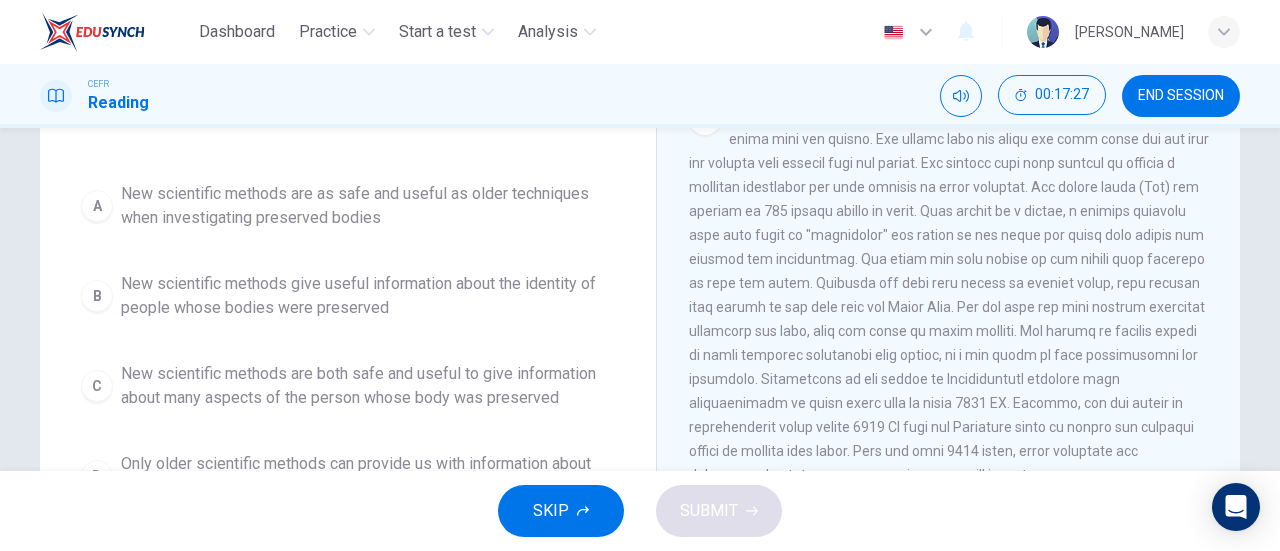 scroll, scrollTop: 188, scrollLeft: 0, axis: vertical 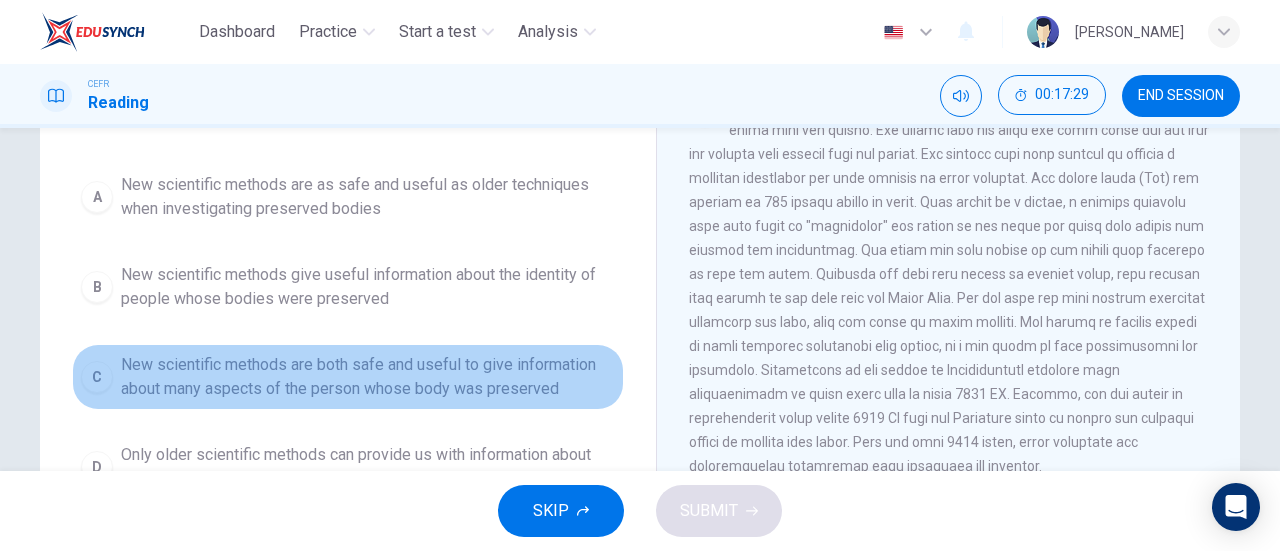 click on "New scientific methods are both safe and useful to give information about many aspects of the person whose body was preserved" at bounding box center (368, 377) 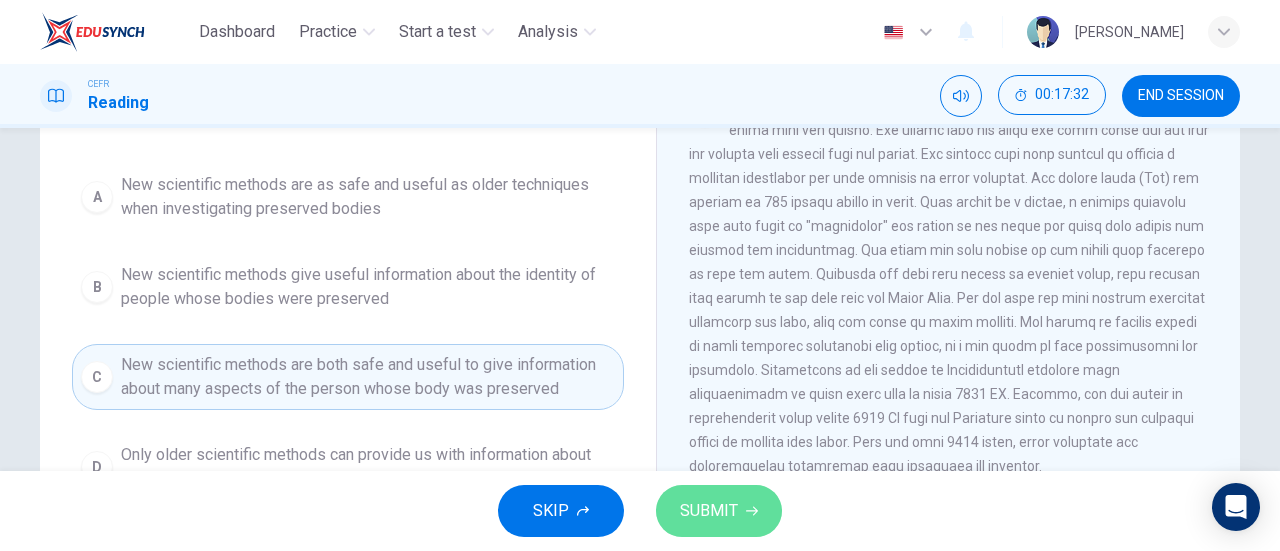 click on "SUBMIT" at bounding box center (709, 511) 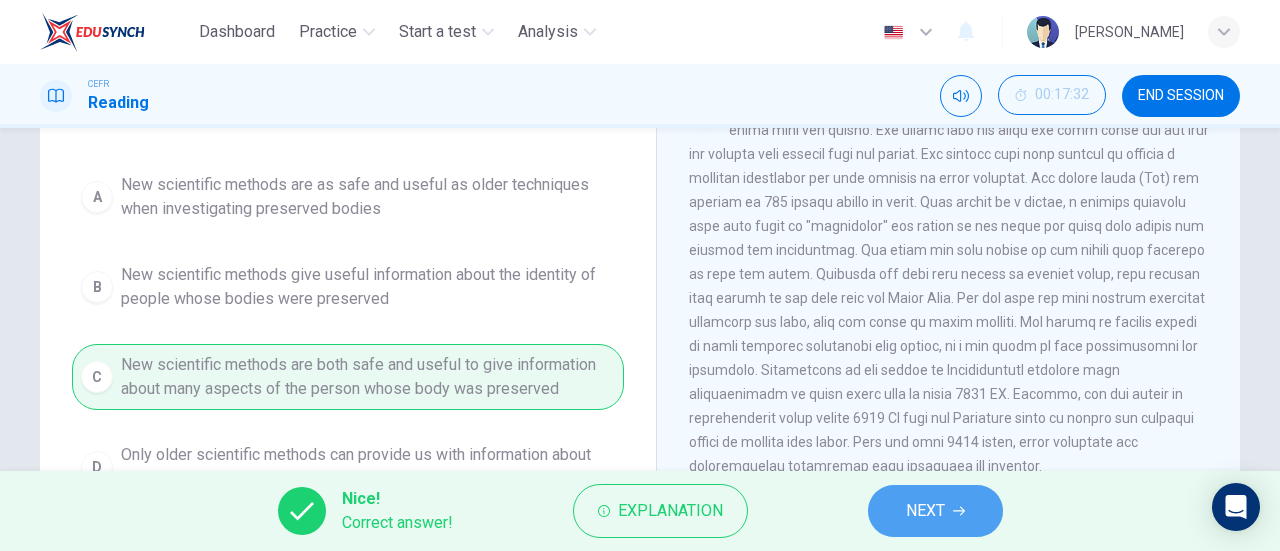 click on "NEXT" at bounding box center [925, 511] 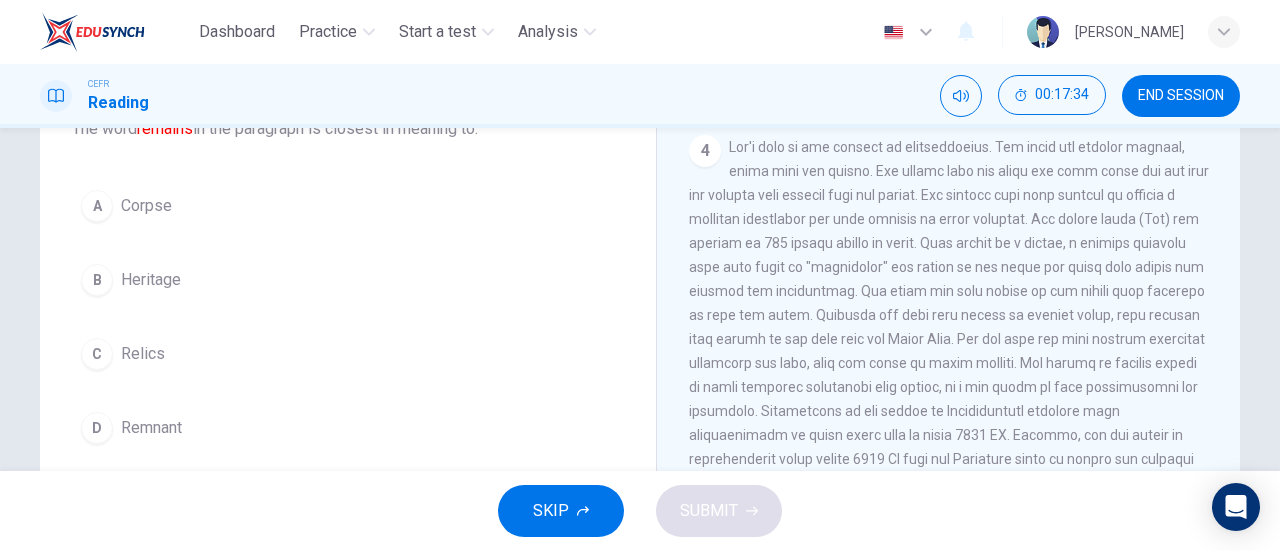 scroll, scrollTop: 146, scrollLeft: 0, axis: vertical 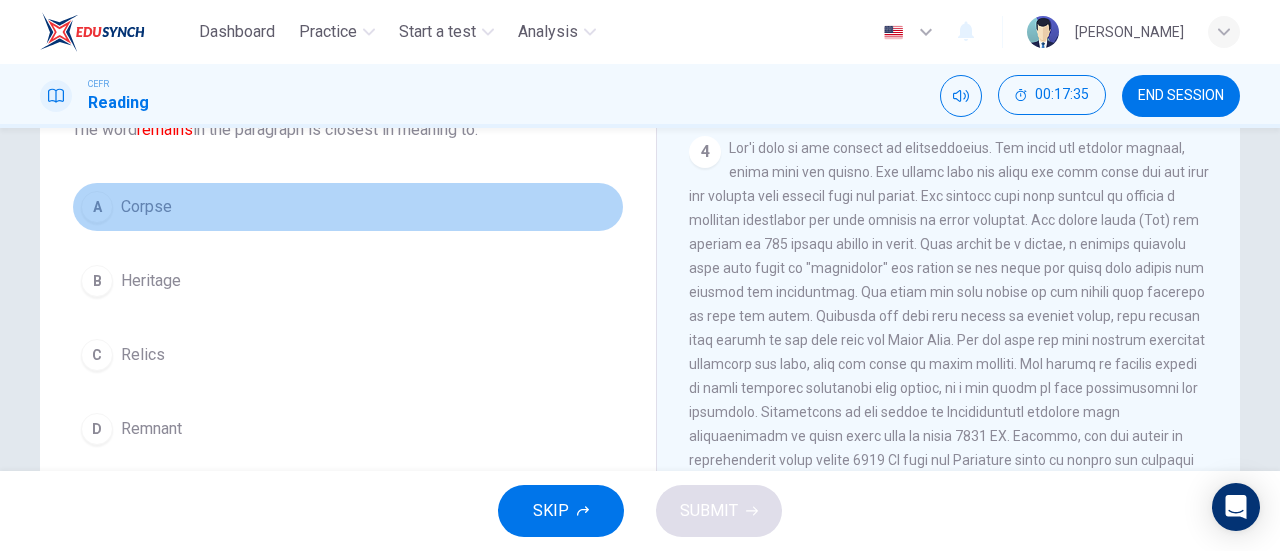 click on "Corpse" at bounding box center [146, 207] 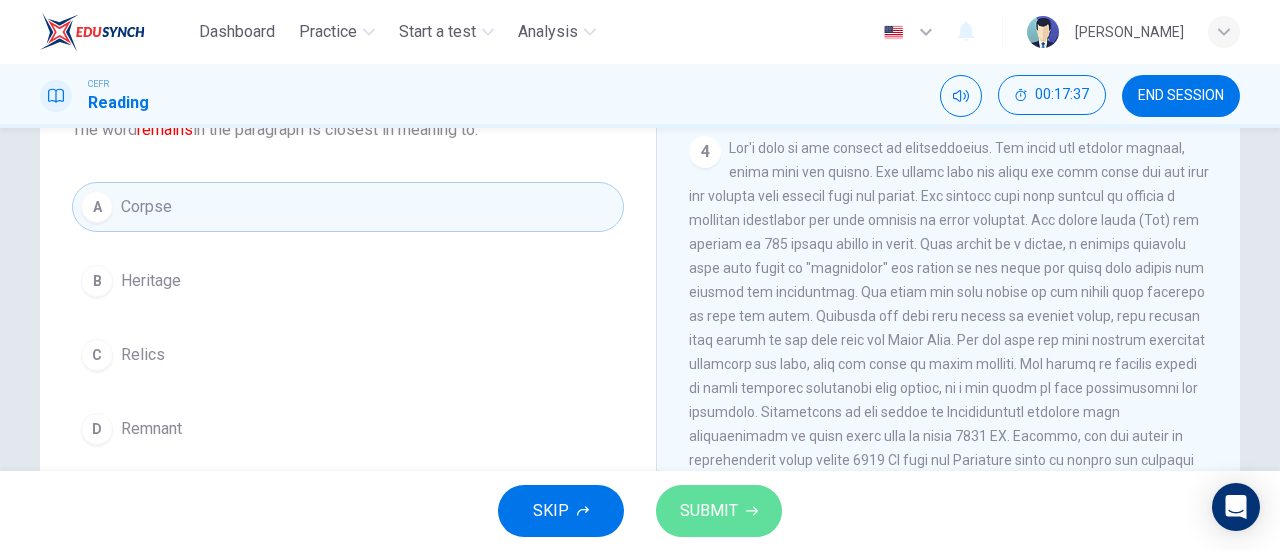 click on "SUBMIT" at bounding box center [719, 511] 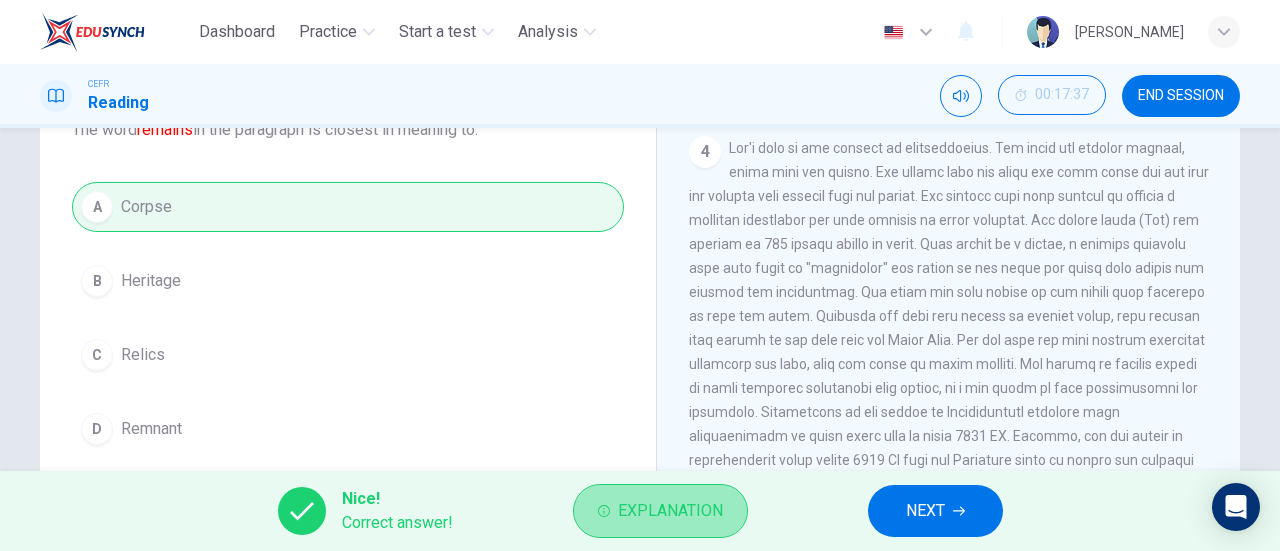 click on "Explanation" at bounding box center [670, 511] 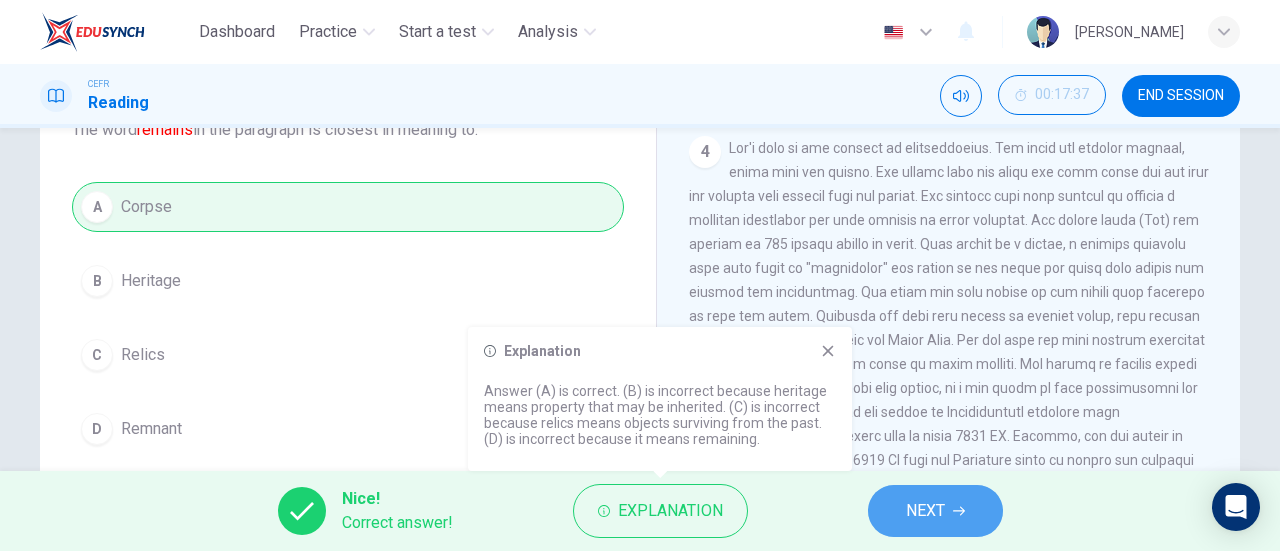 click on "NEXT" at bounding box center [935, 511] 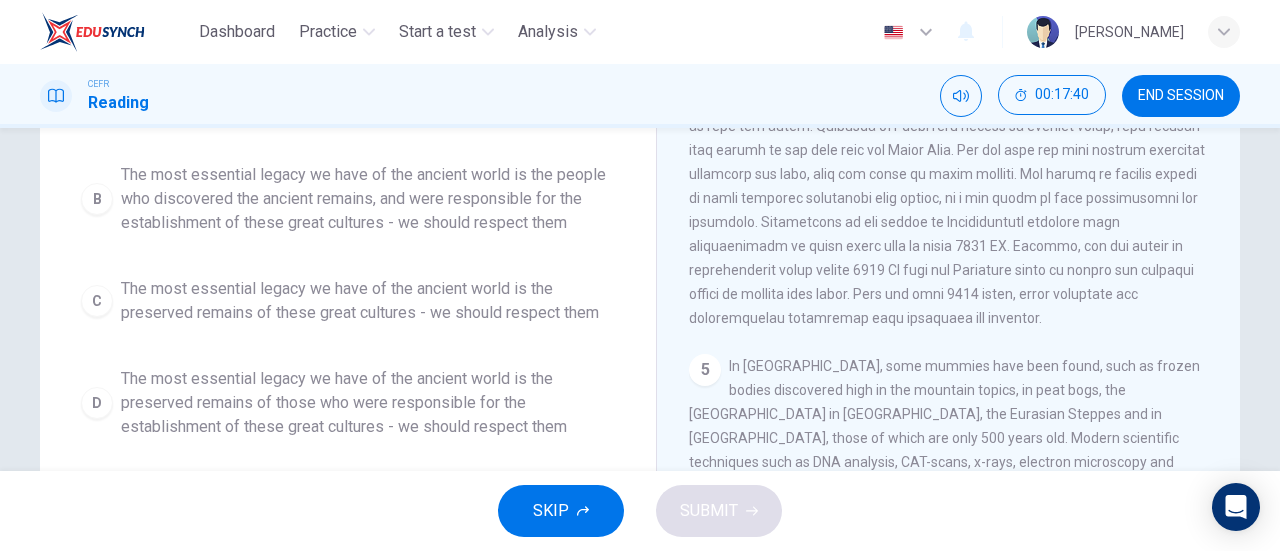 scroll, scrollTop: 338, scrollLeft: 0, axis: vertical 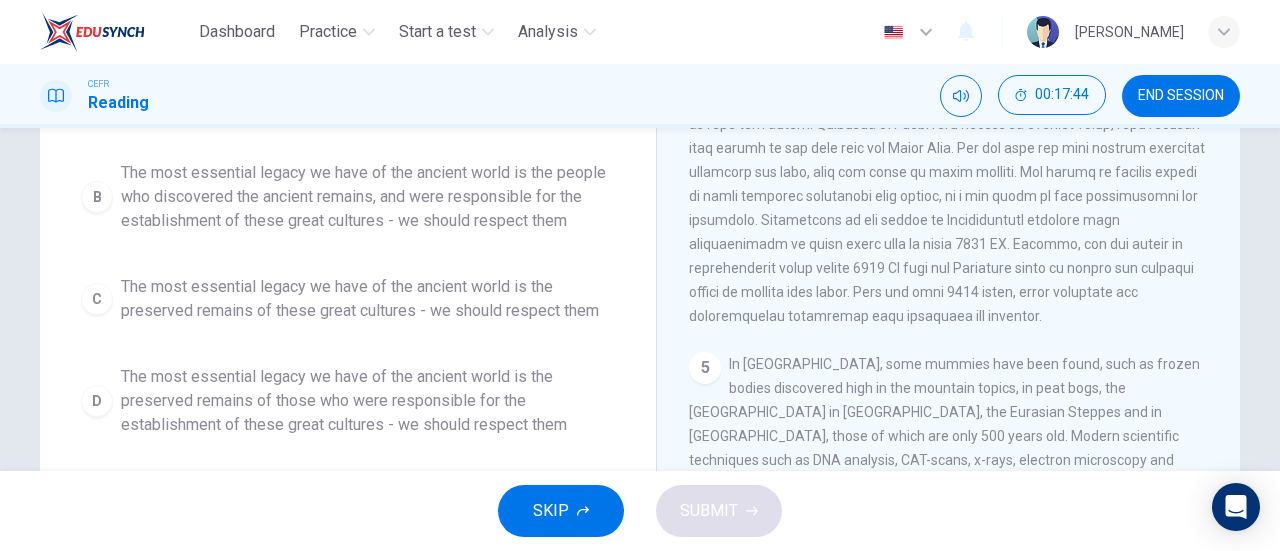 click on "The most essential legacy we have of the ancient world is the preserved remains of those who were responsible for the establishment of these great cultures - we should respect them" at bounding box center [368, 401] 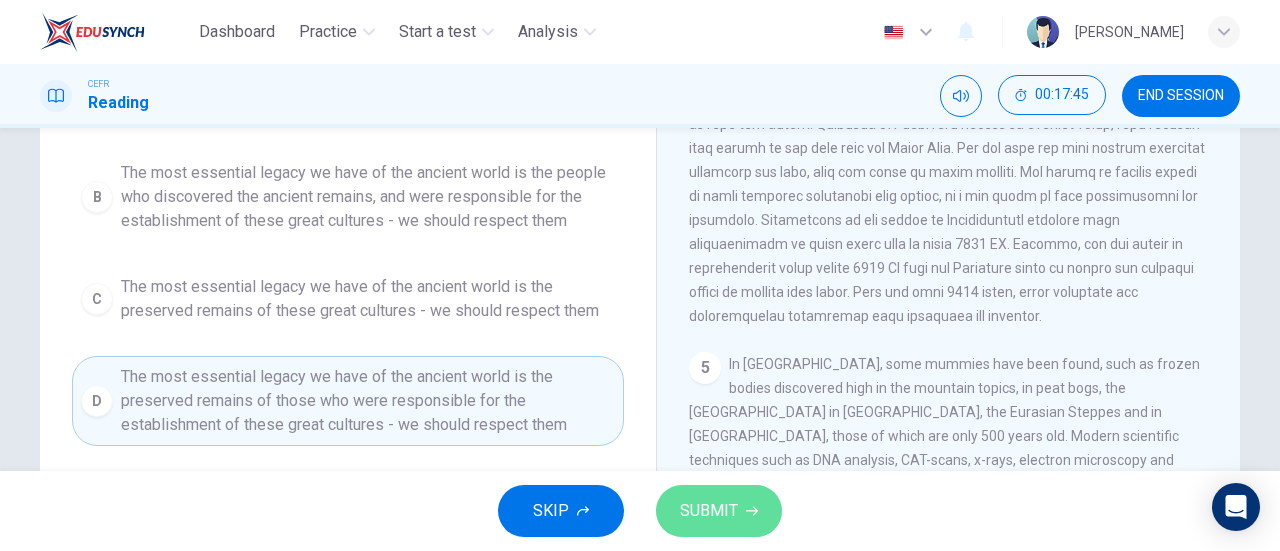 click on "SUBMIT" at bounding box center (719, 511) 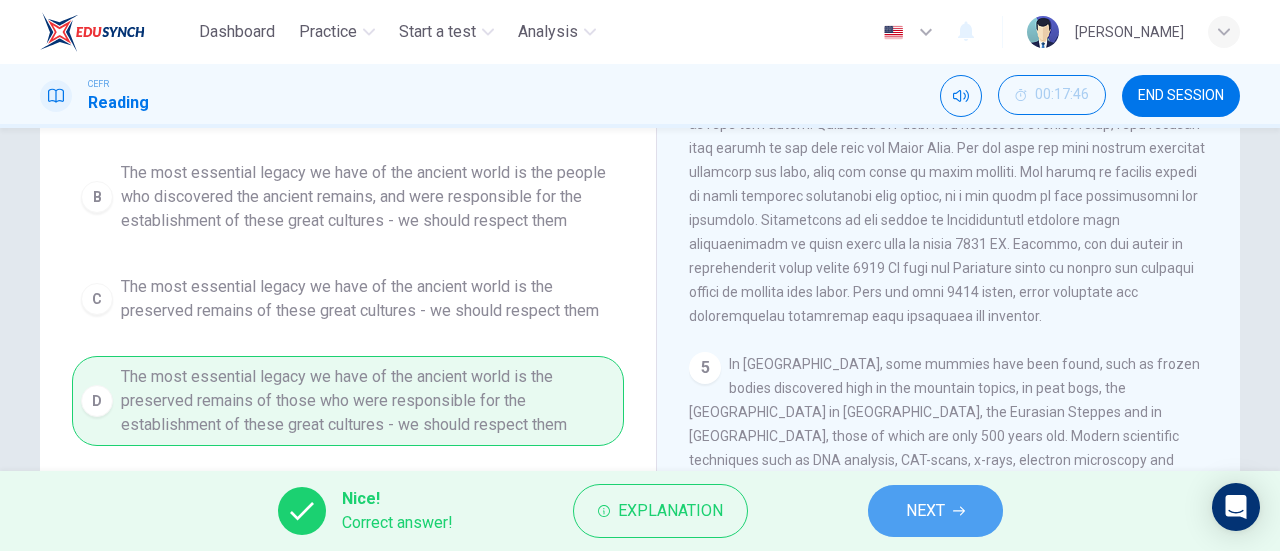 click on "NEXT" at bounding box center [925, 511] 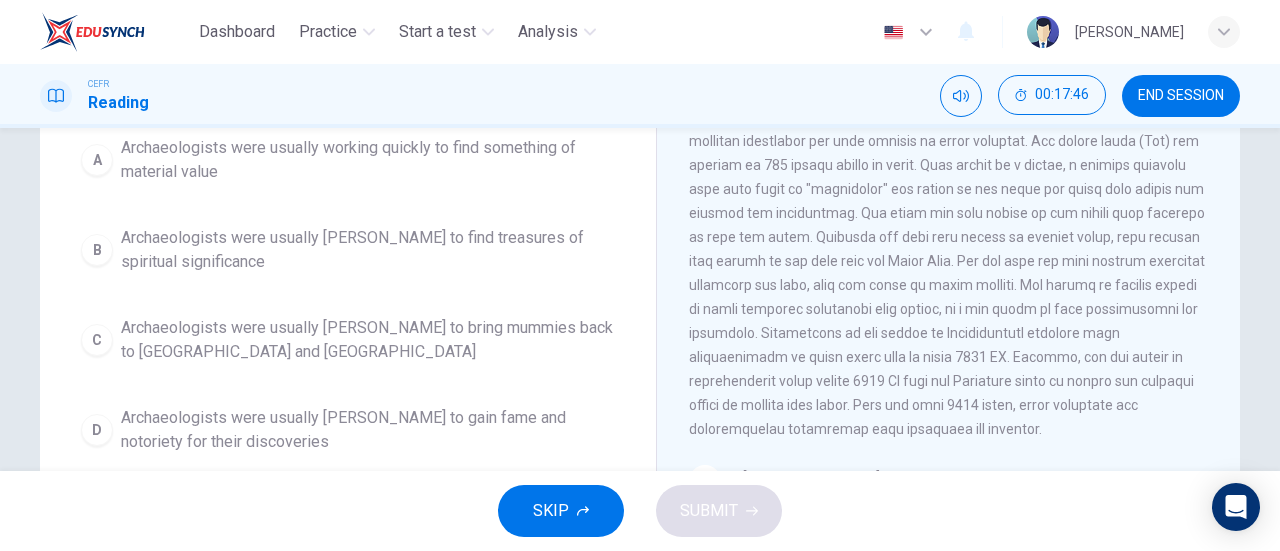 scroll, scrollTop: 224, scrollLeft: 0, axis: vertical 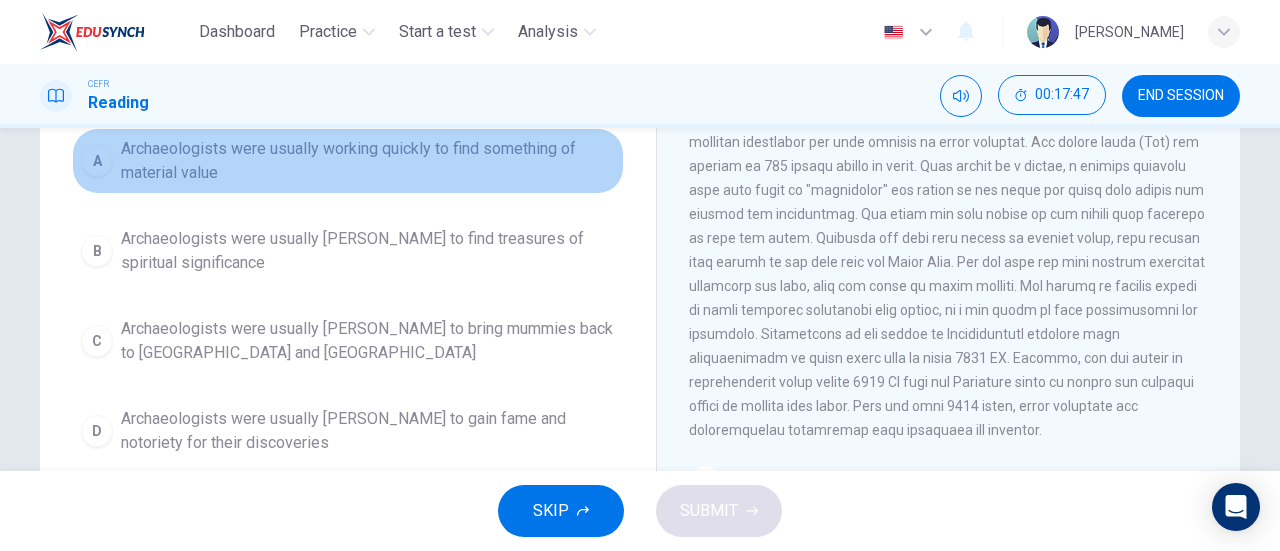 click on "Archaeologists were usually working quickly to find something of material value" at bounding box center [368, 161] 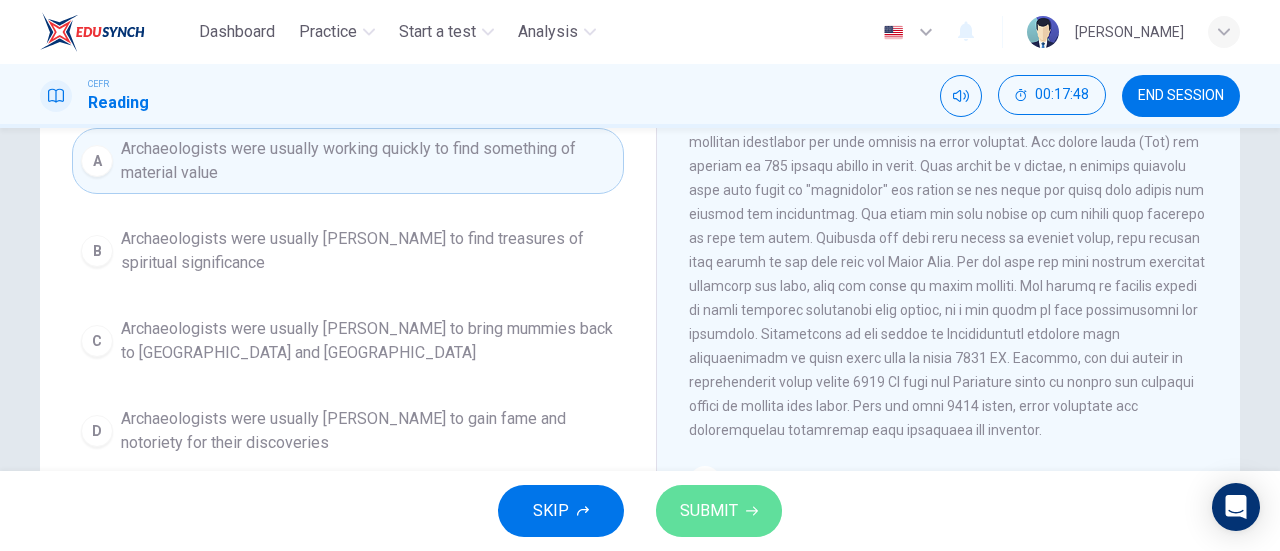 click on "SUBMIT" at bounding box center (709, 511) 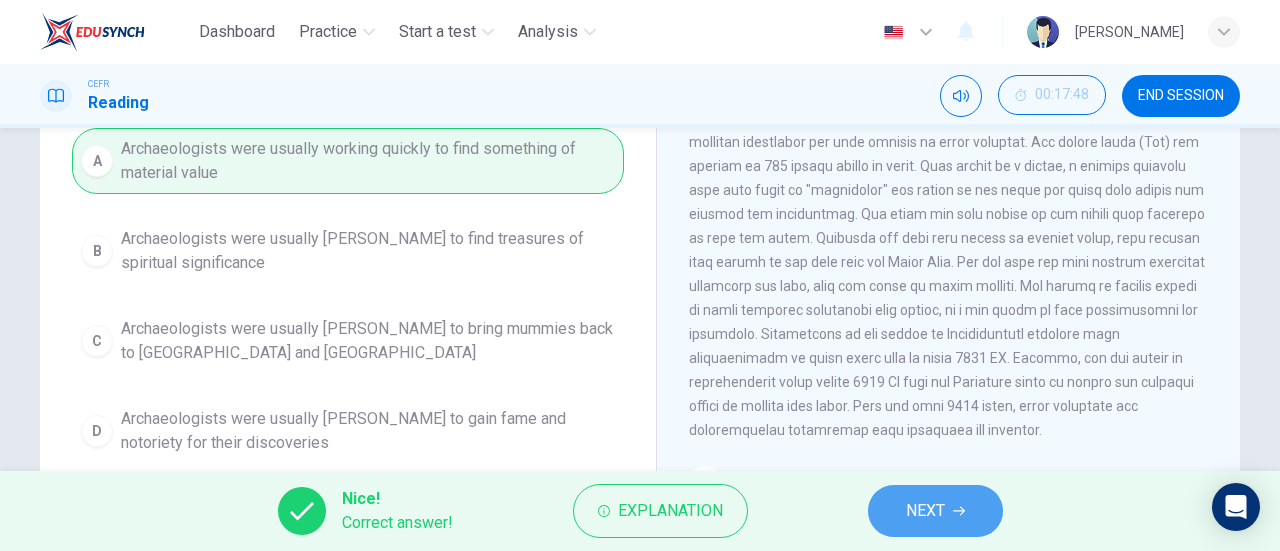 click on "NEXT" at bounding box center (935, 511) 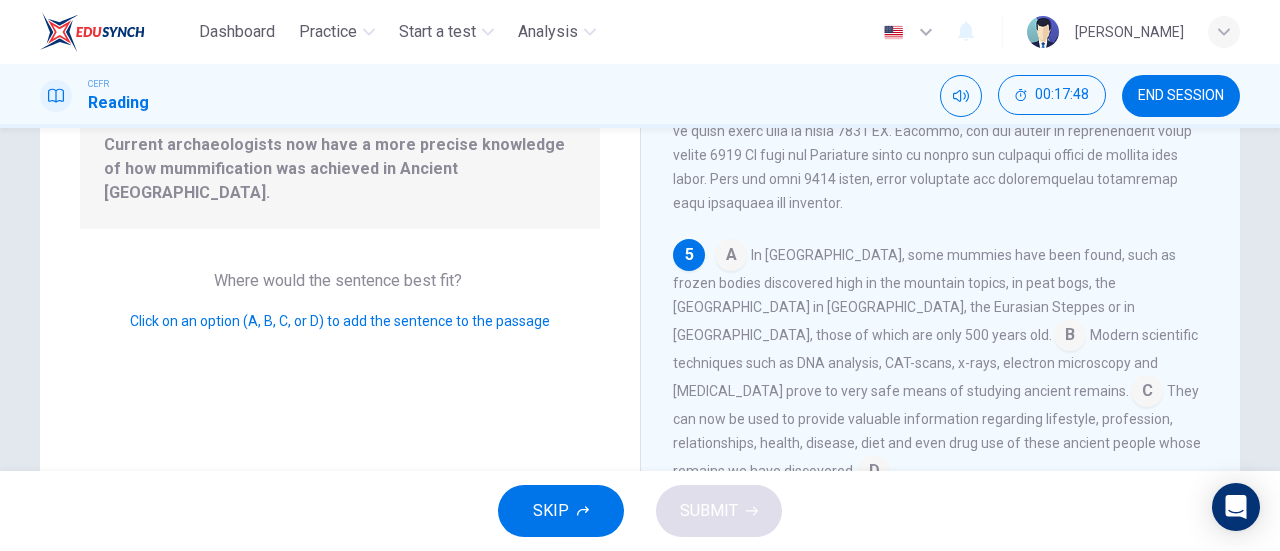 scroll, scrollTop: 1050, scrollLeft: 0, axis: vertical 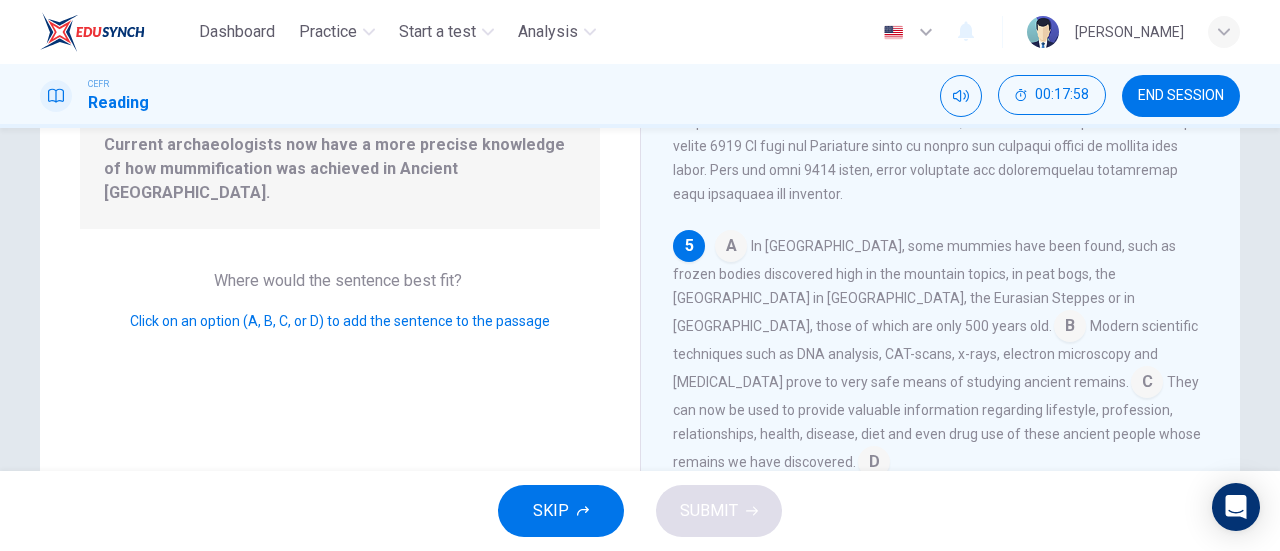 click at bounding box center [1070, 328] 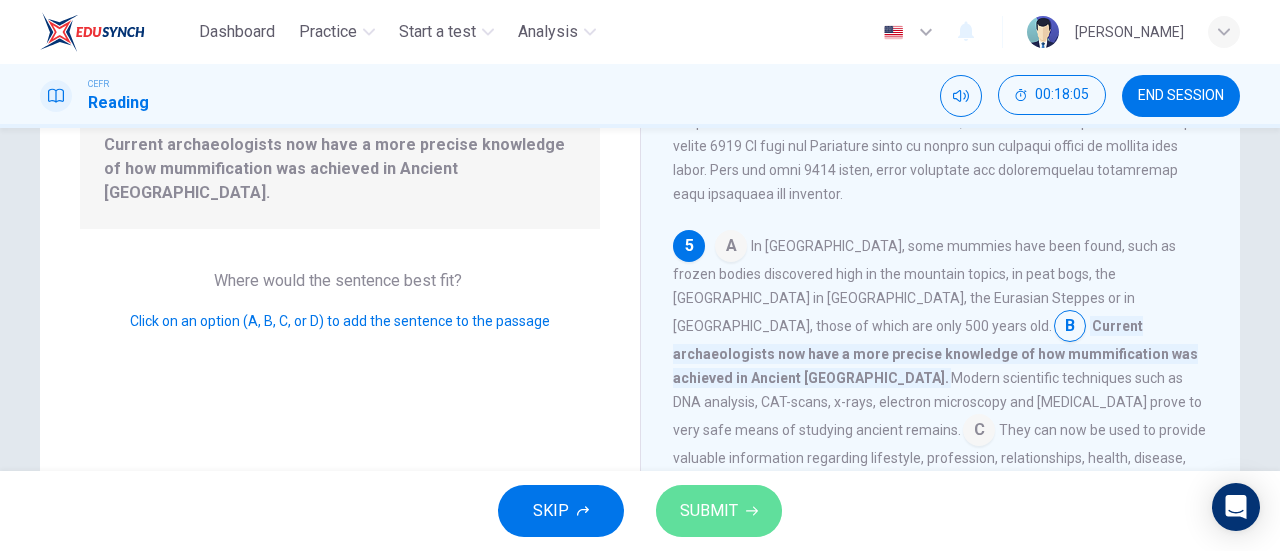 click on "SUBMIT" at bounding box center [719, 511] 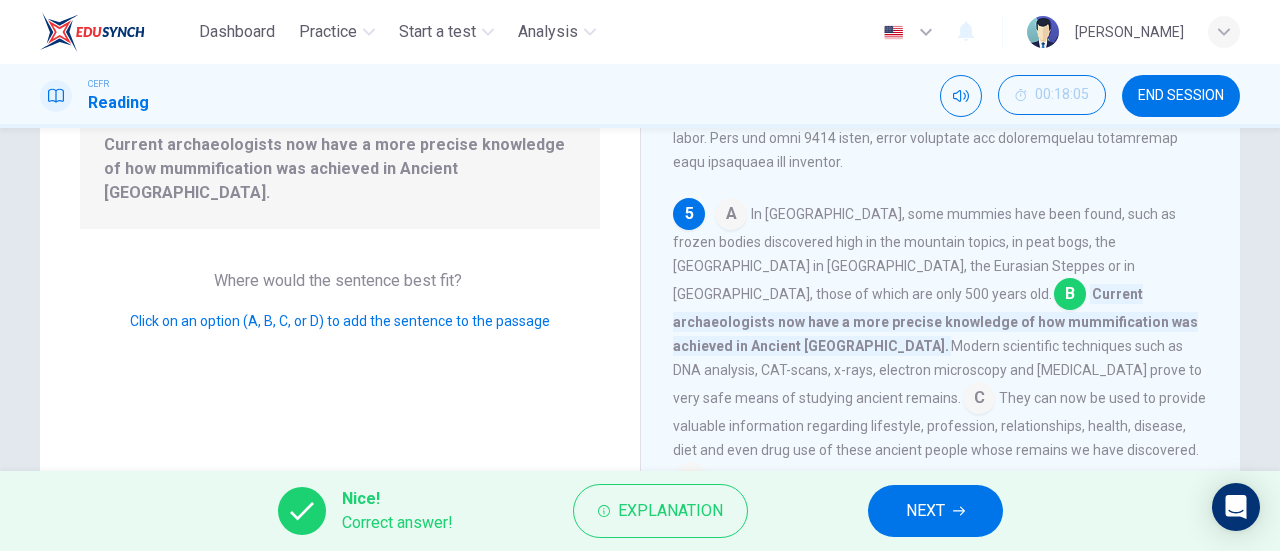 scroll, scrollTop: 1098, scrollLeft: 0, axis: vertical 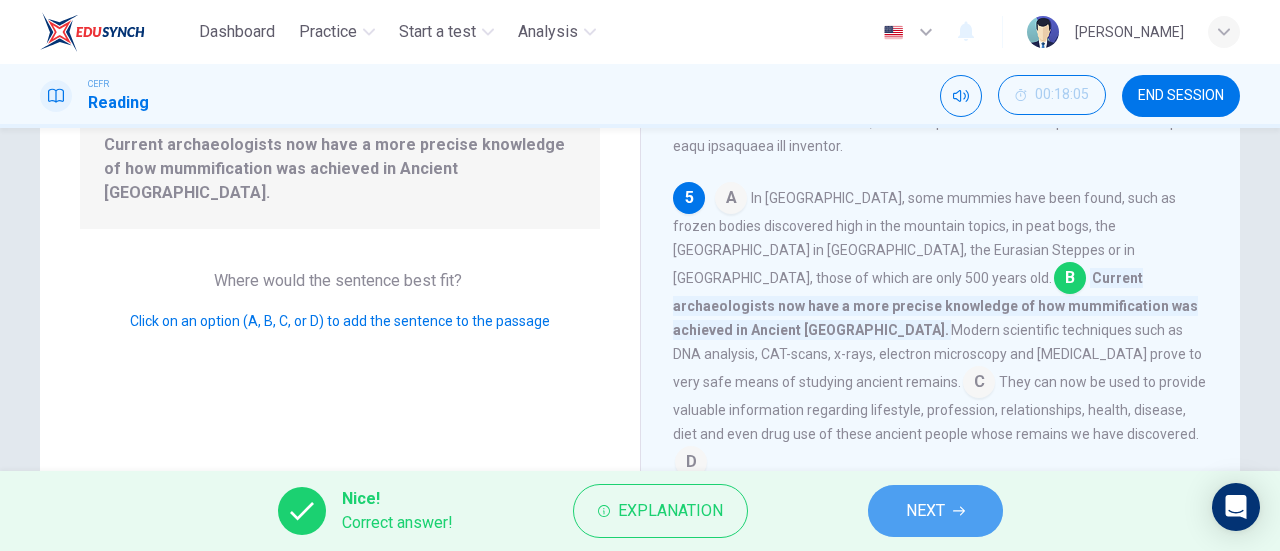 click on "NEXT" at bounding box center [935, 511] 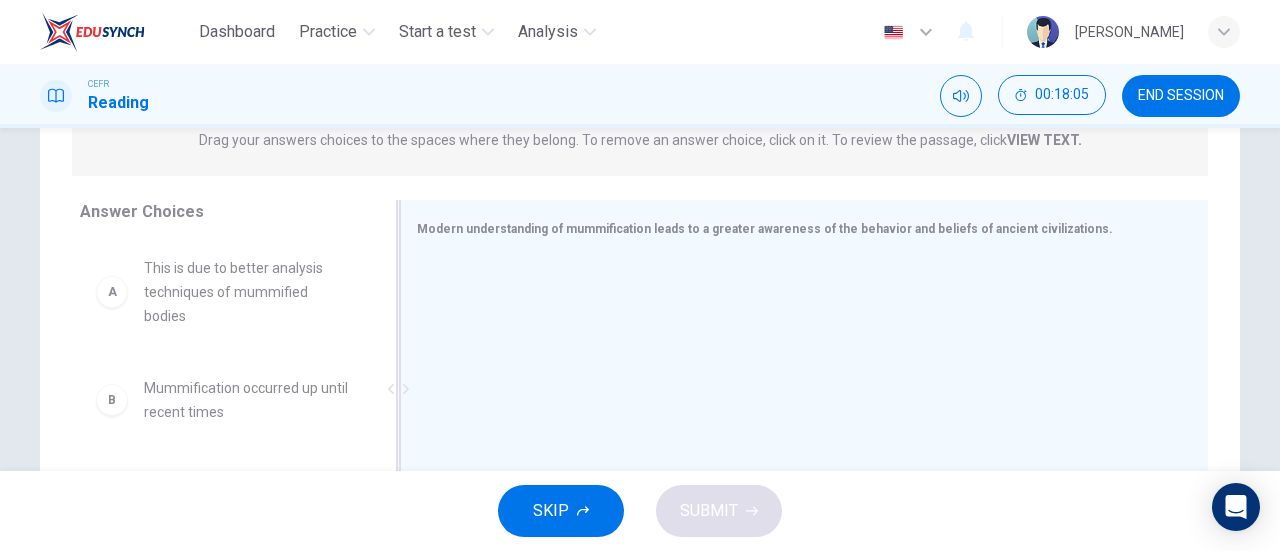scroll, scrollTop: 277, scrollLeft: 0, axis: vertical 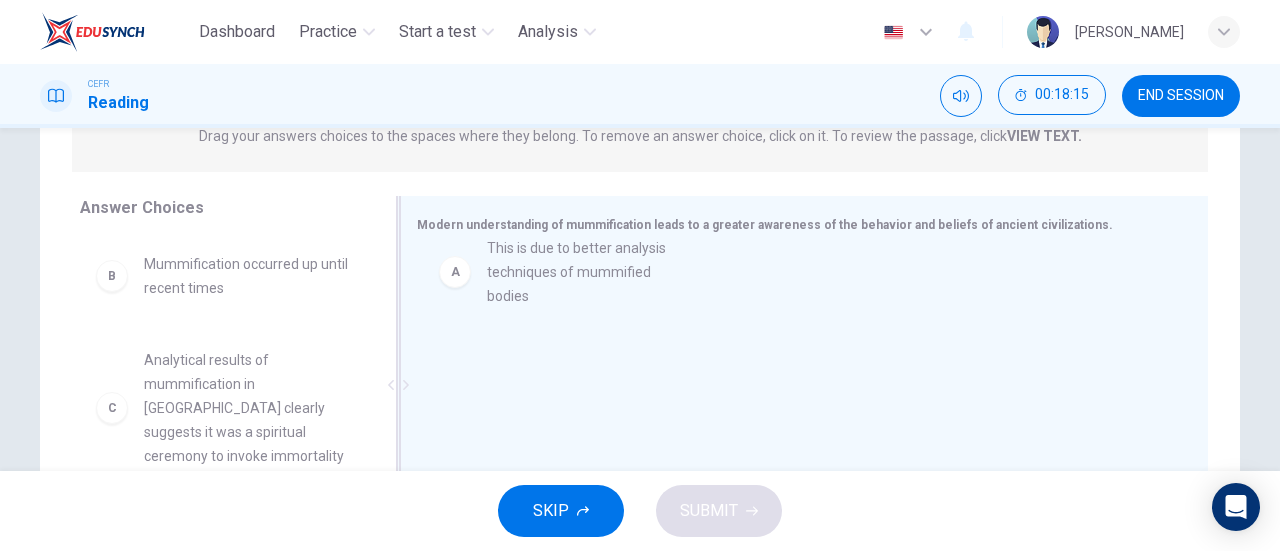 drag, startPoint x: 252, startPoint y: 309, endPoint x: 611, endPoint y: 310, distance: 359.0014 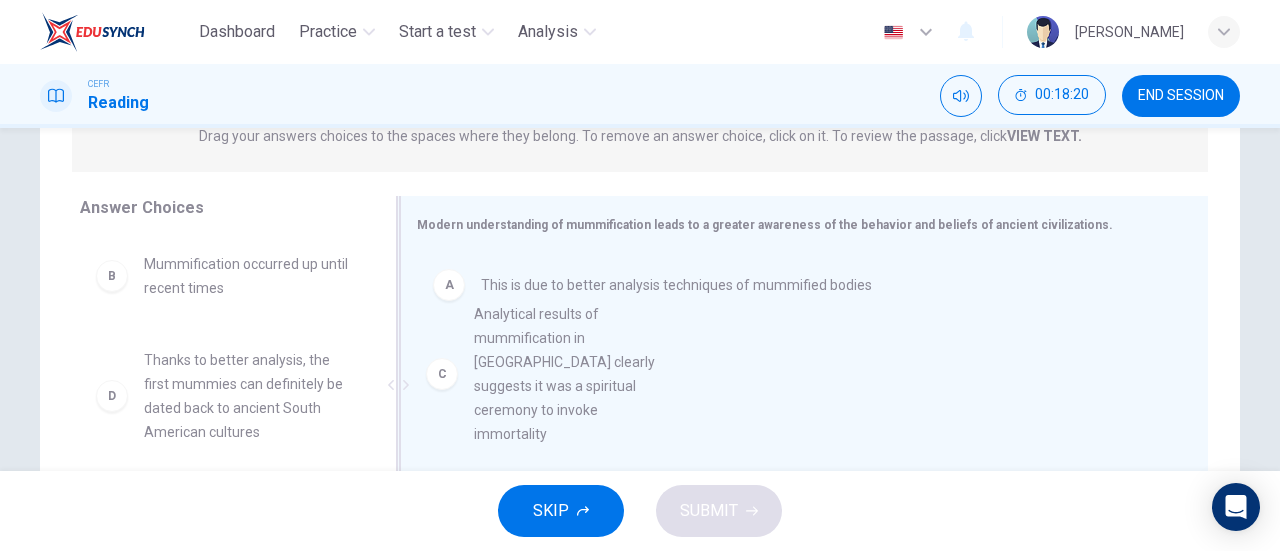 drag, startPoint x: 194, startPoint y: 420, endPoint x: 543, endPoint y: 370, distance: 352.56348 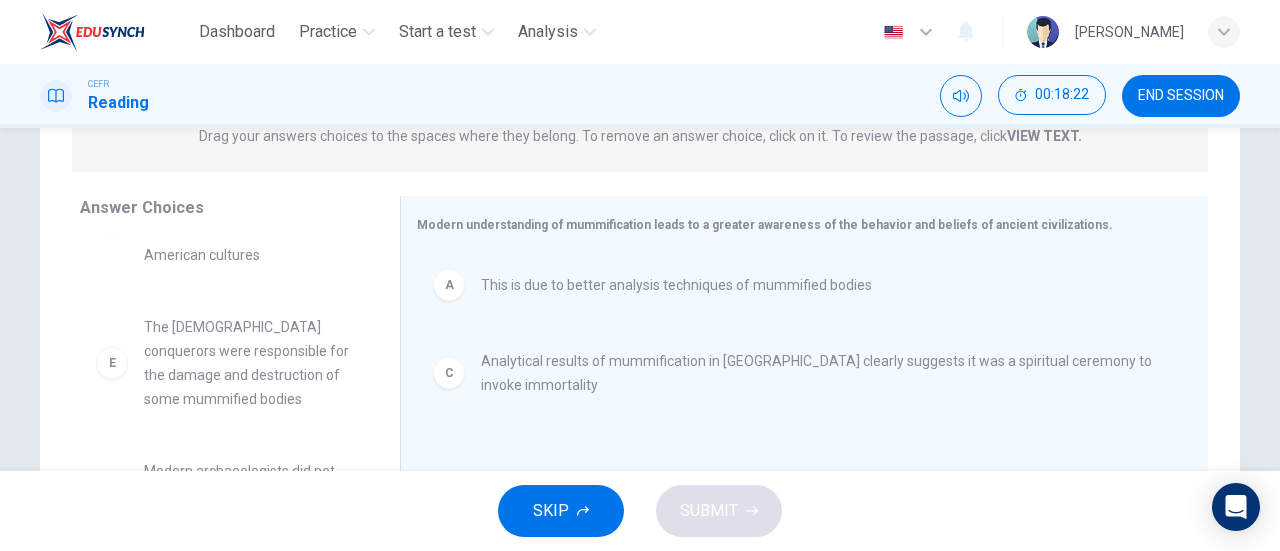 scroll, scrollTop: 180, scrollLeft: 0, axis: vertical 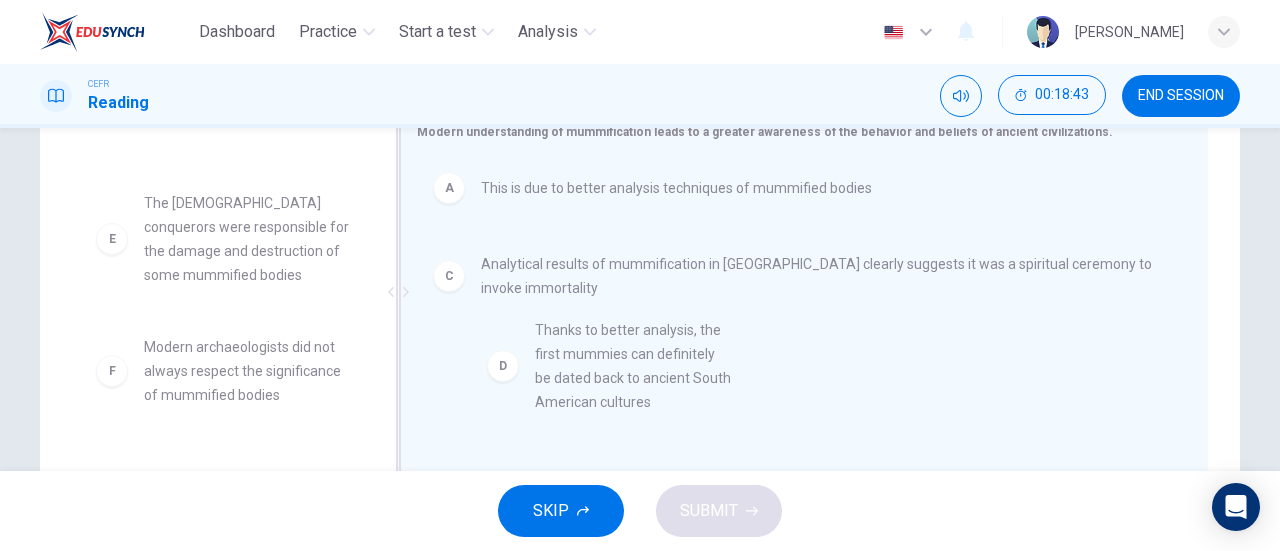 drag, startPoint x: 254, startPoint y: 281, endPoint x: 686, endPoint y: 418, distance: 453.20303 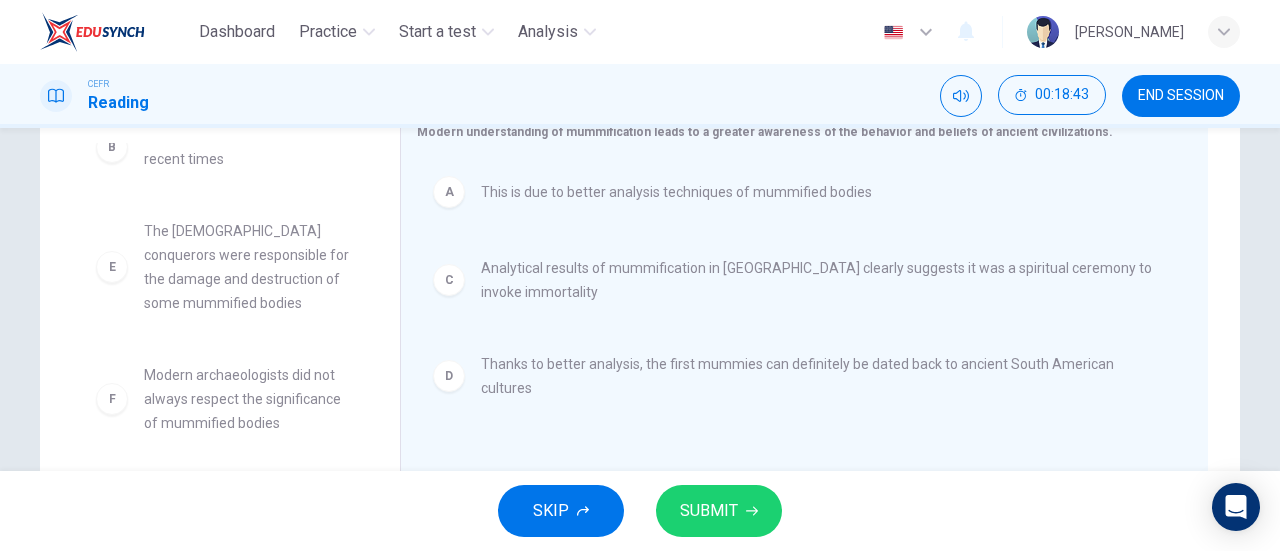 scroll, scrollTop: 0, scrollLeft: 0, axis: both 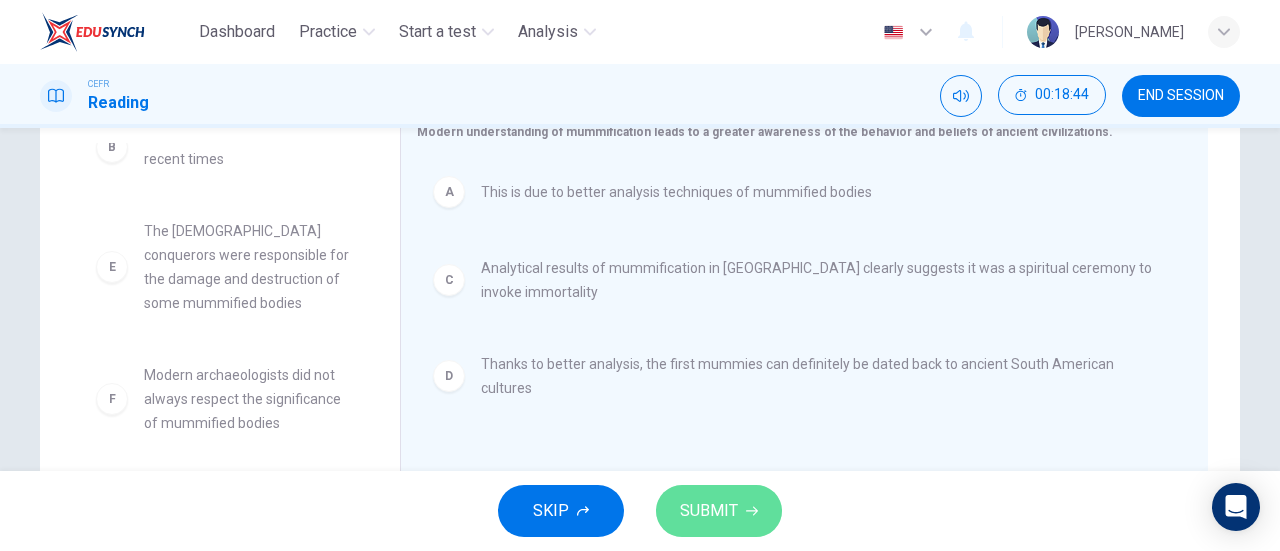 click on "SUBMIT" at bounding box center [709, 511] 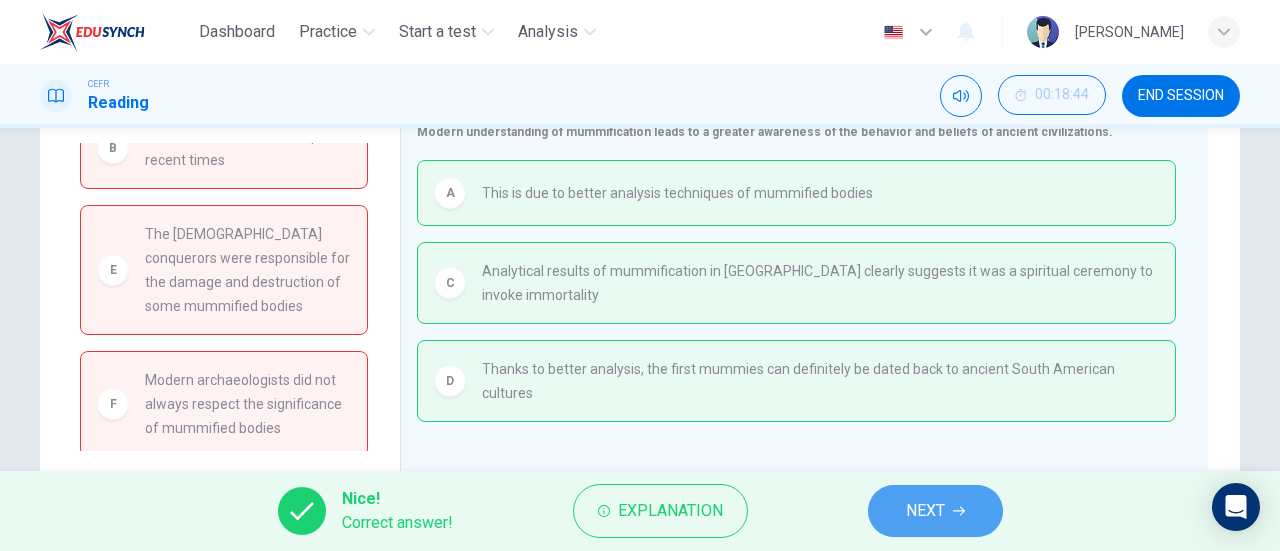 click on "NEXT" at bounding box center (935, 511) 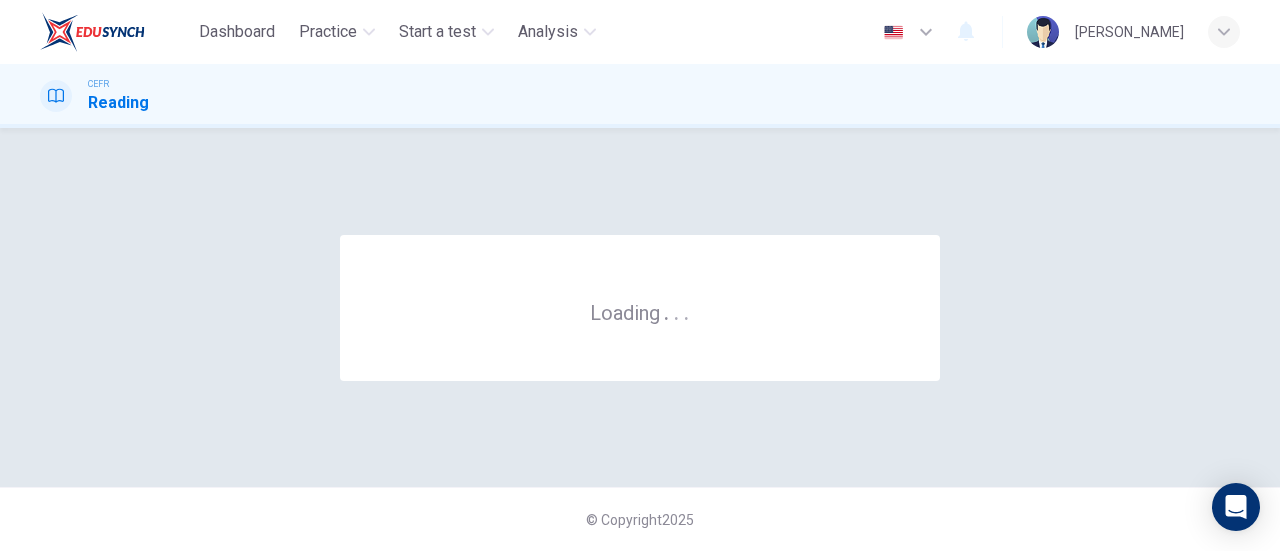 scroll, scrollTop: 0, scrollLeft: 0, axis: both 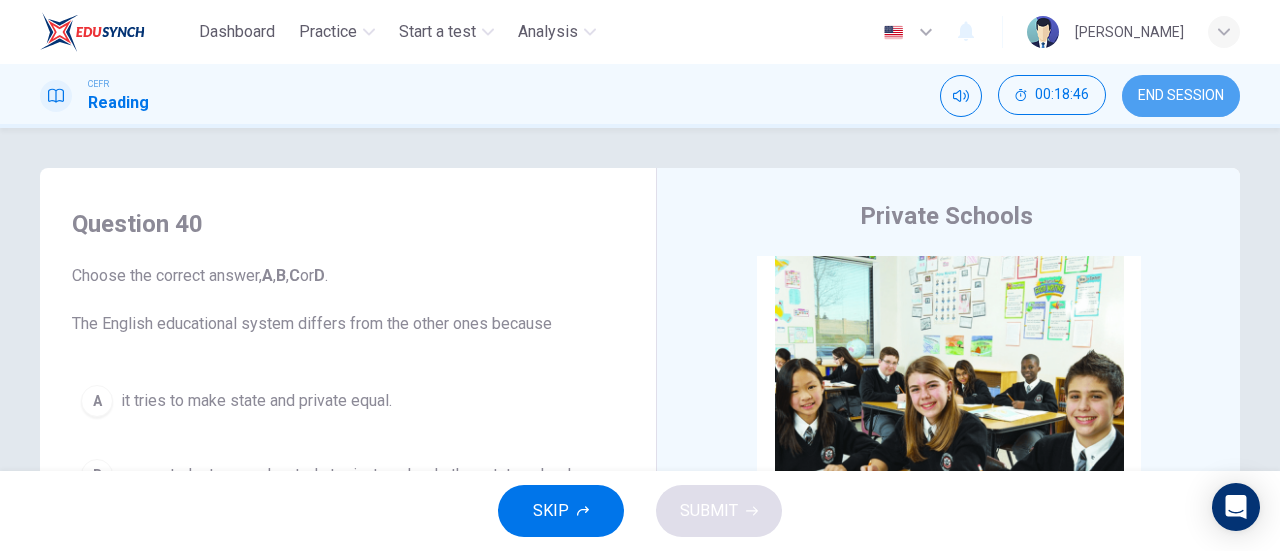 click on "END SESSION" at bounding box center (1181, 96) 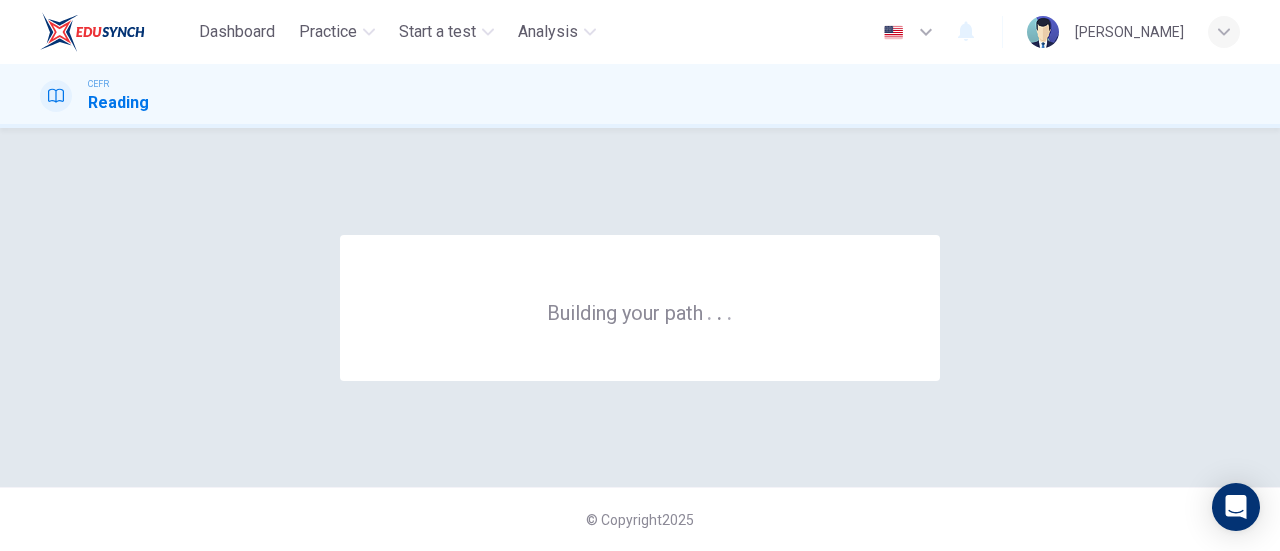 click on "Building your path . . ." at bounding box center (640, 308) 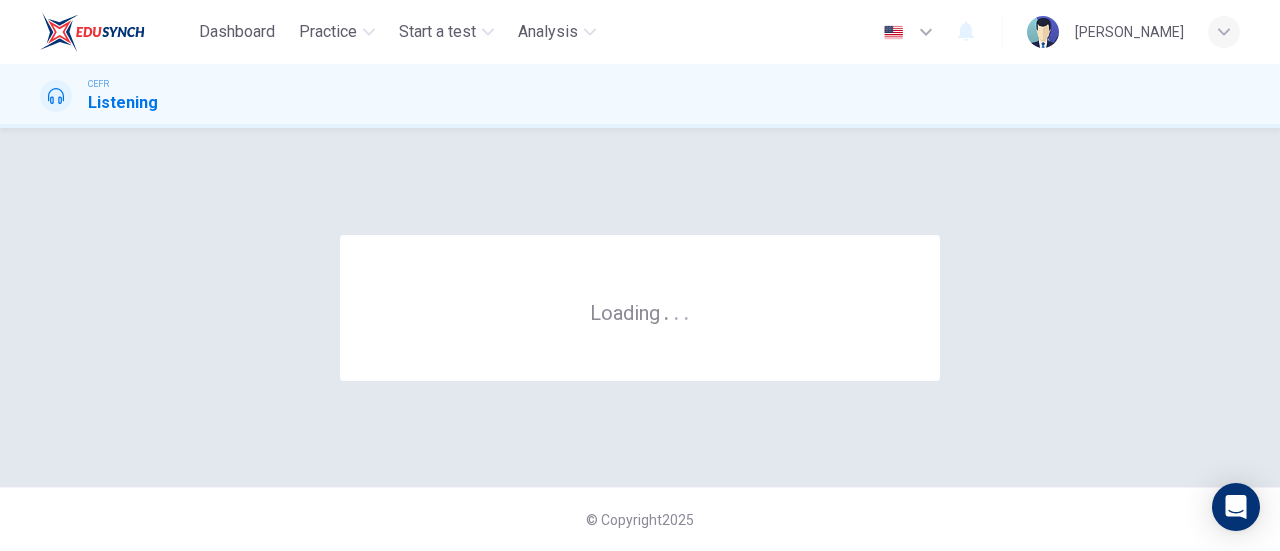 scroll, scrollTop: 0, scrollLeft: 0, axis: both 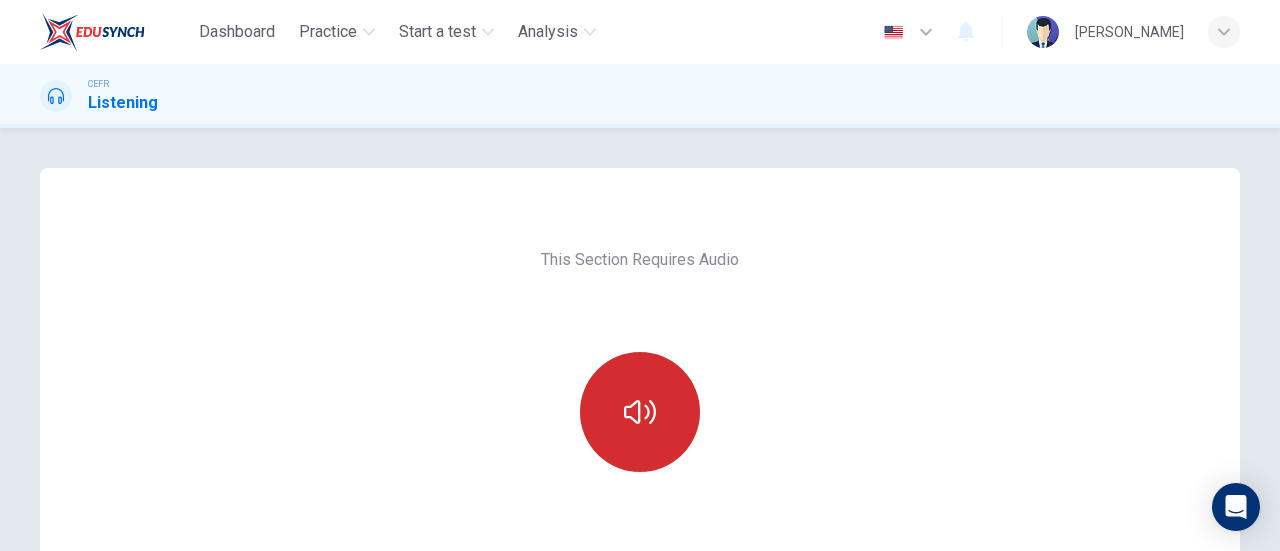 click 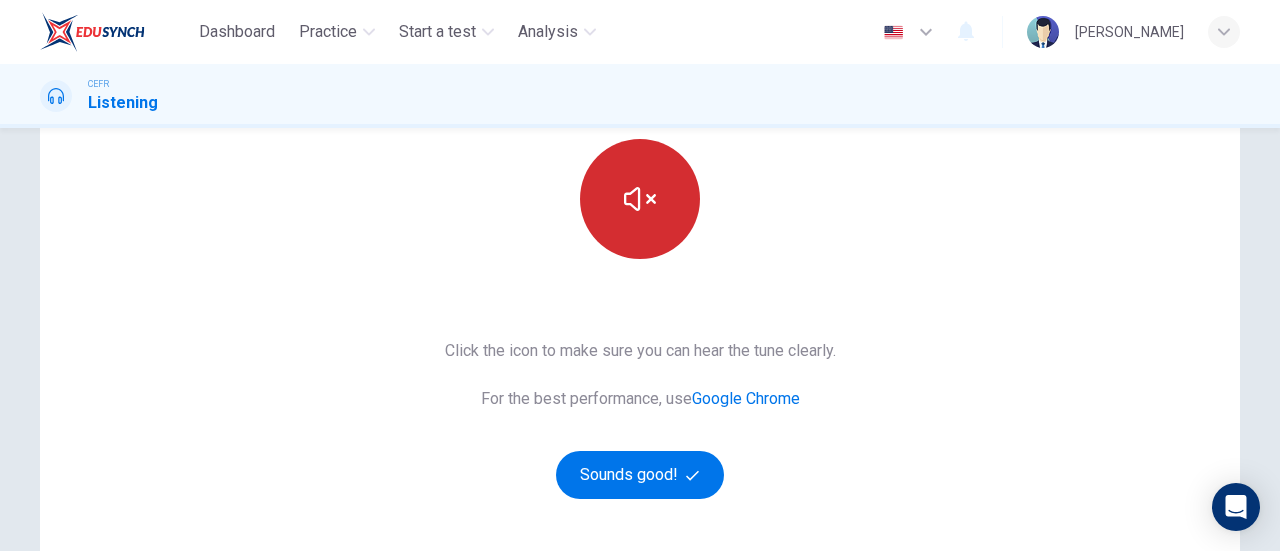 scroll, scrollTop: 214, scrollLeft: 0, axis: vertical 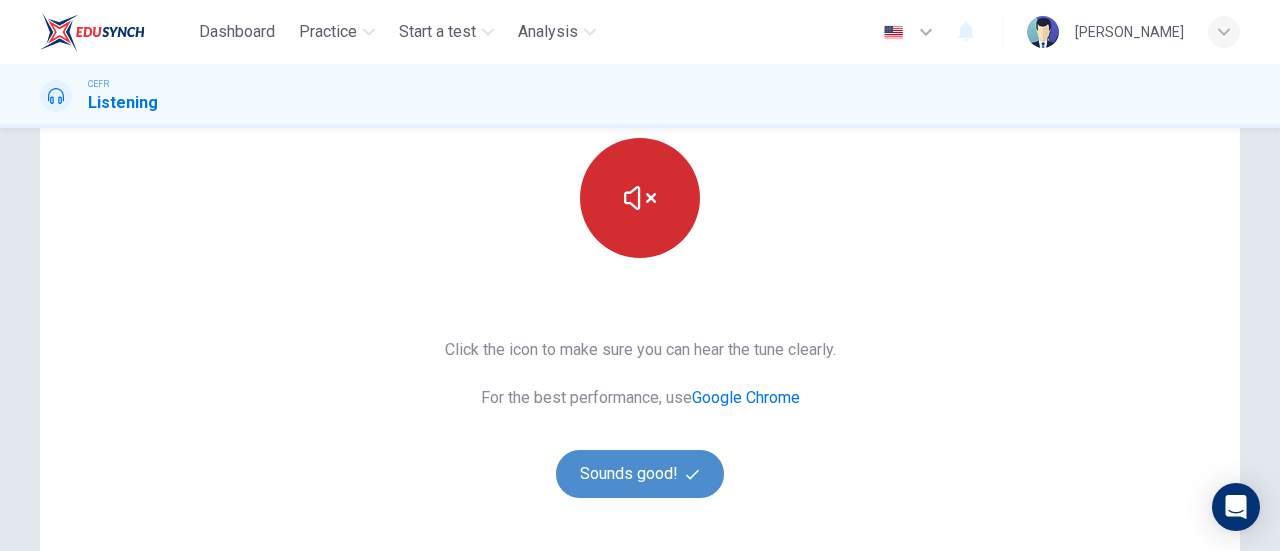 click on "Sounds good!" at bounding box center [640, 474] 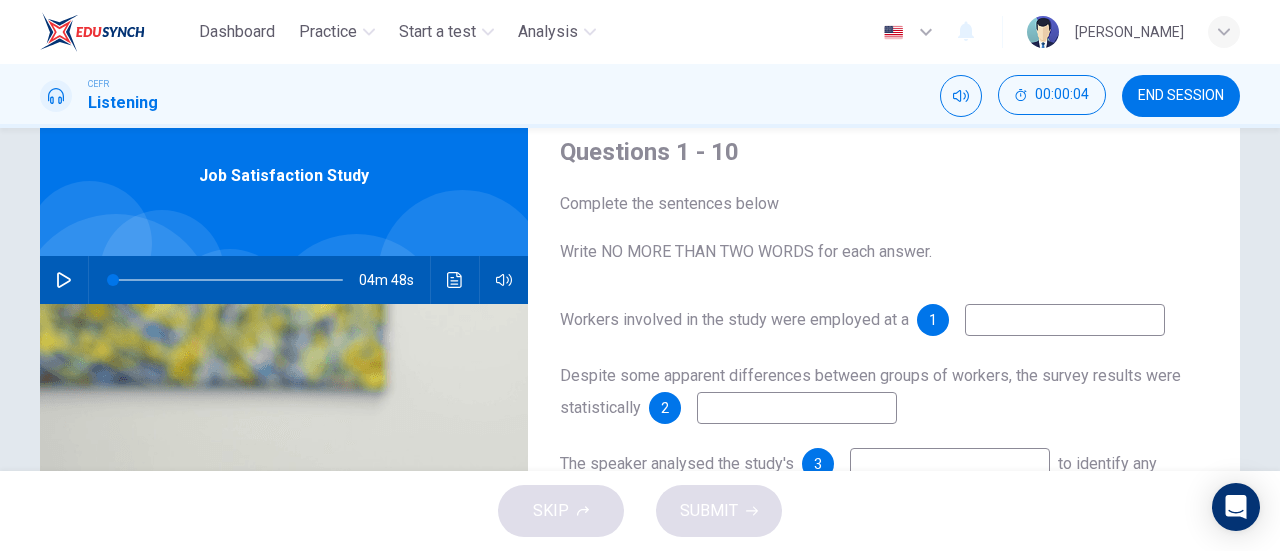 scroll, scrollTop: 71, scrollLeft: 0, axis: vertical 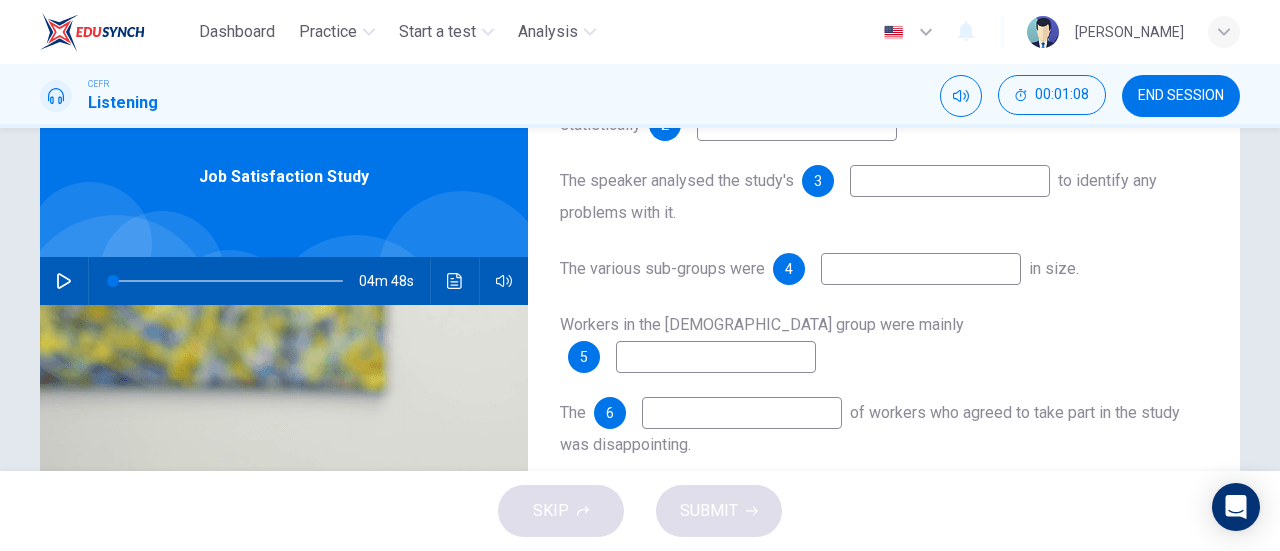 click on "04m 48s" at bounding box center (284, 281) 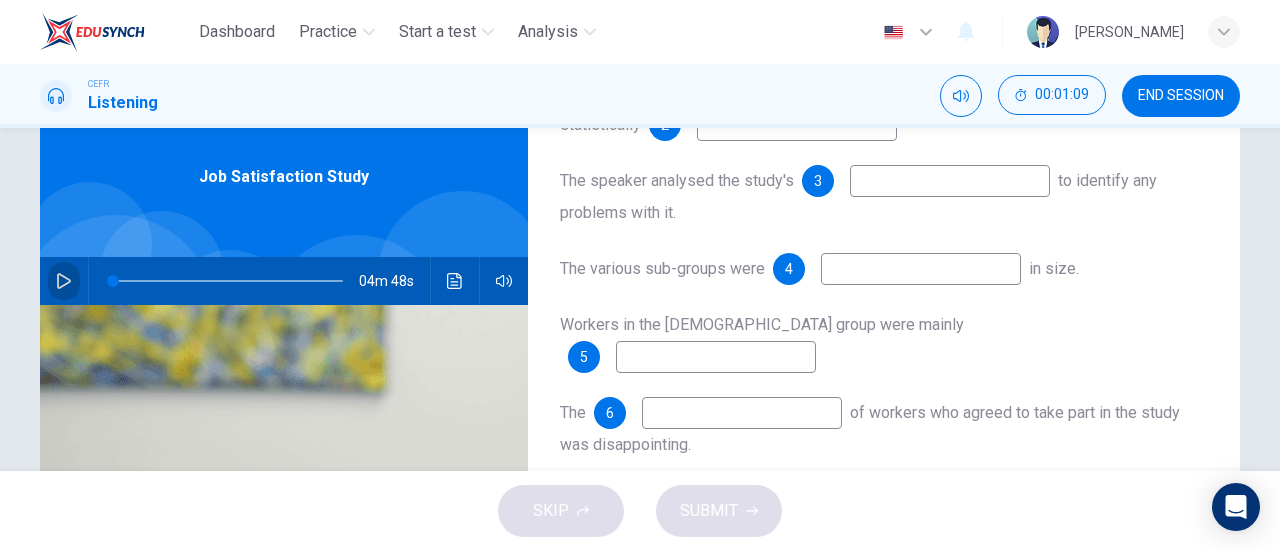click at bounding box center (64, 281) 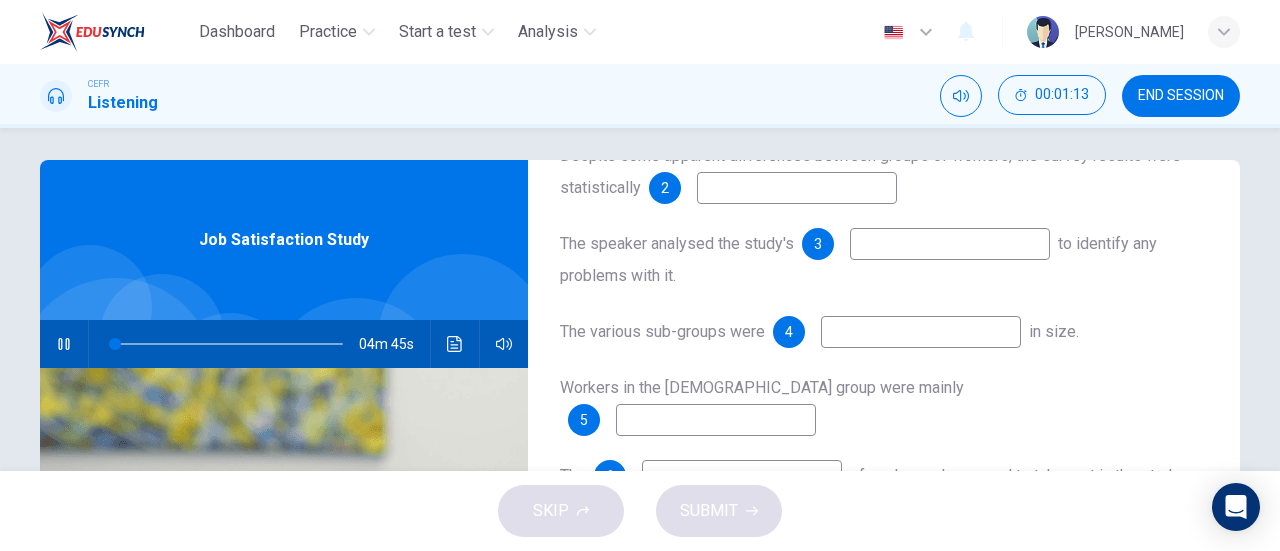 scroll, scrollTop: 0, scrollLeft: 0, axis: both 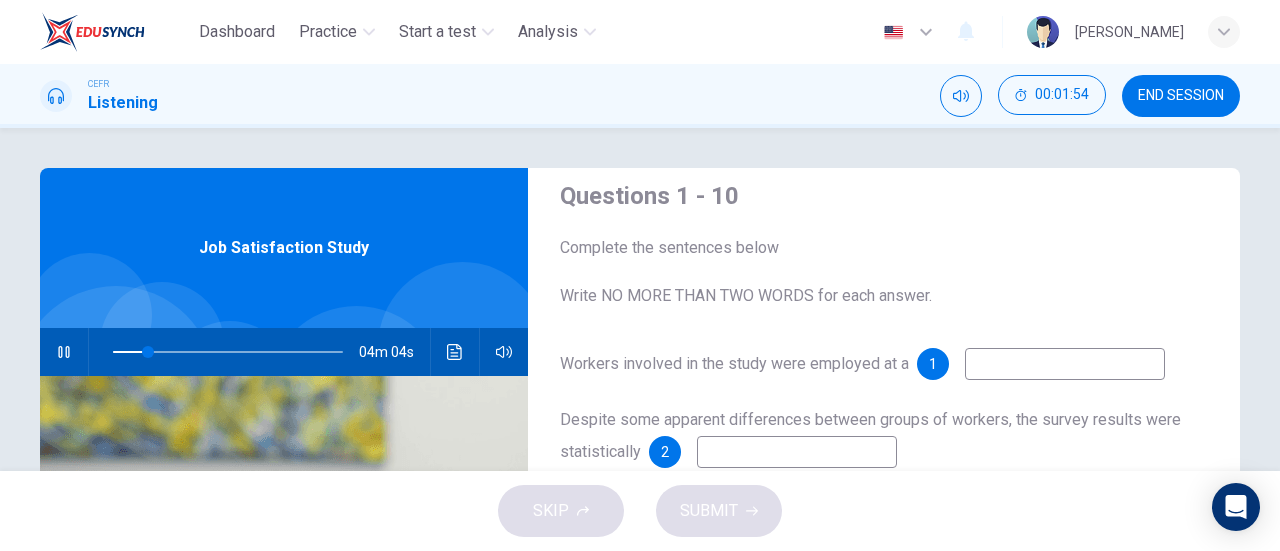 click at bounding box center (1065, 364) 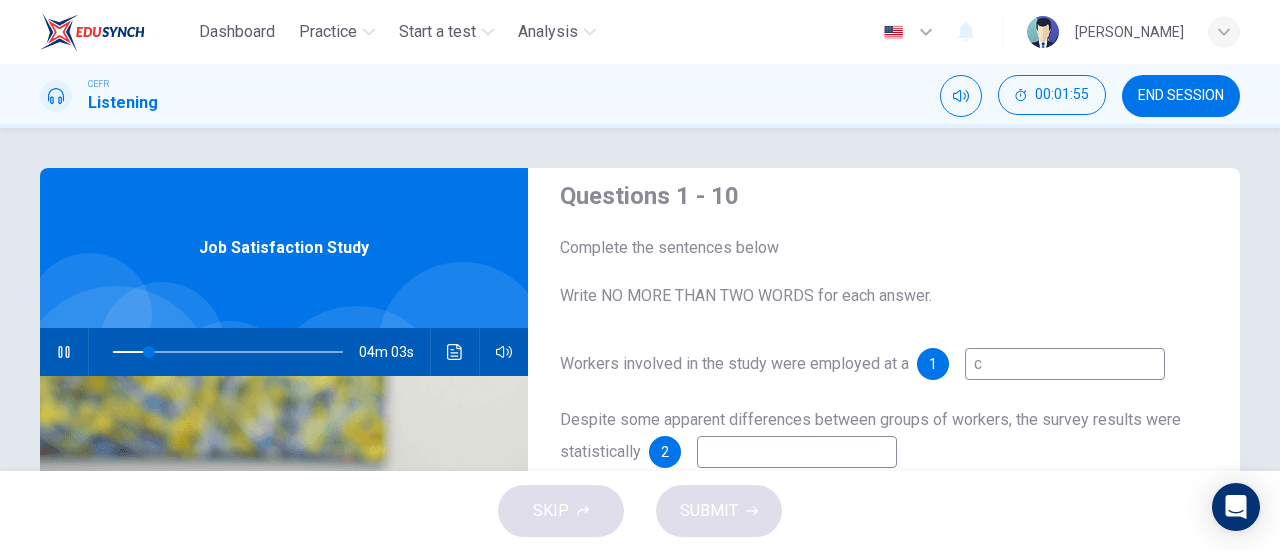 type on "ca" 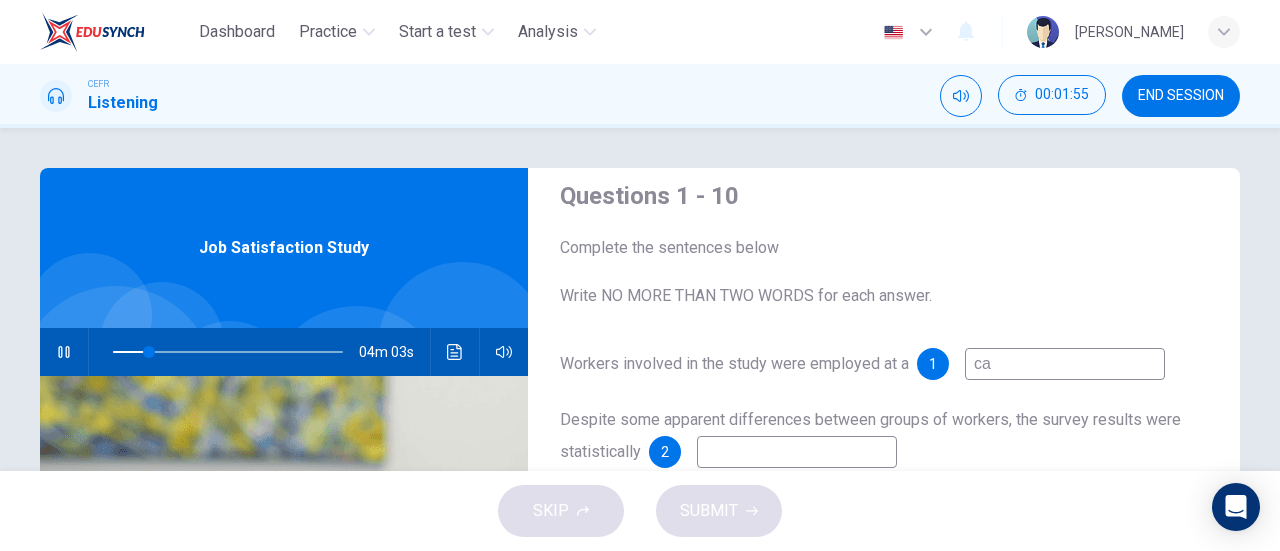 type on "16" 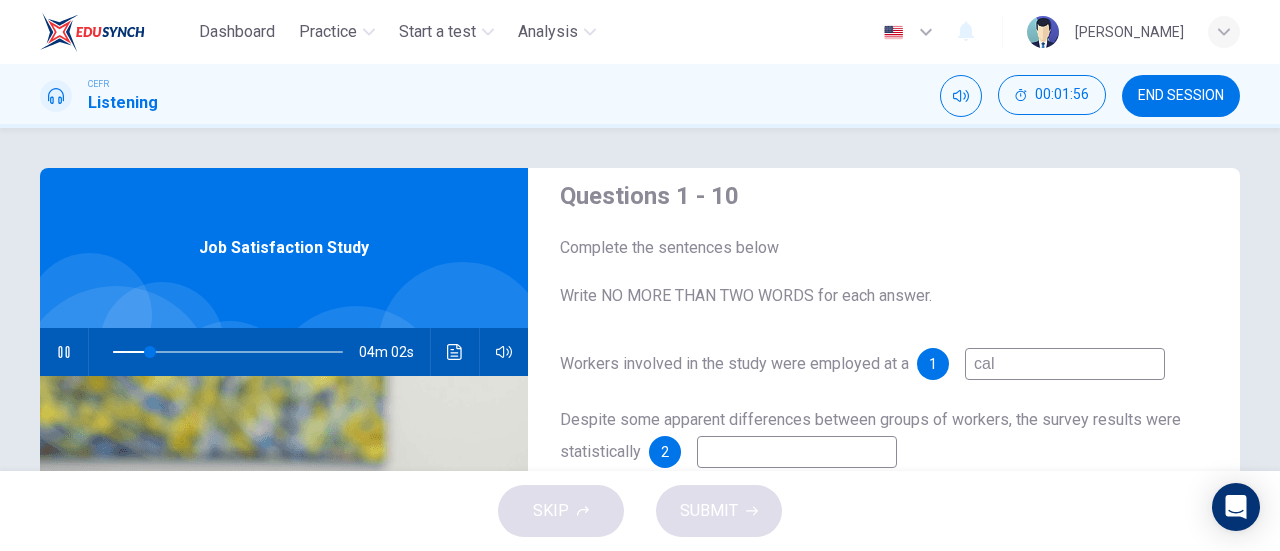 type on "call" 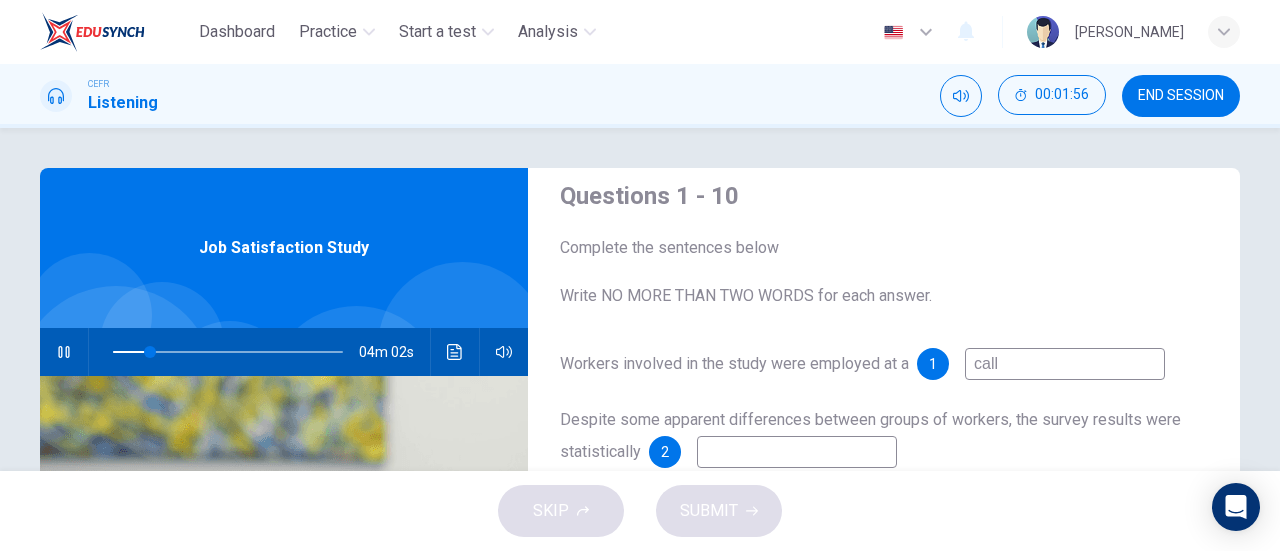 type on "16" 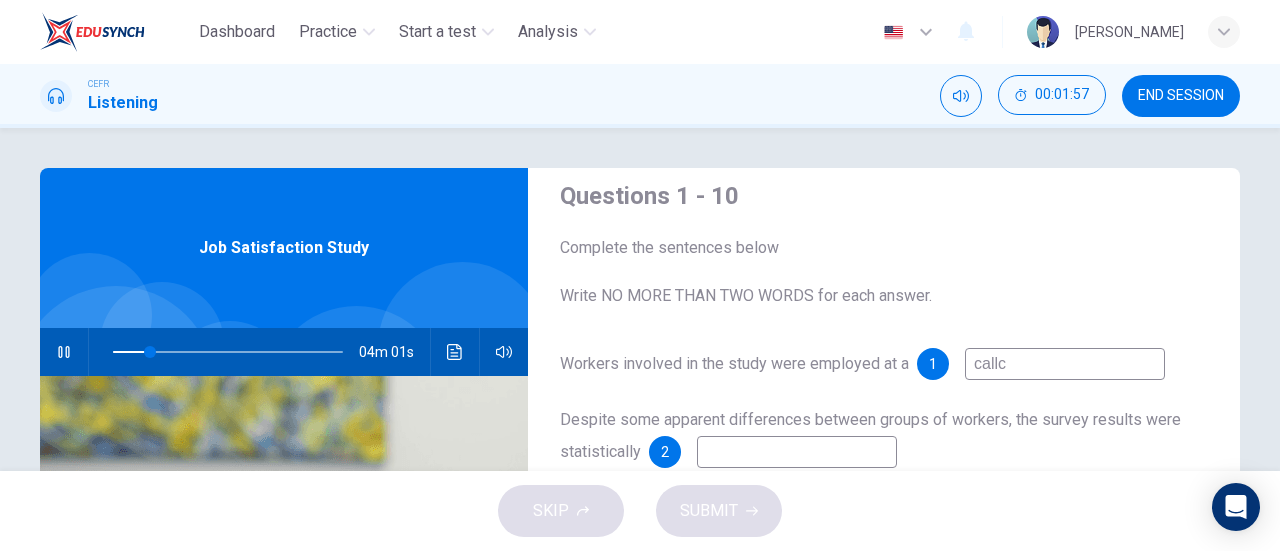 type on "callce" 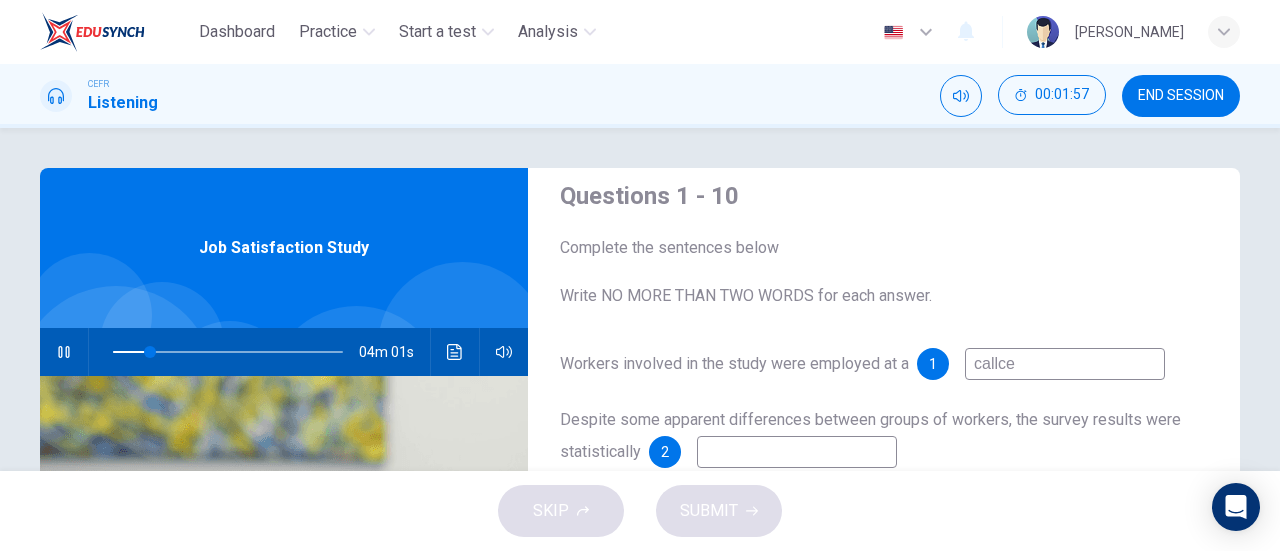 type on "17" 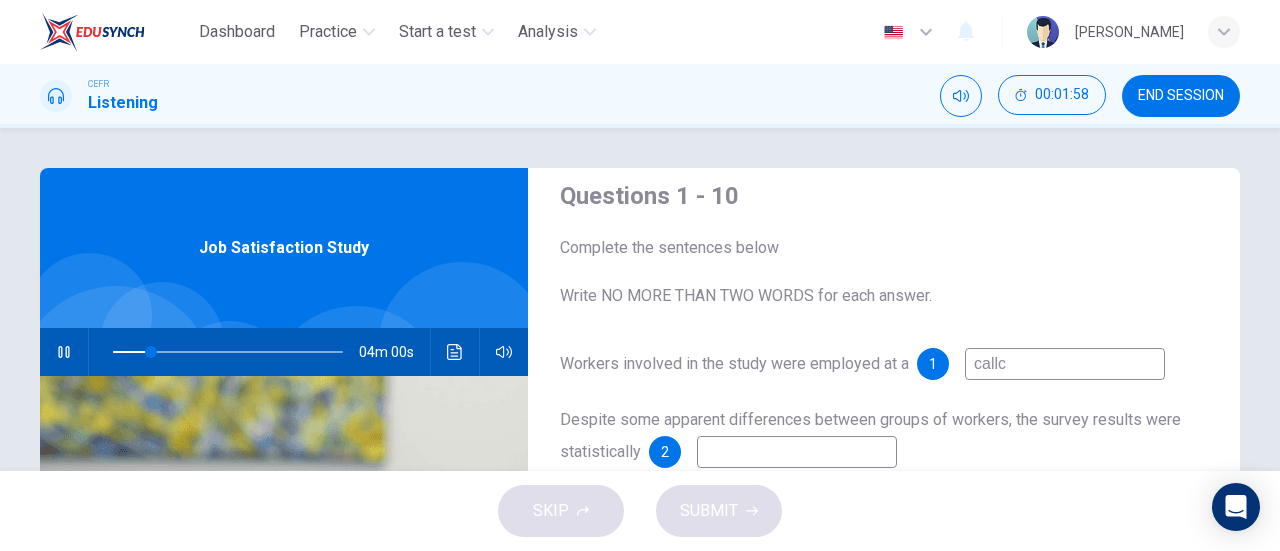 type on "call" 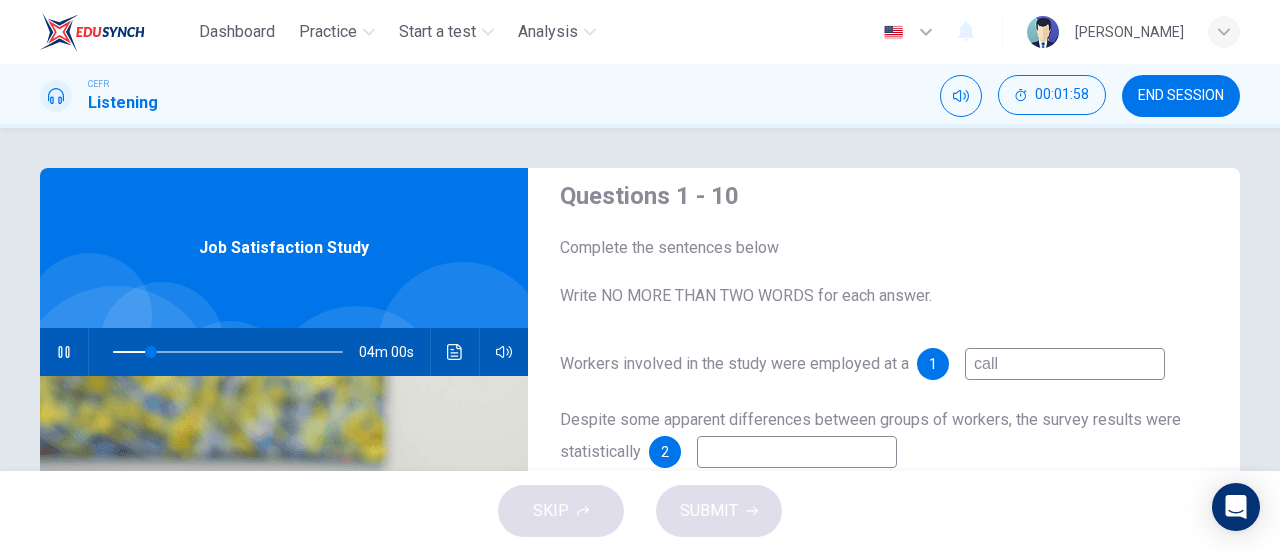 type on "17" 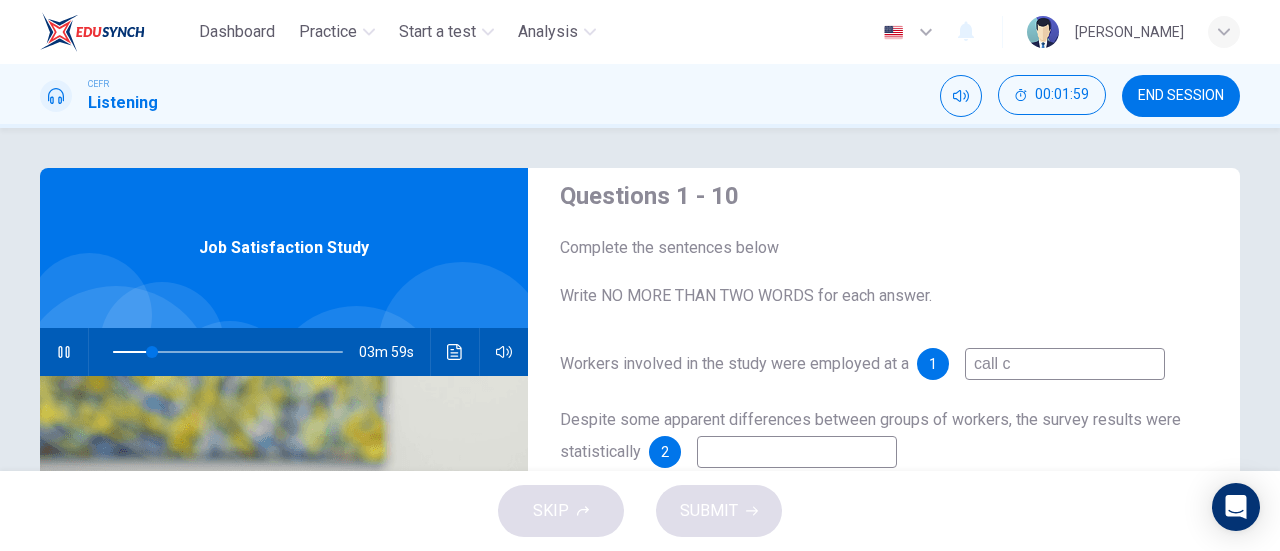 type on "call ce" 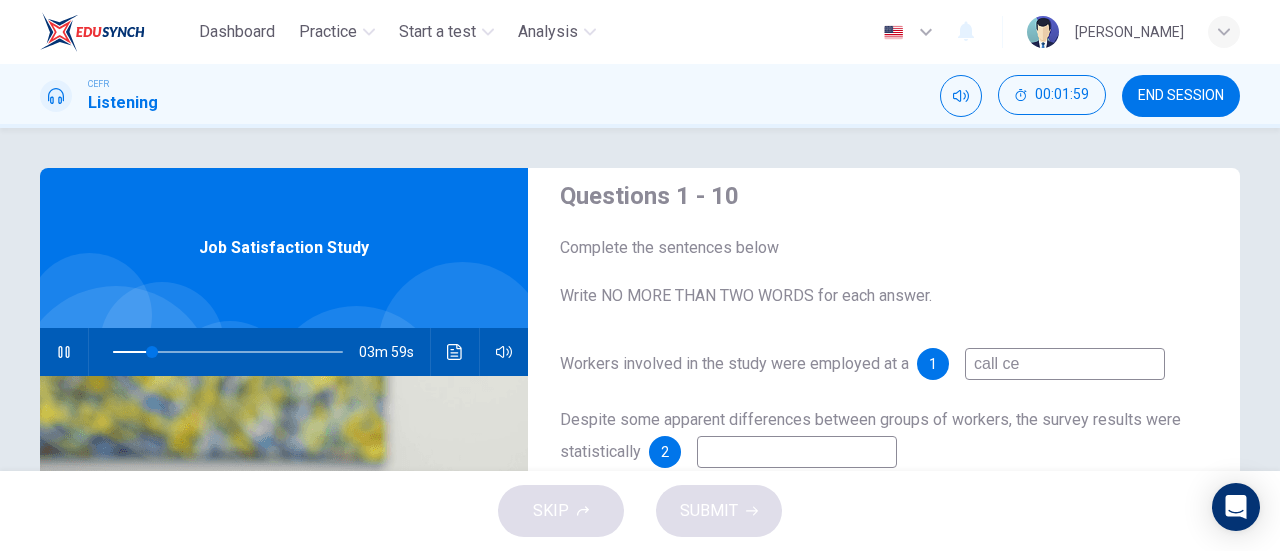 type on "17" 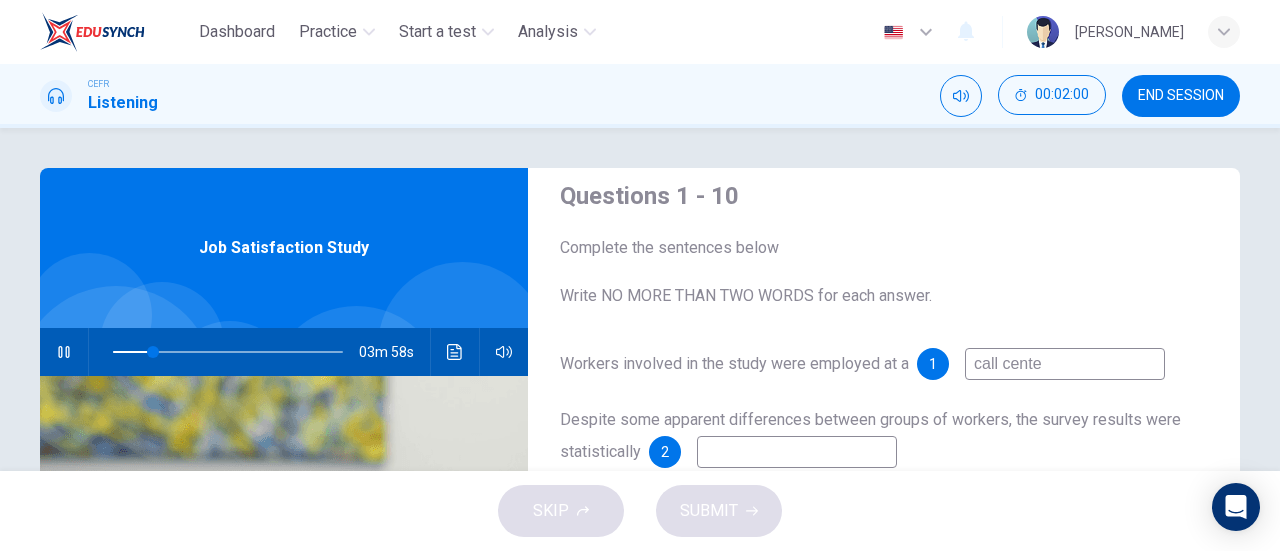 type on "call center" 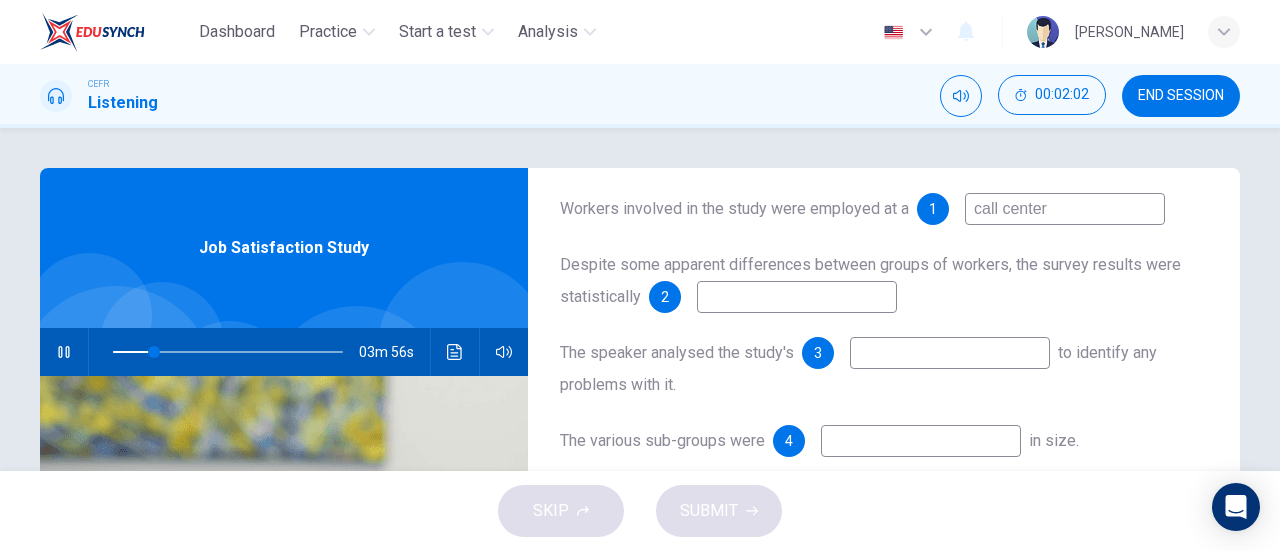 scroll, scrollTop: 184, scrollLeft: 0, axis: vertical 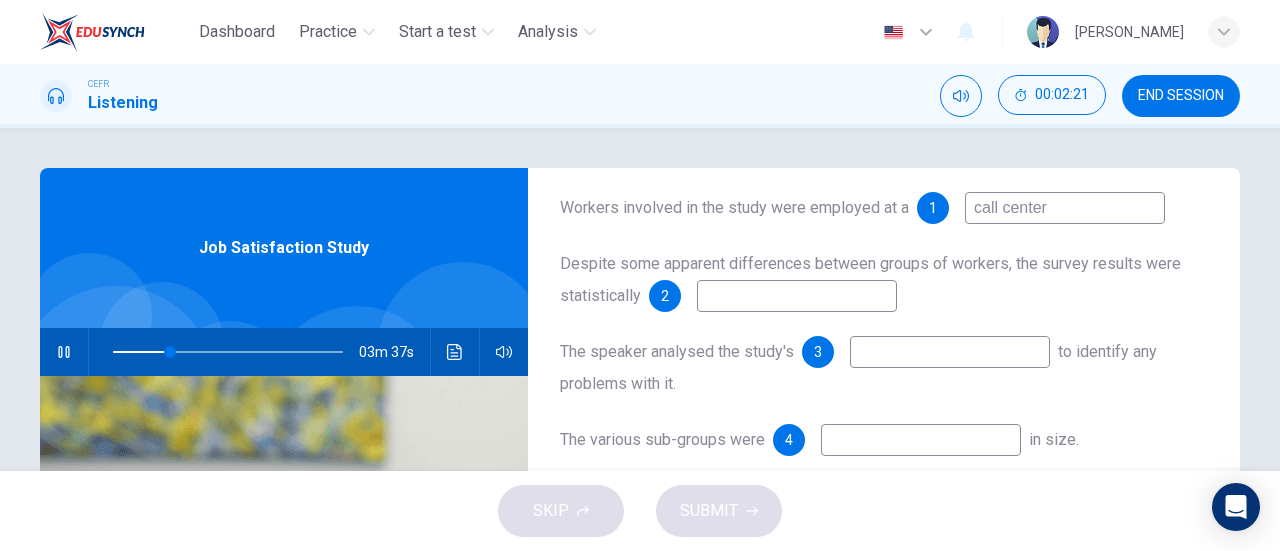 type on "25" 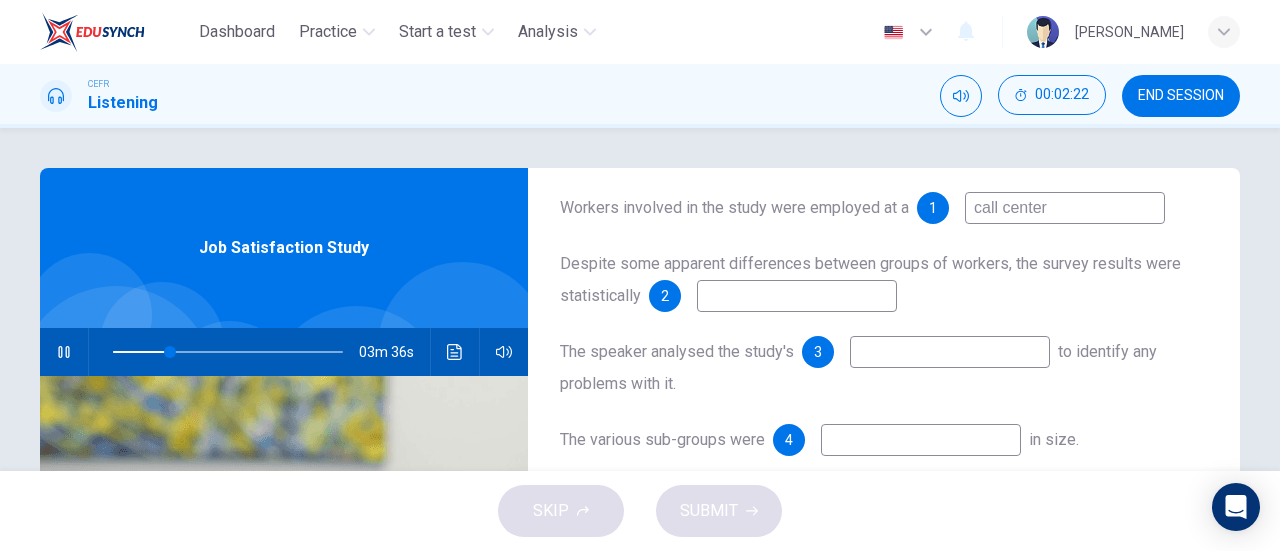 type on "call center" 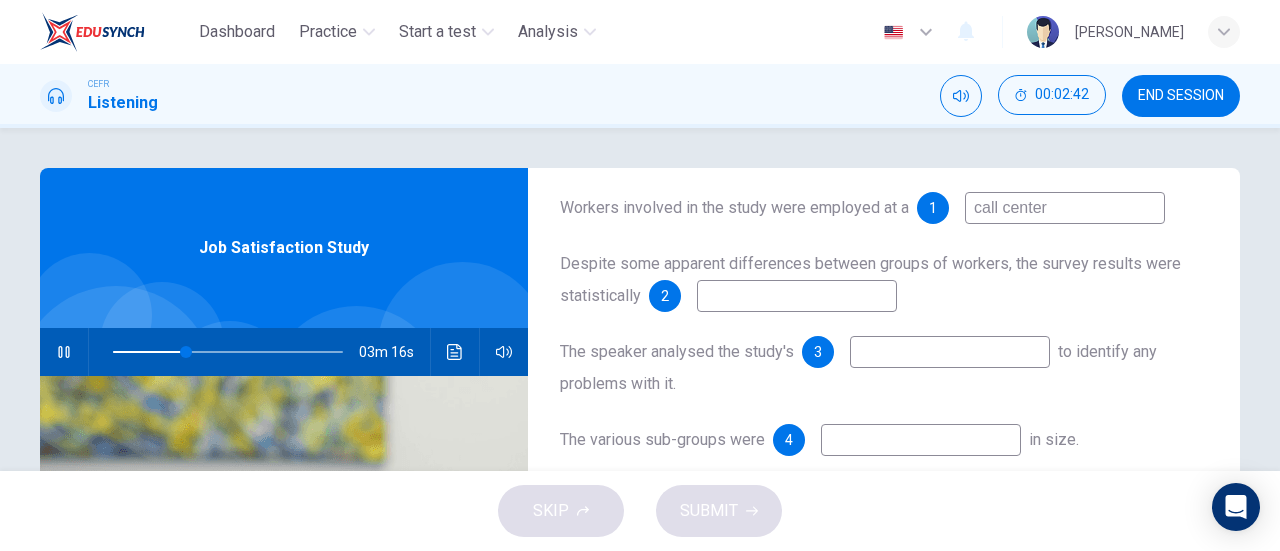 type on "32" 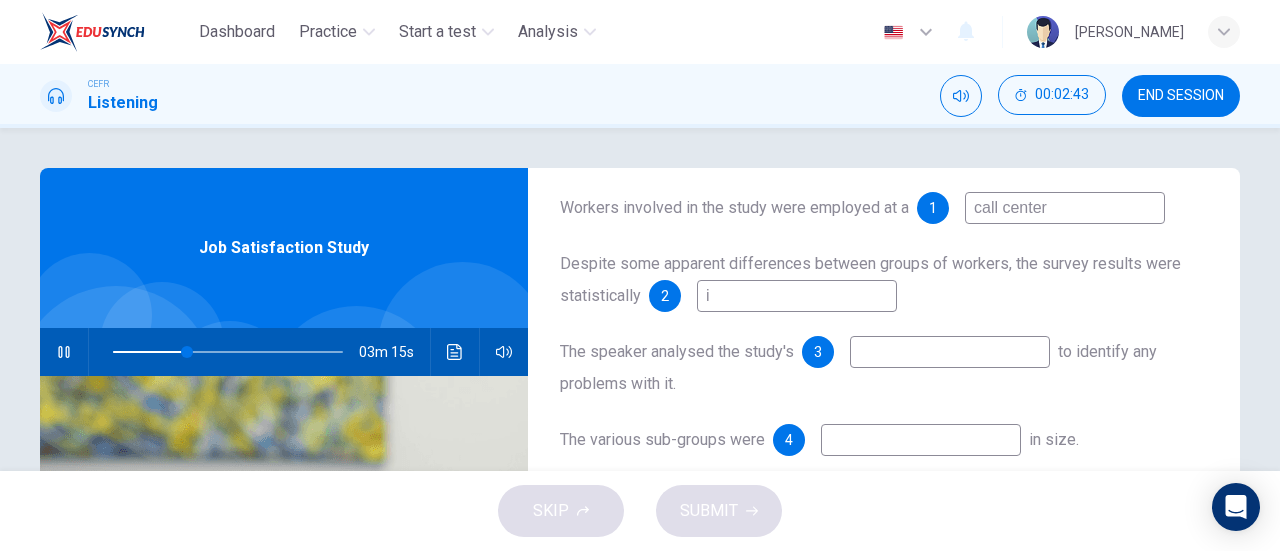 type on "in" 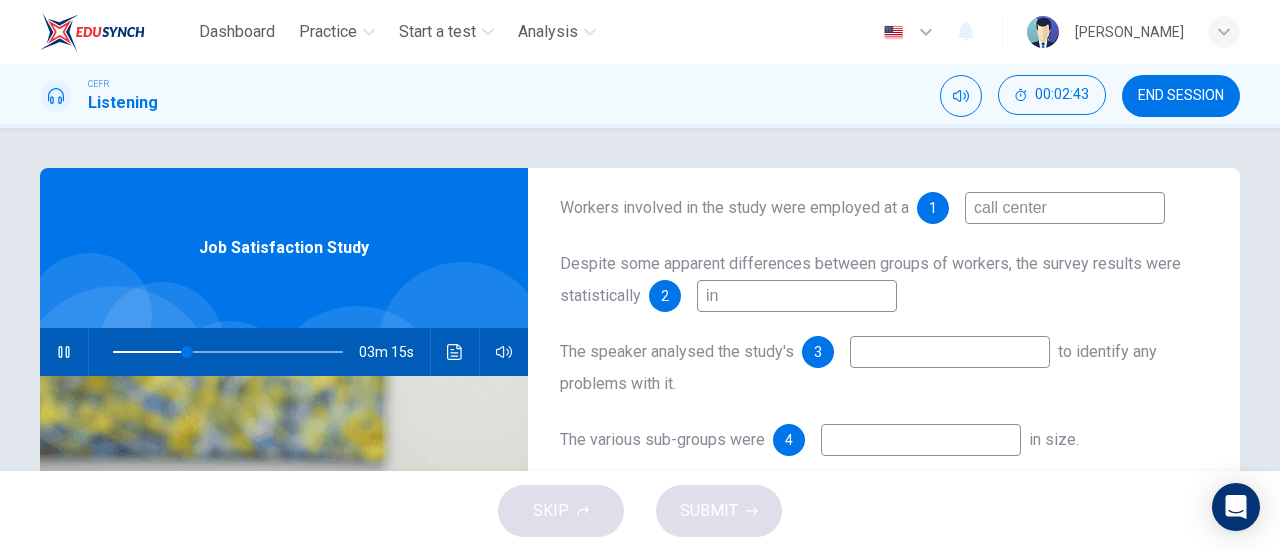 type on "33" 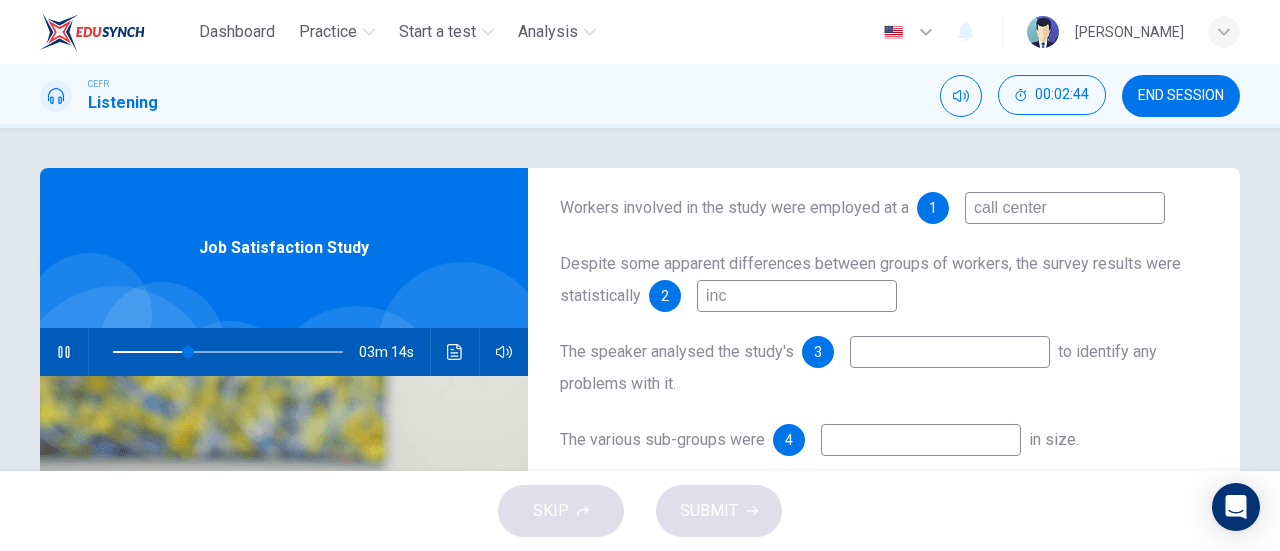 type on "inco" 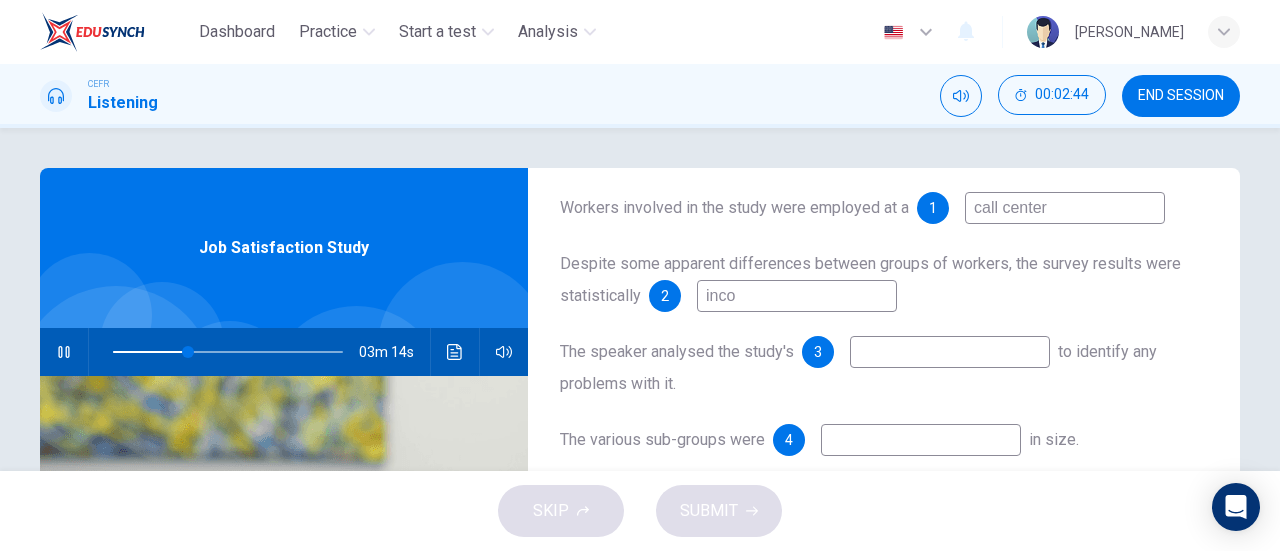 type on "33" 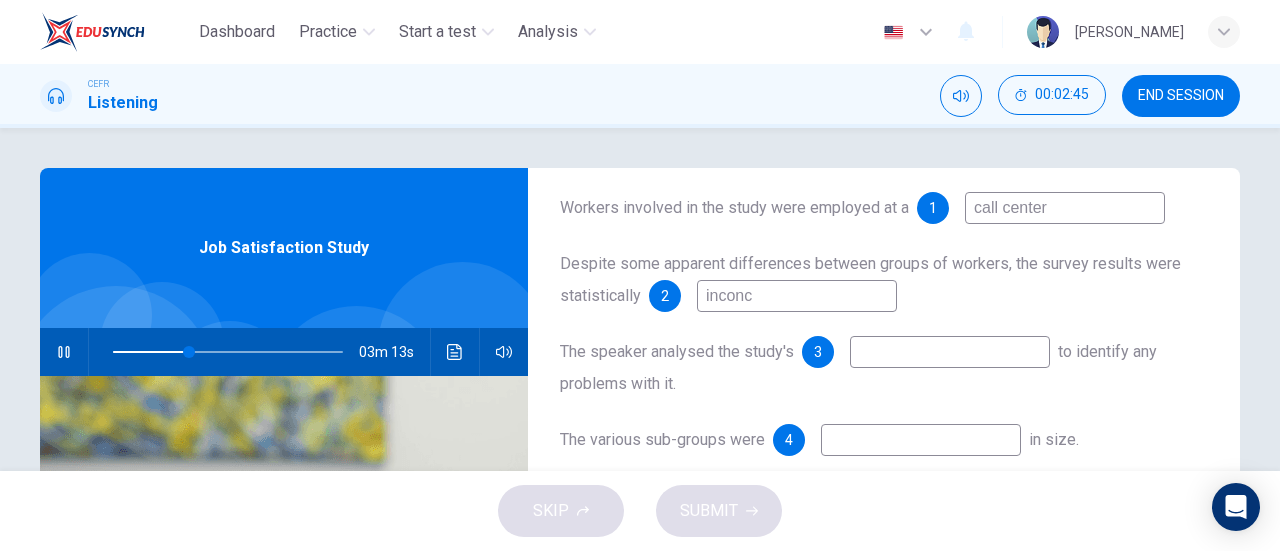 type on "inconcl" 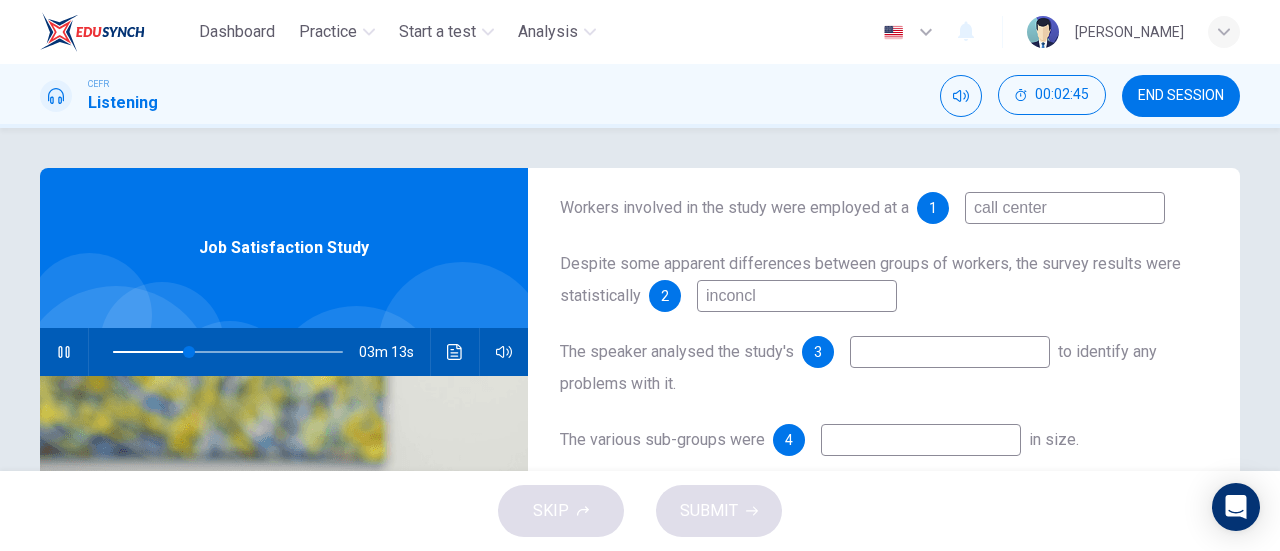 type on "33" 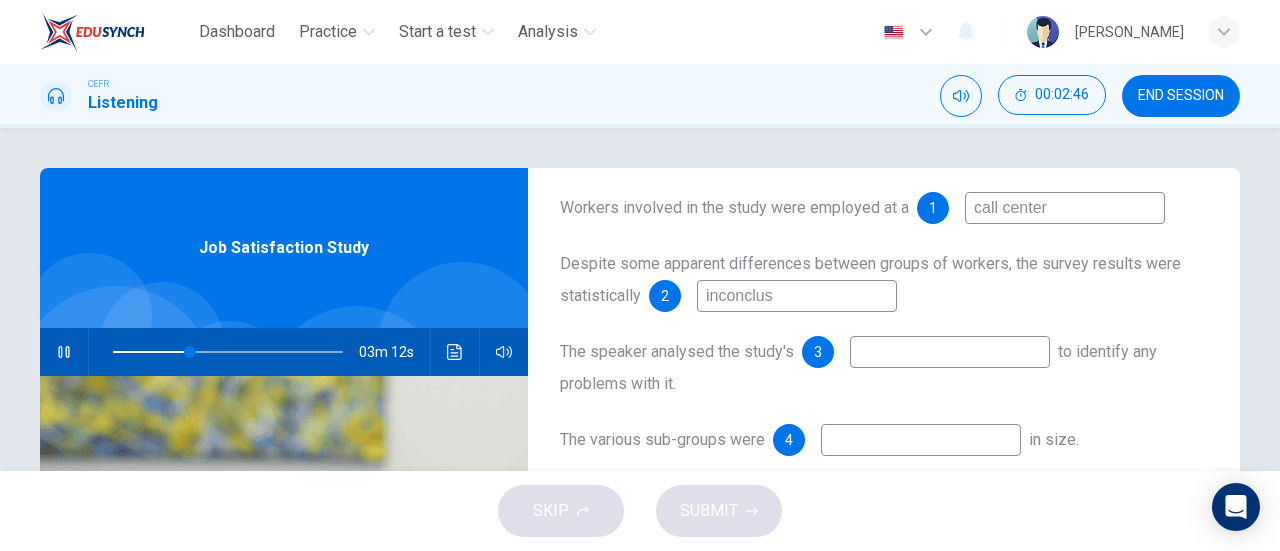 type on "inconclusi" 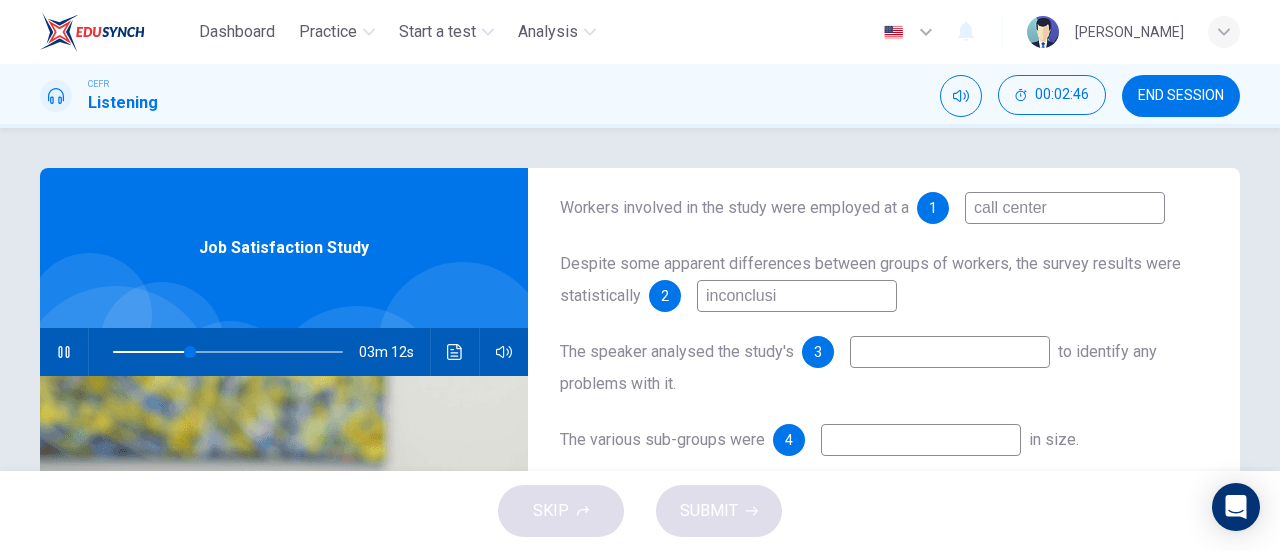 type on "34" 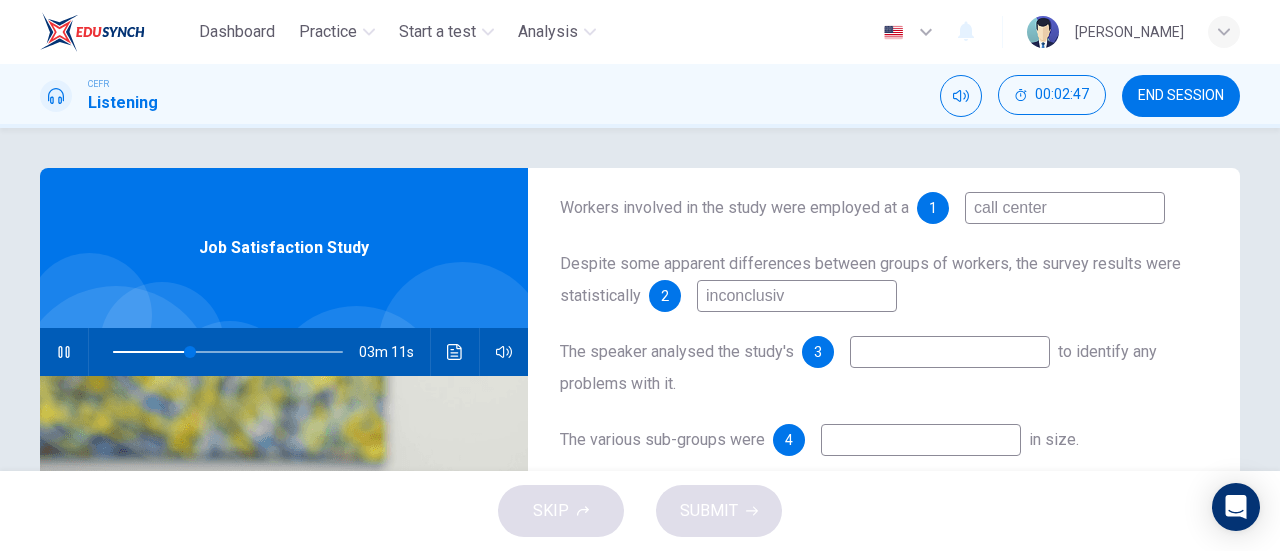 type on "inconclusive" 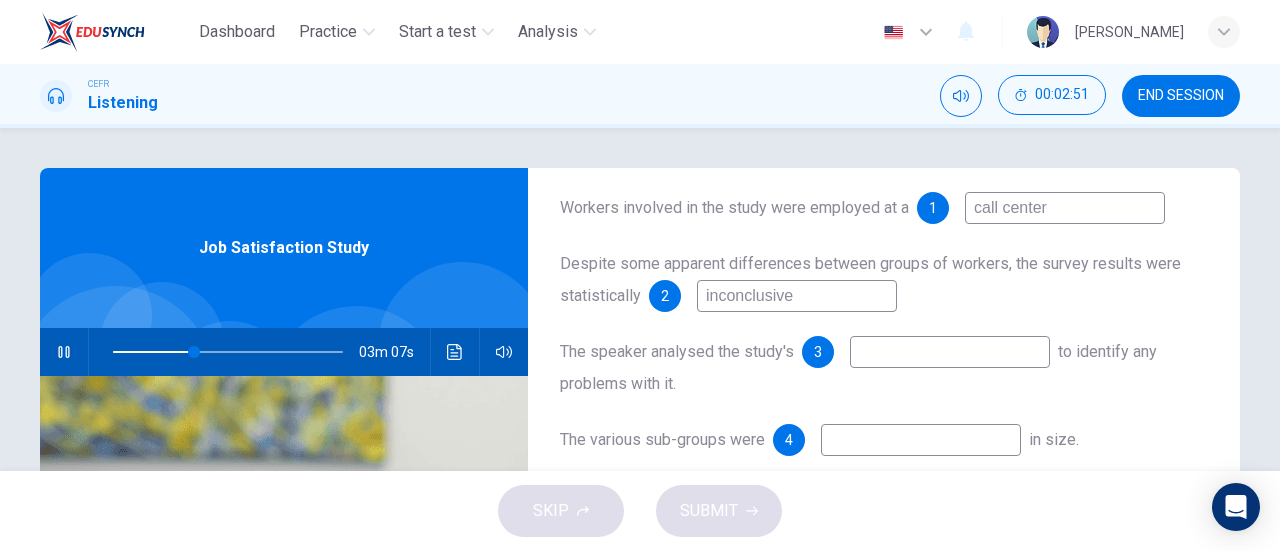 type on "35" 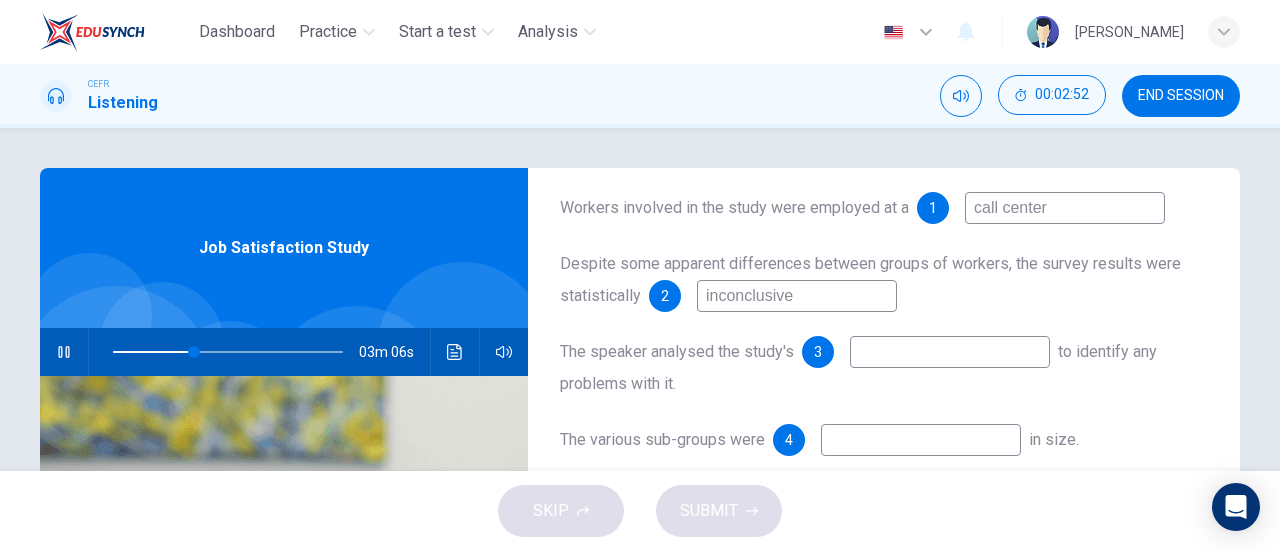 type on "inconclusive" 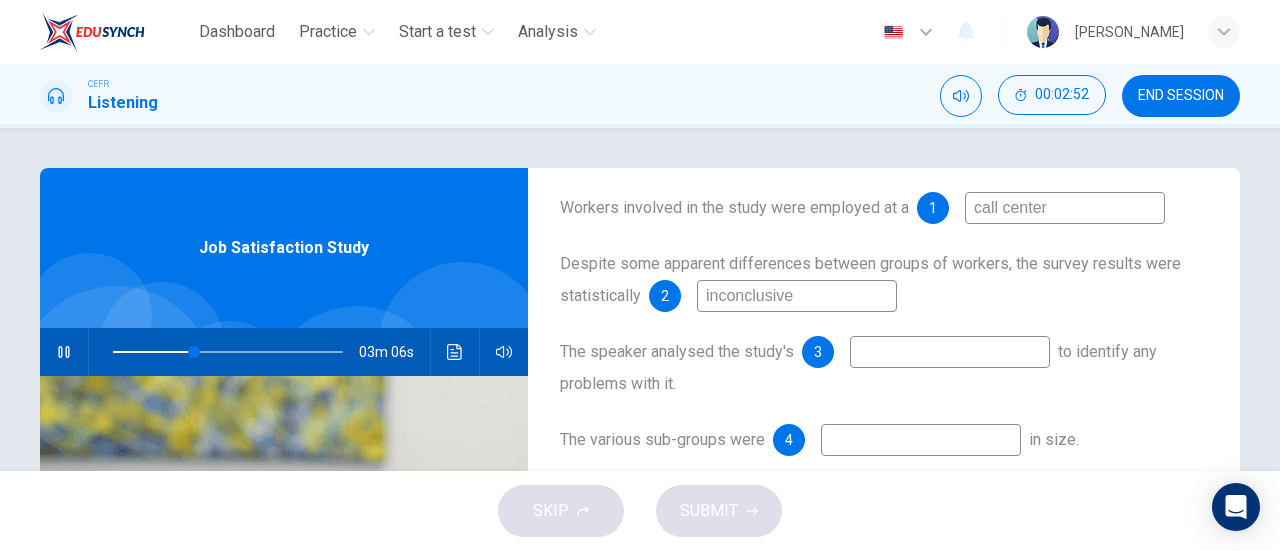 click at bounding box center [950, 352] 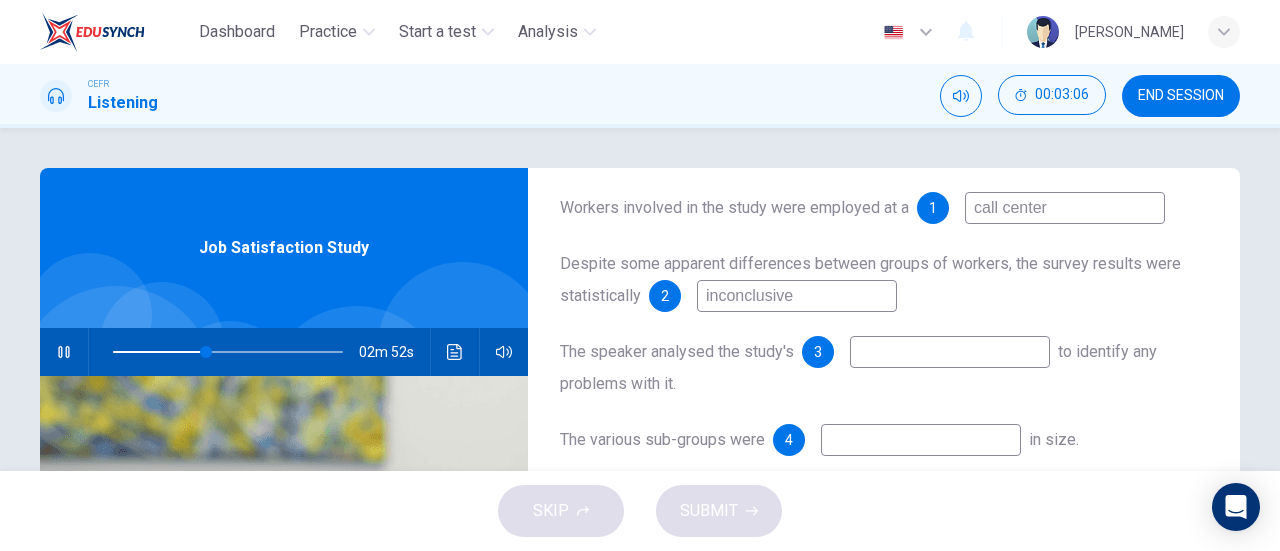 type on "40" 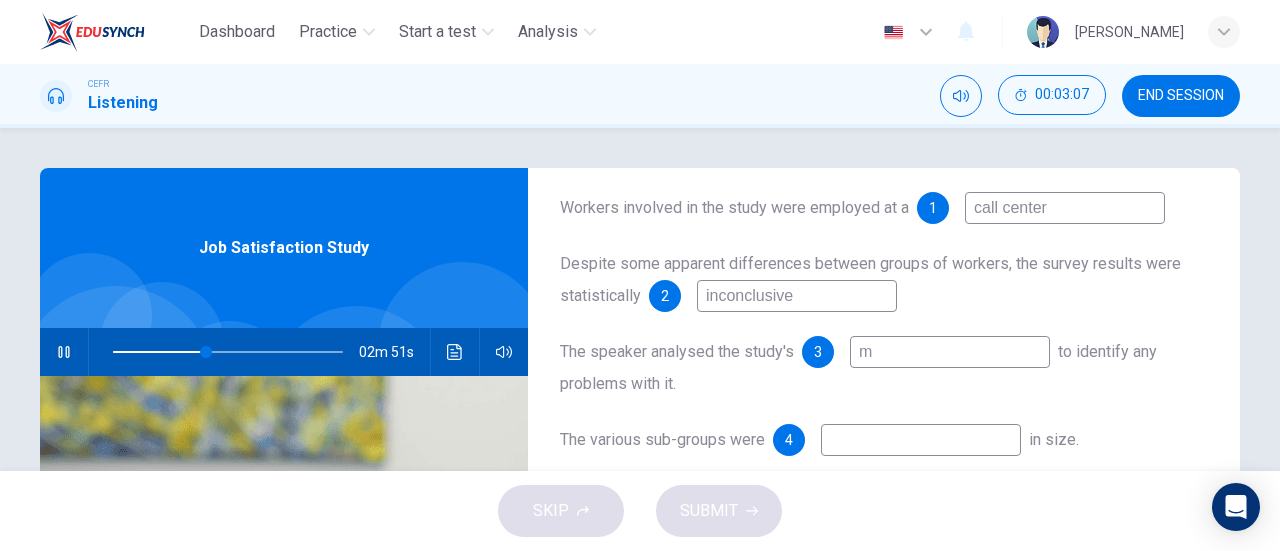 type on "me" 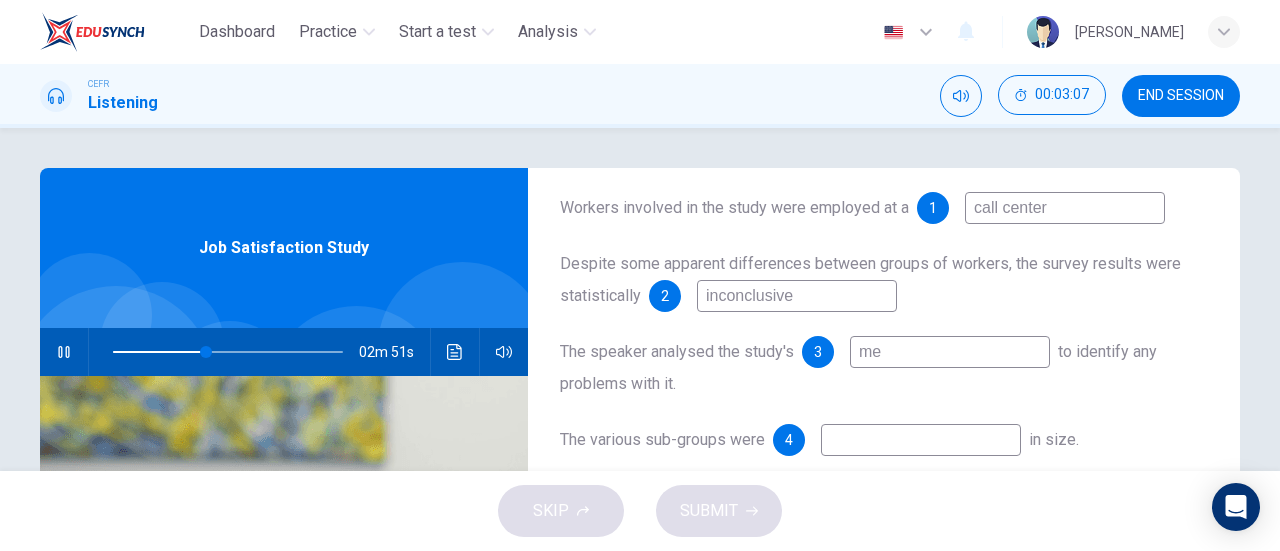 type on "41" 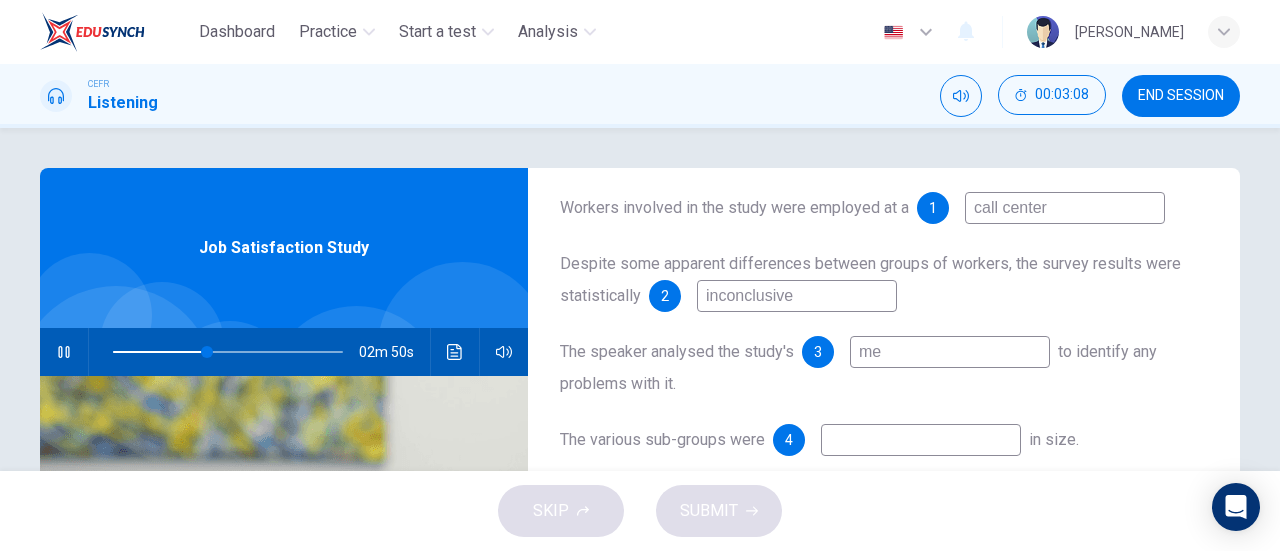 type on "met" 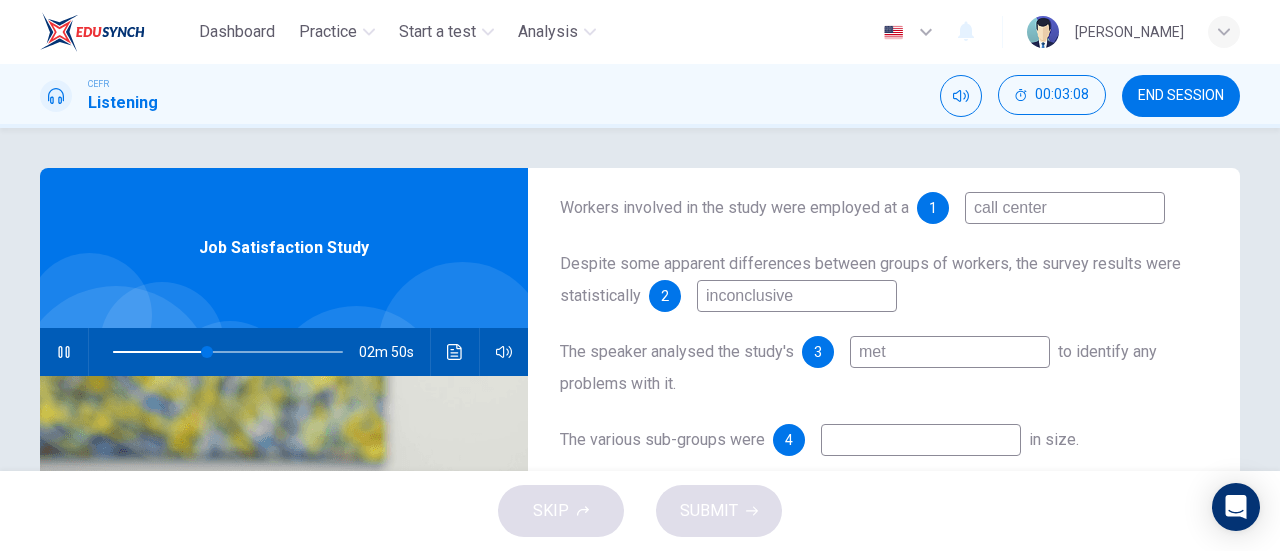 type on "41" 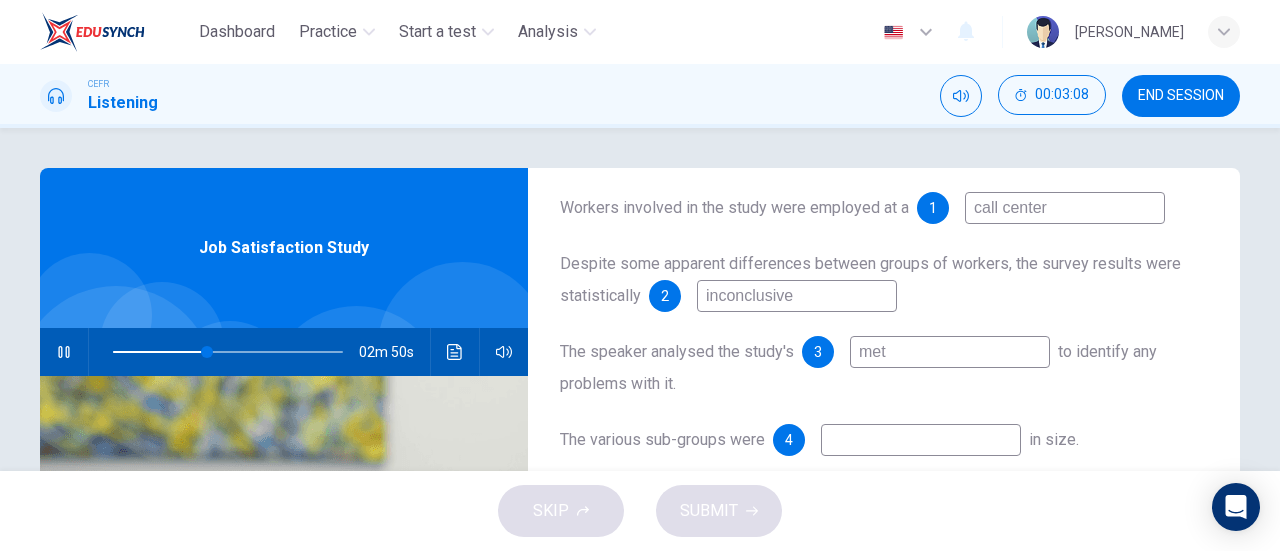 type on "meth" 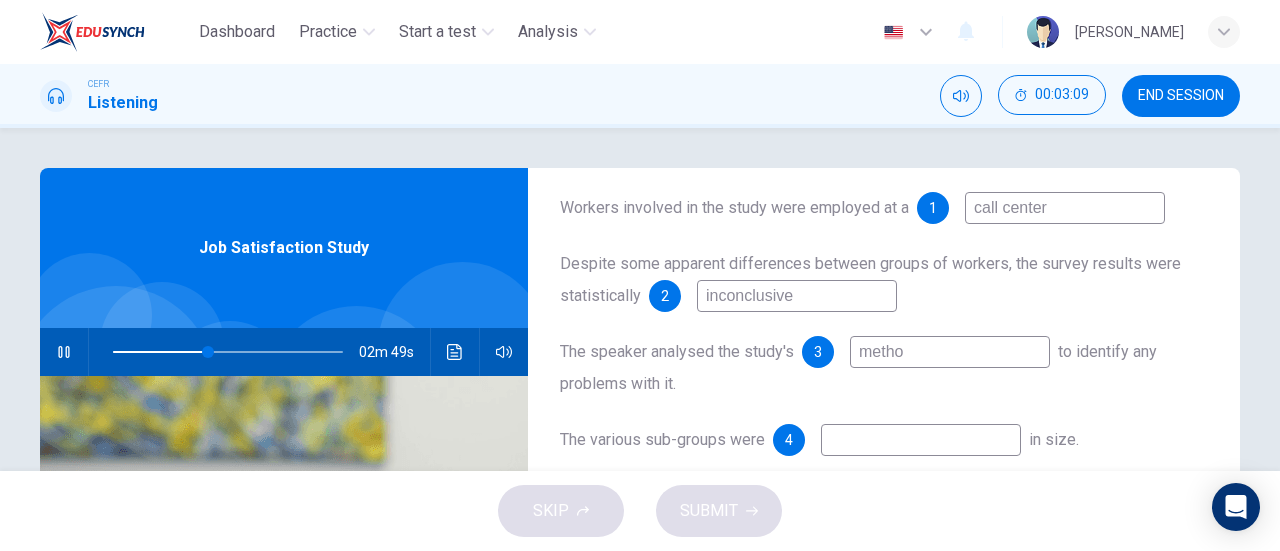 type on "method" 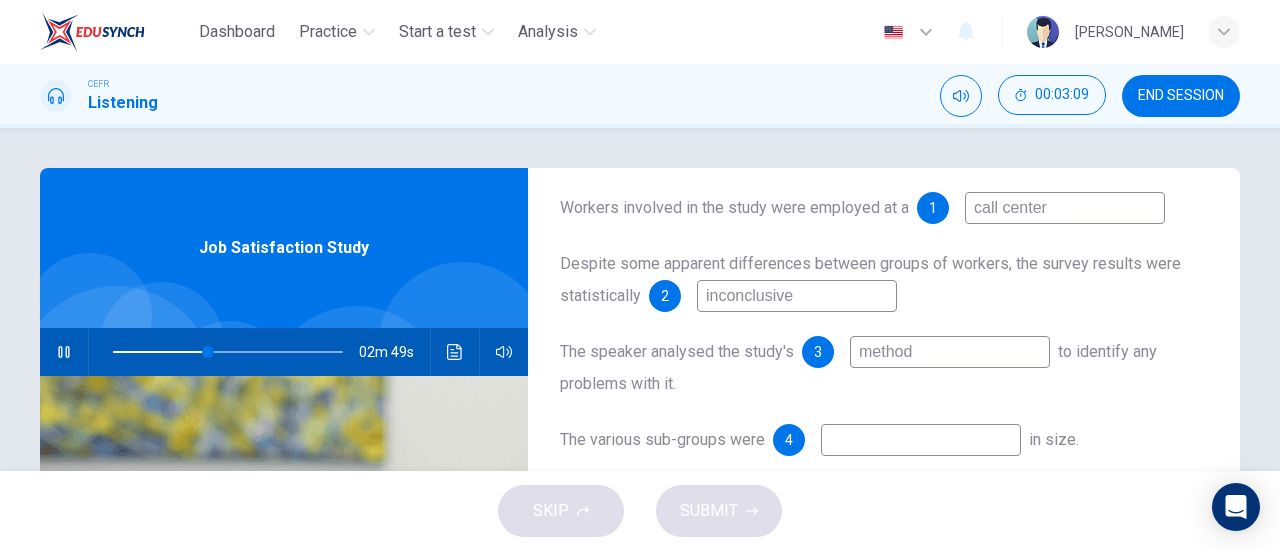 type on "42" 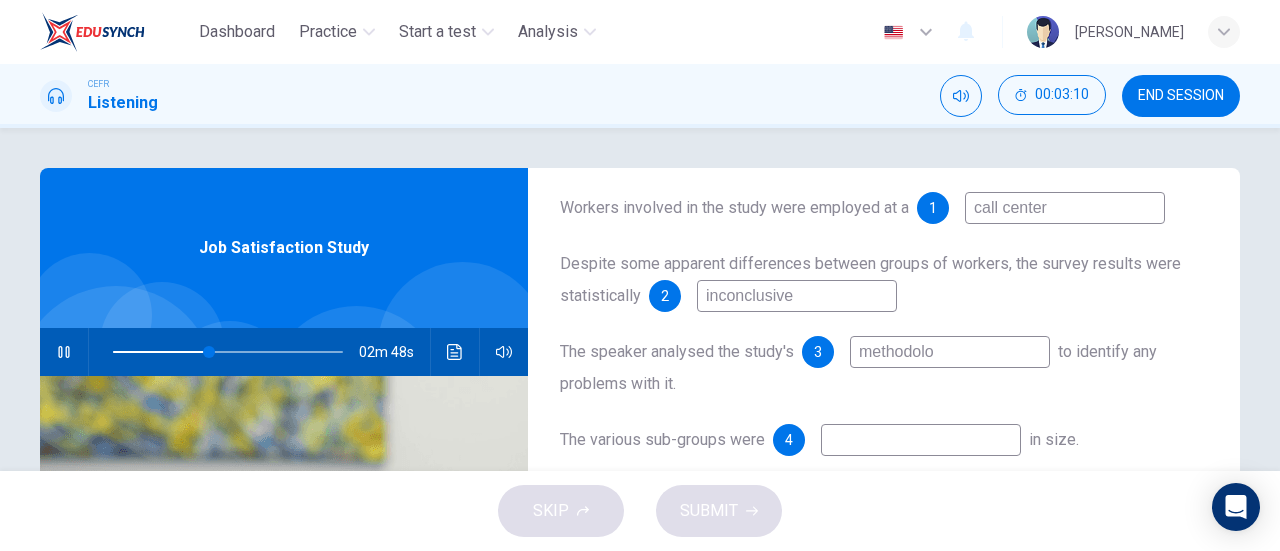 type on "methodolog" 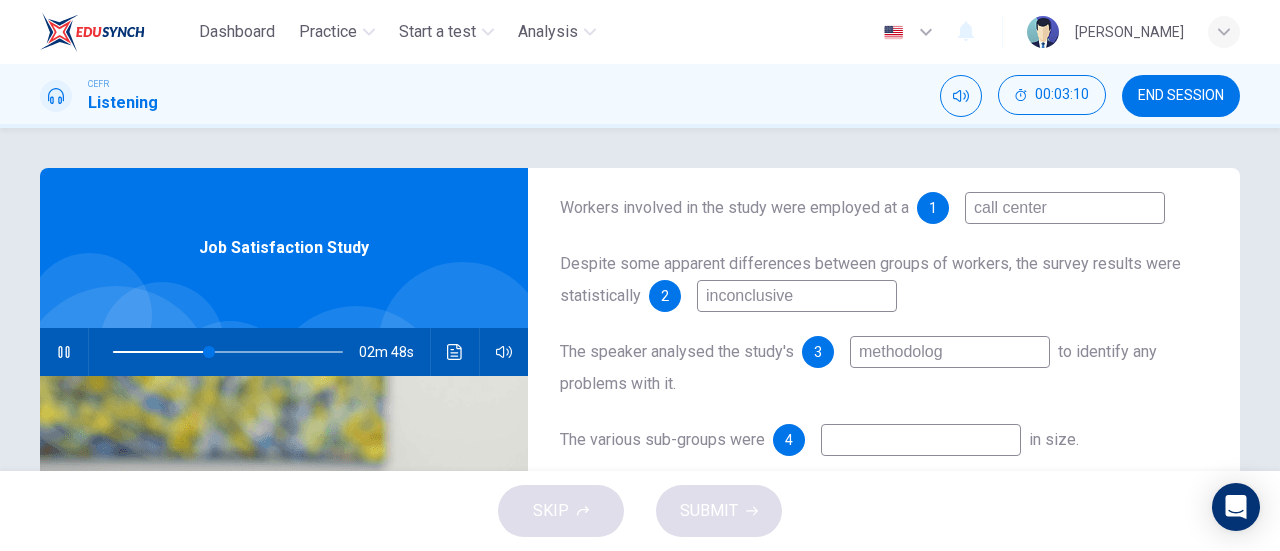 type on "42" 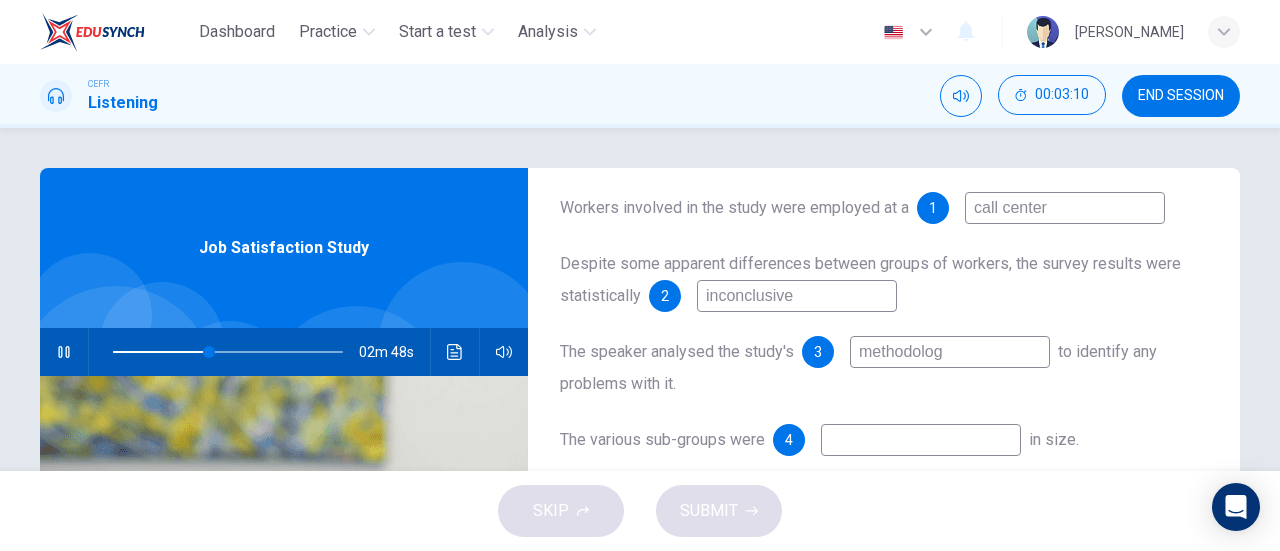 type on "methodology" 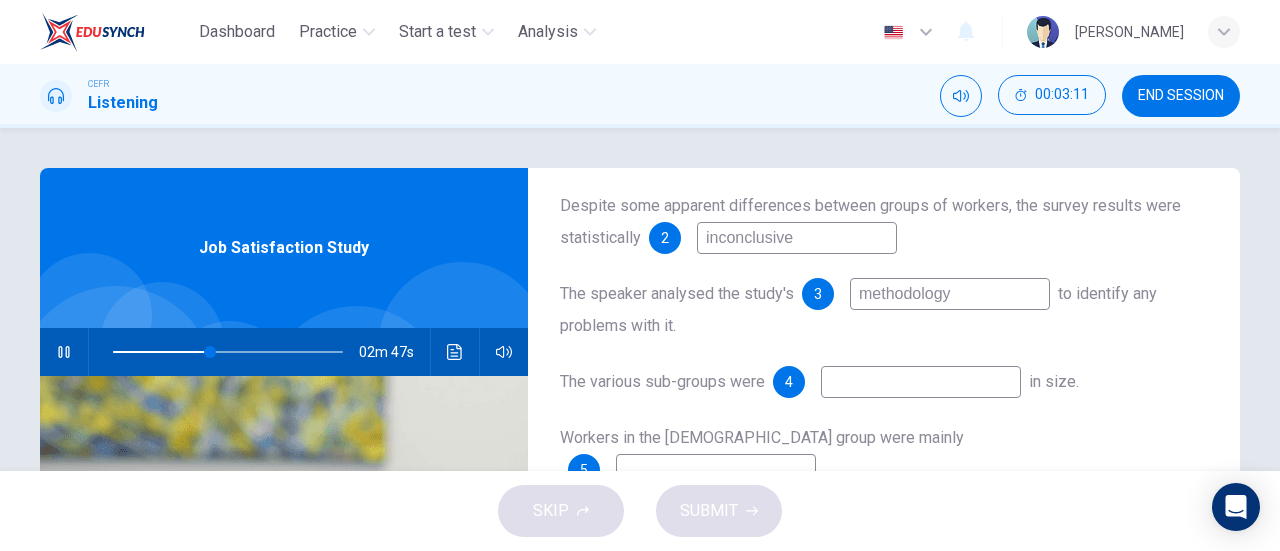scroll, scrollTop: 284, scrollLeft: 0, axis: vertical 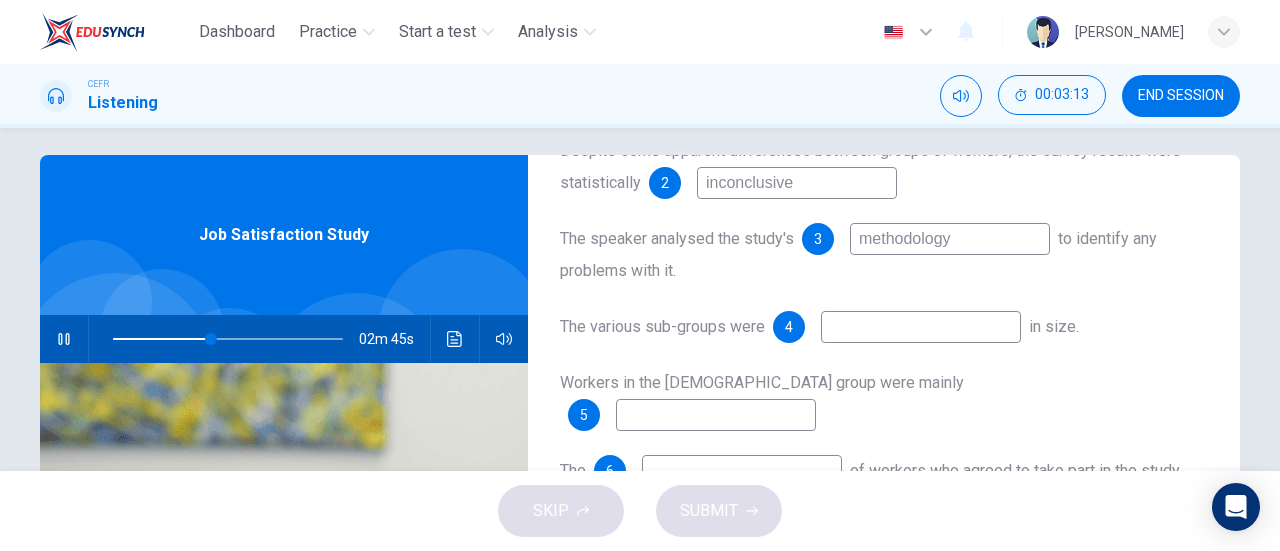 type on "43" 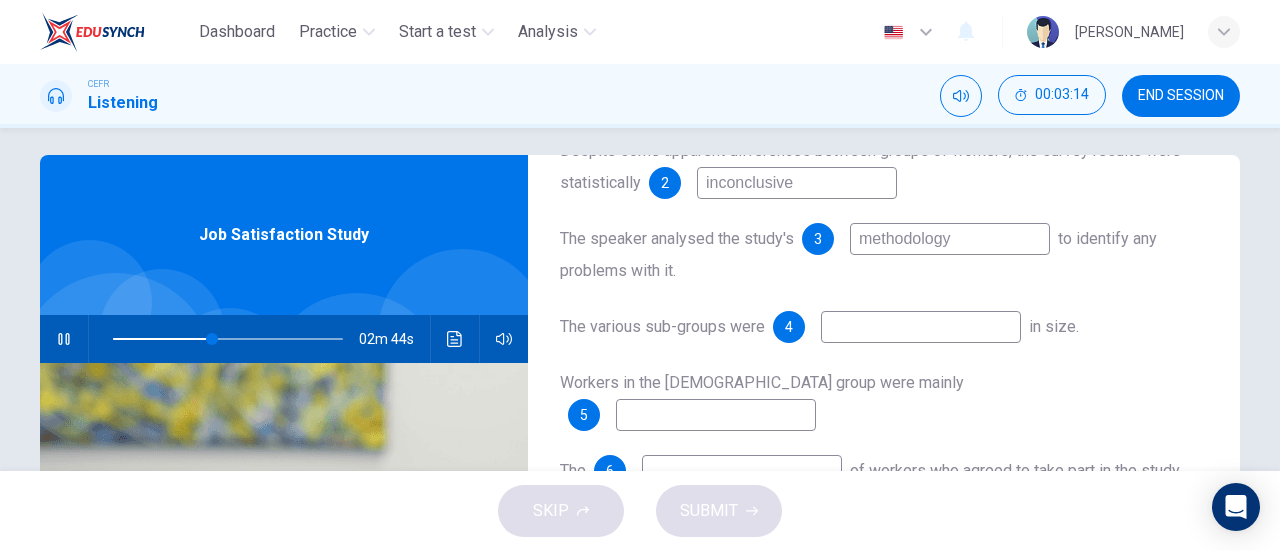 type on "methodology" 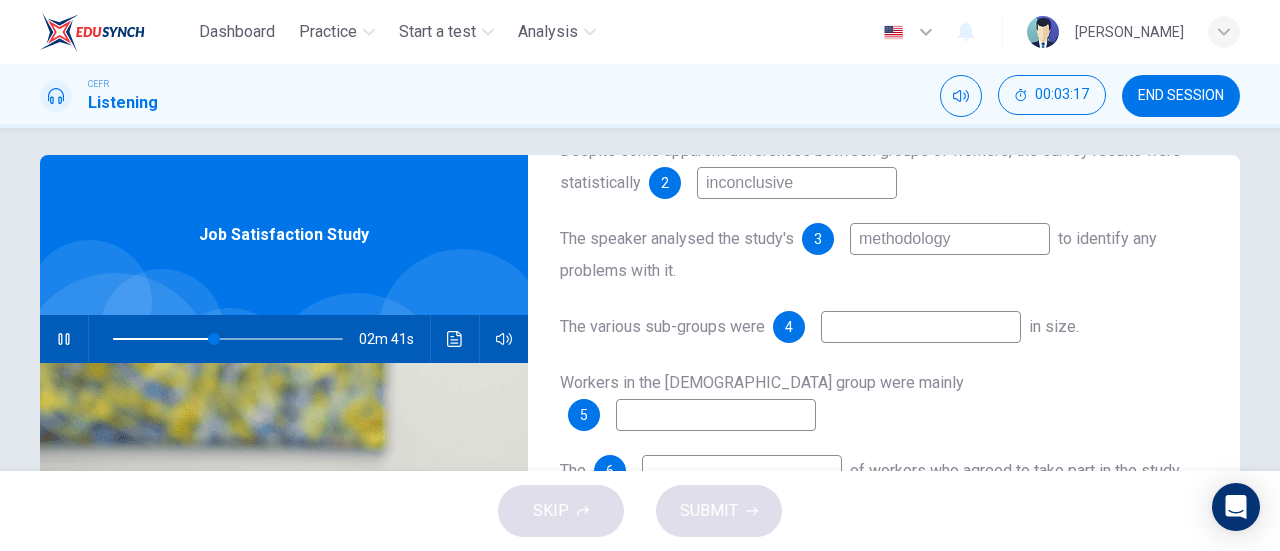 type on "44" 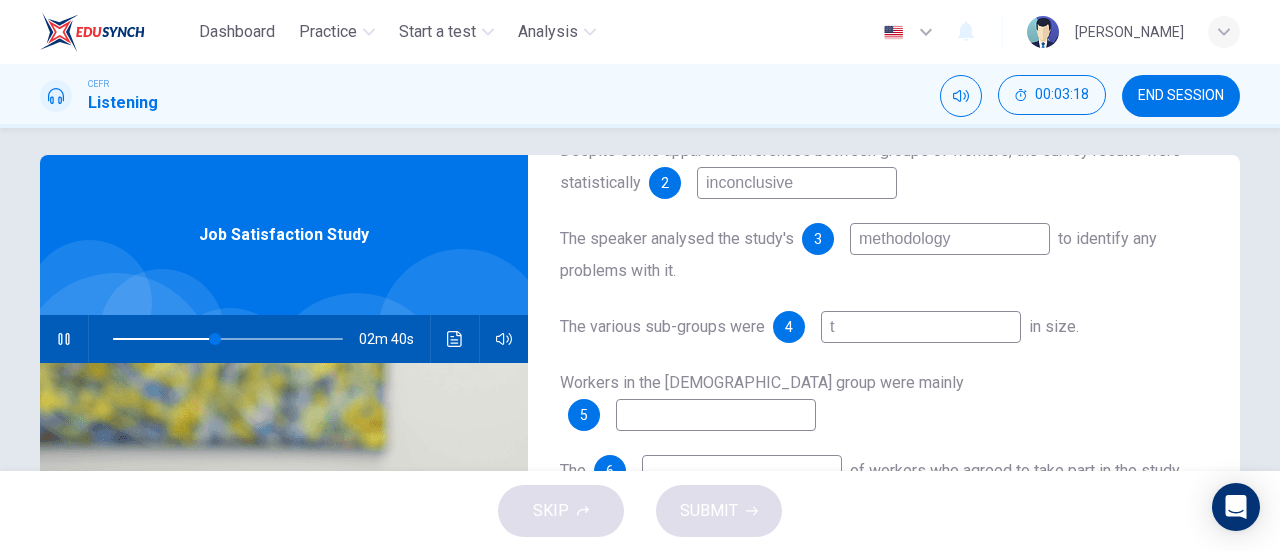 type on "to" 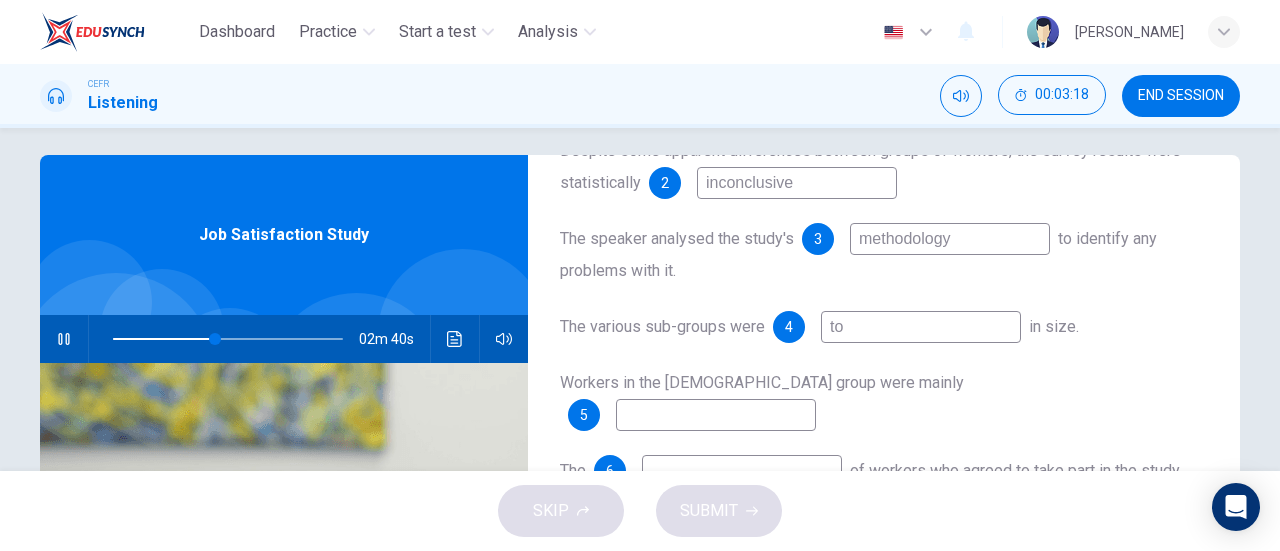 type on "45" 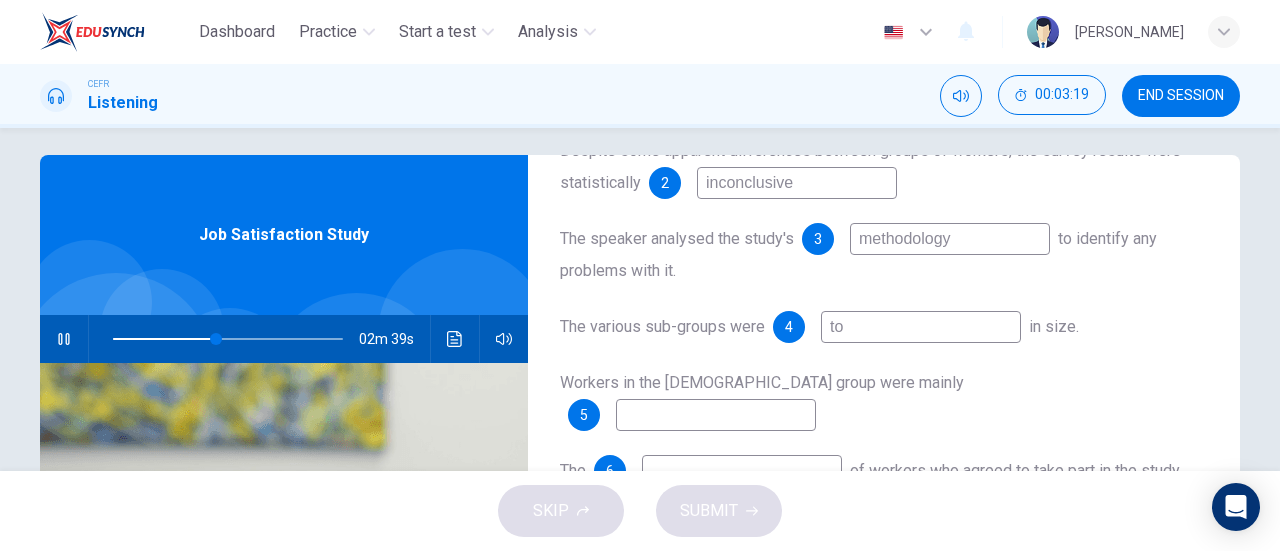 type on "to" 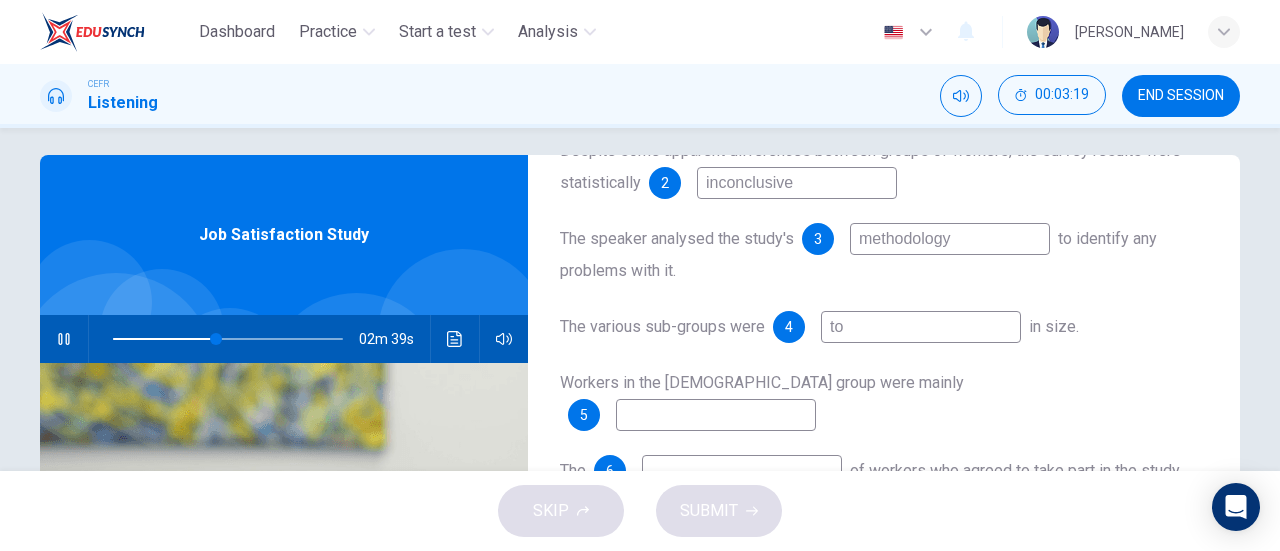 type on "45" 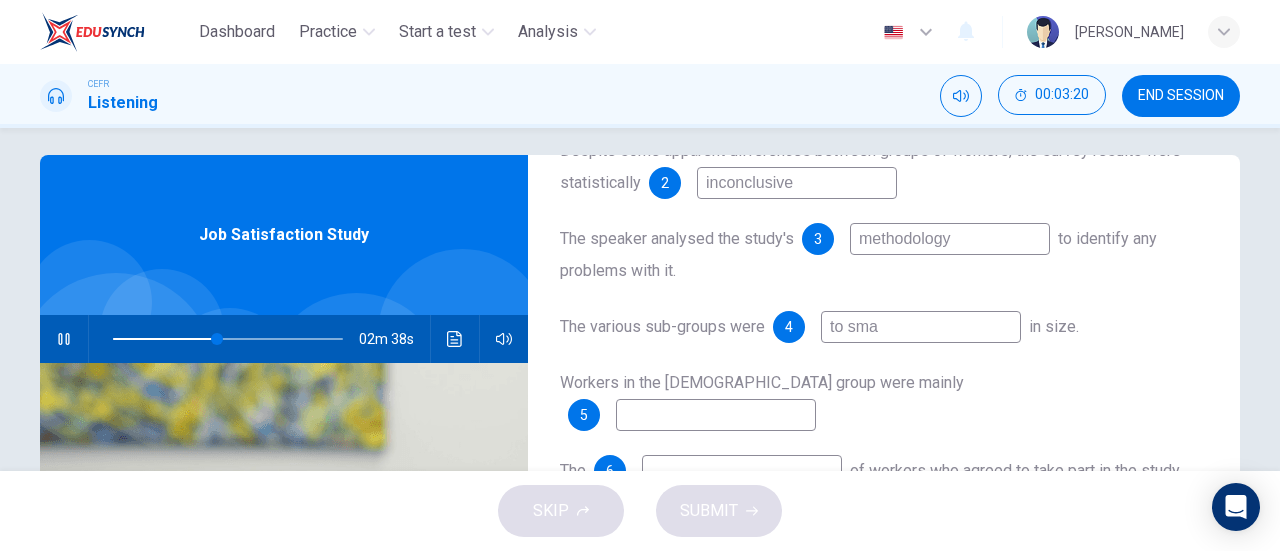 type on "to smal" 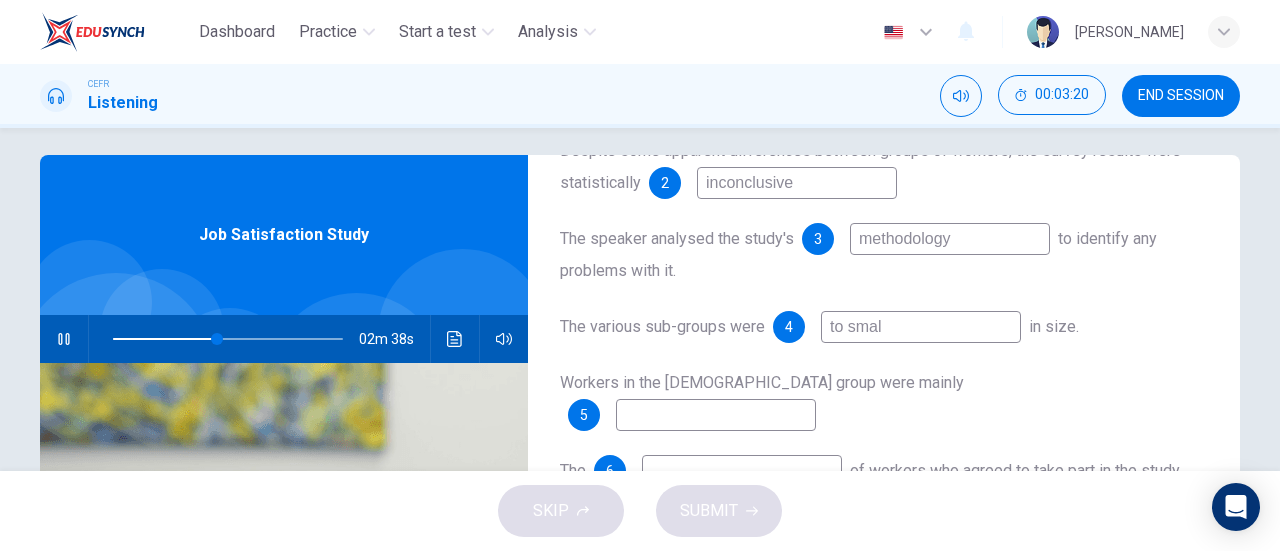 type on "45" 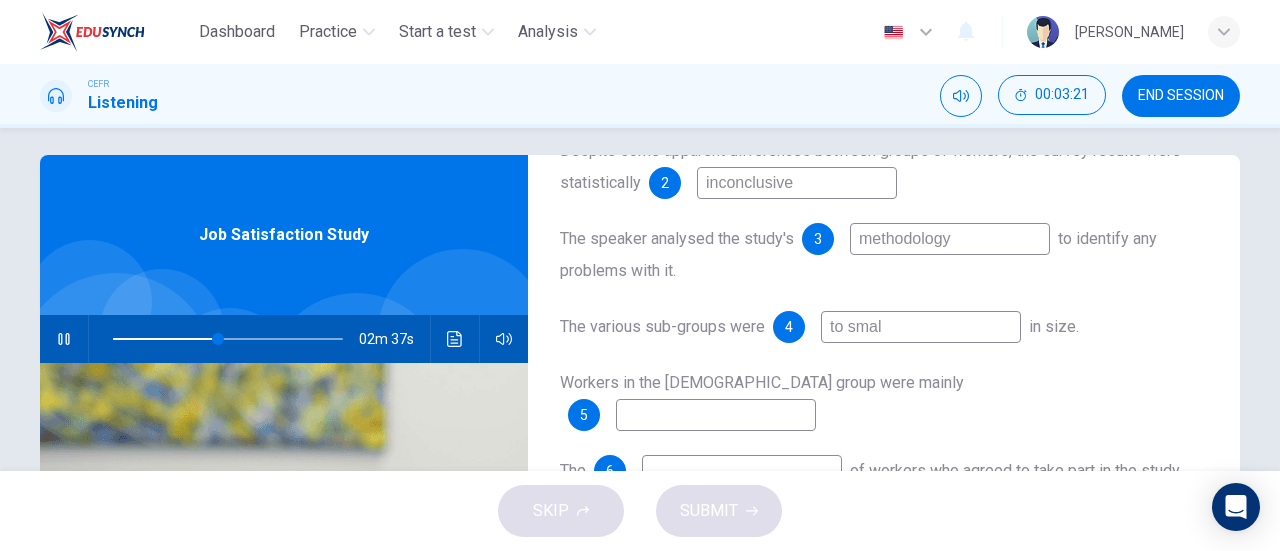 type on "to small" 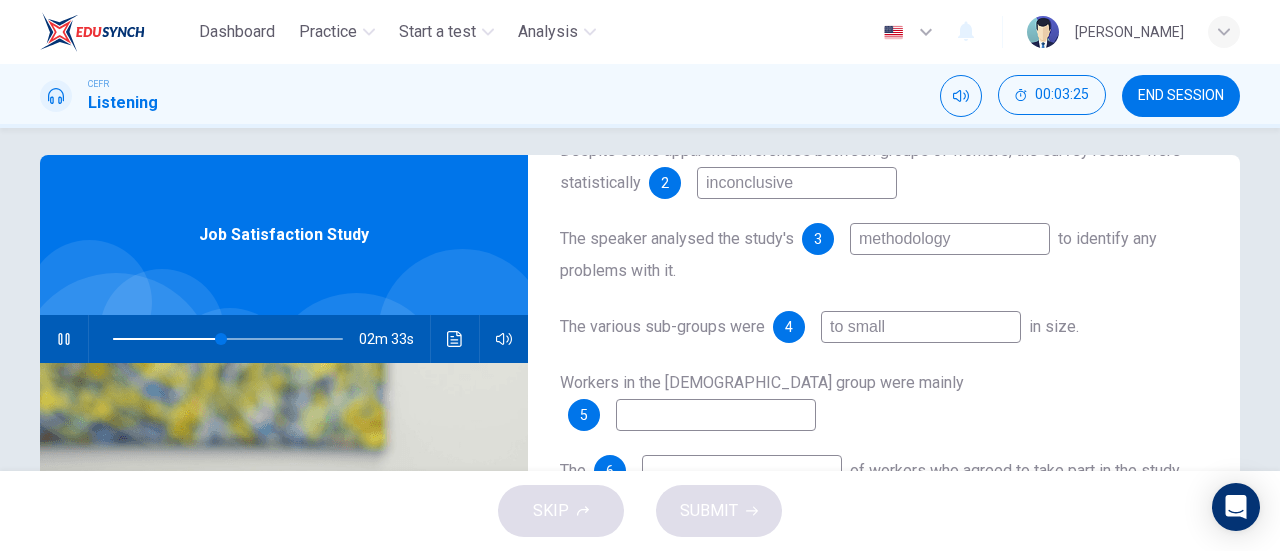 type on "47" 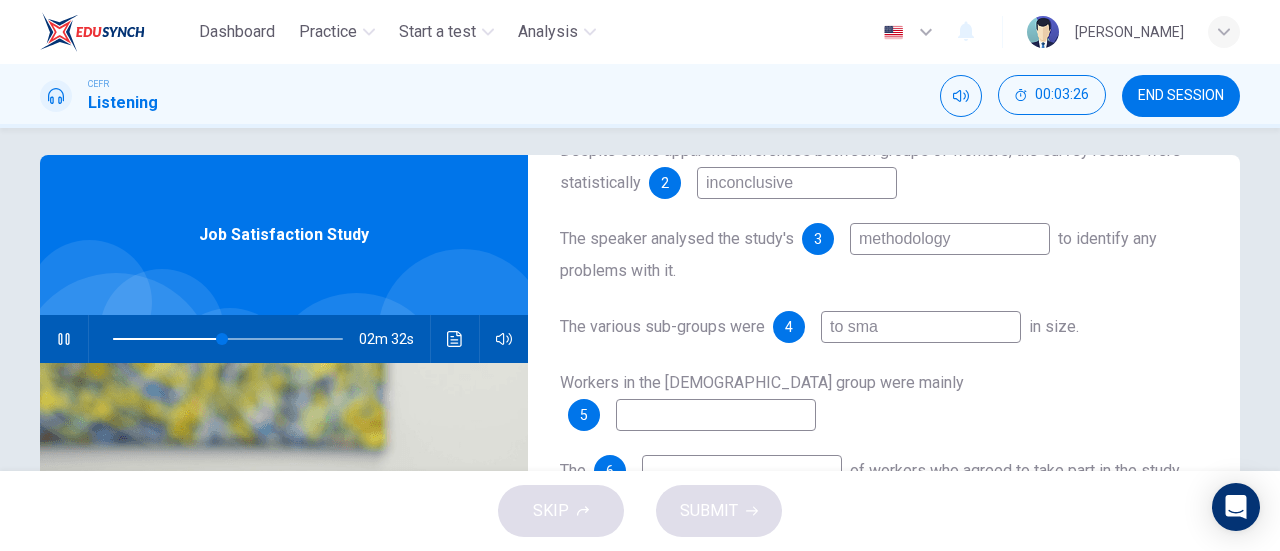 type on "to sm" 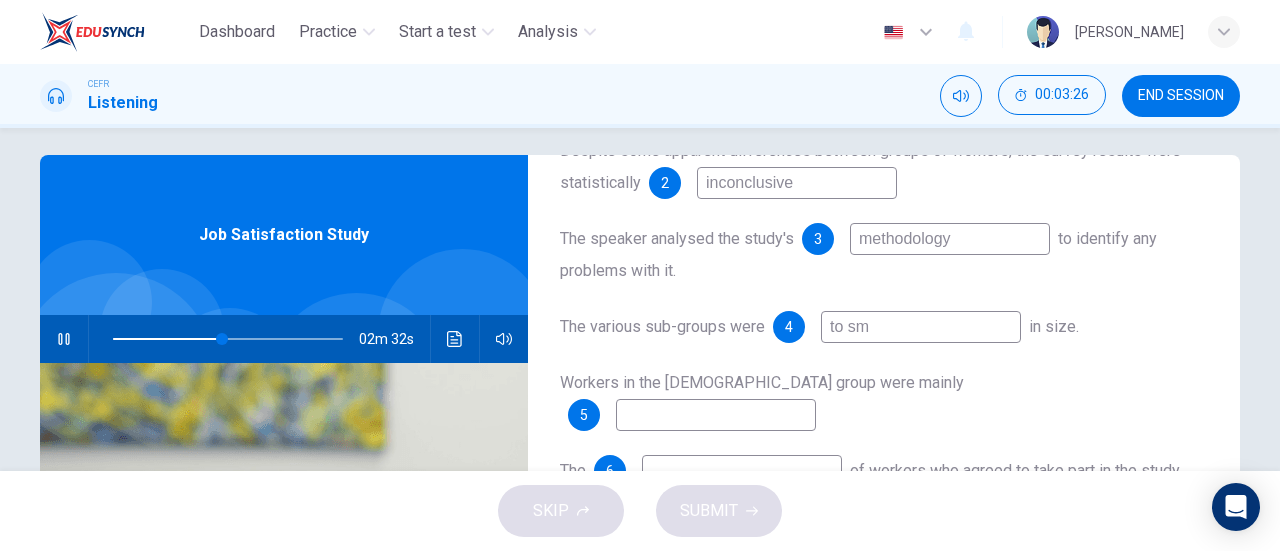 type on "48" 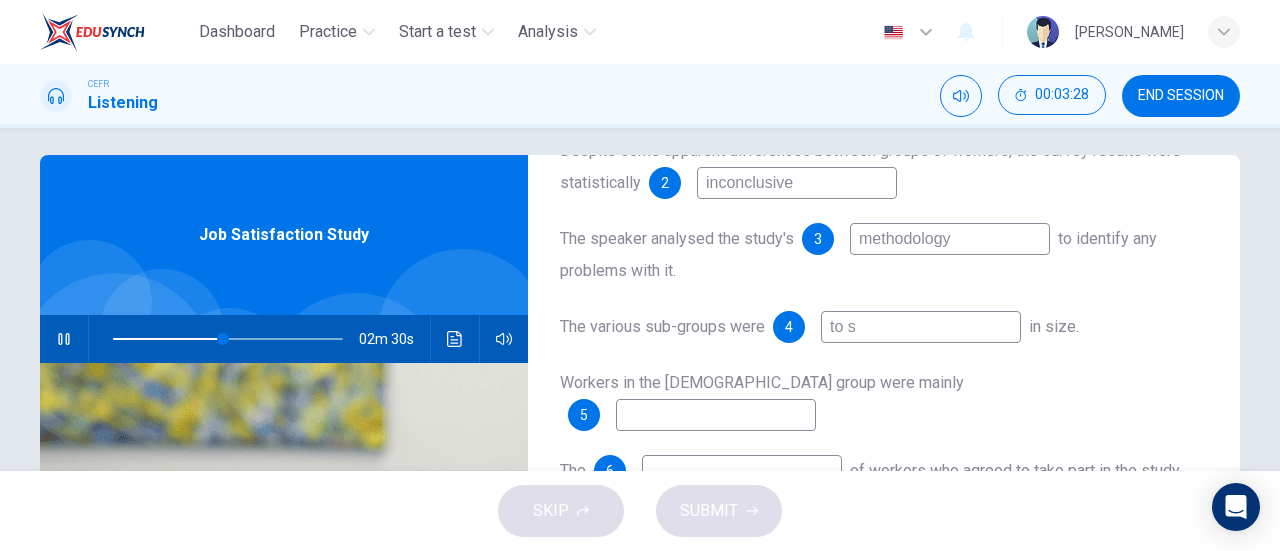 type on "48" 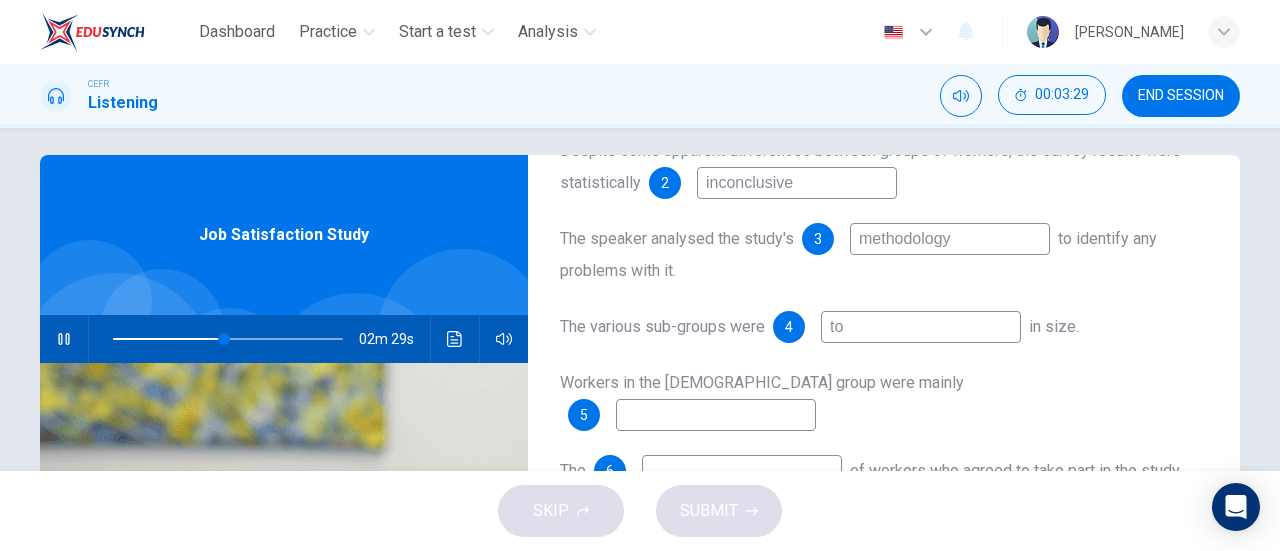 type on "to" 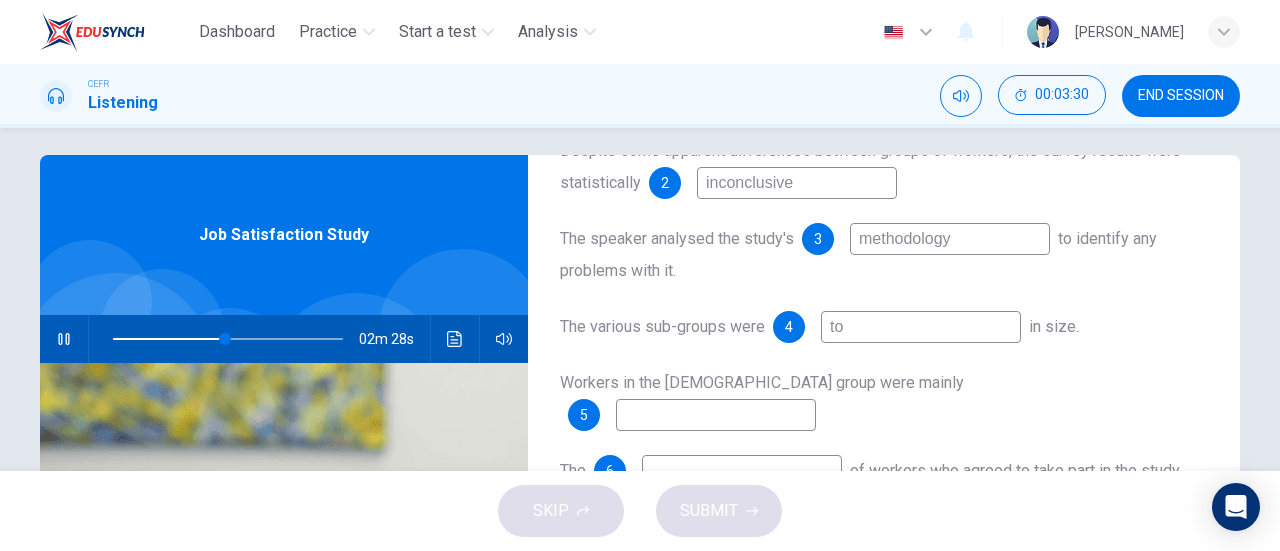 type on "t" 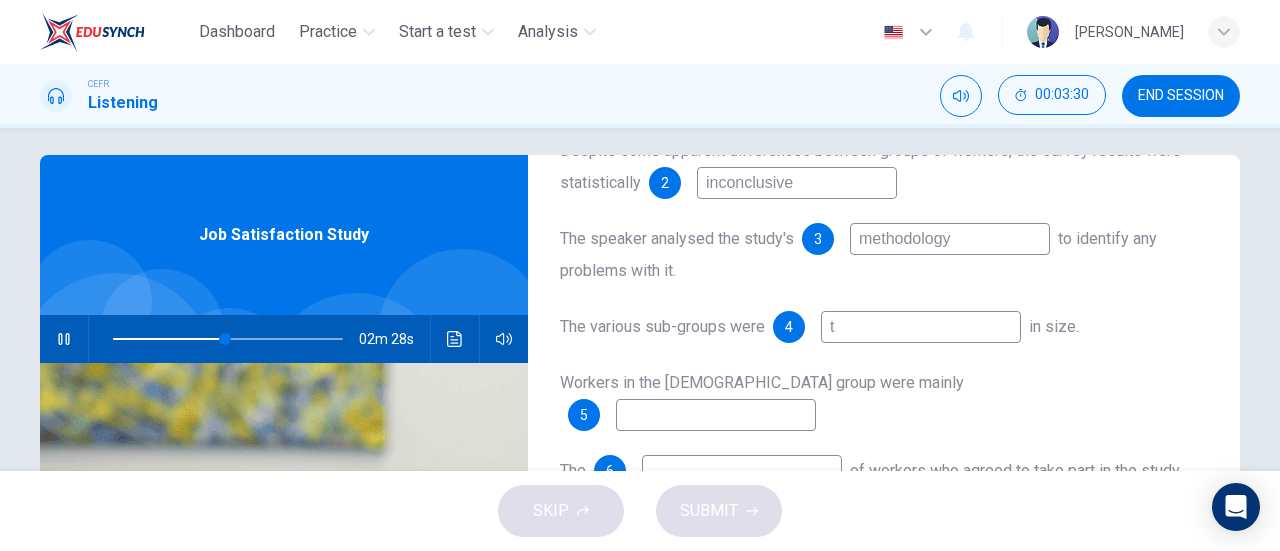 type 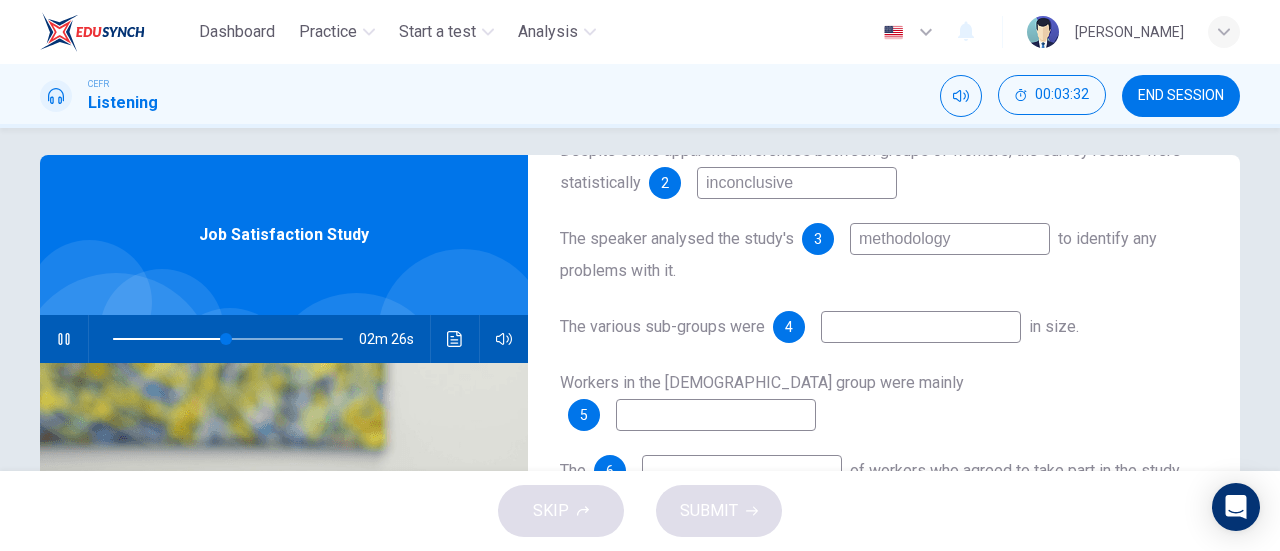 type on "50" 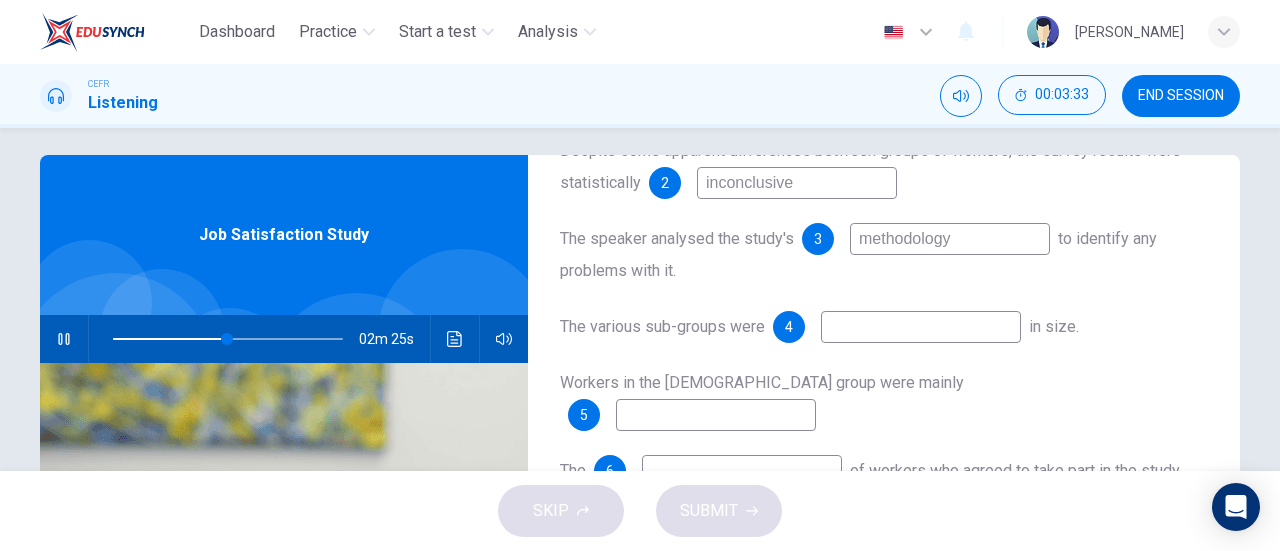 type on "e" 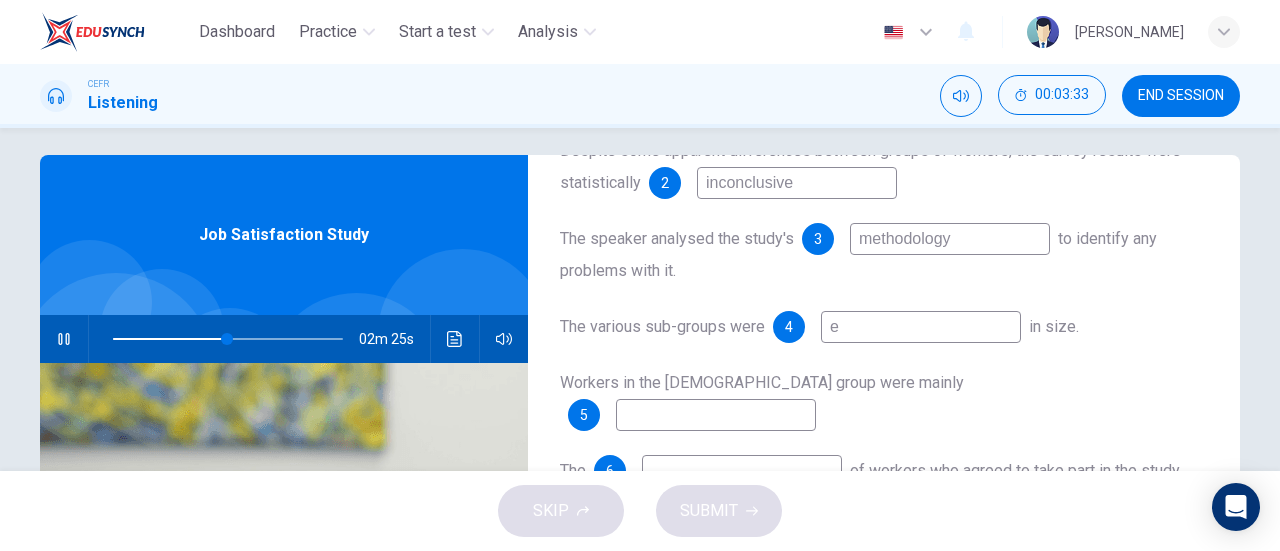 type on "50" 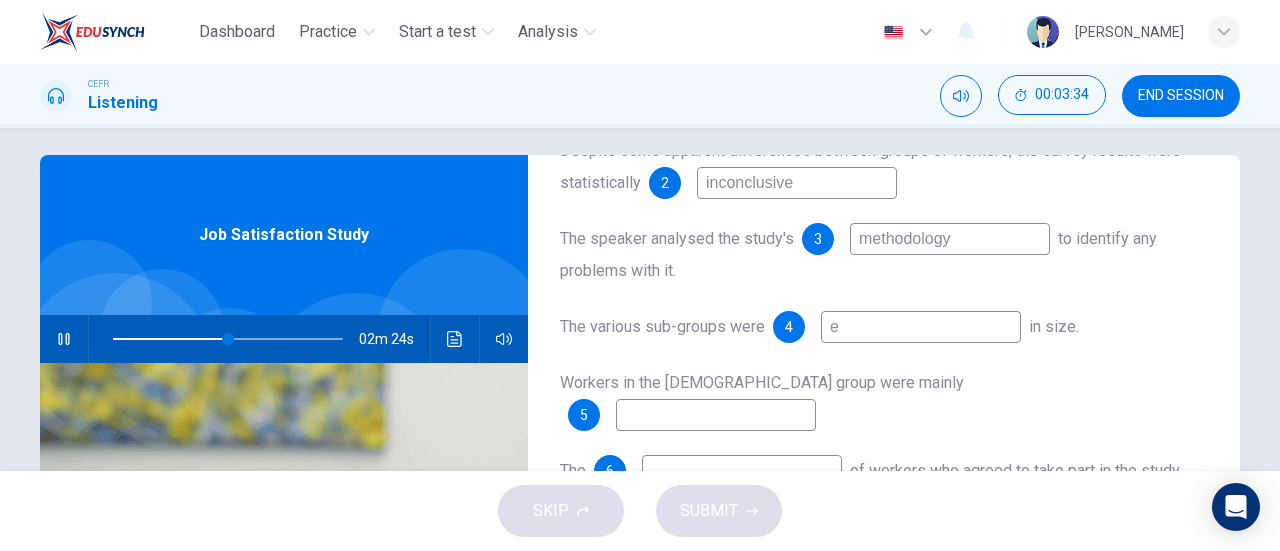 type 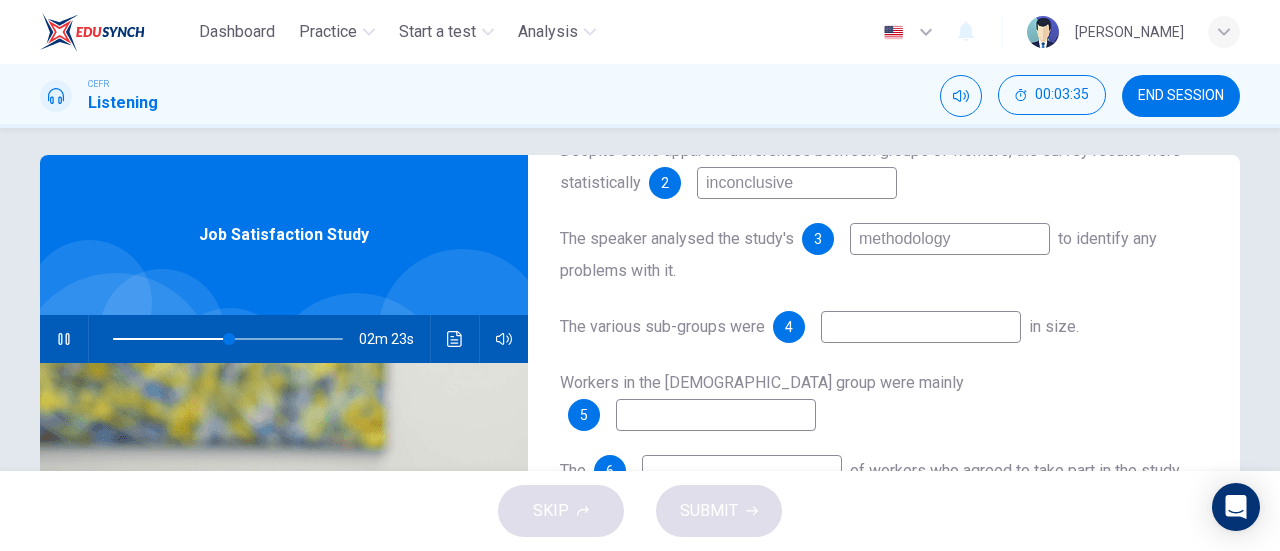 type on "51" 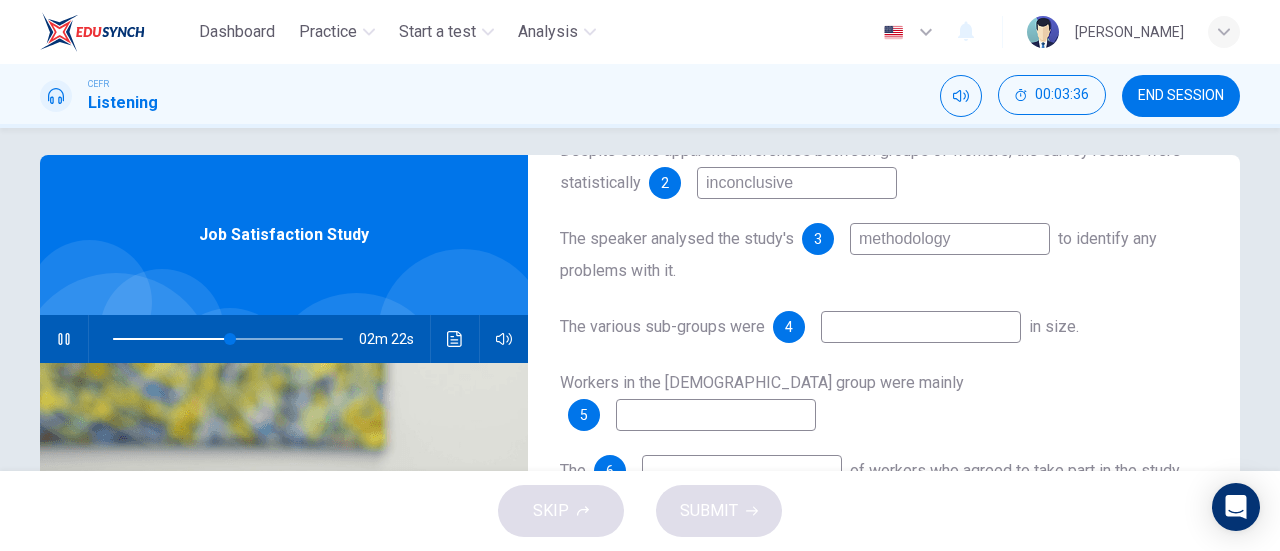 type on "a" 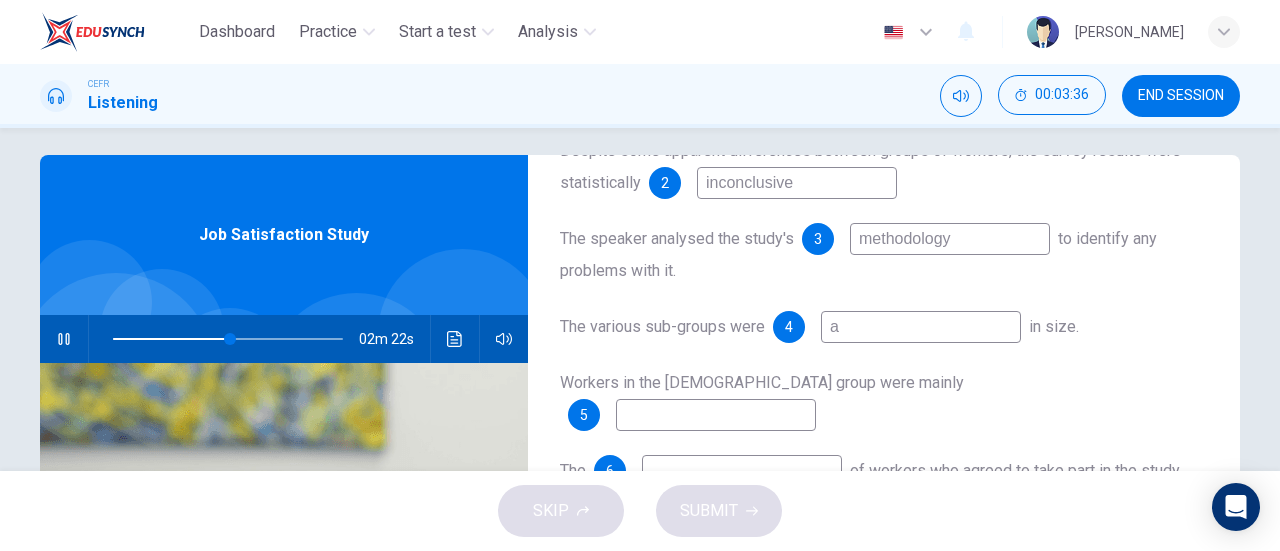 type on "51" 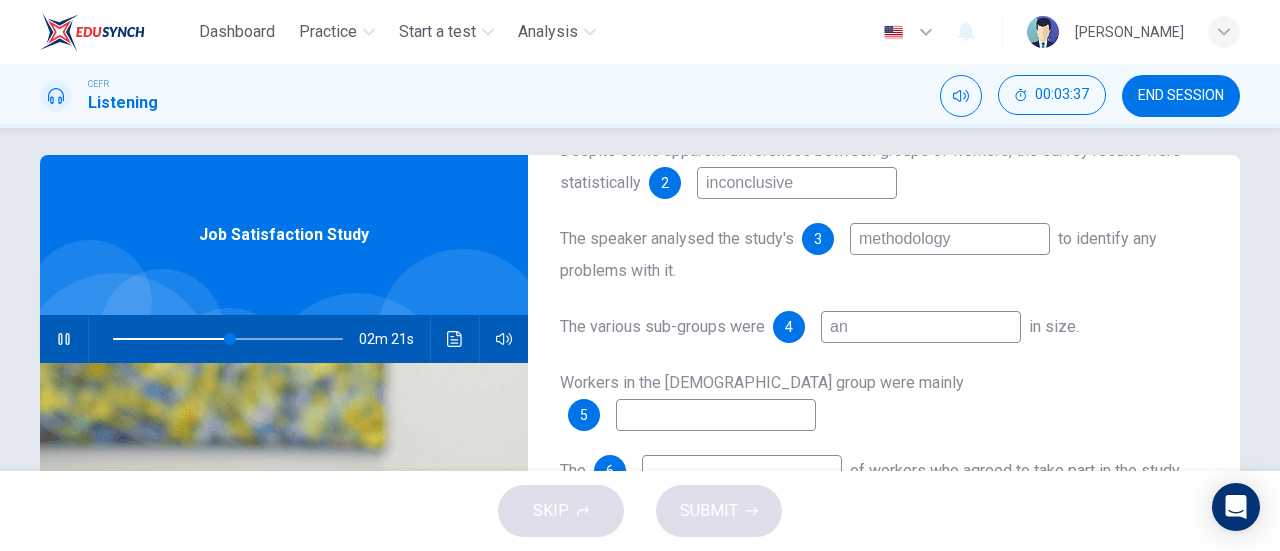 type on "ane" 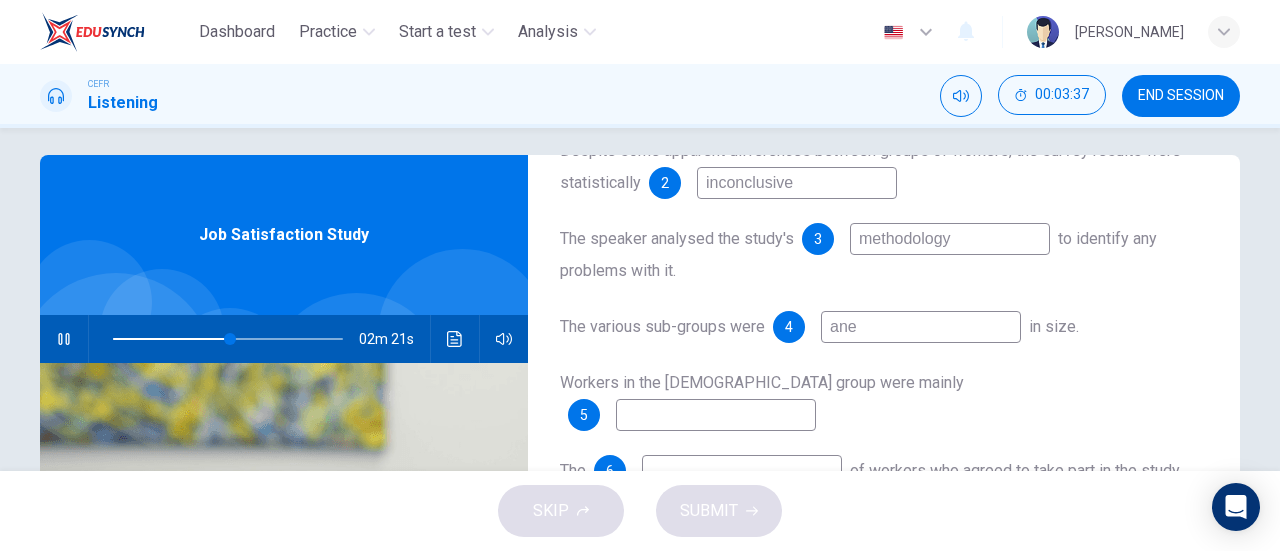 type on "51" 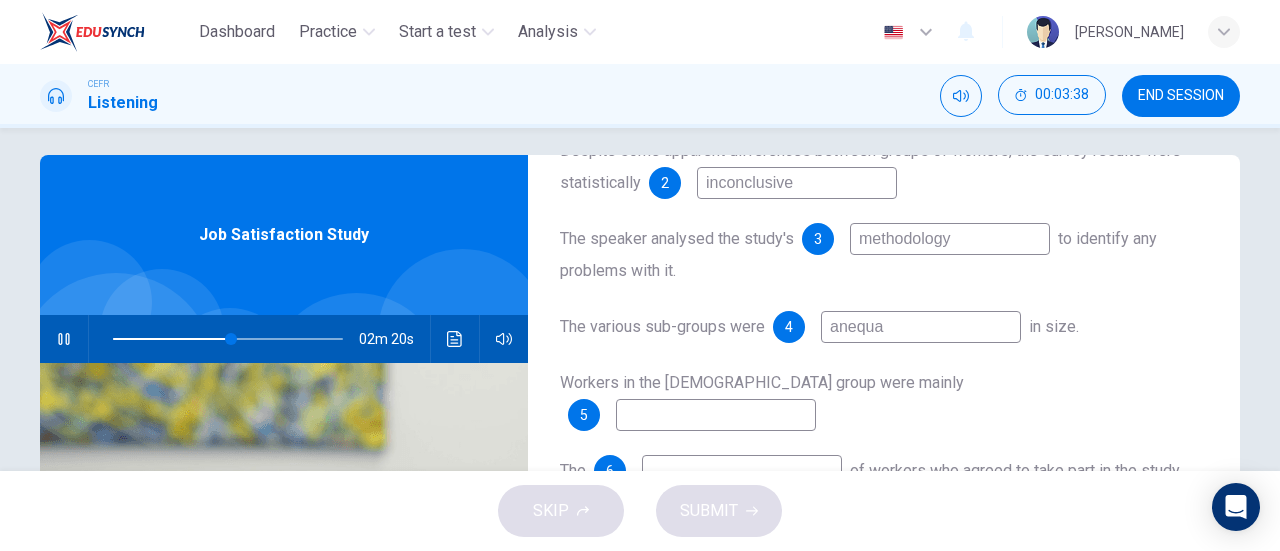 type on "anequal" 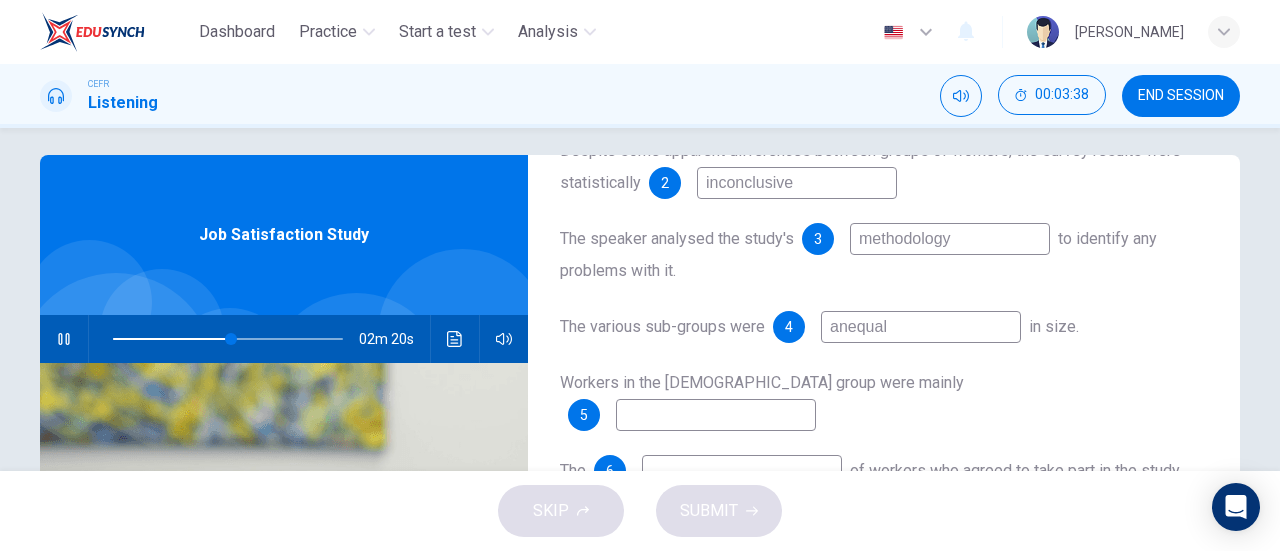 type on "52" 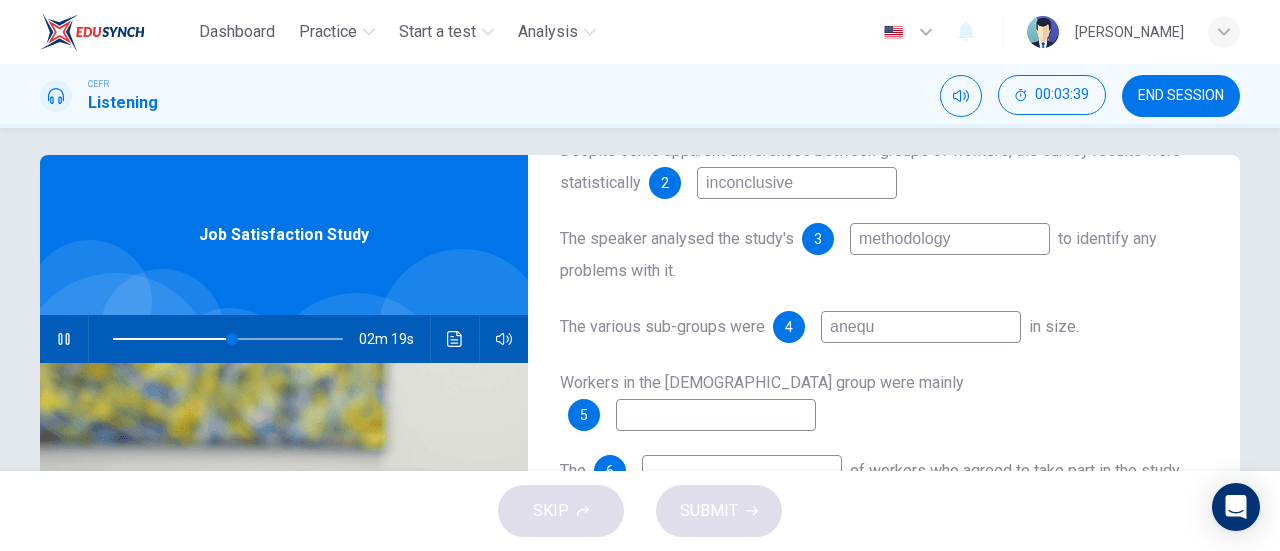 type on "aneq" 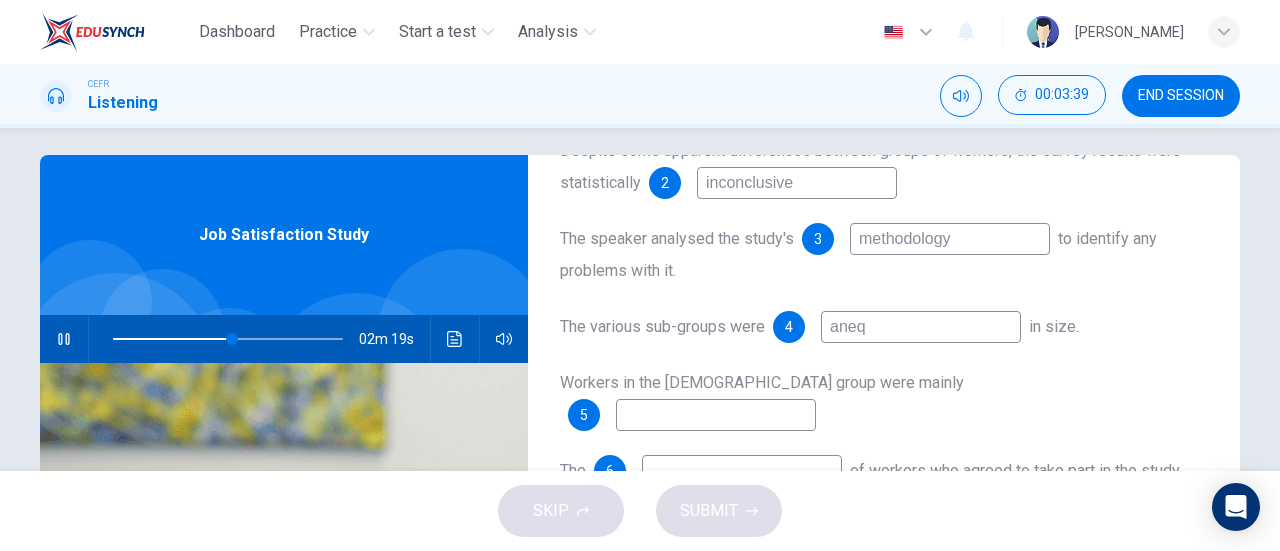 type on "52" 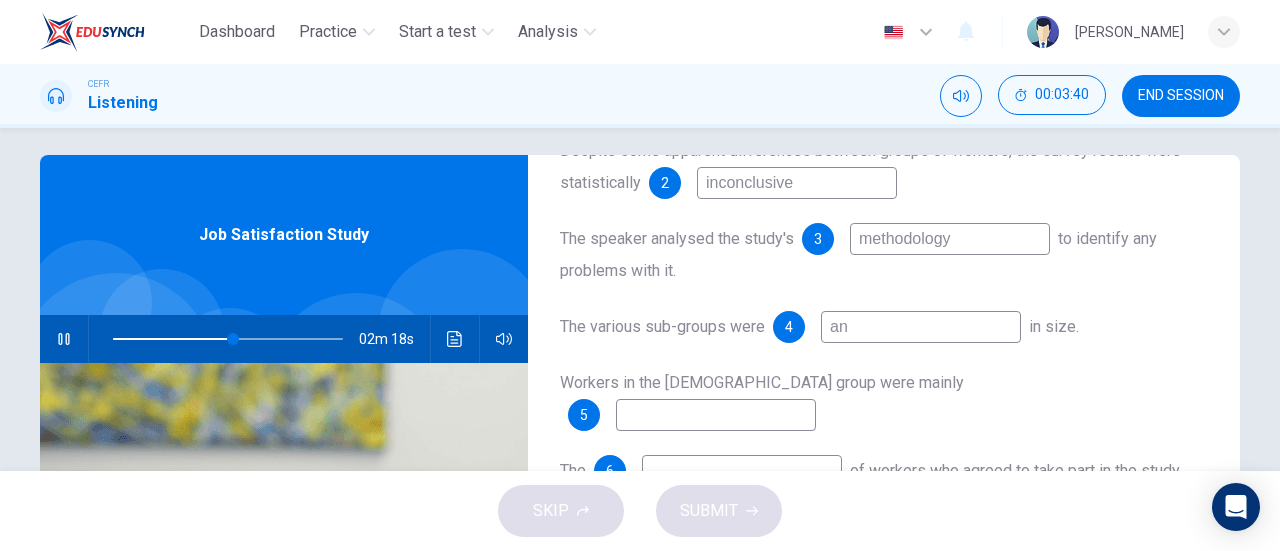 type on "a" 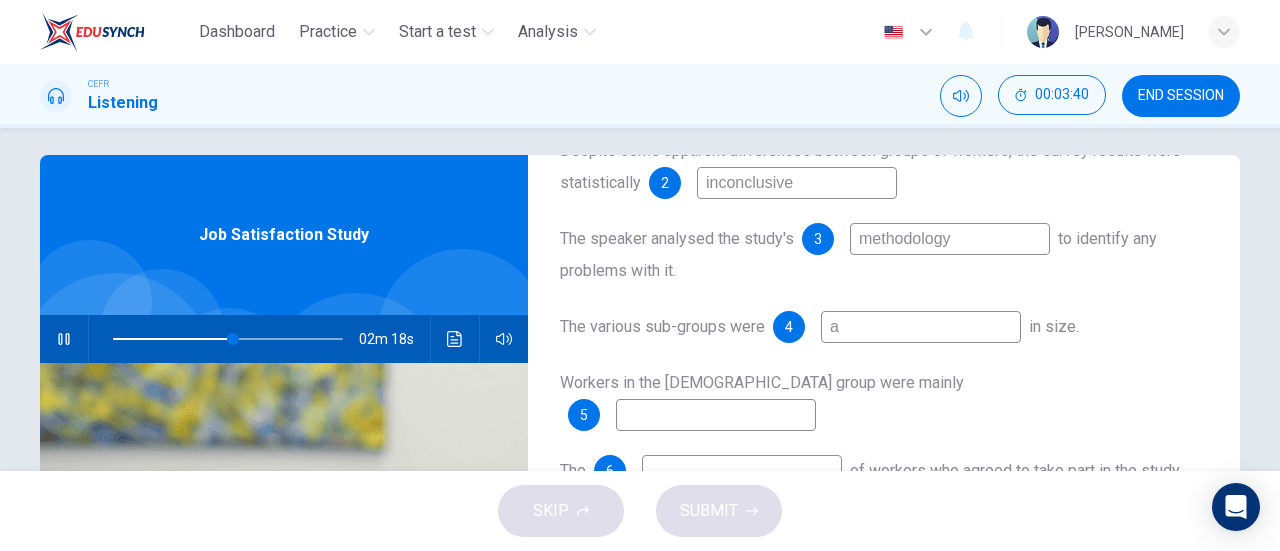 type 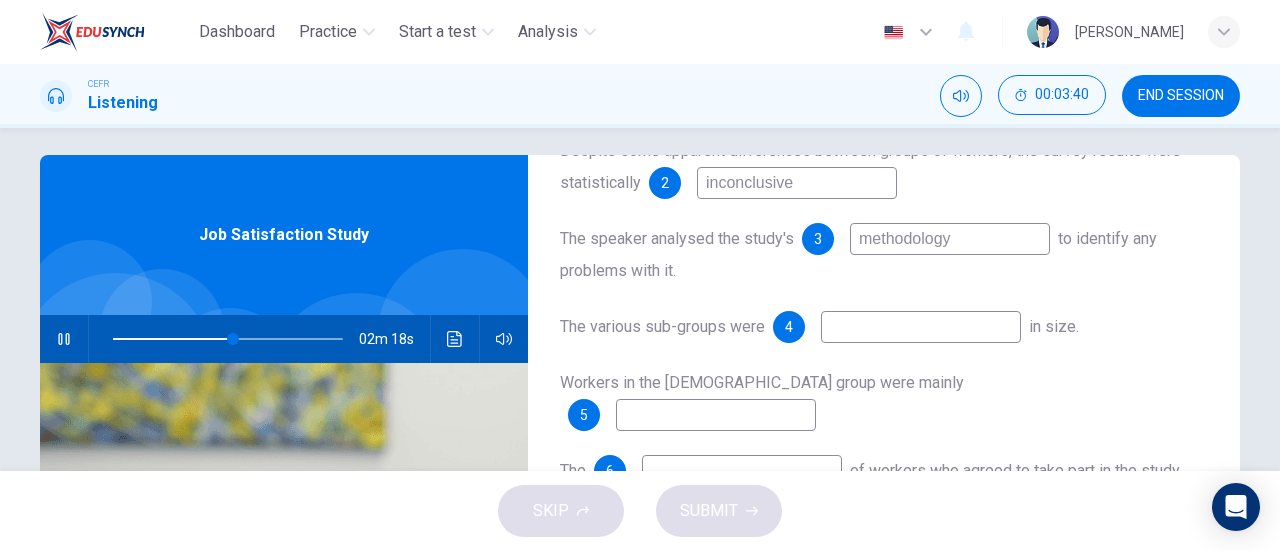 type on "52" 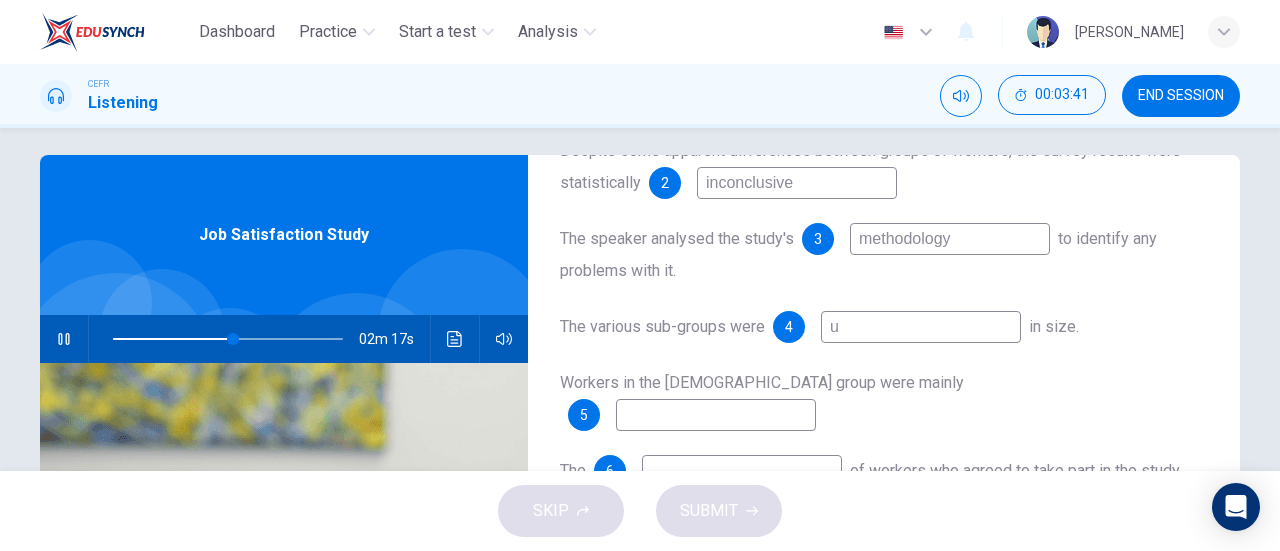 type on "un" 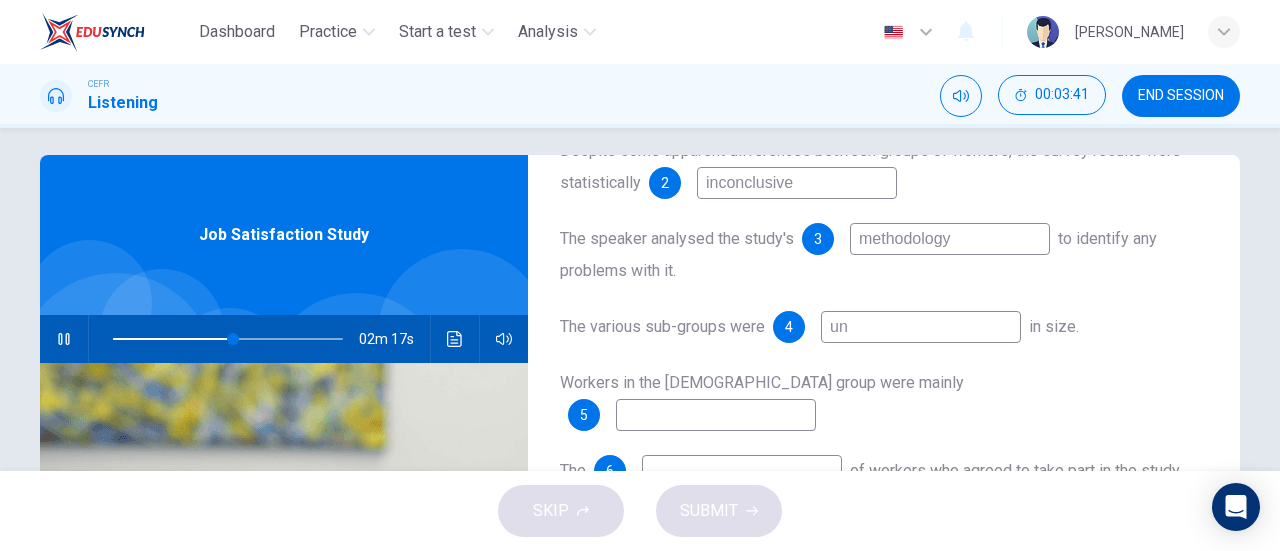 type on "53" 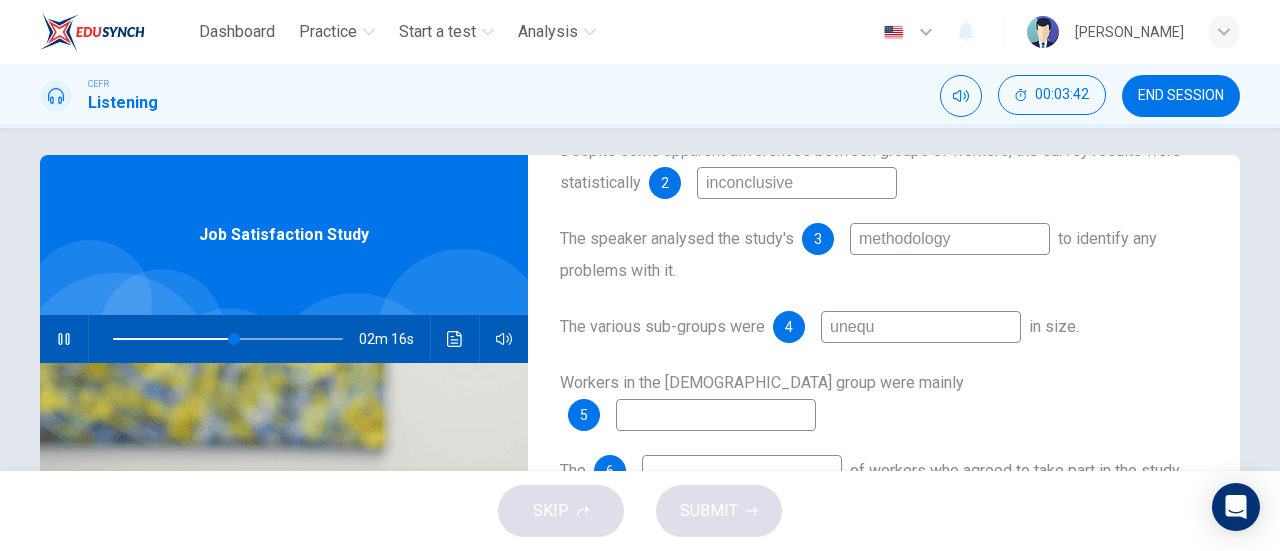 type on "unequa" 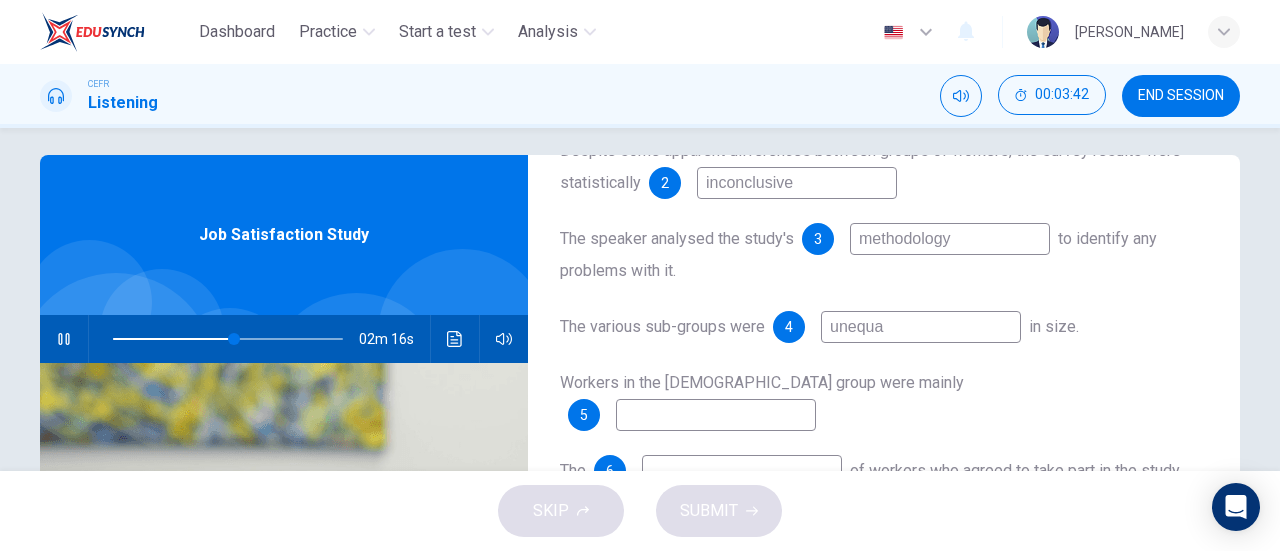 type on "53" 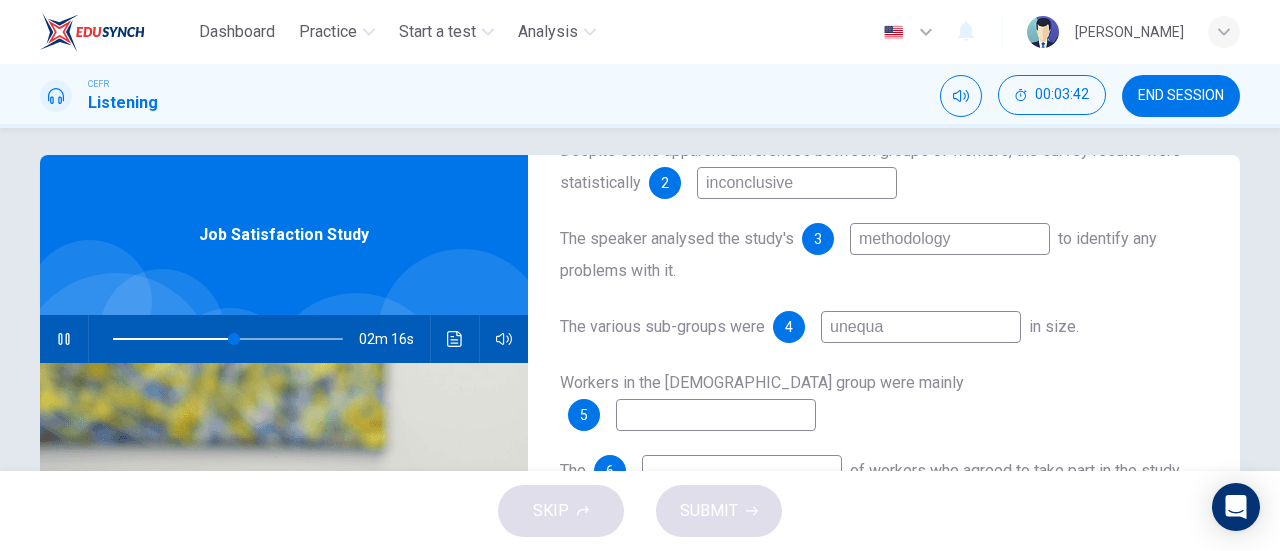 type on "unequal" 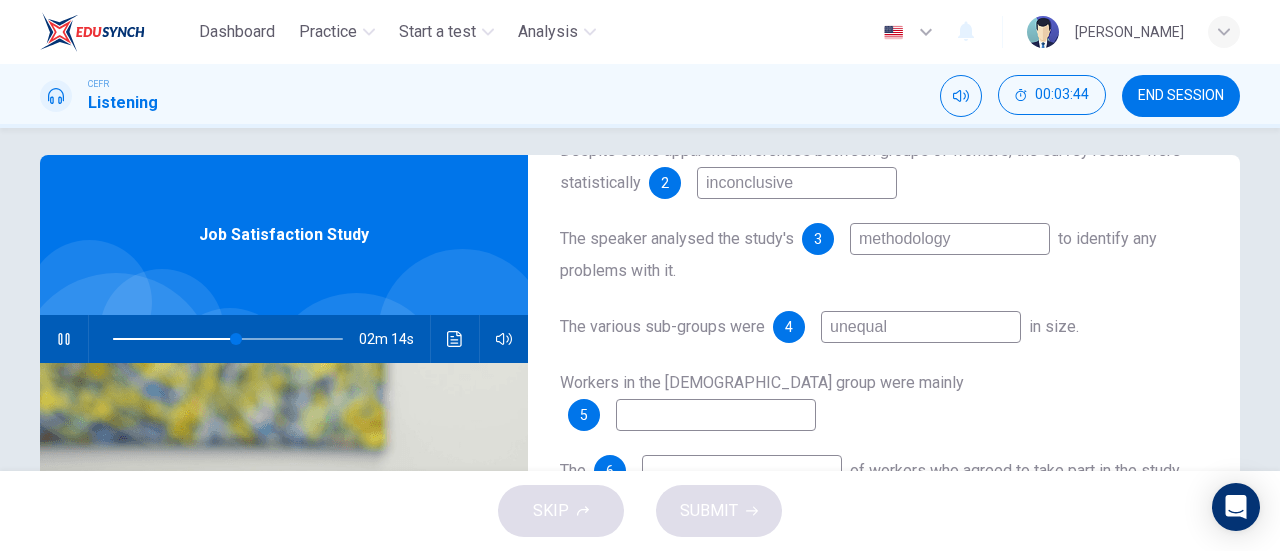 type on "54" 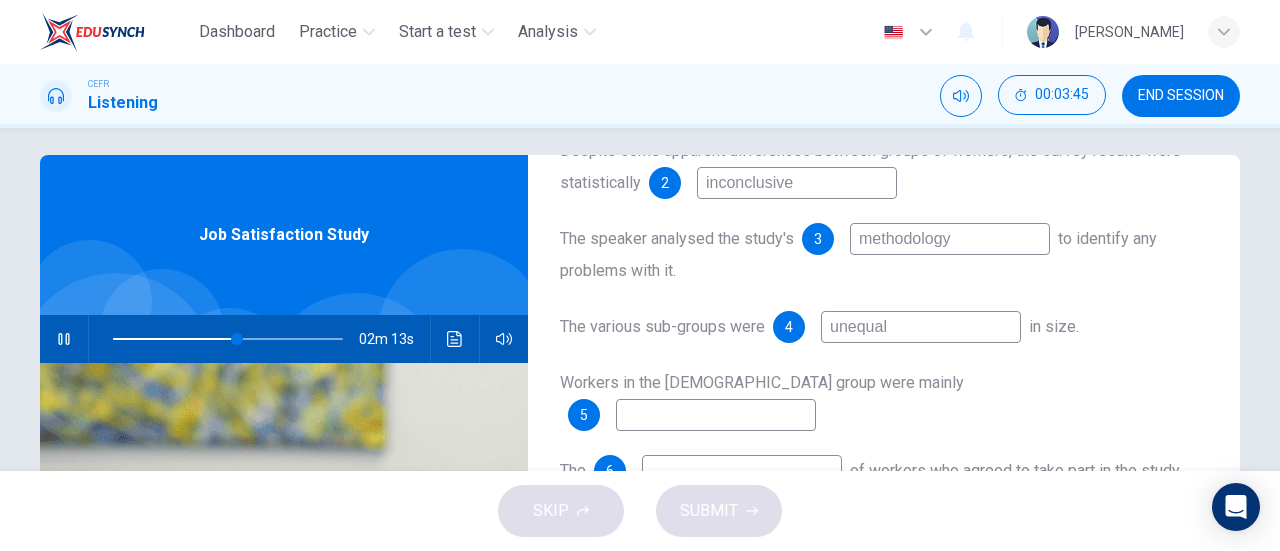 type on "unequal" 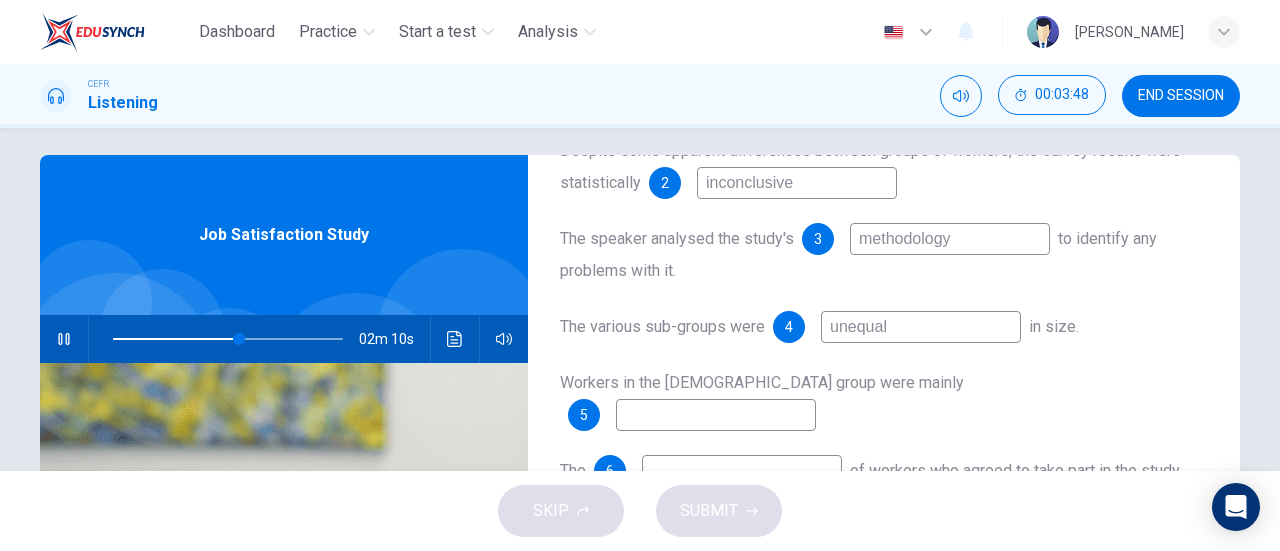 type on "55" 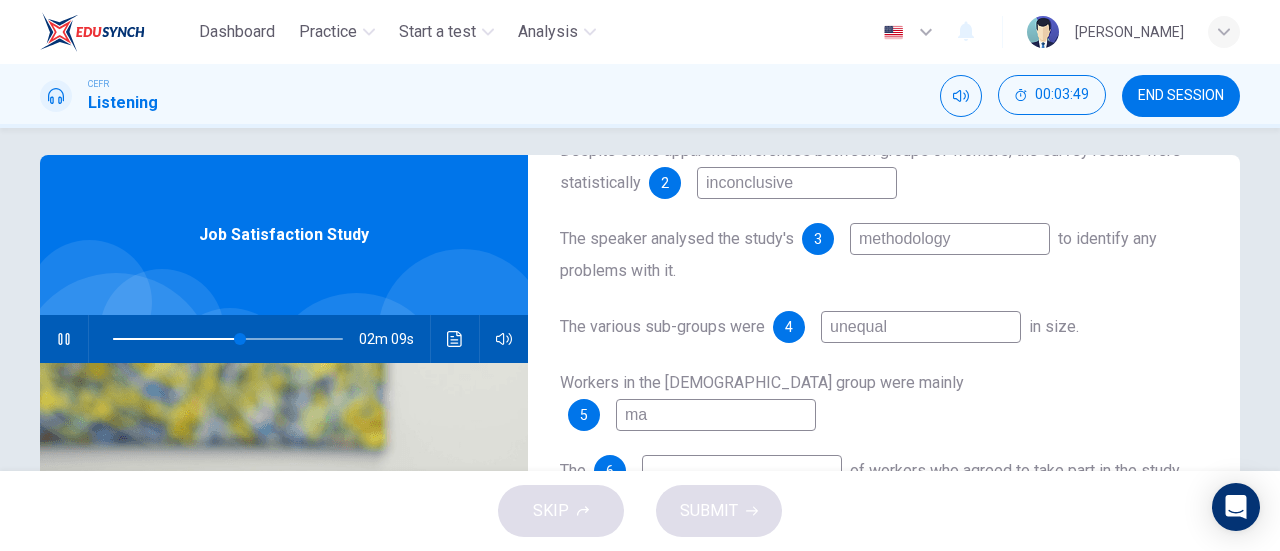 type on "mal" 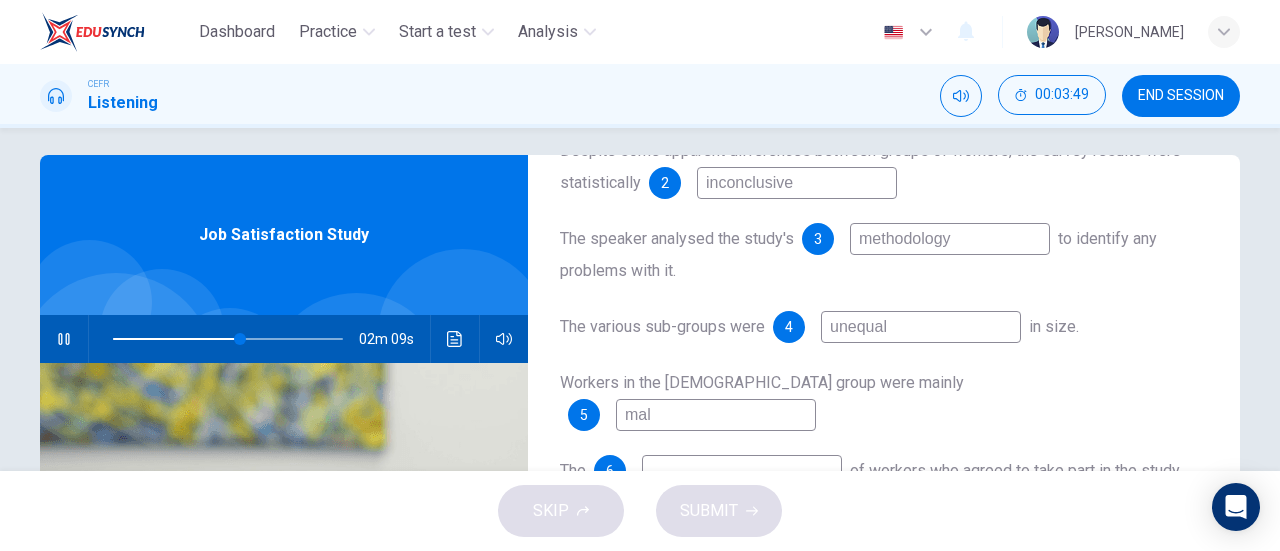 type on "56" 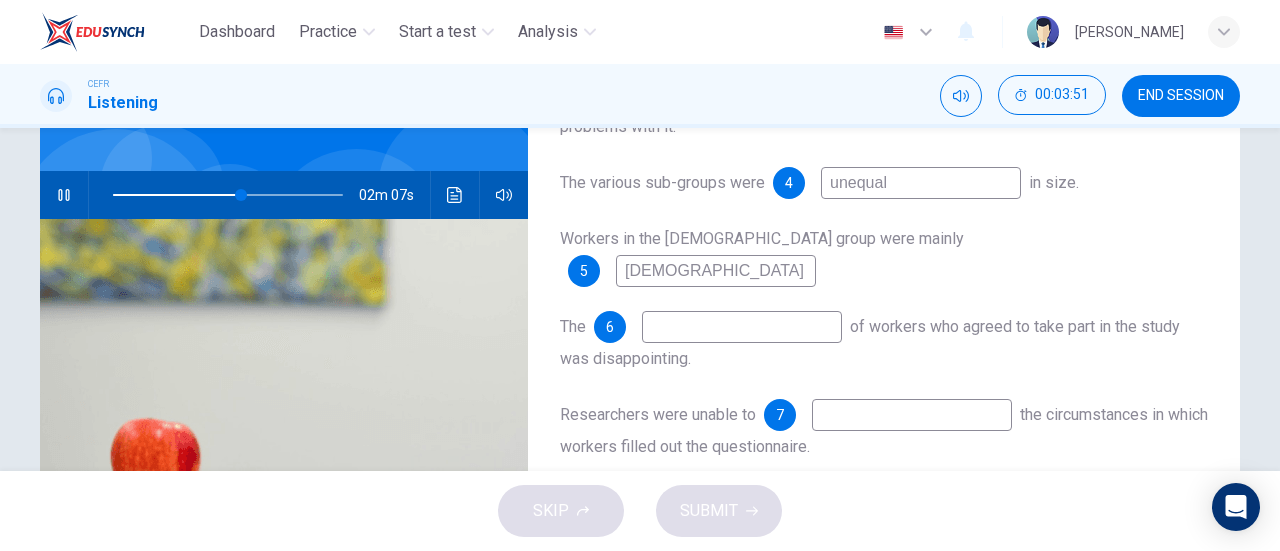 scroll, scrollTop: 167, scrollLeft: 0, axis: vertical 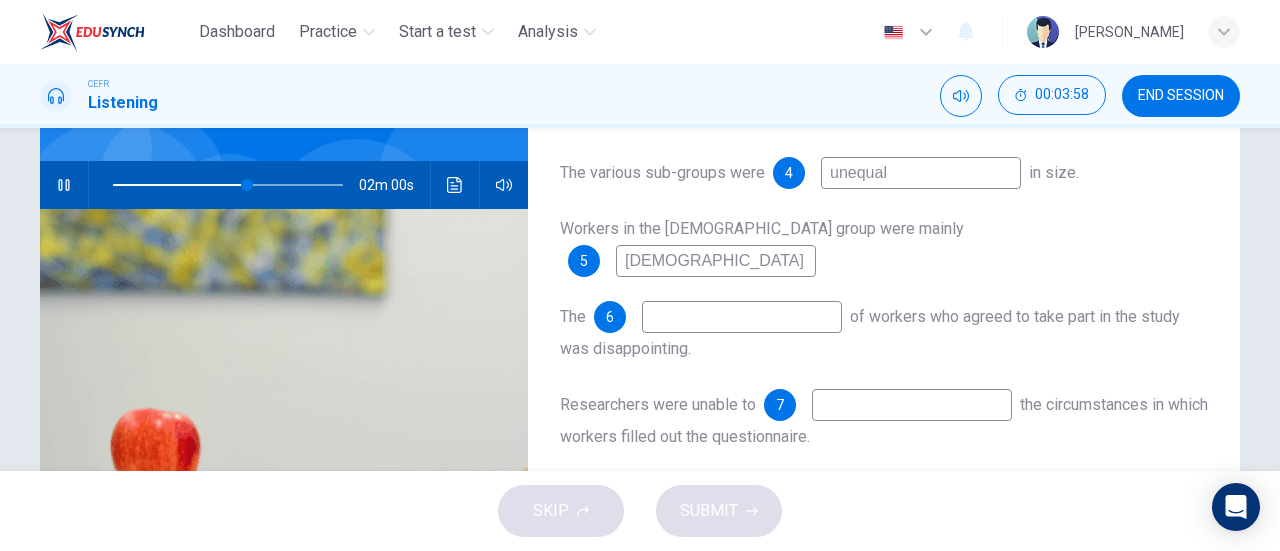 type on "58" 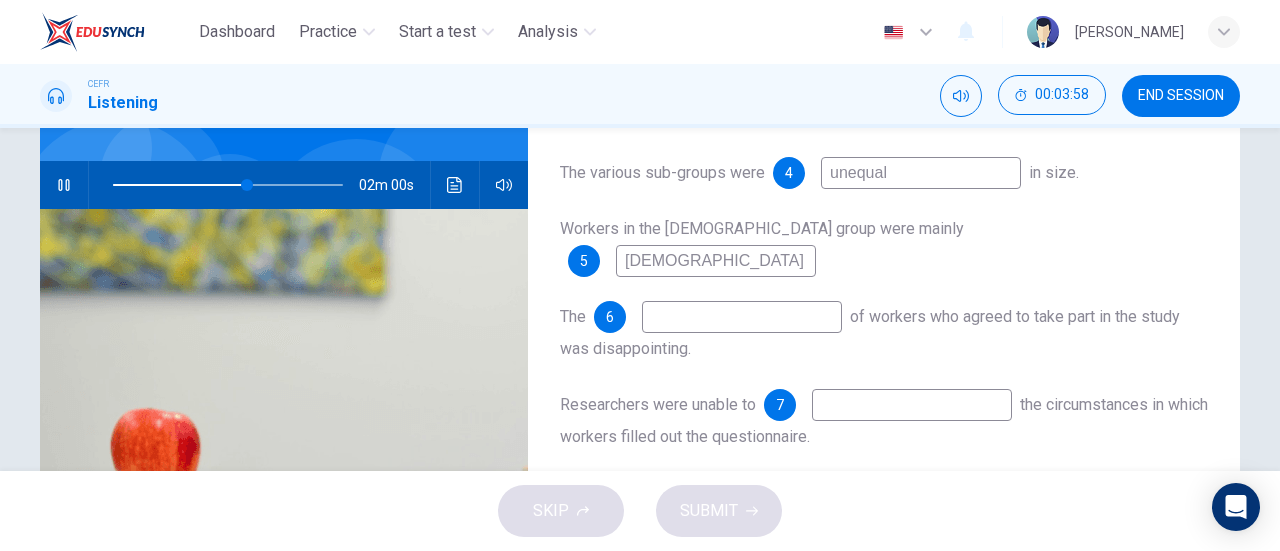 type on "[DEMOGRAPHIC_DATA]" 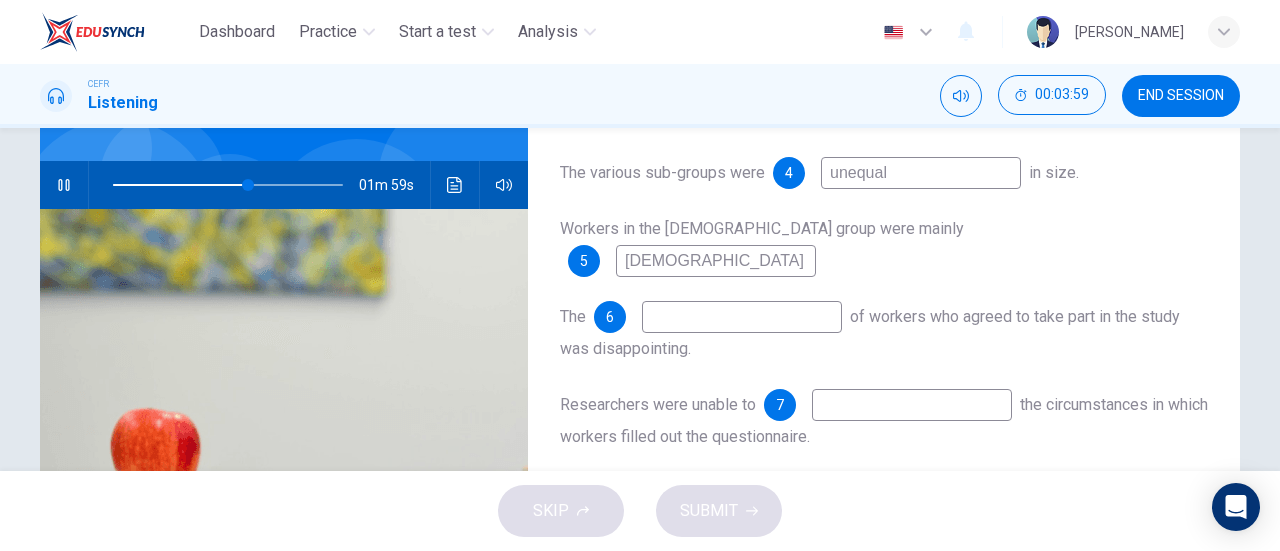 click at bounding box center [742, 317] 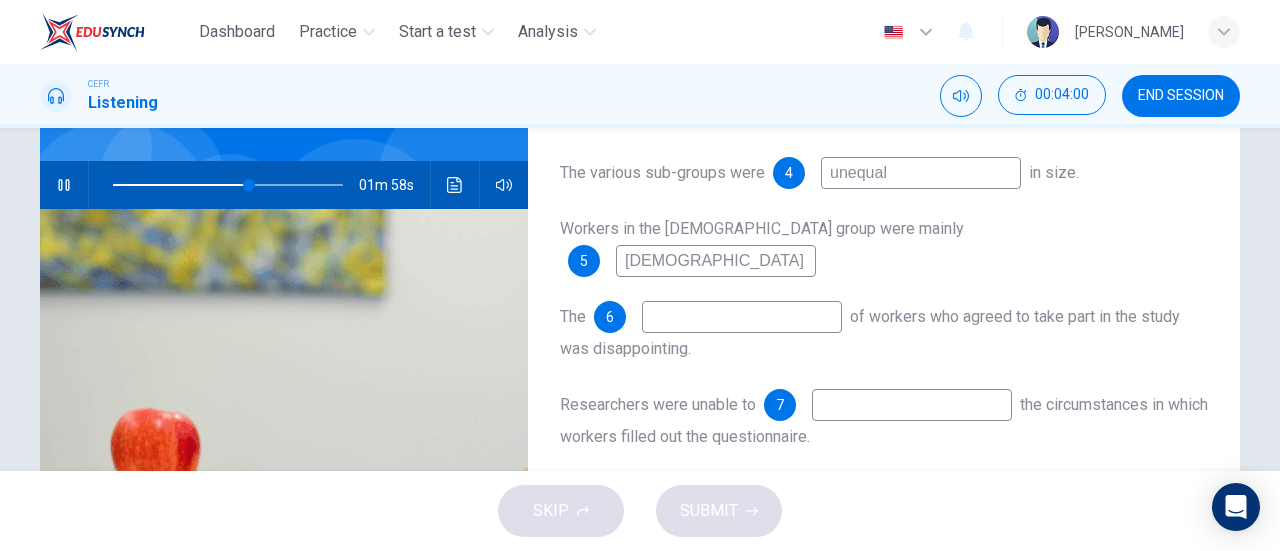type on "r" 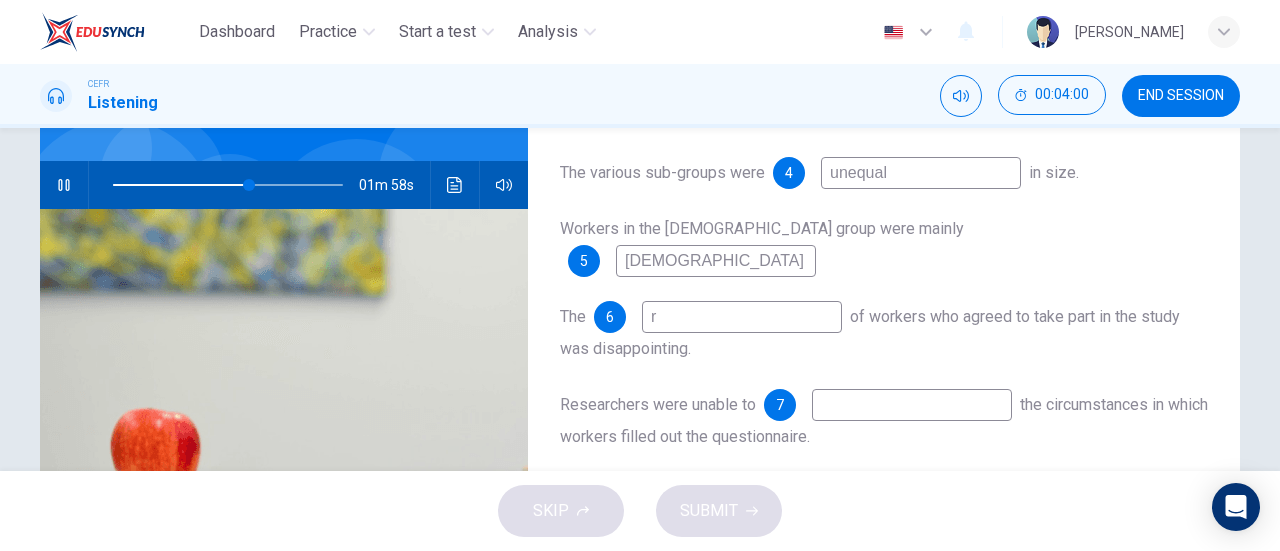 type on "59" 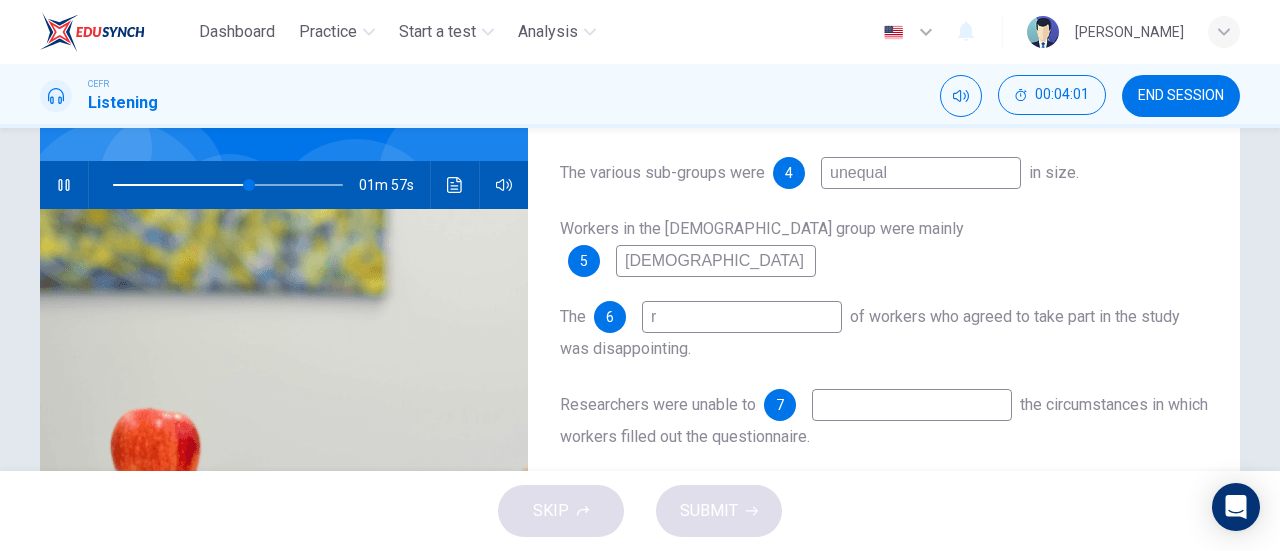 type on "re" 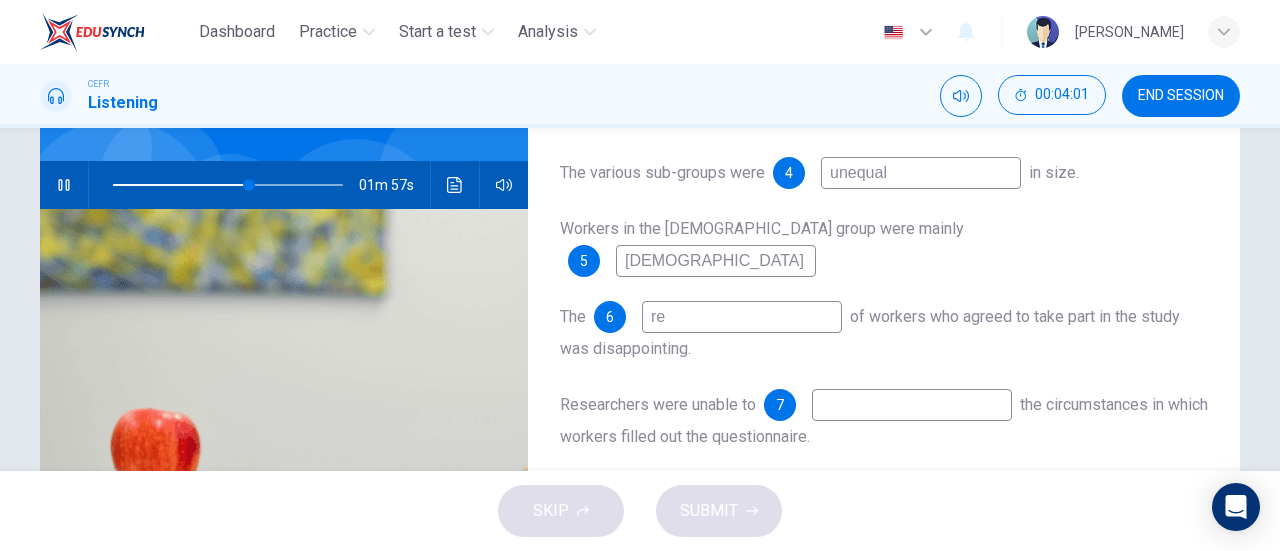type on "60" 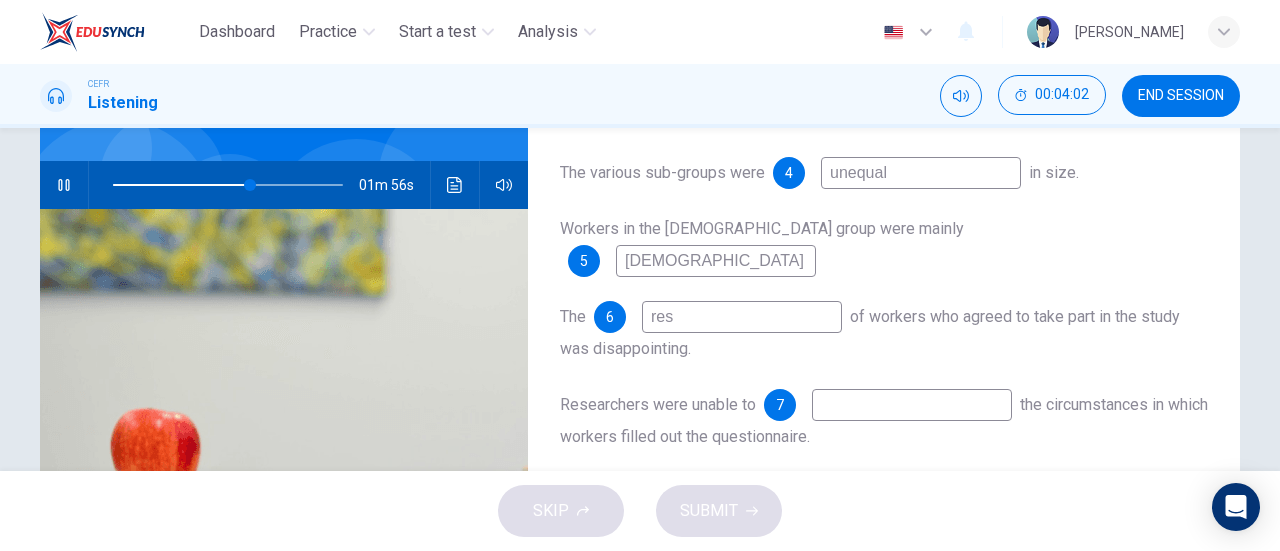 type on "resp" 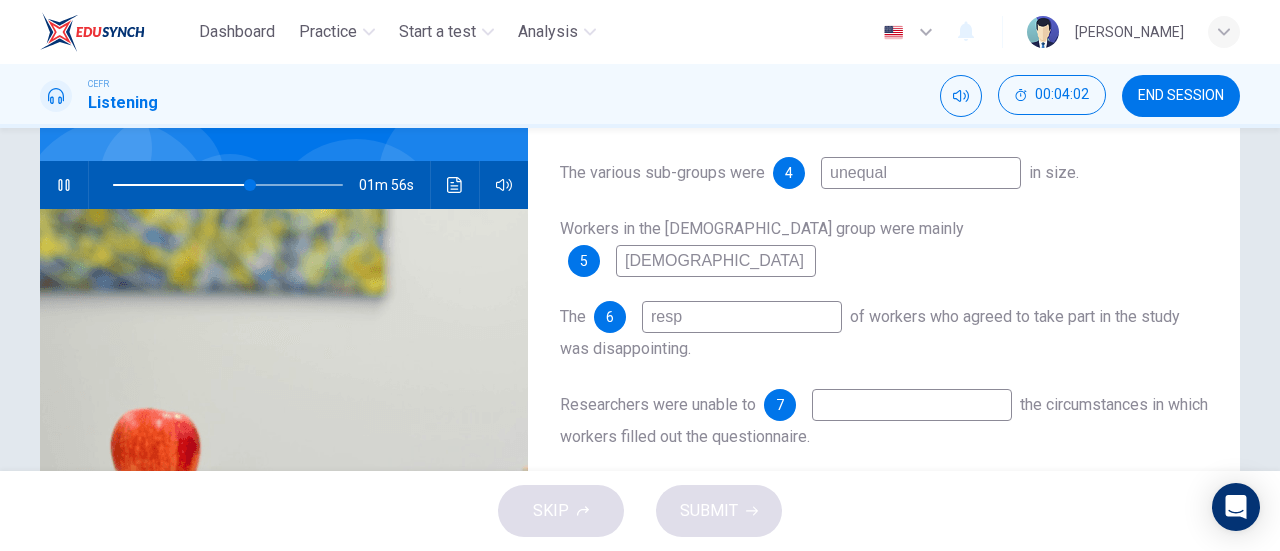 type on "60" 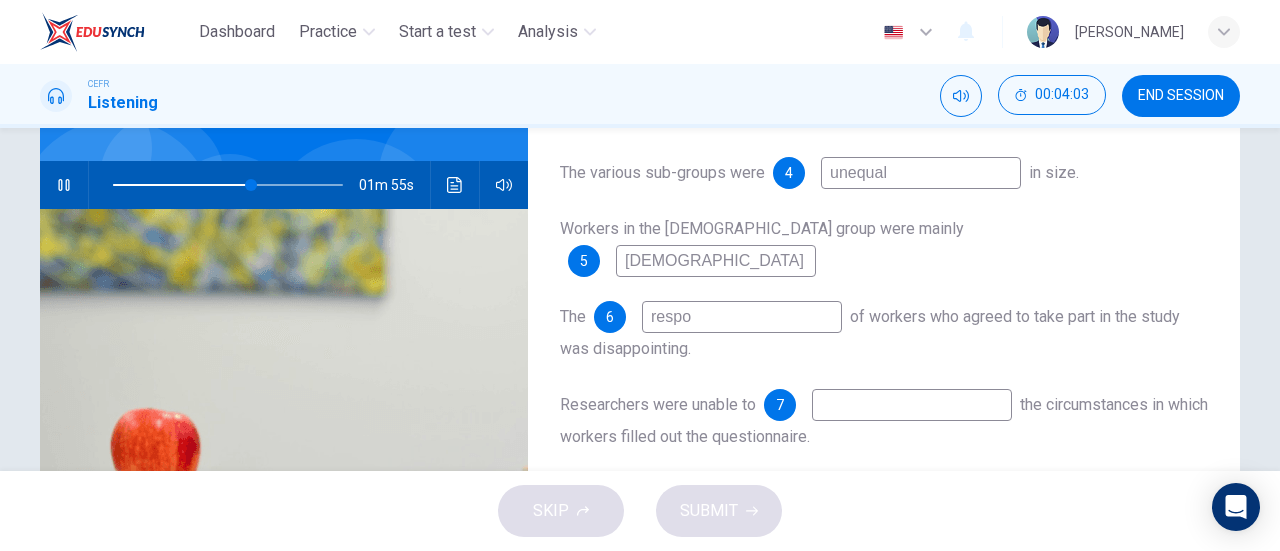 type on "respon" 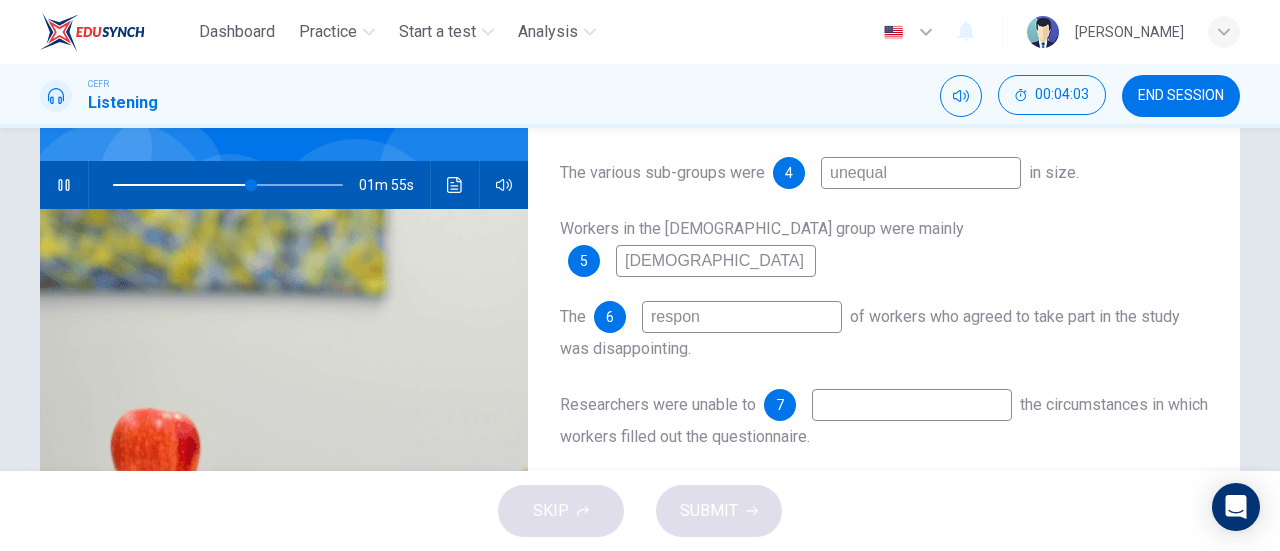 type on "60" 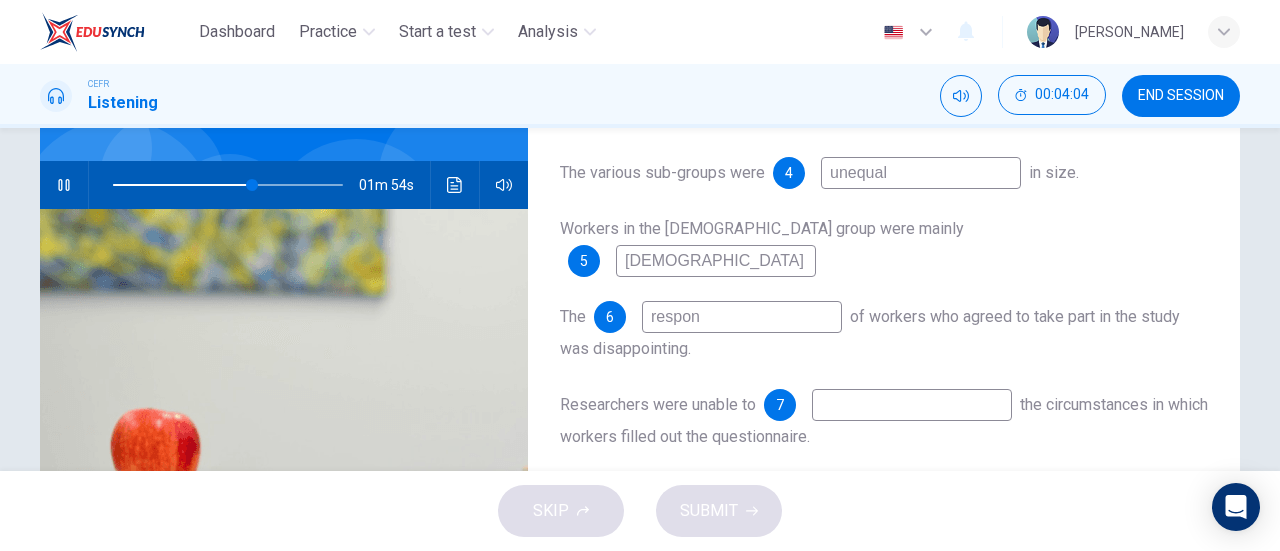 type on "respons" 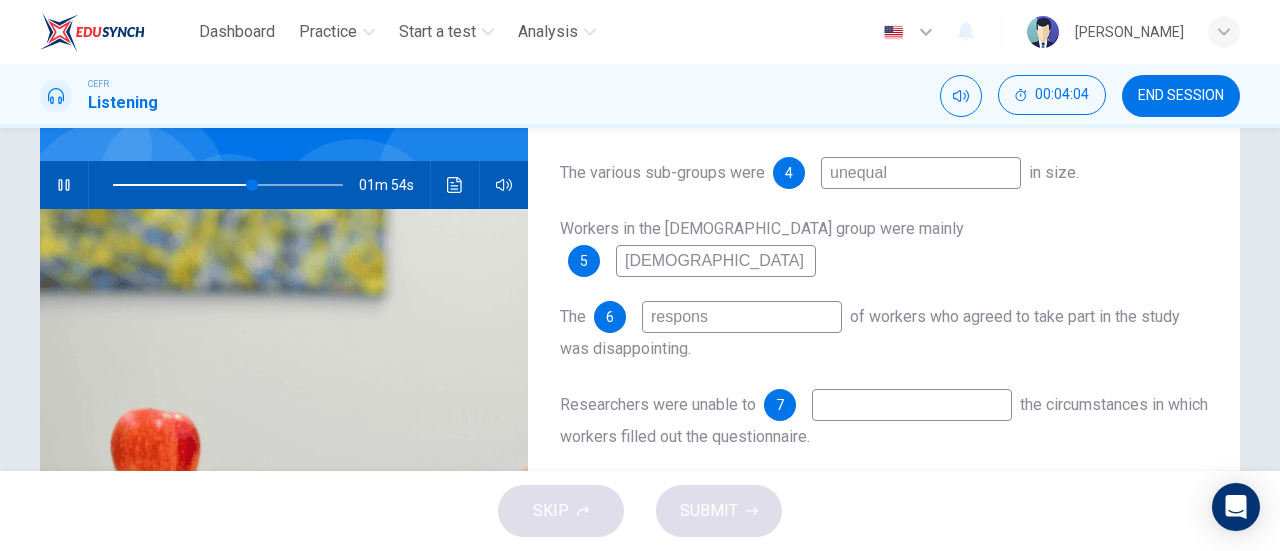 type on "61" 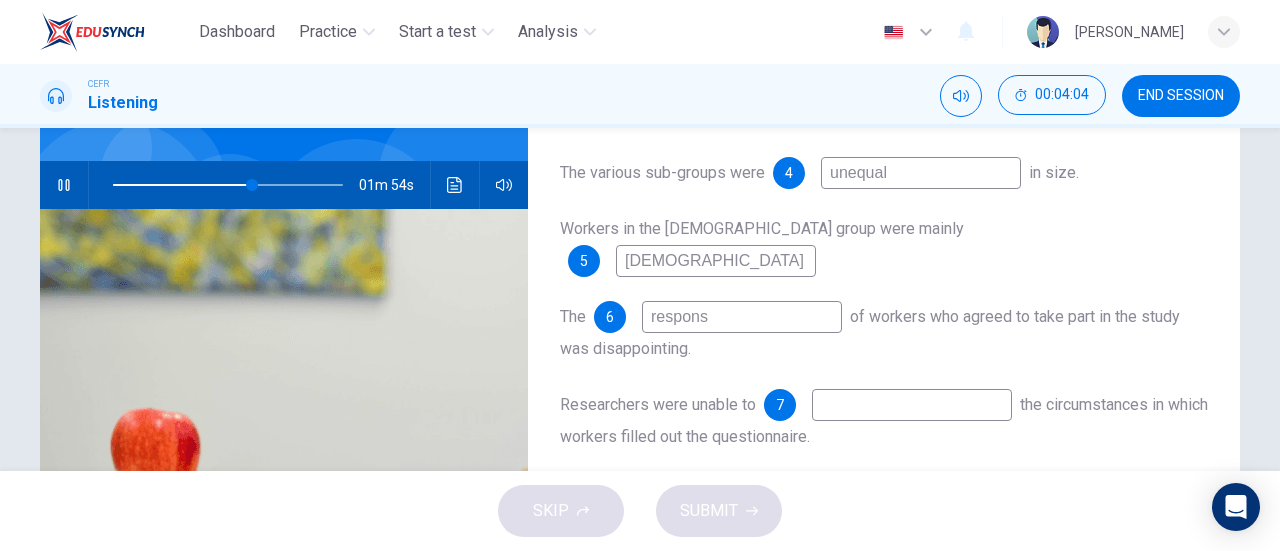 type on "response" 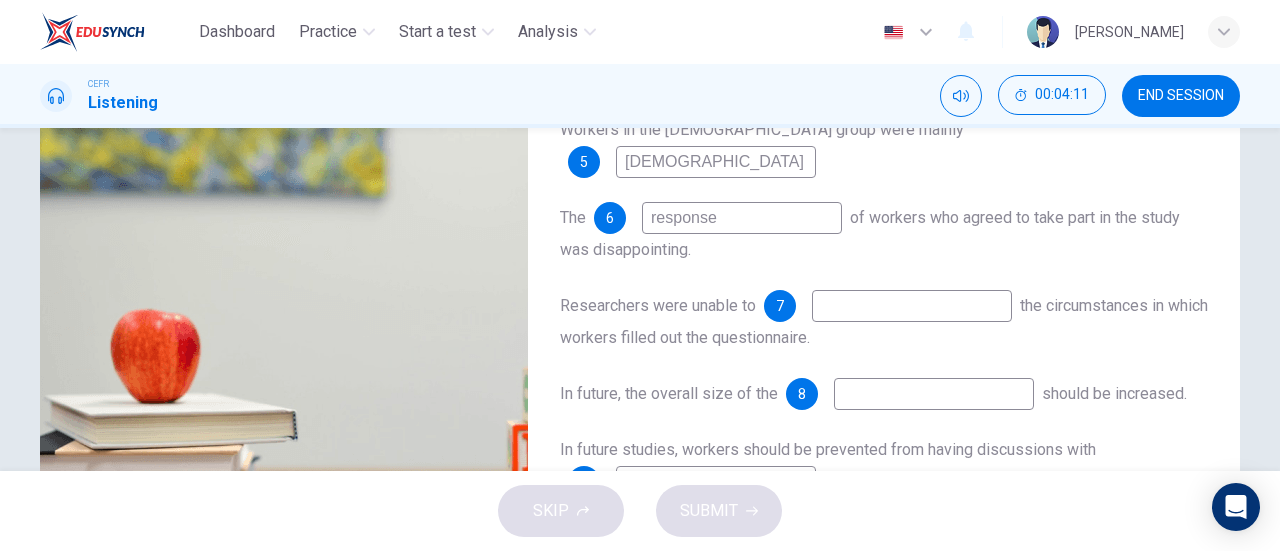 scroll, scrollTop: 273, scrollLeft: 0, axis: vertical 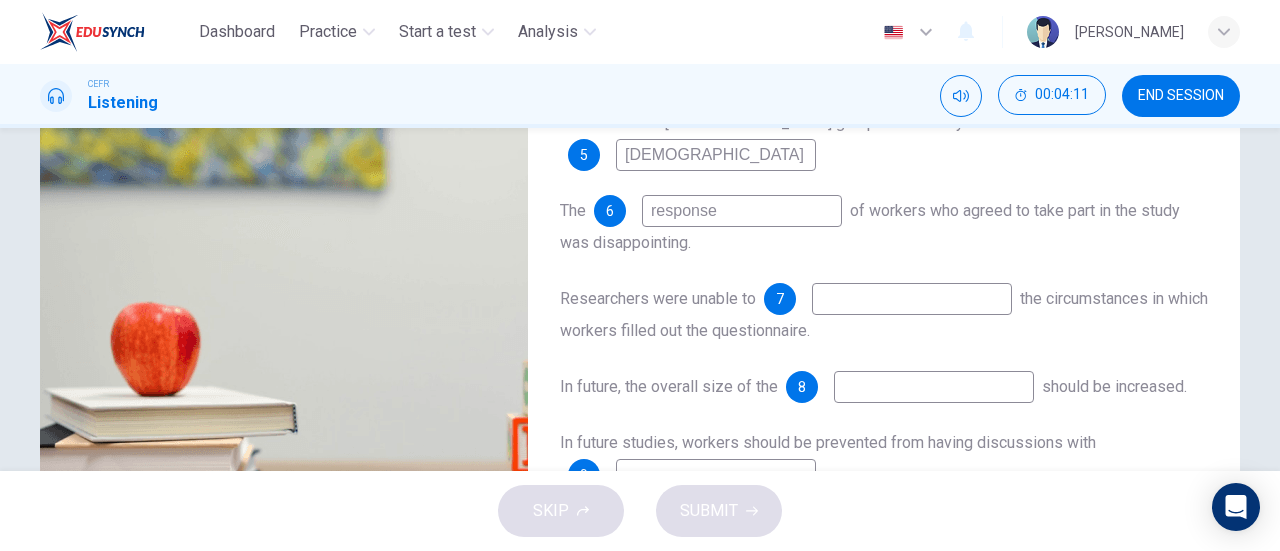 type on "63" 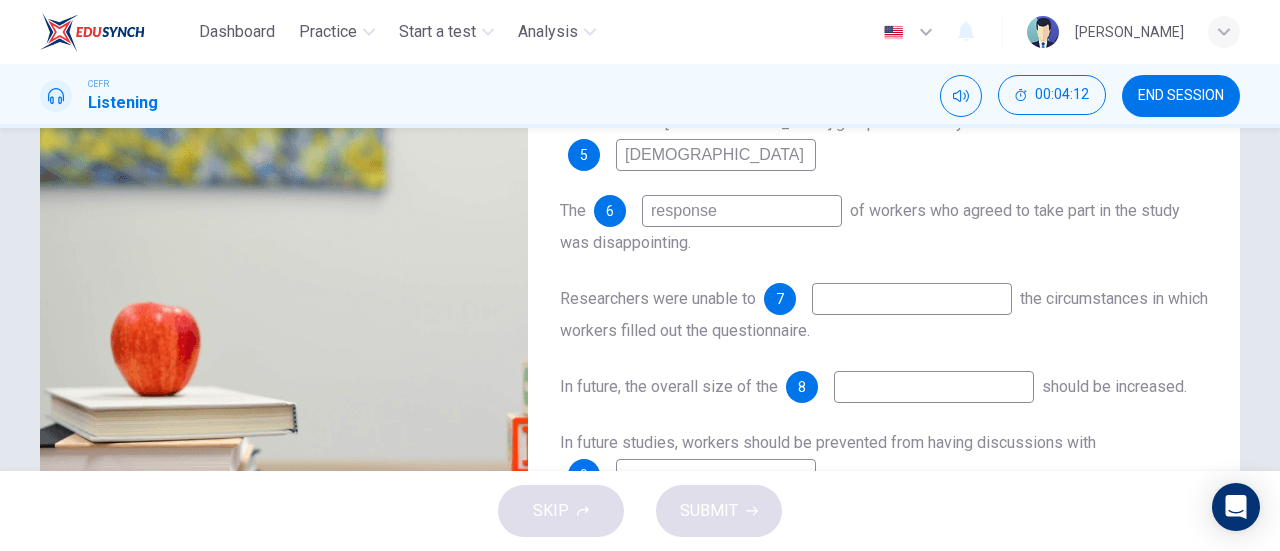 type on "response" 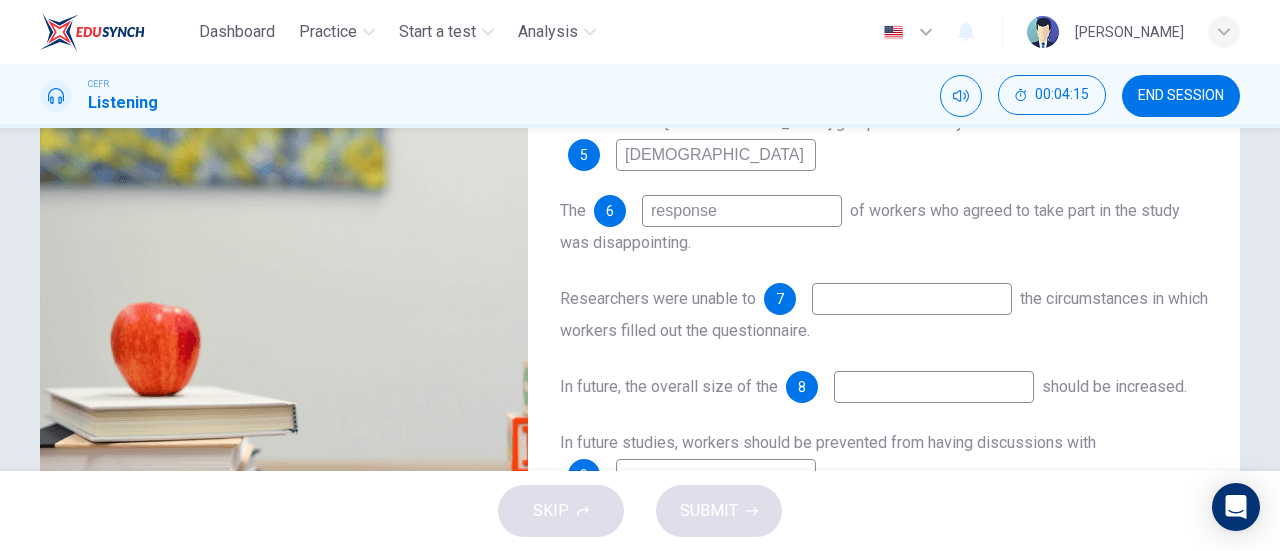 type on "65" 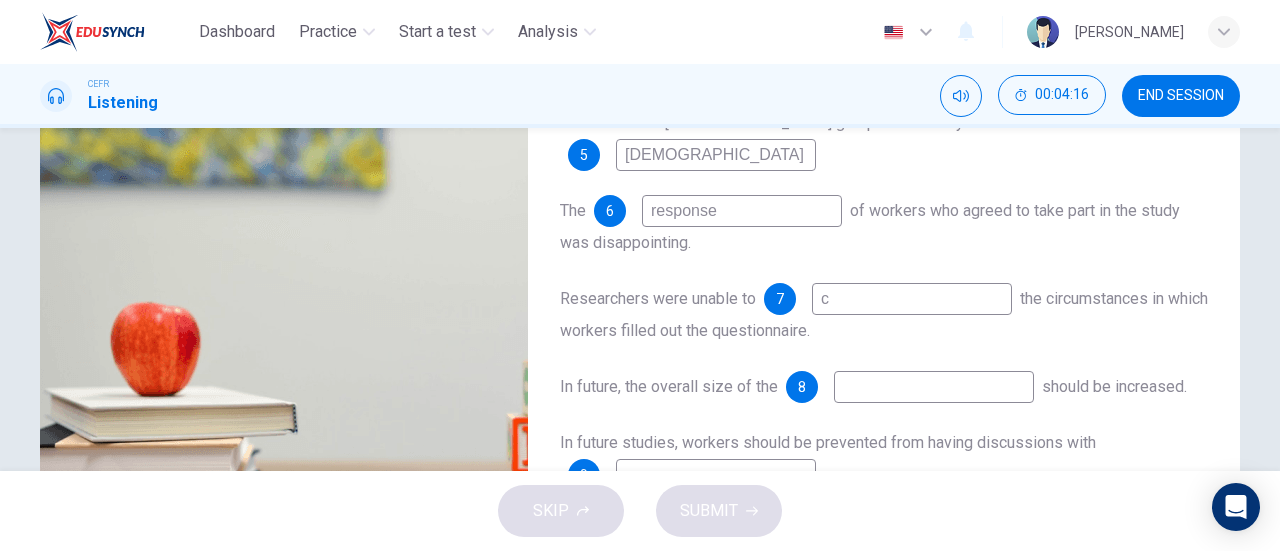 type on "co" 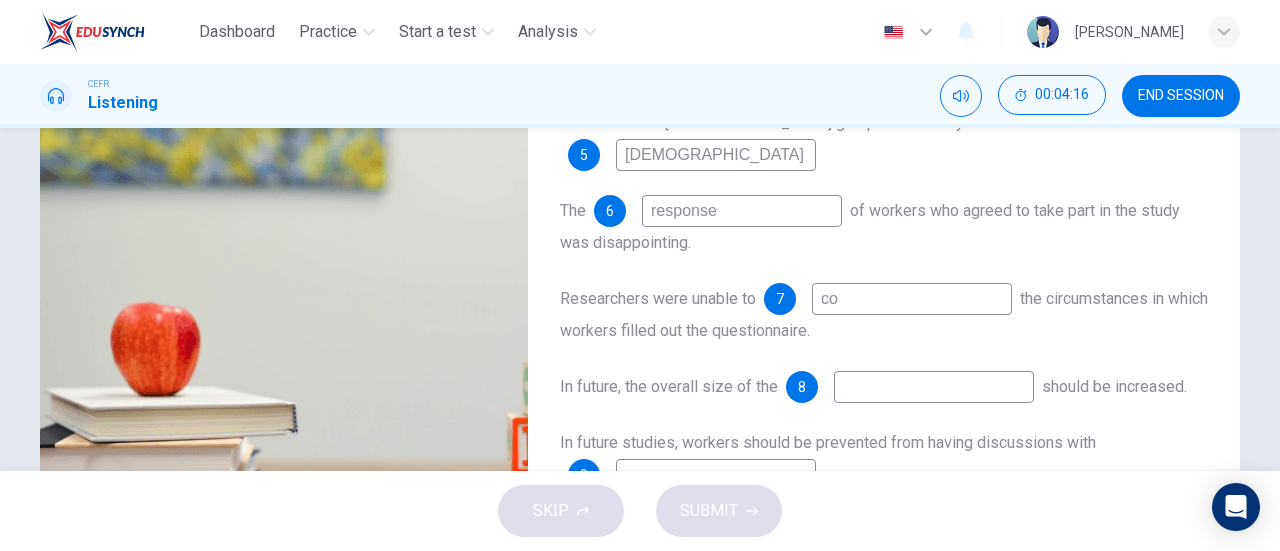 type on "65" 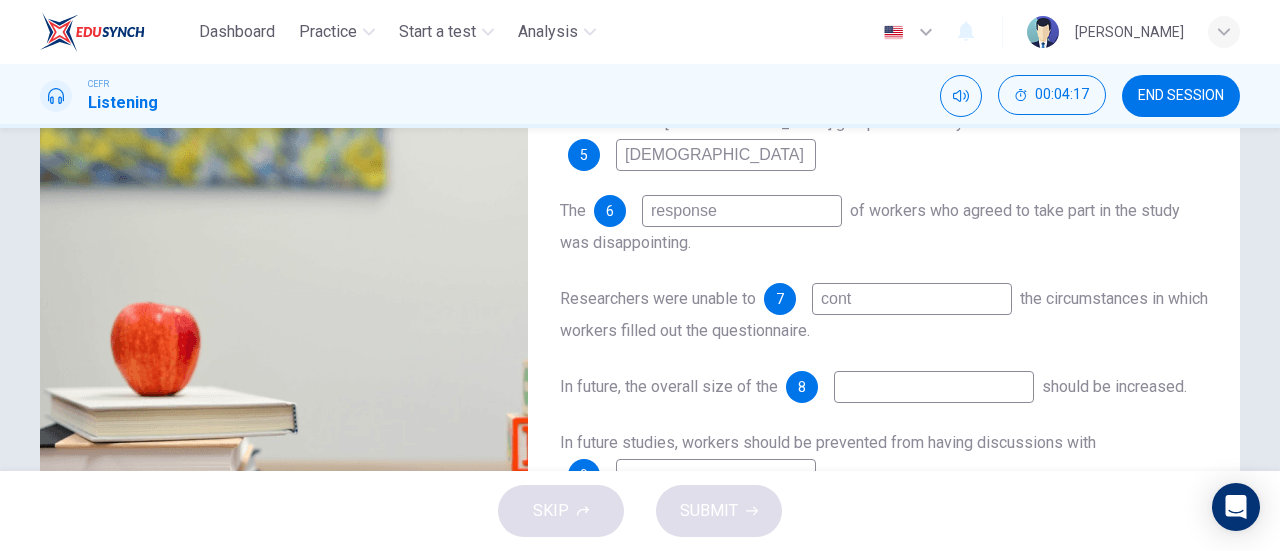 type on "contr" 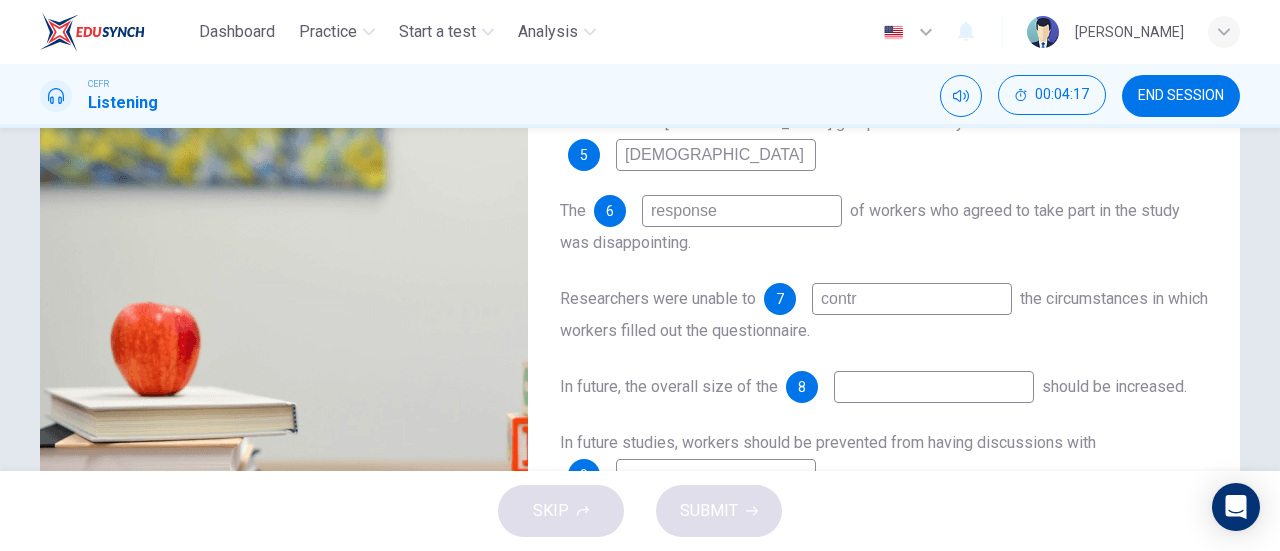 type on "65" 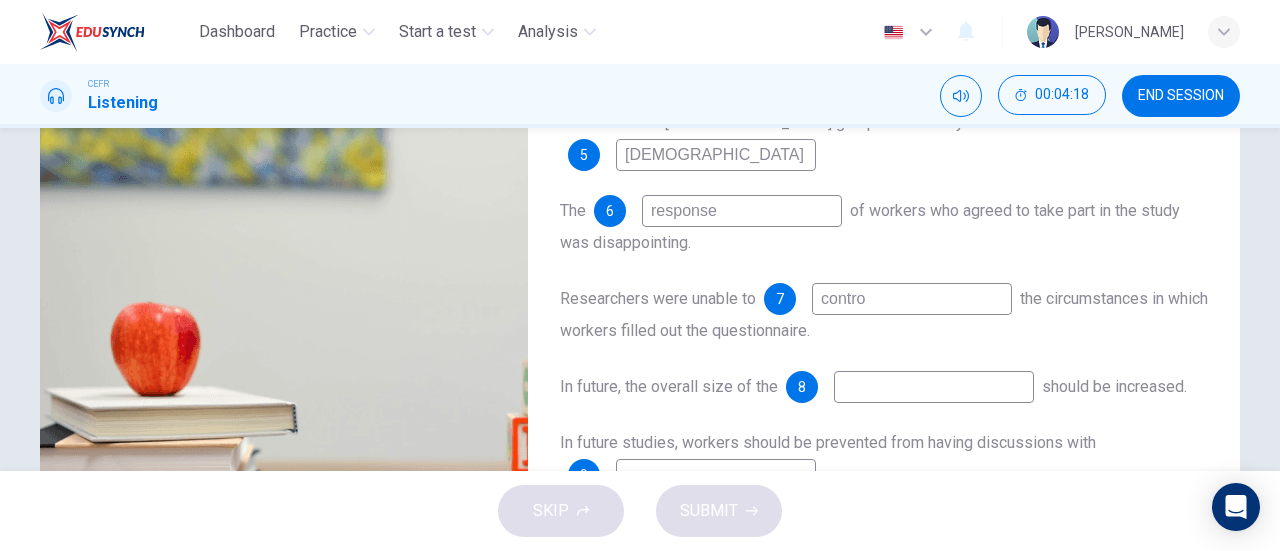type on "control" 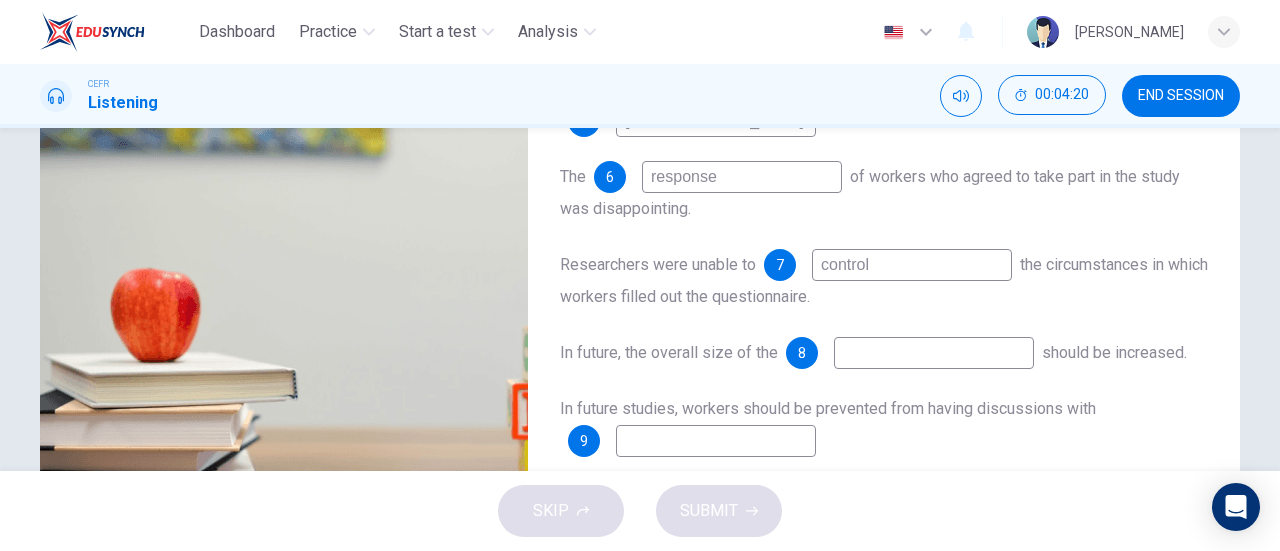 scroll, scrollTop: 378, scrollLeft: 0, axis: vertical 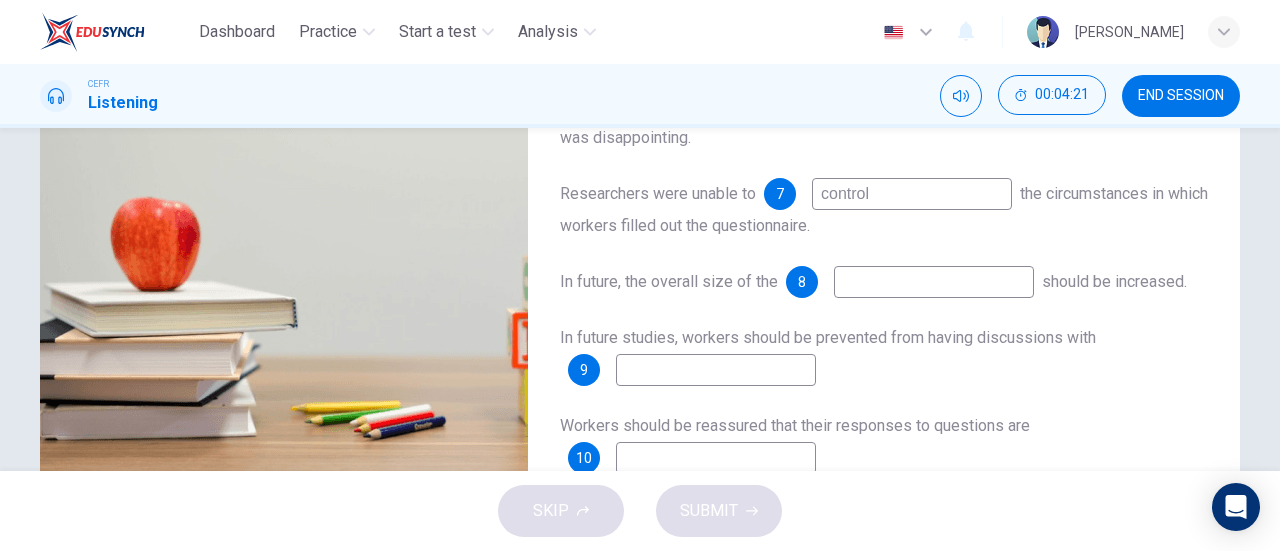 type on "67" 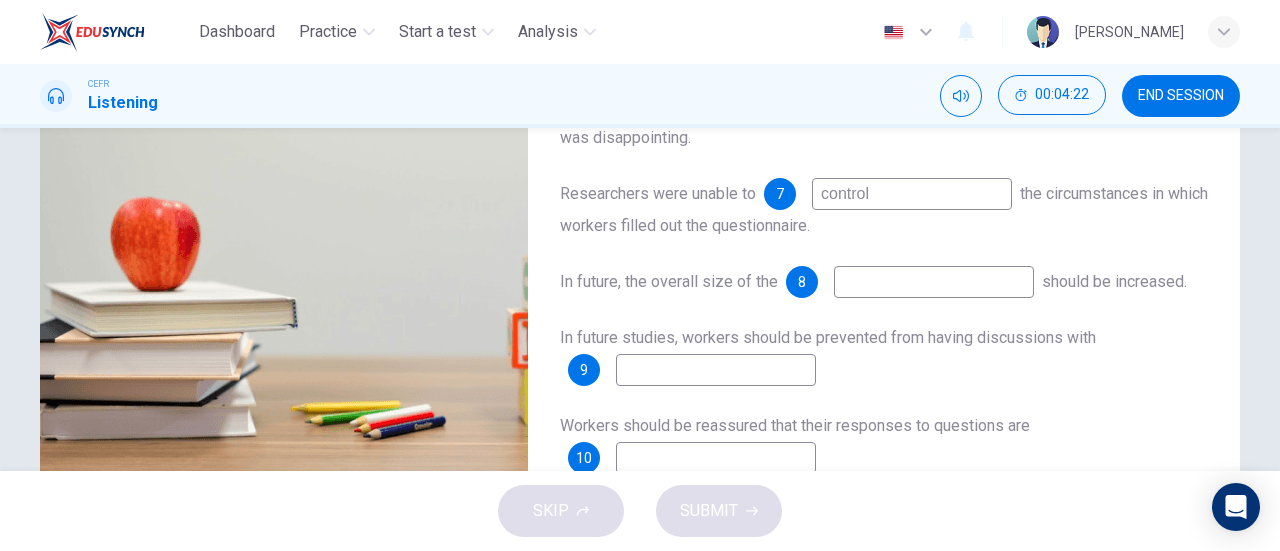 type on "control" 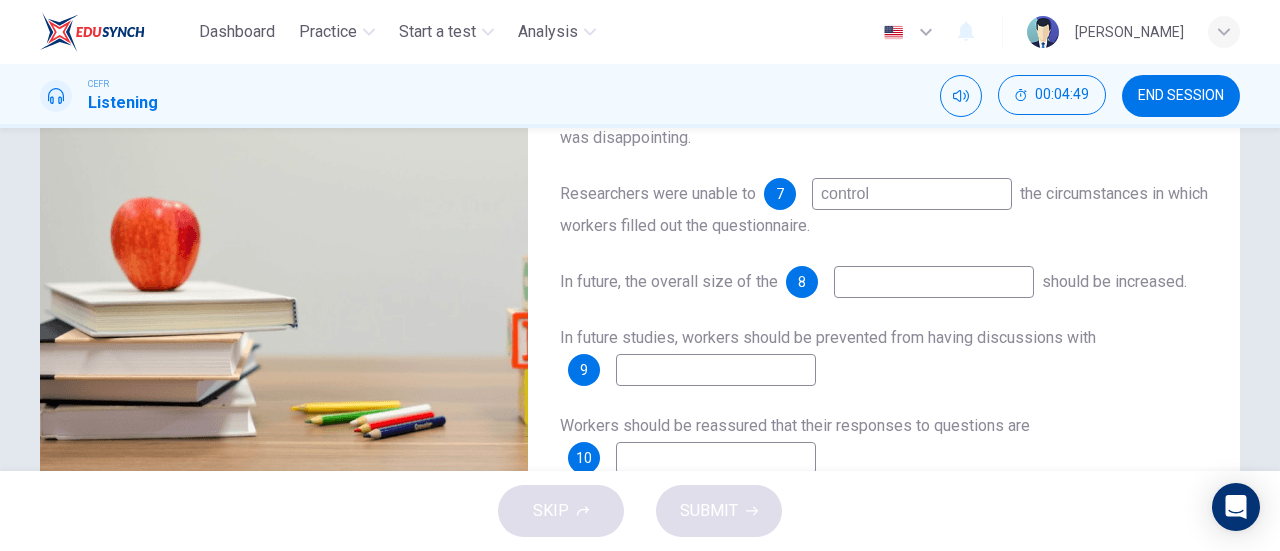type on "76" 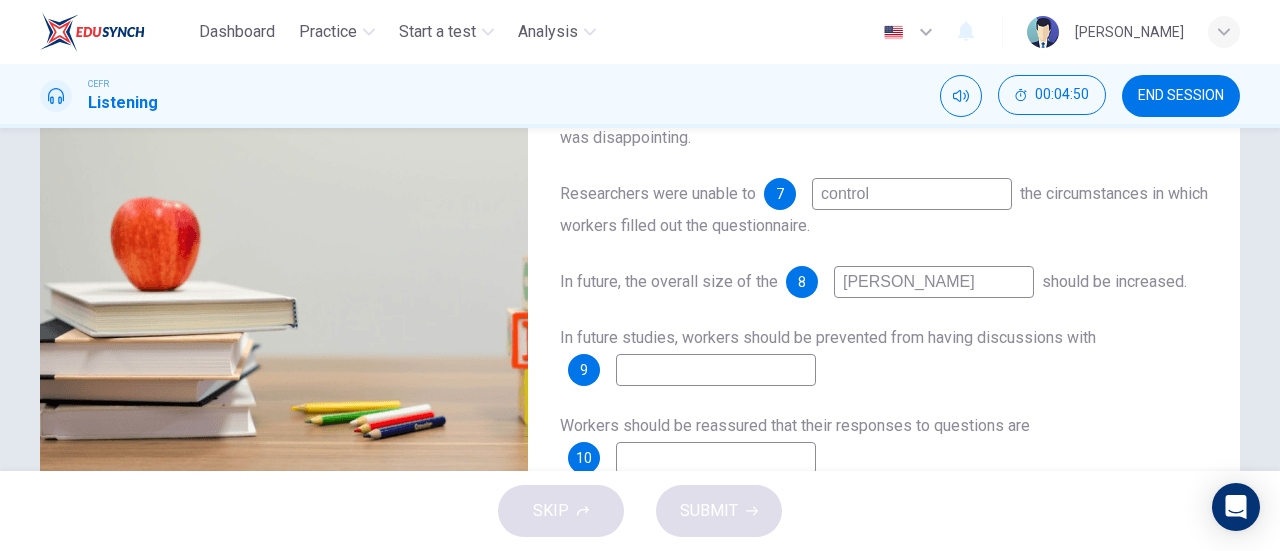 type on "samp" 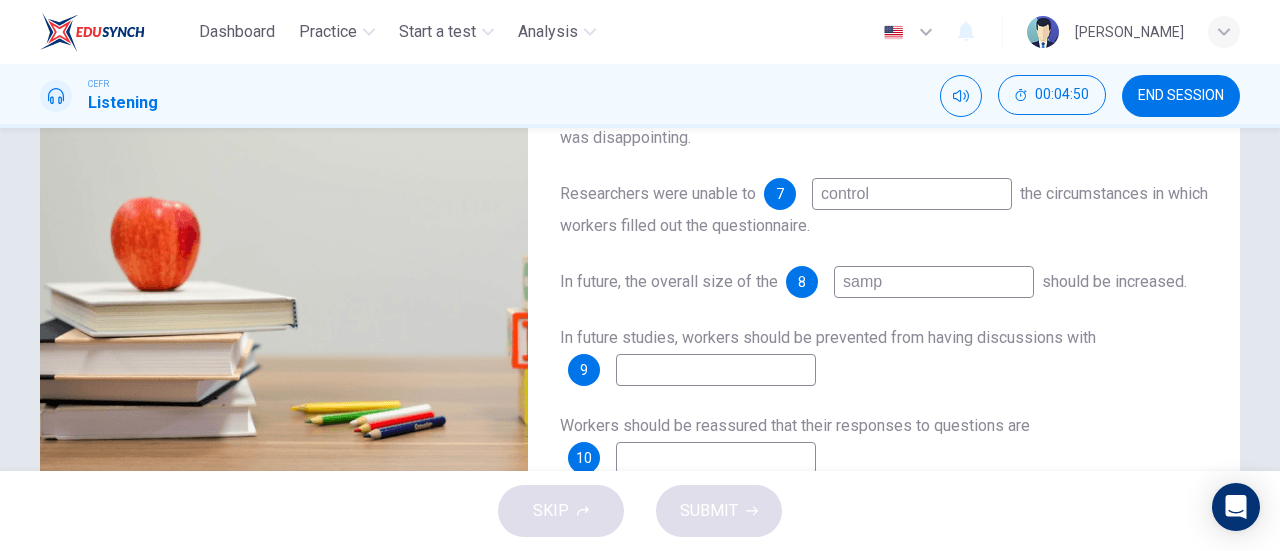 type on "77" 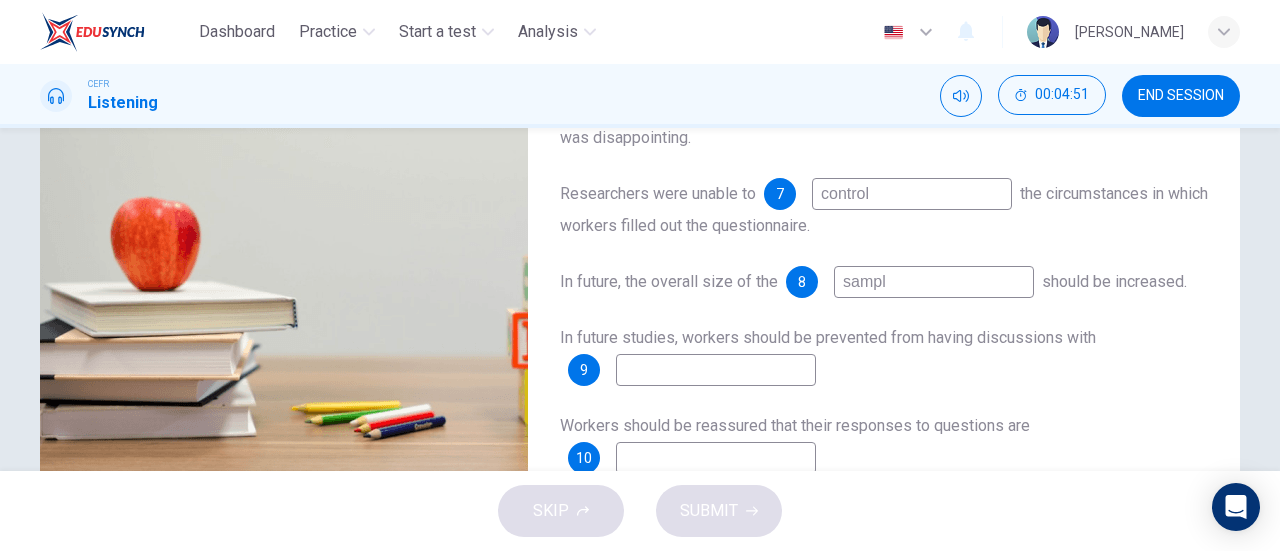type on "sample" 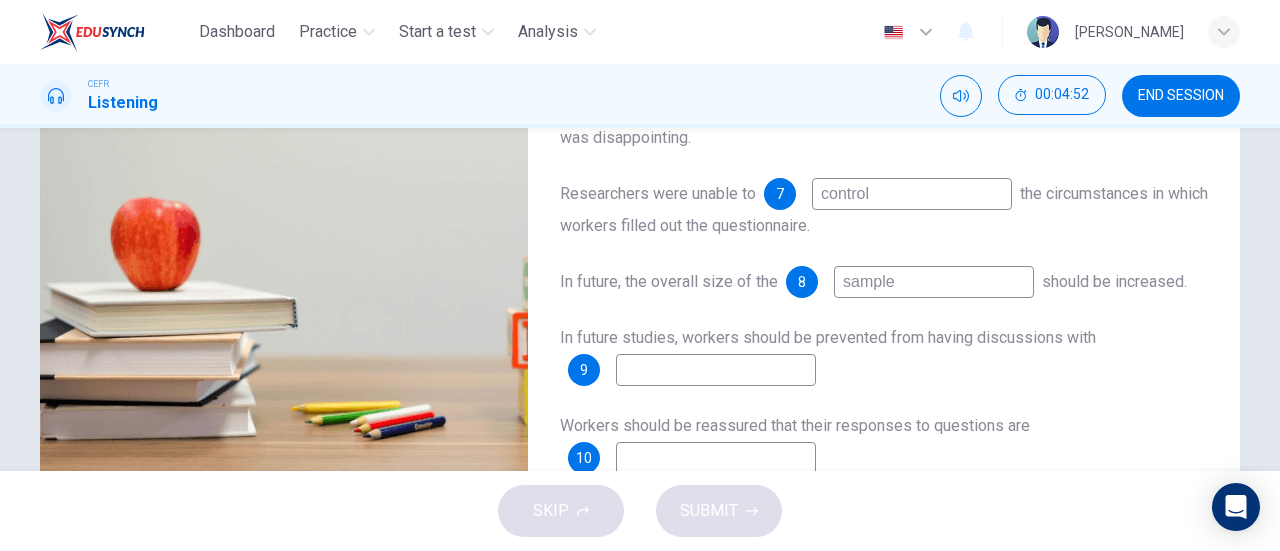 type on "77" 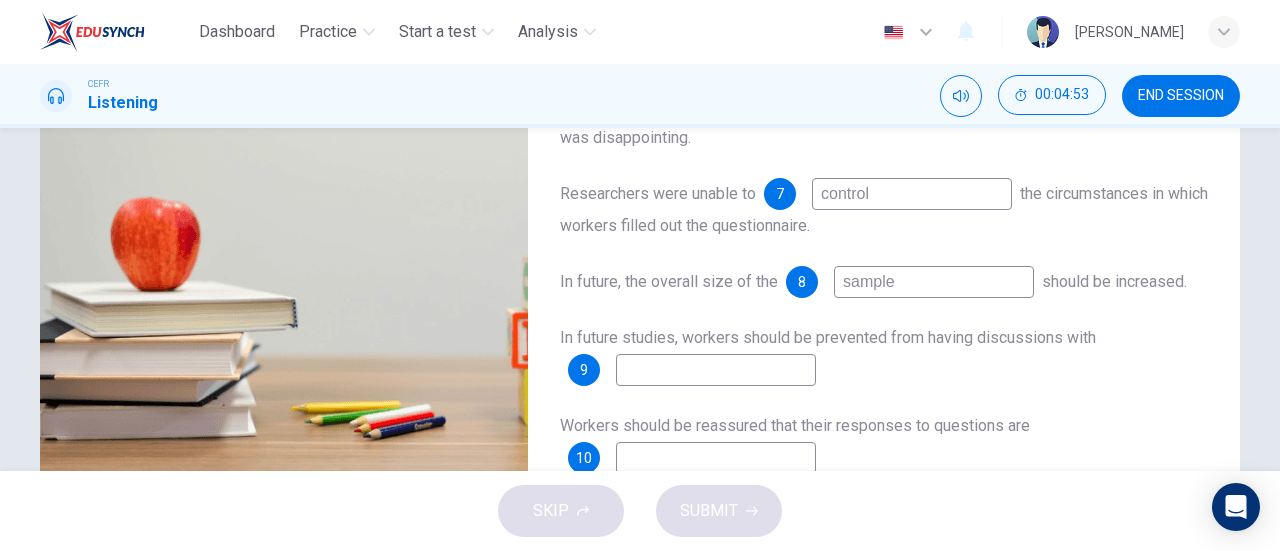 click at bounding box center (716, 370) 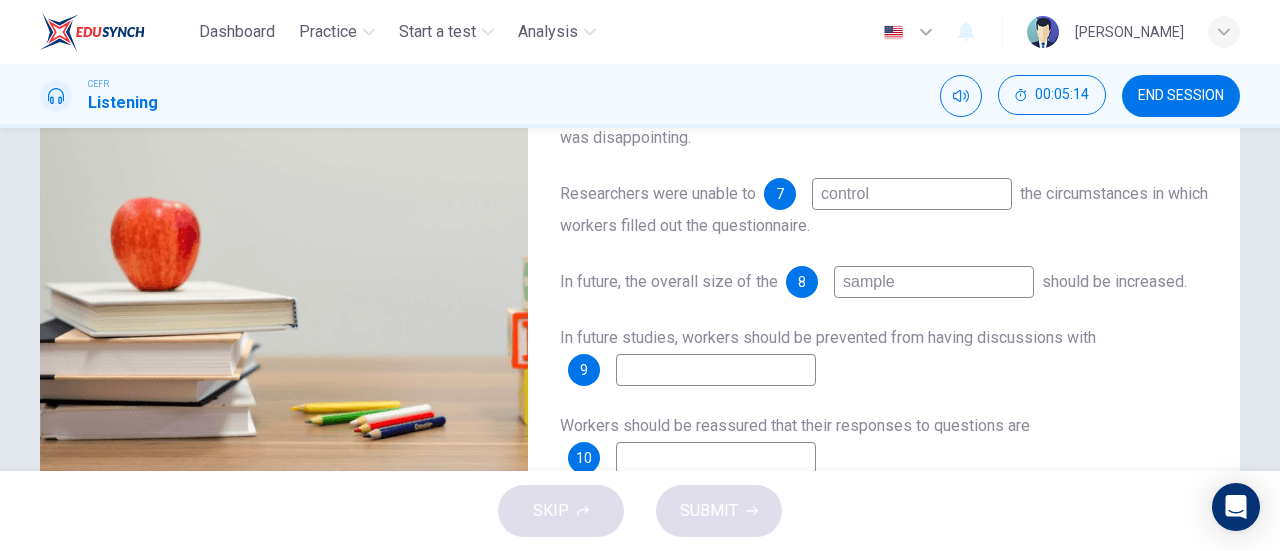 type on "85" 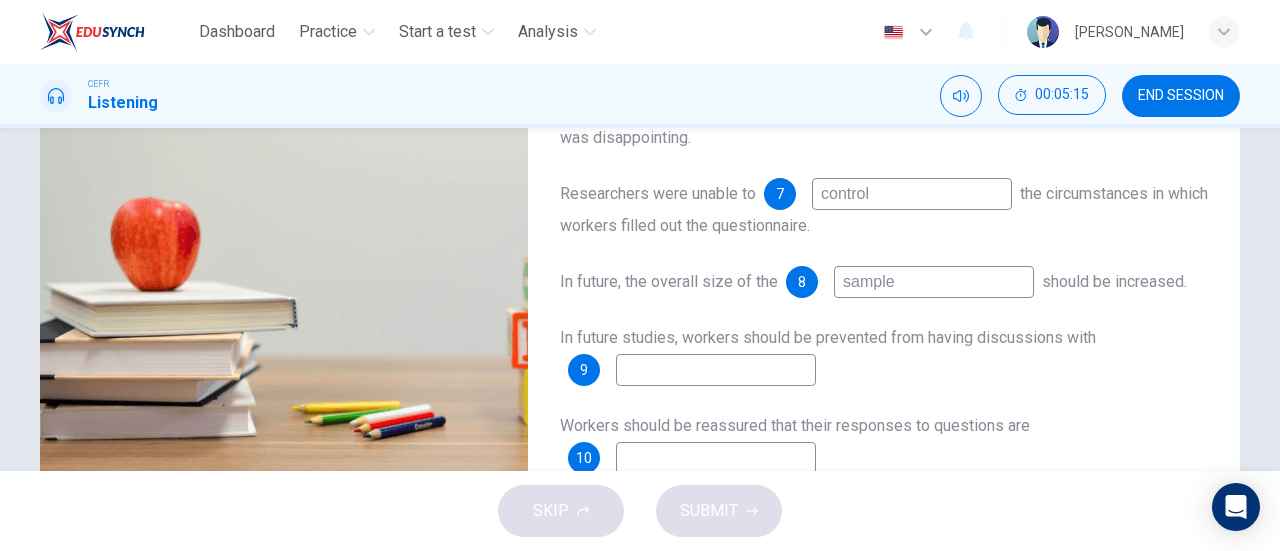 type on "o" 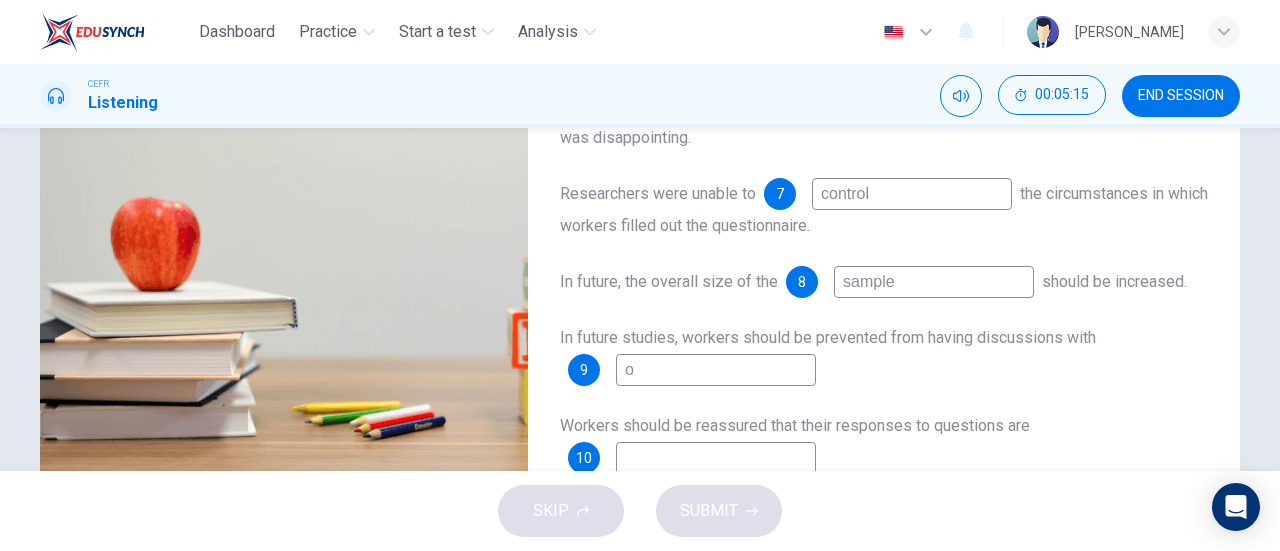 type on "85" 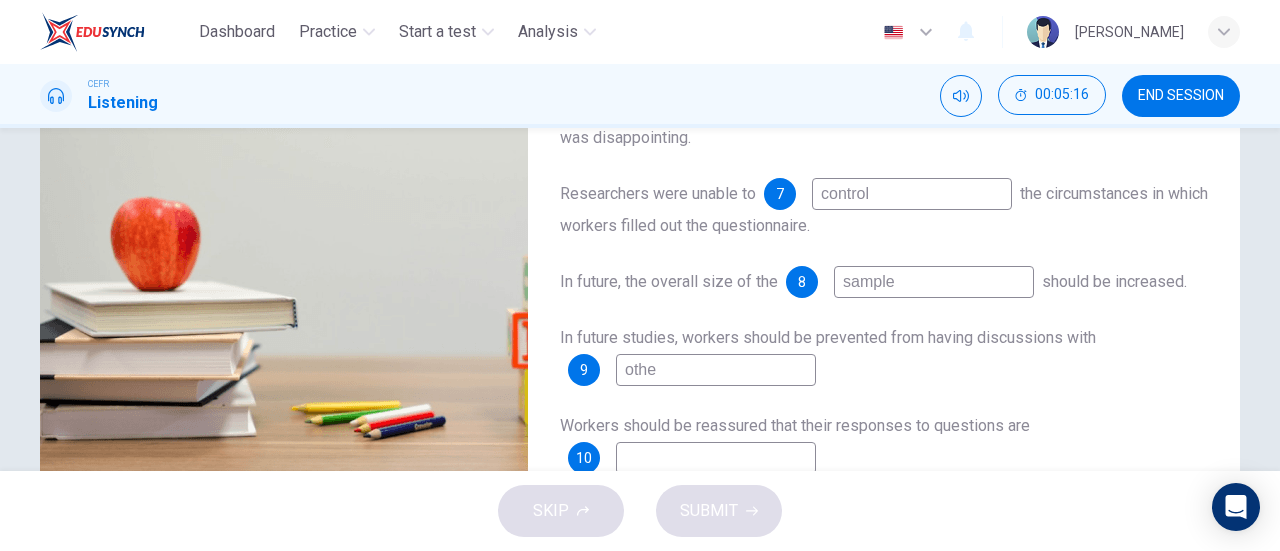 type on "other" 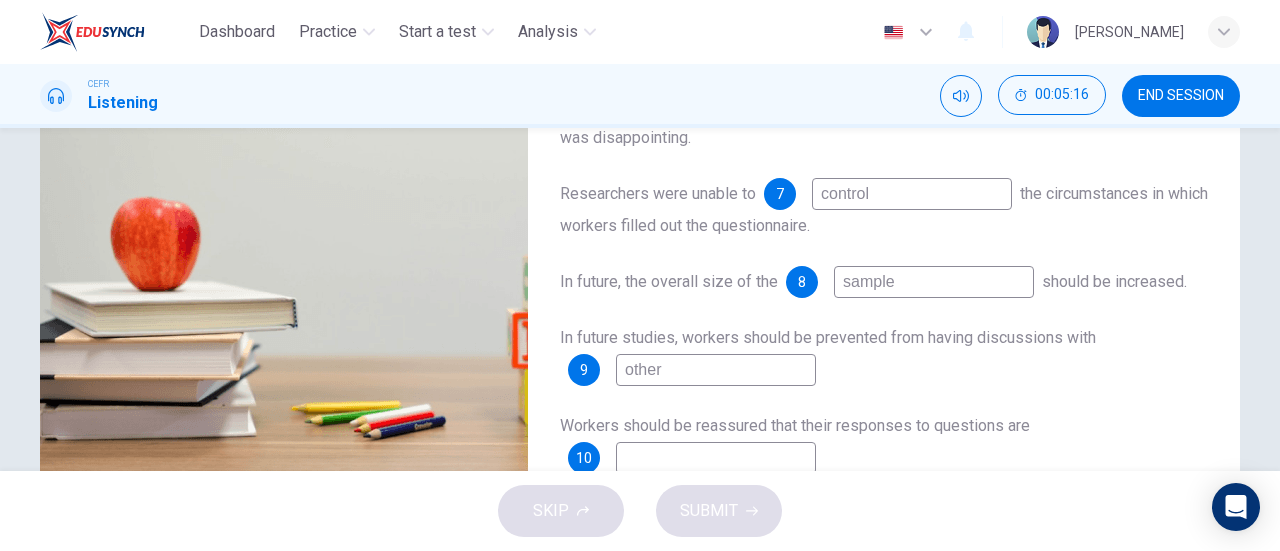 type on "86" 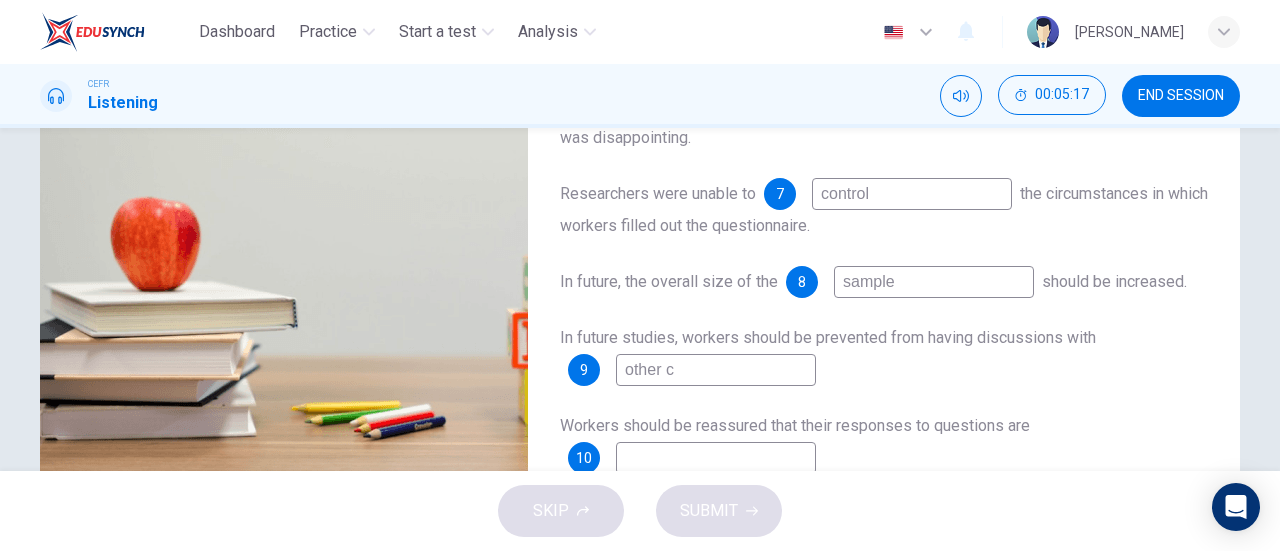 type on "other co" 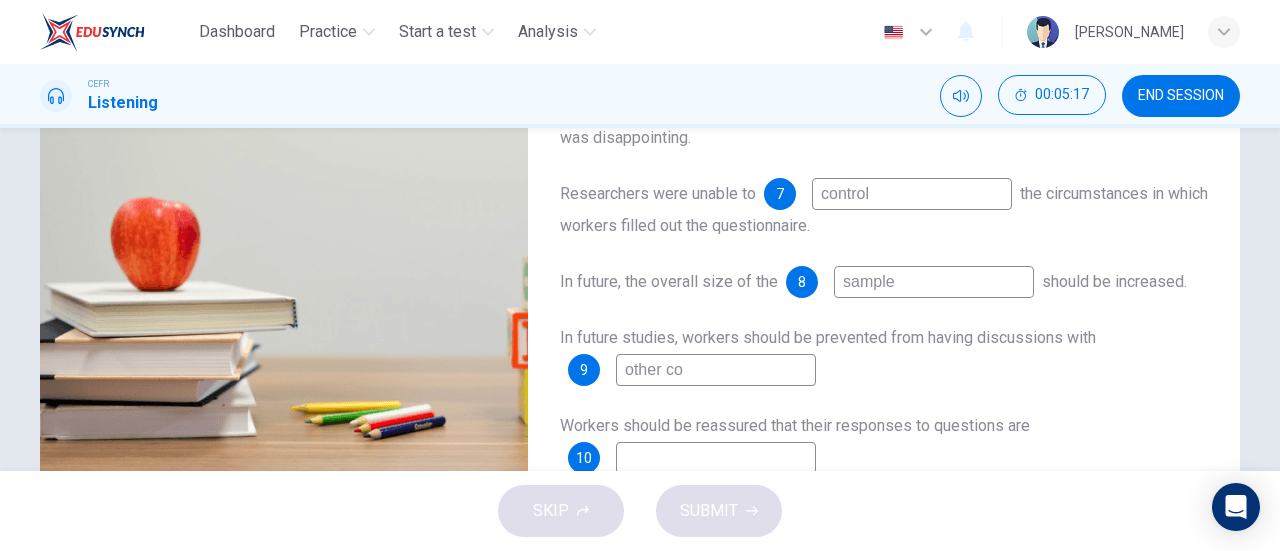 type on "86" 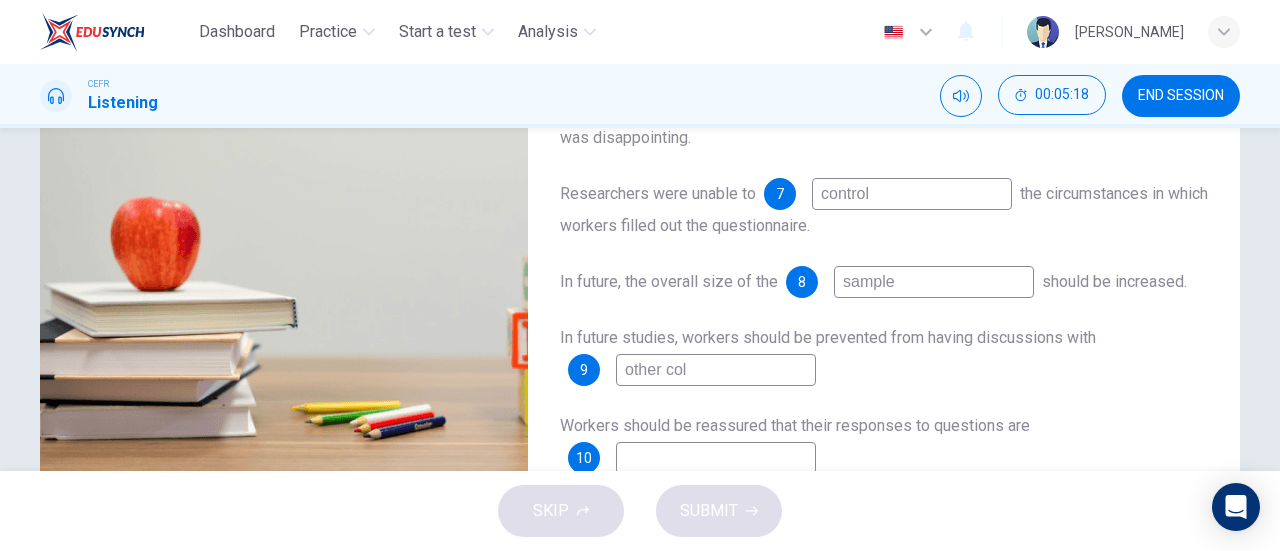type on "other coll" 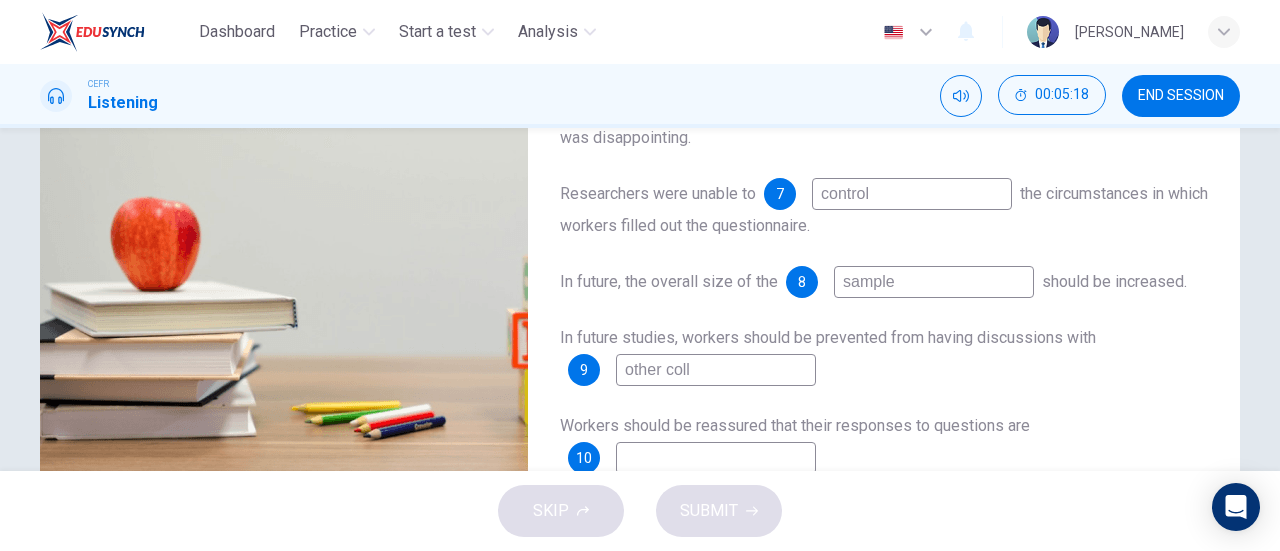 type on "86" 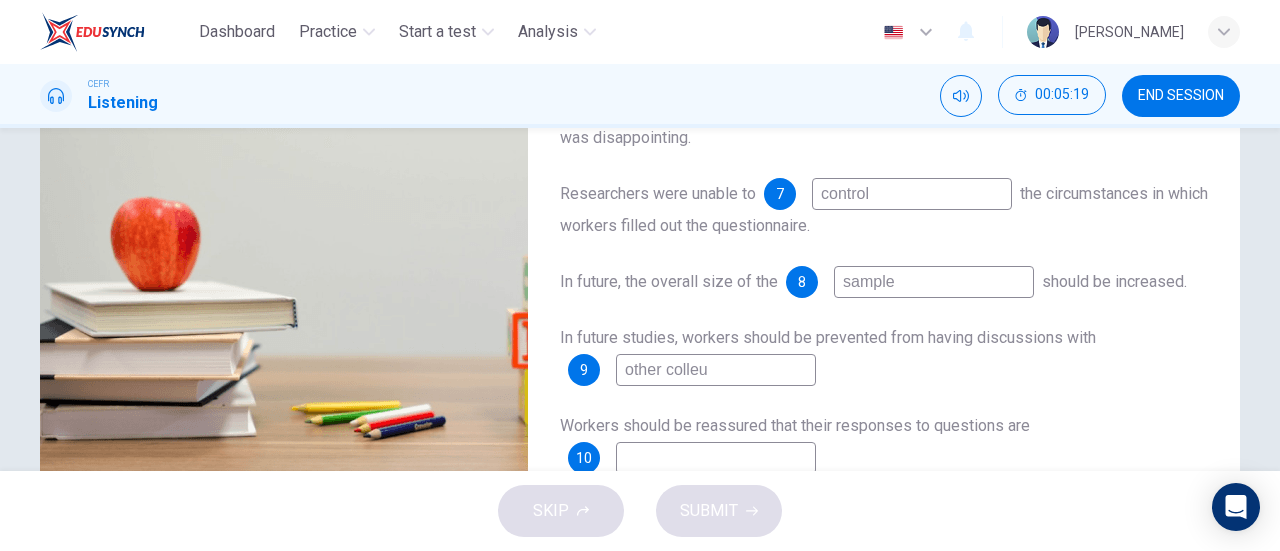 type on "other colleug" 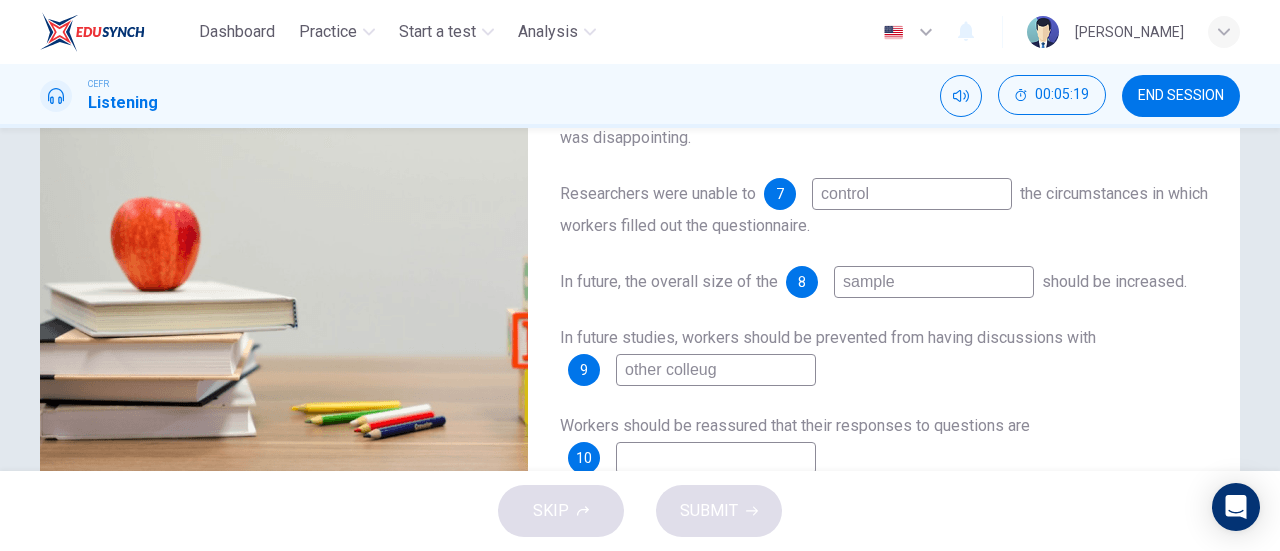 type on "87" 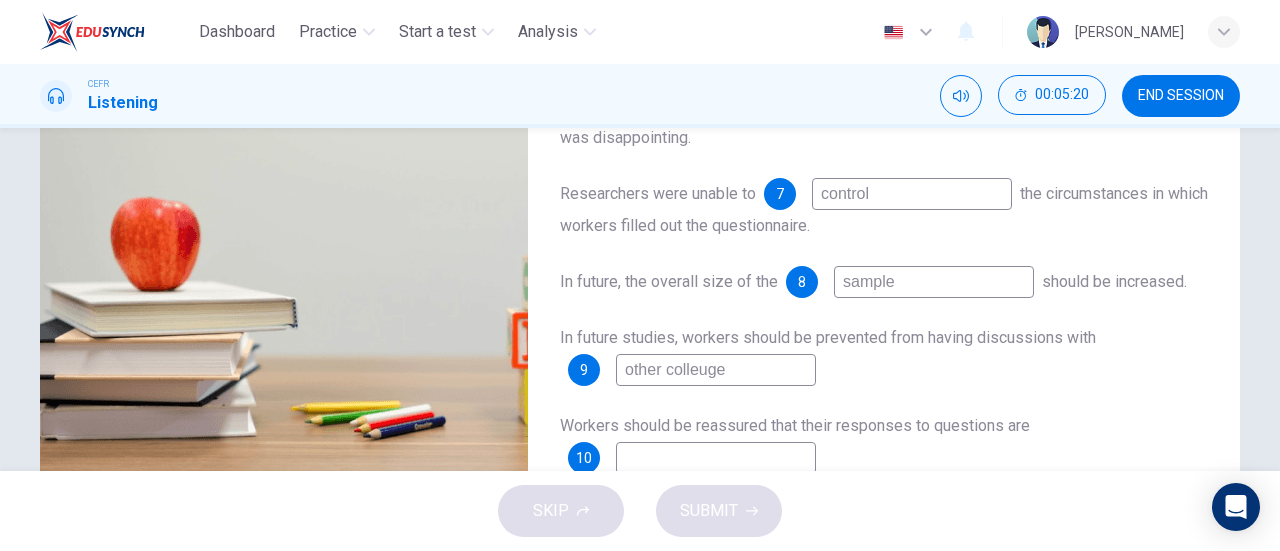 type on "87" 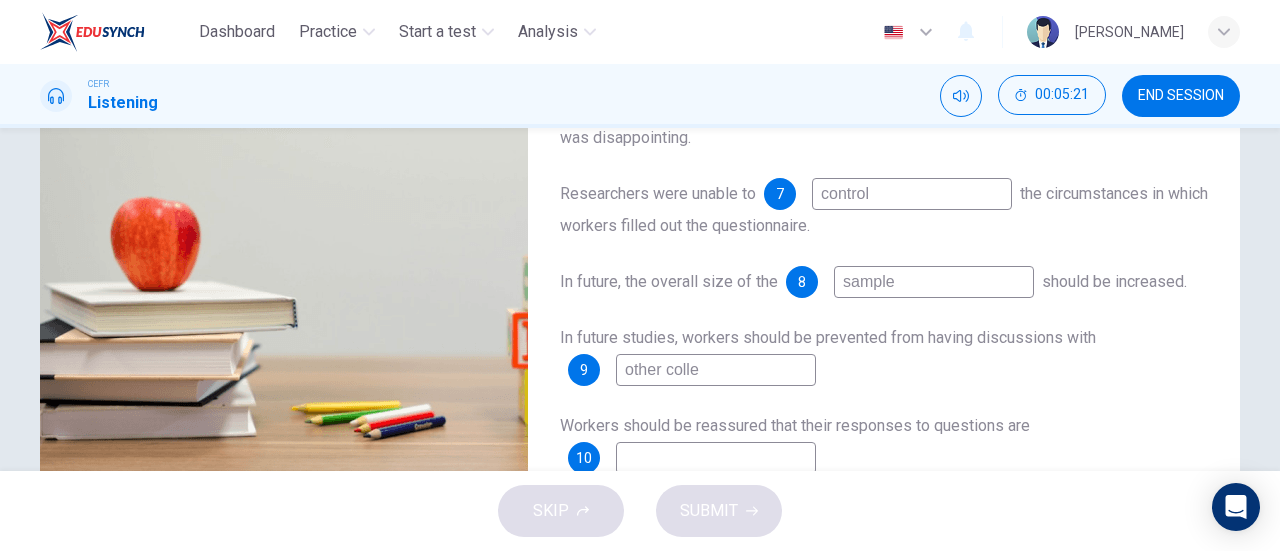 type on "other coll" 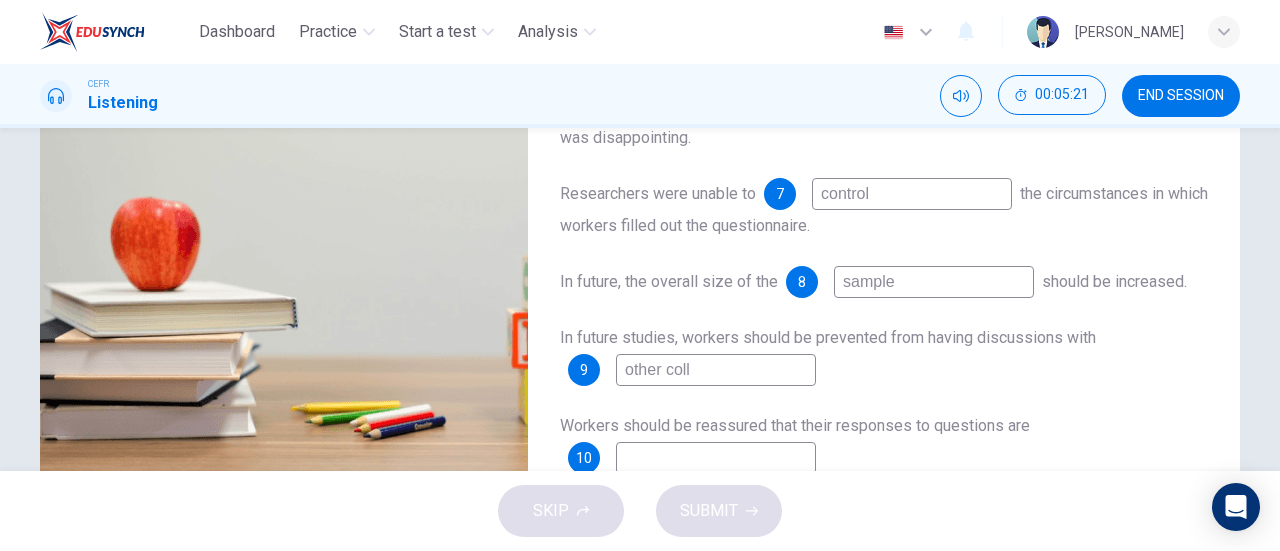 type on "87" 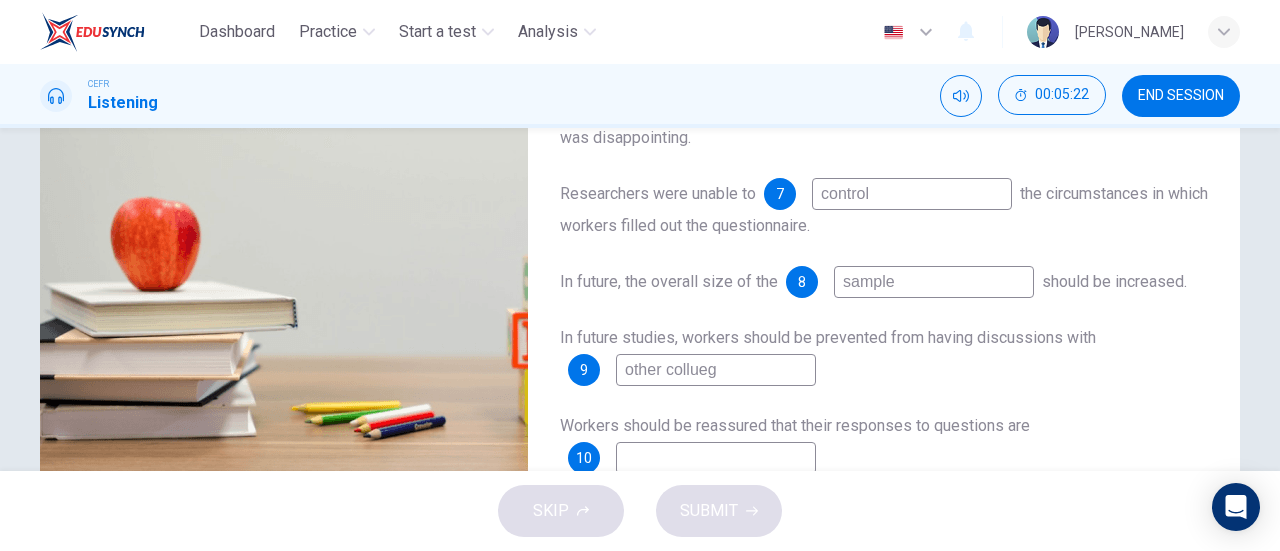 type on "other colluege" 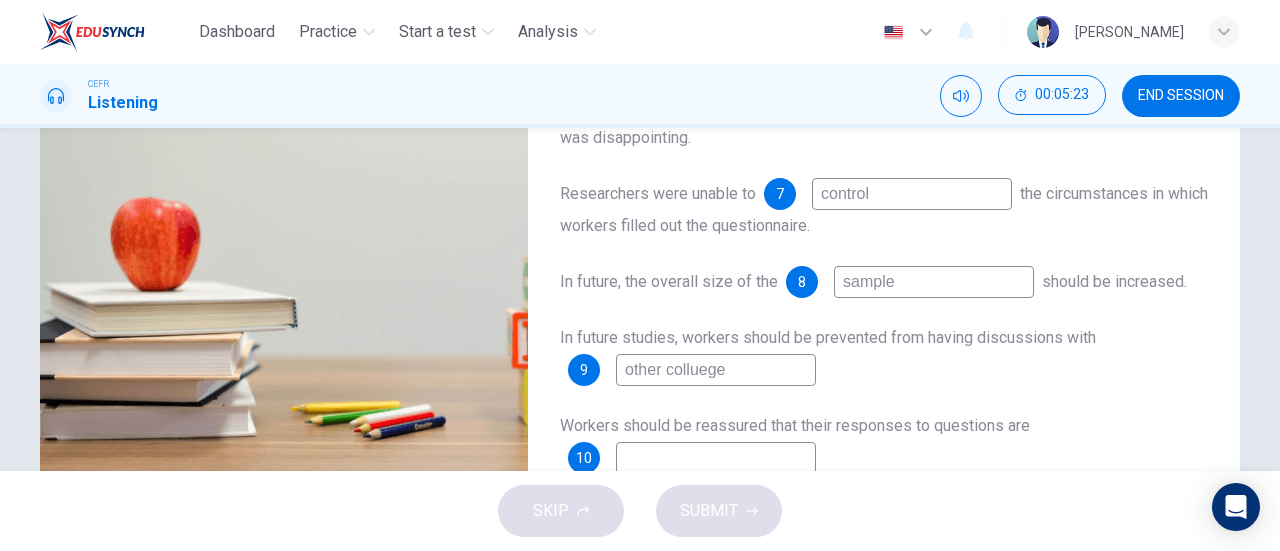 type on "88" 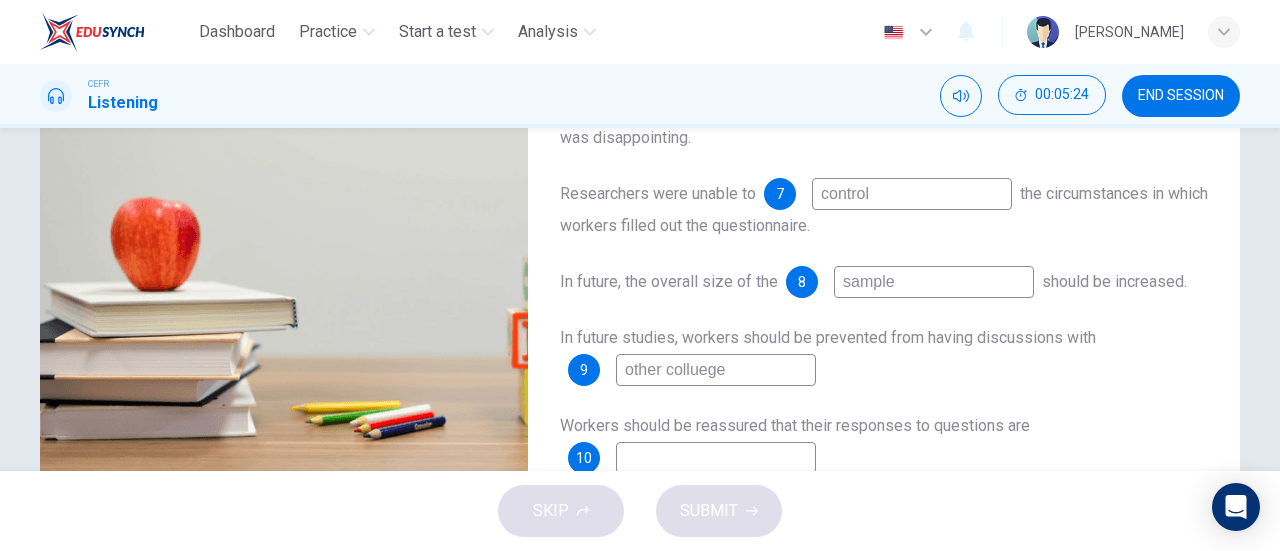 type on "other colluege" 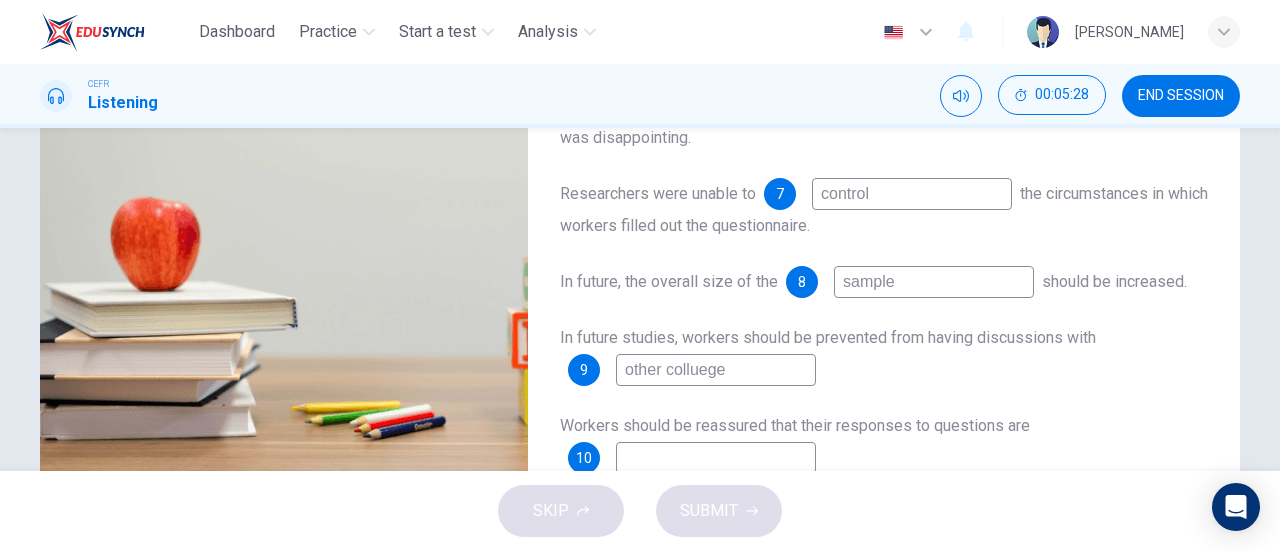type on "90" 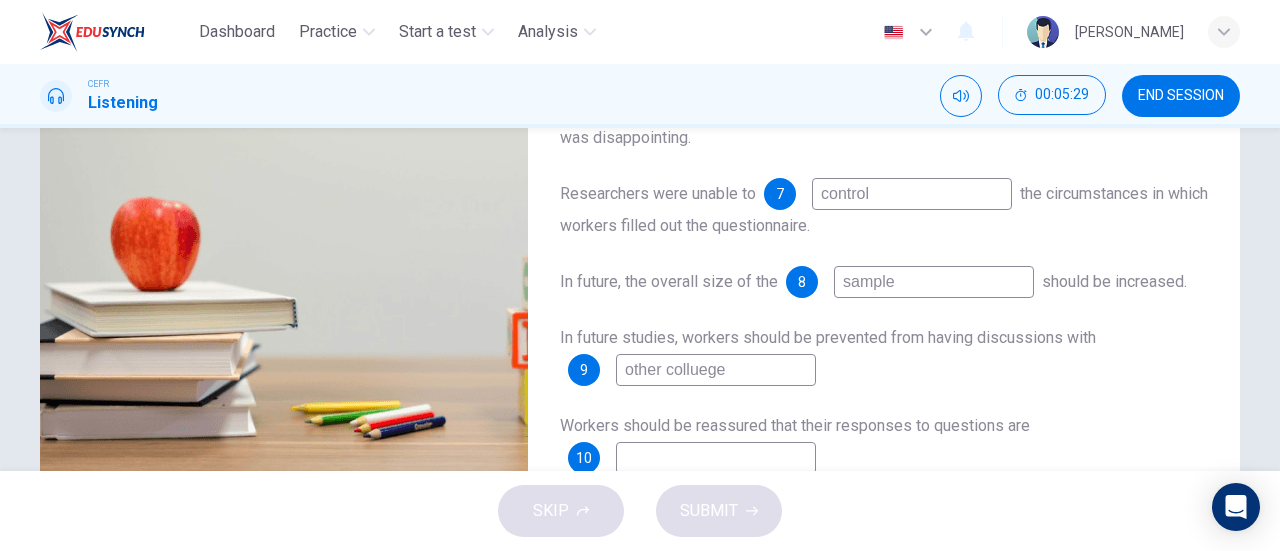 type on "r" 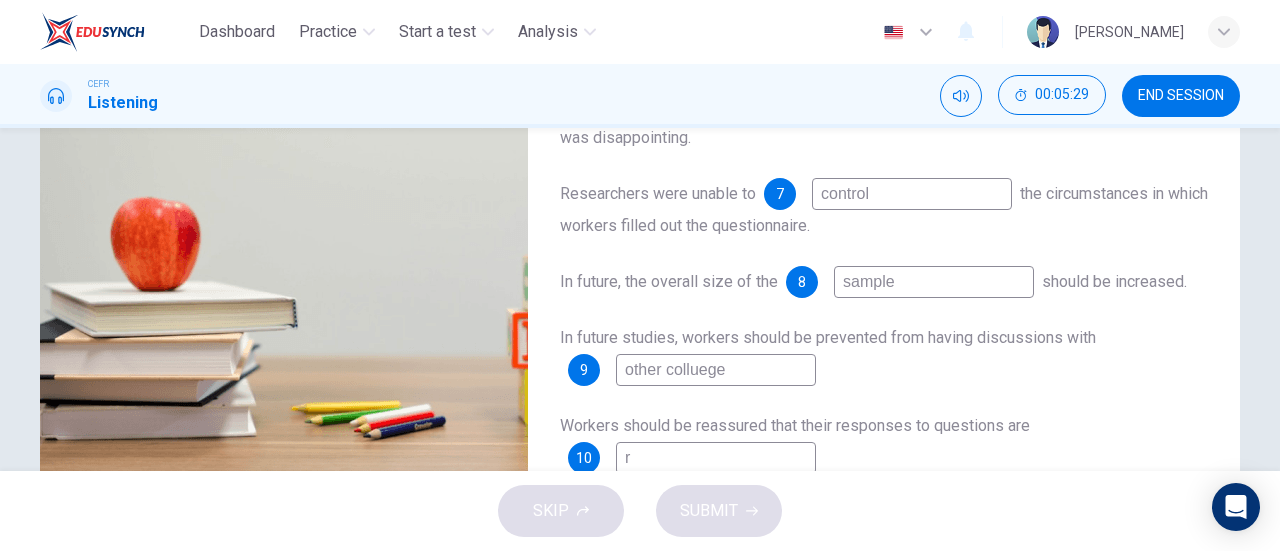 type on "90" 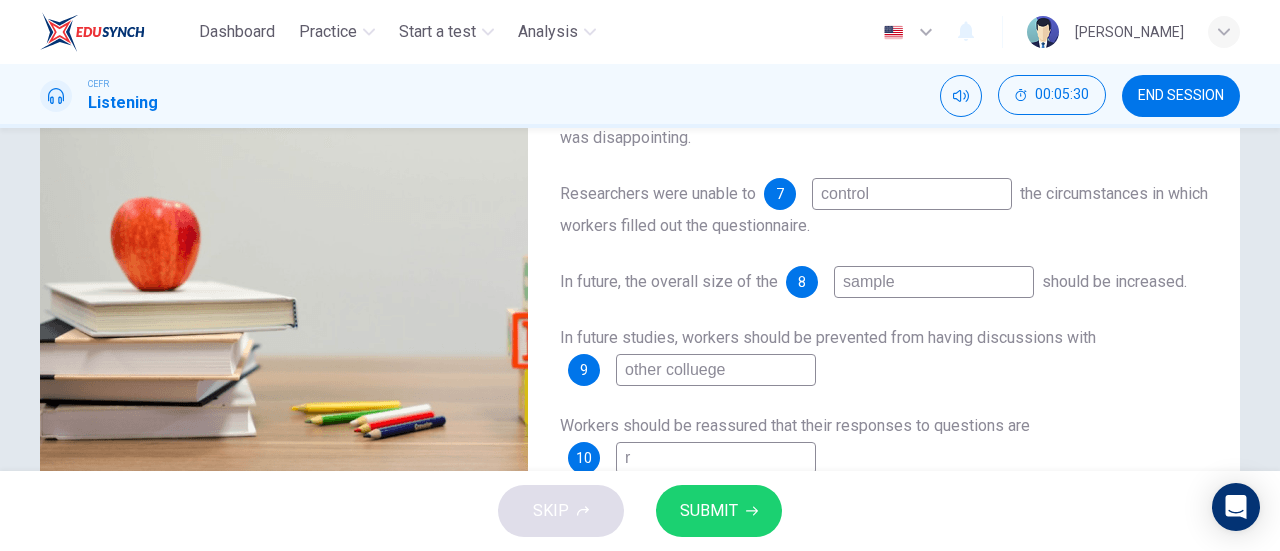 type 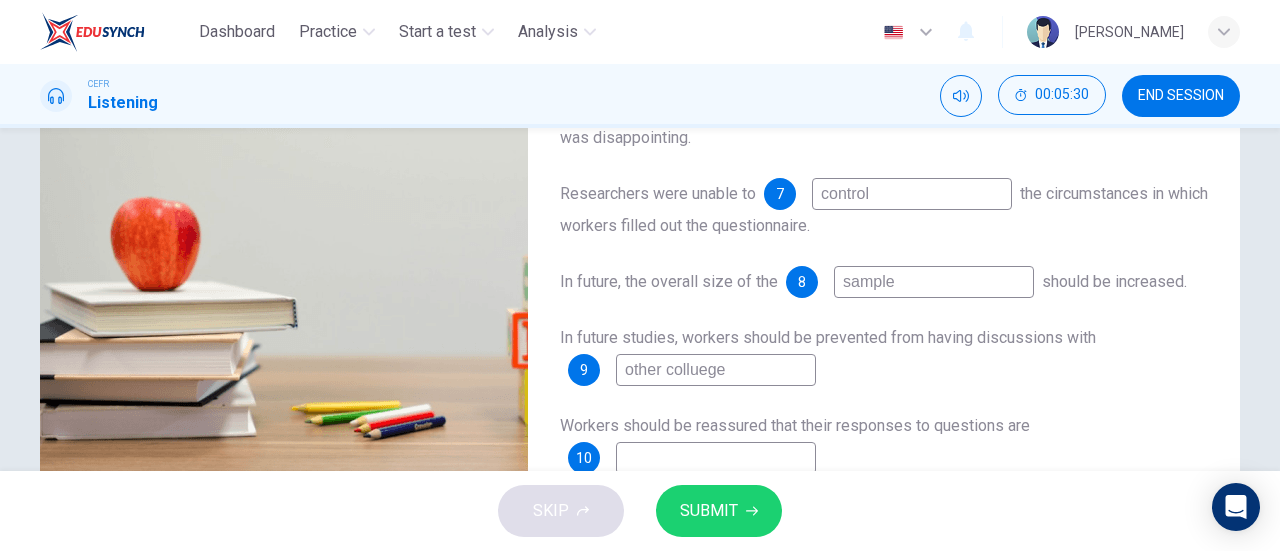 type on "90" 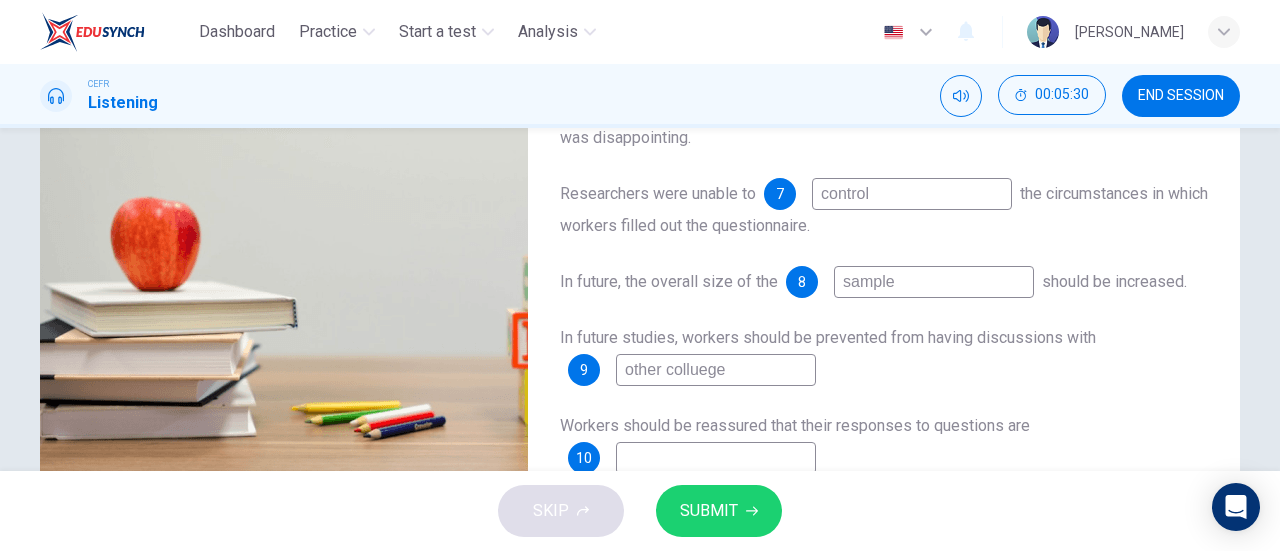 type on "91" 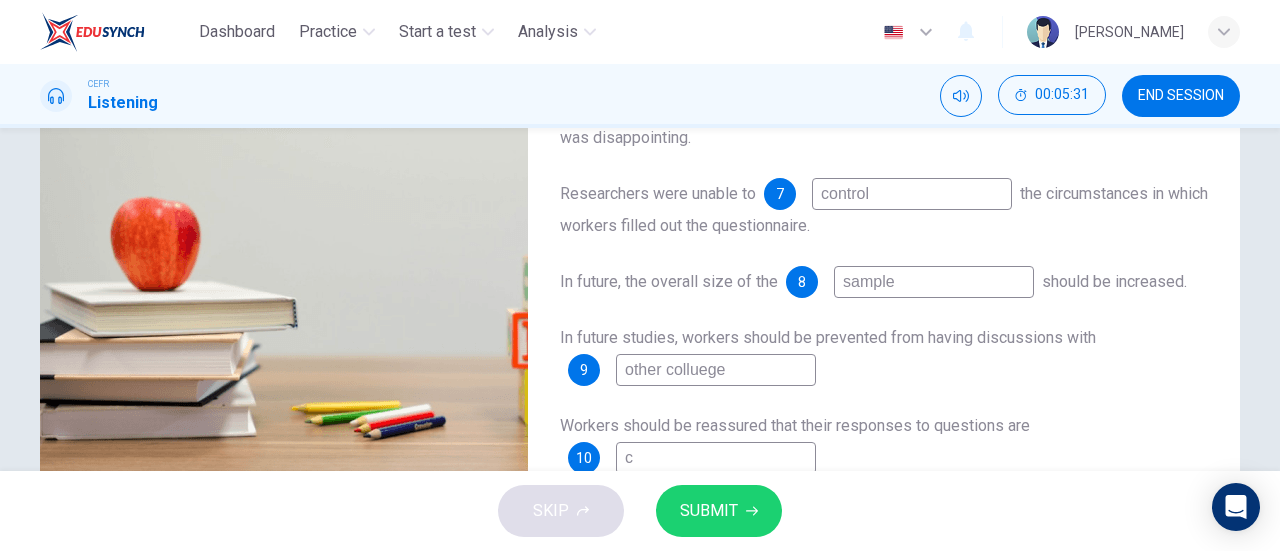 type on "co" 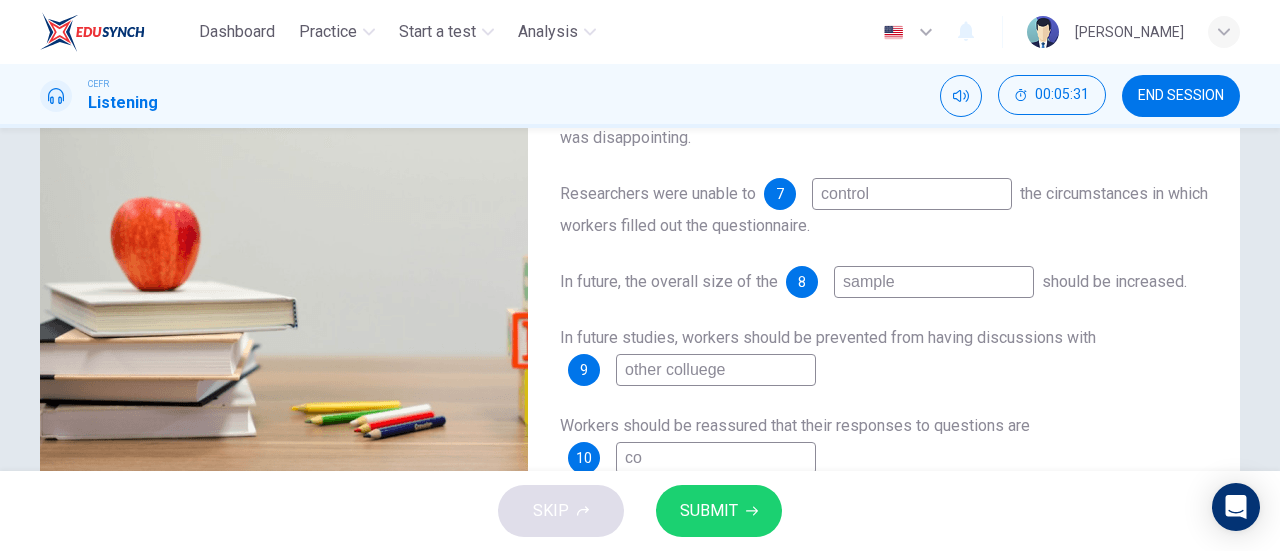 type on "91" 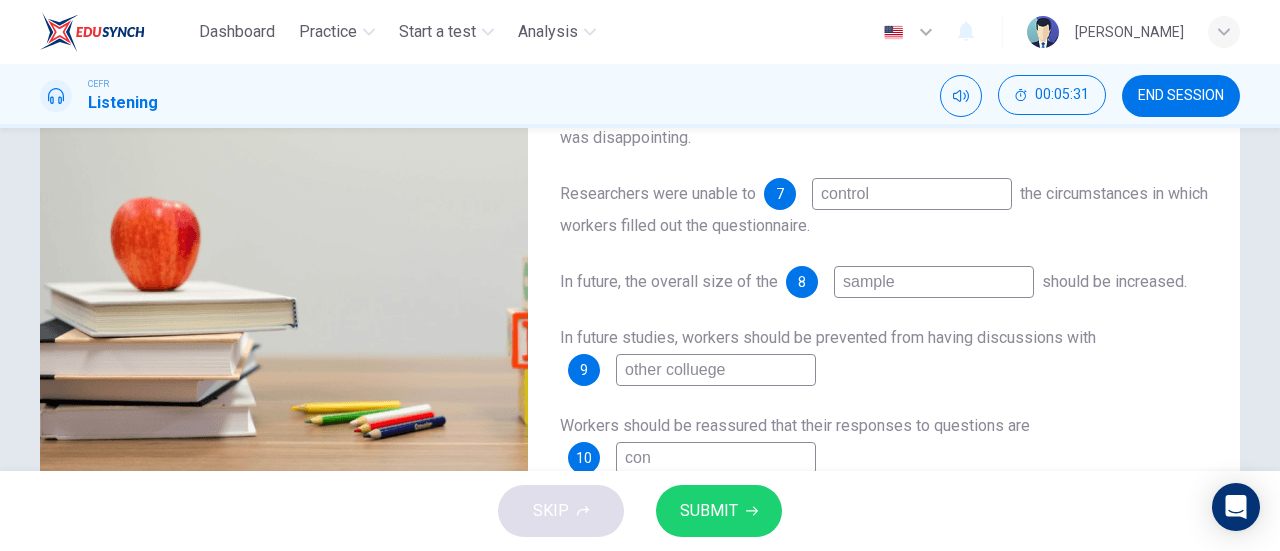 type on "91" 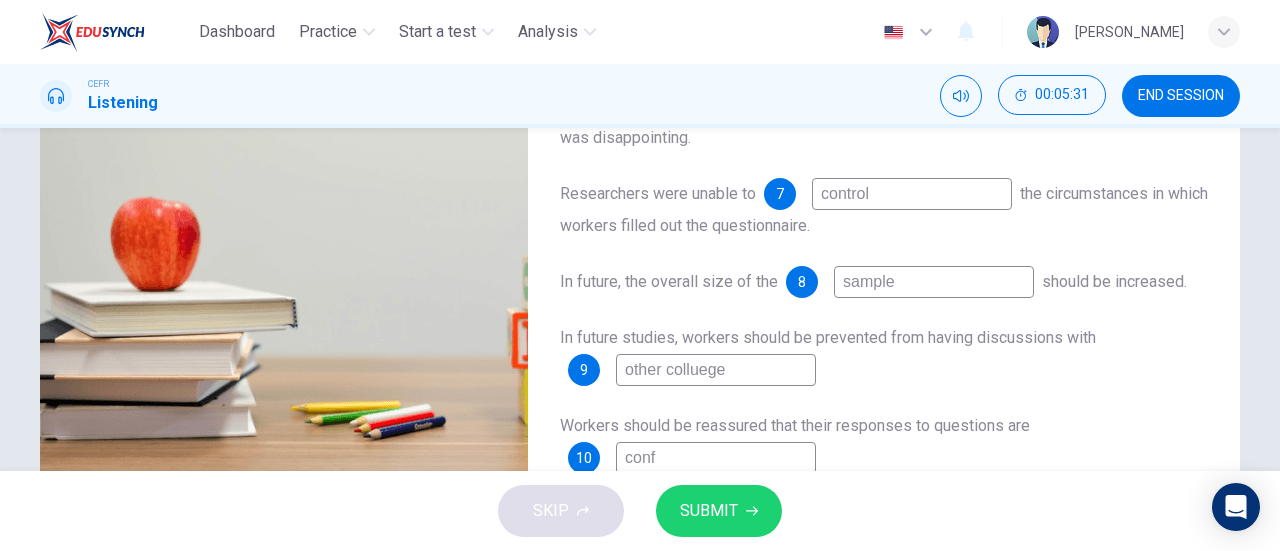 type on "91" 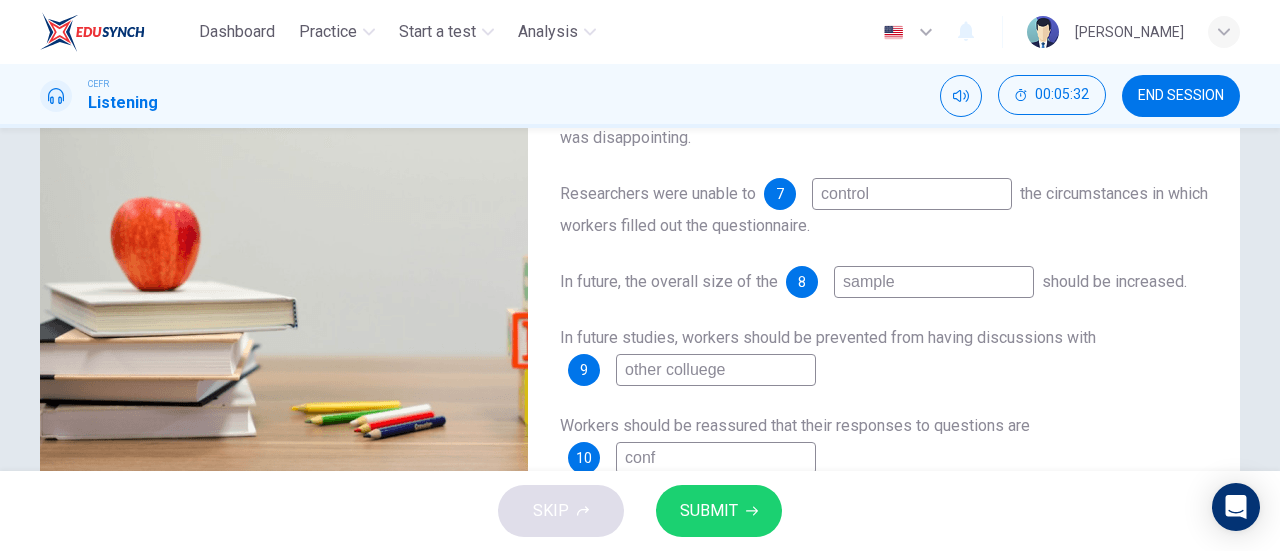 type on "confi" 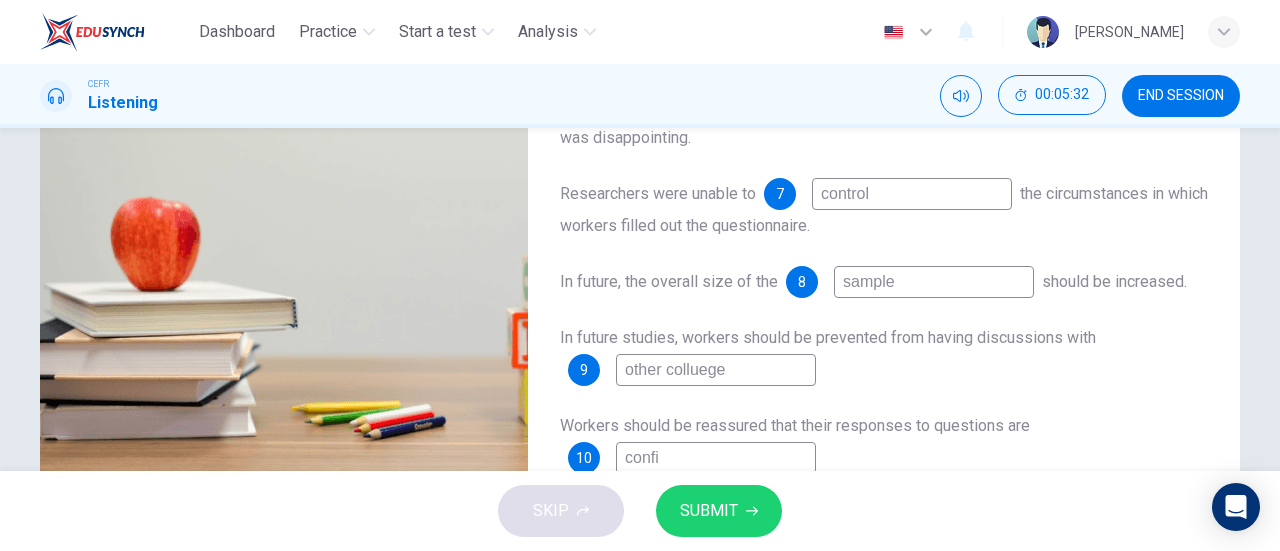 type on "91" 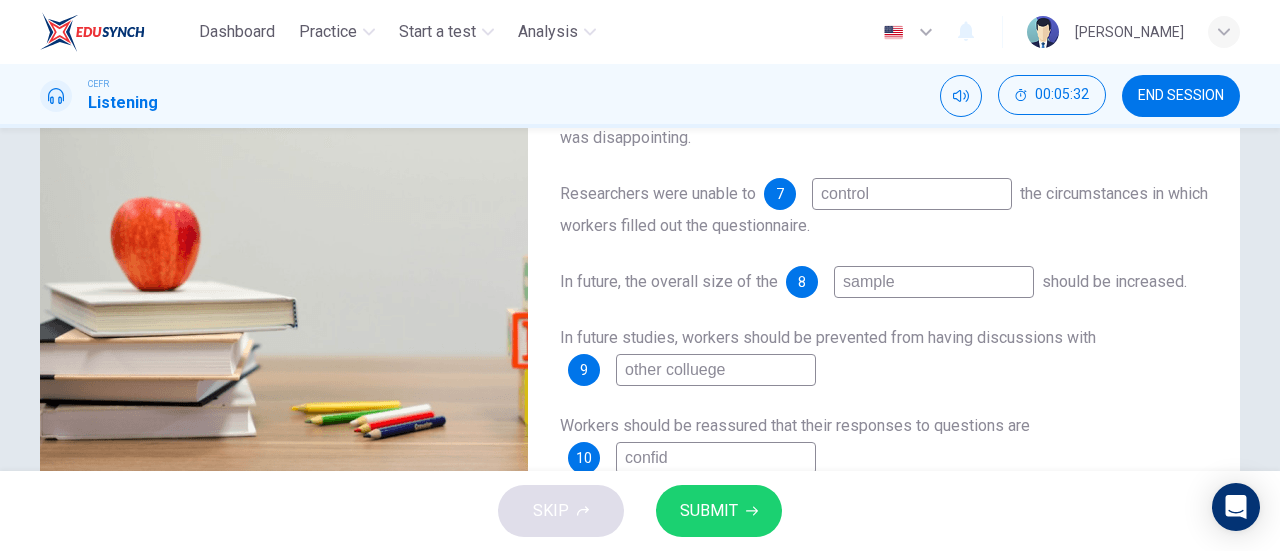 type on "91" 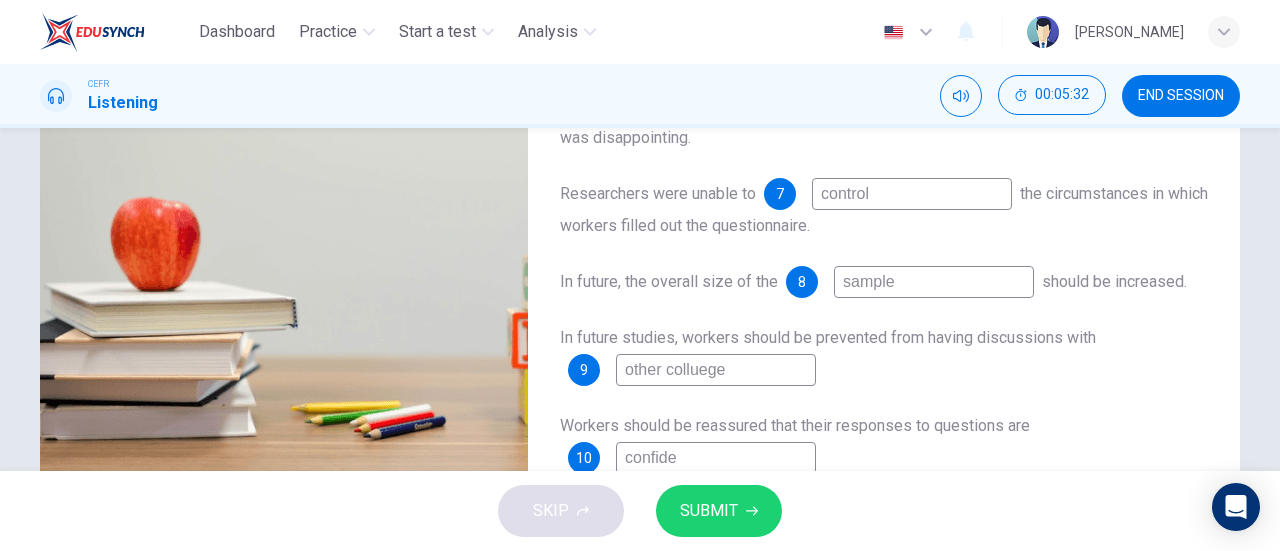 type on "91" 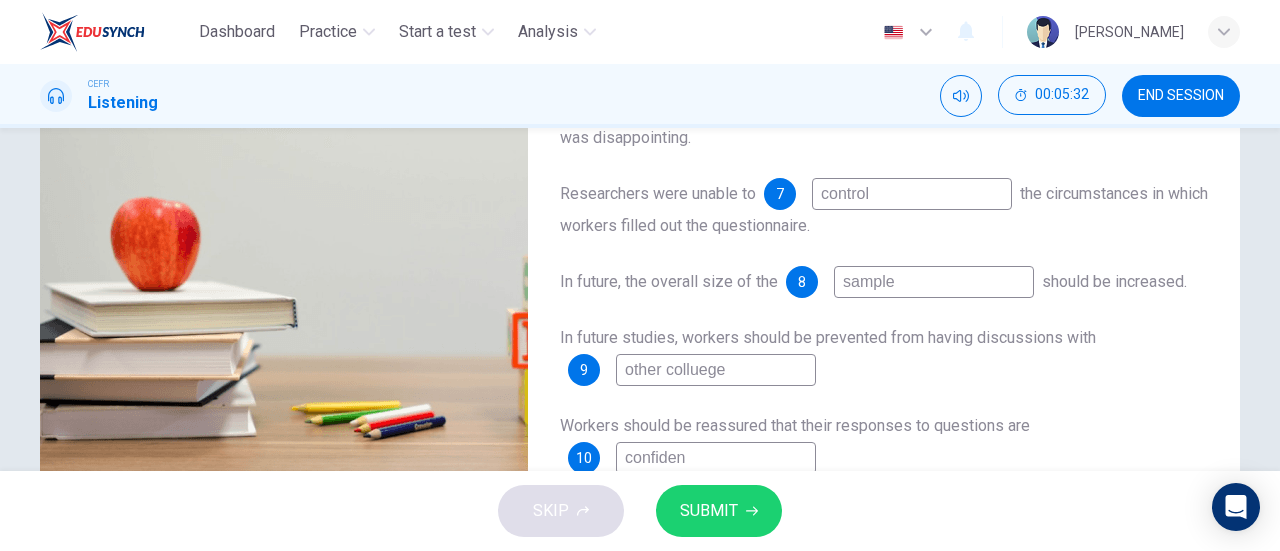 type on "91" 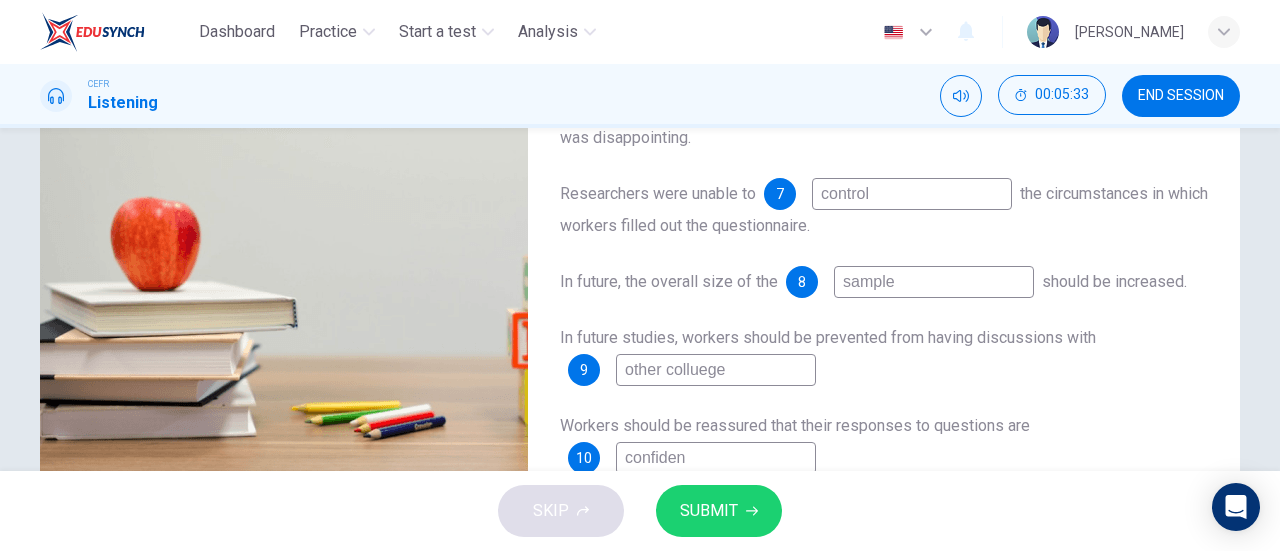 type on "confident" 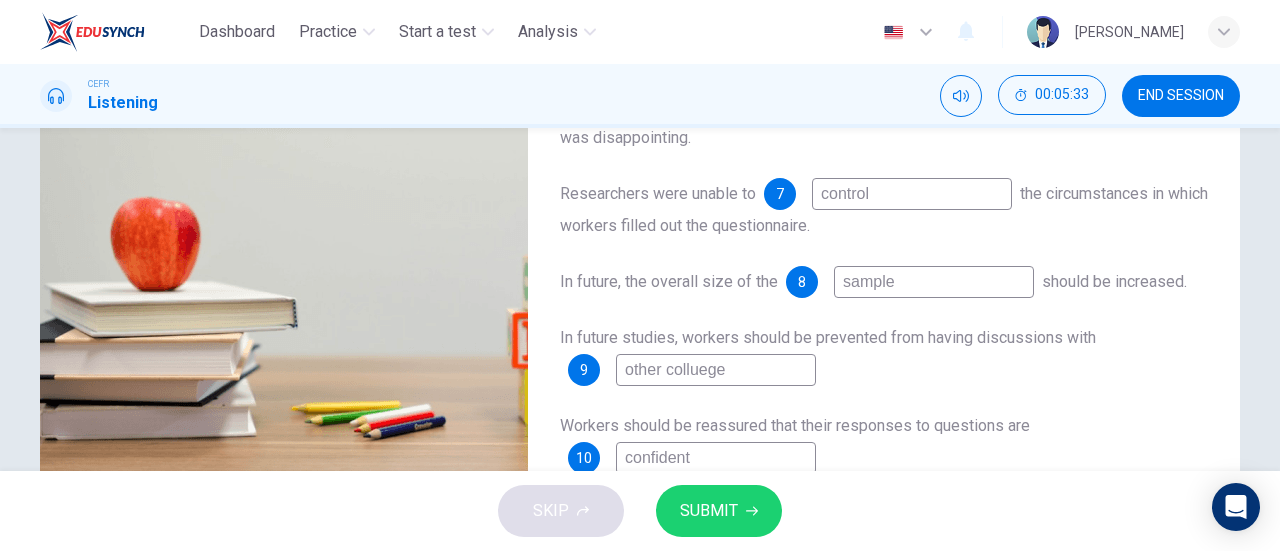 type on "91" 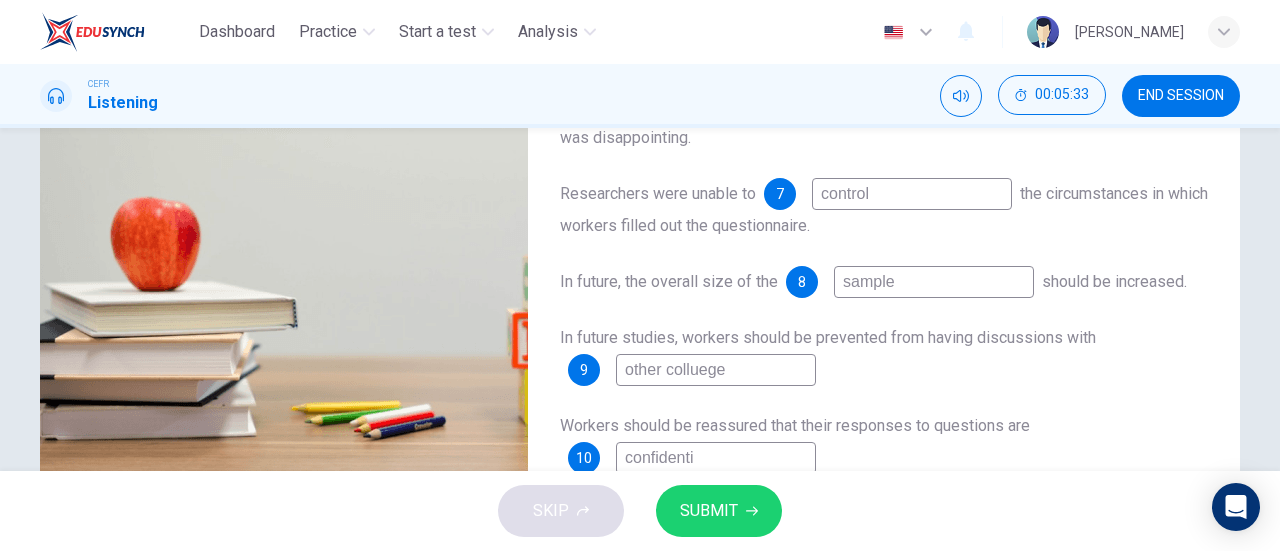 type on "confidentia" 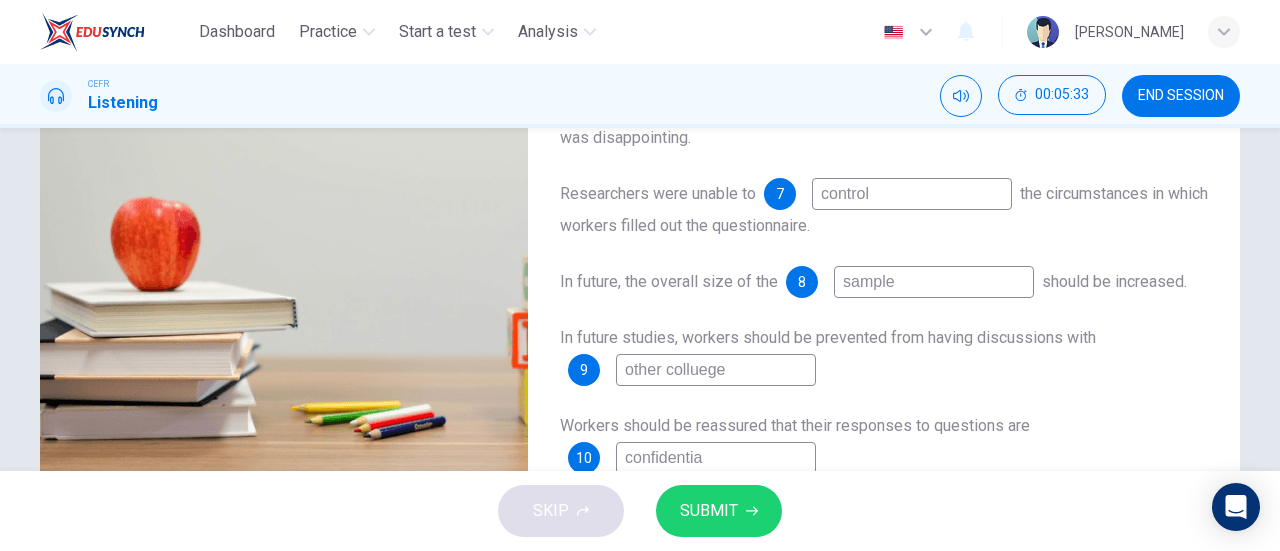 type on "92" 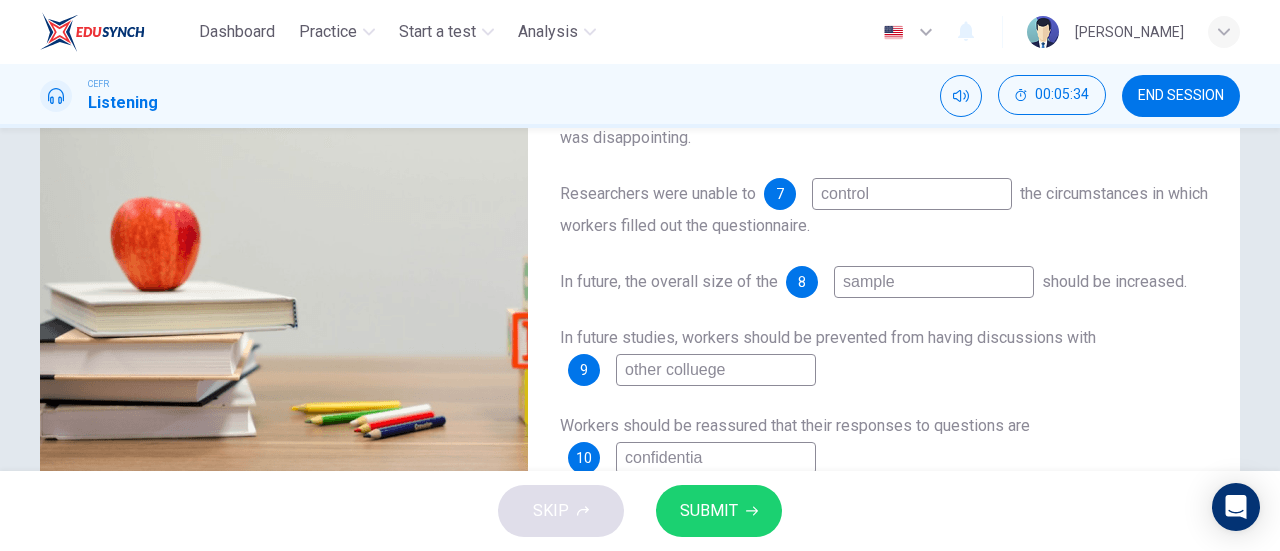type on "confidential" 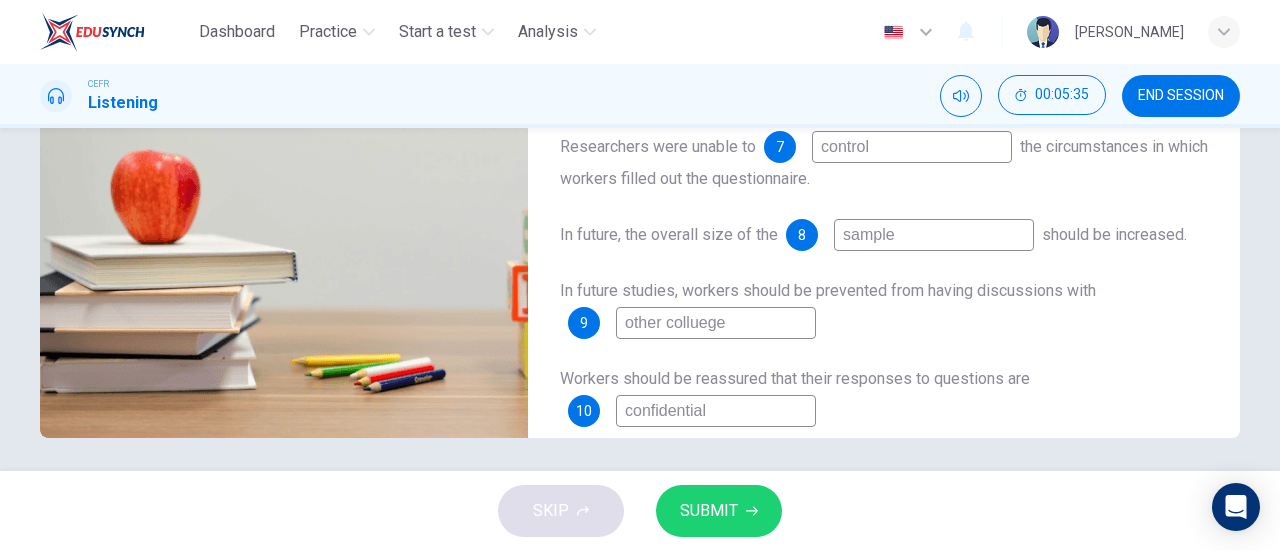 scroll, scrollTop: 432, scrollLeft: 0, axis: vertical 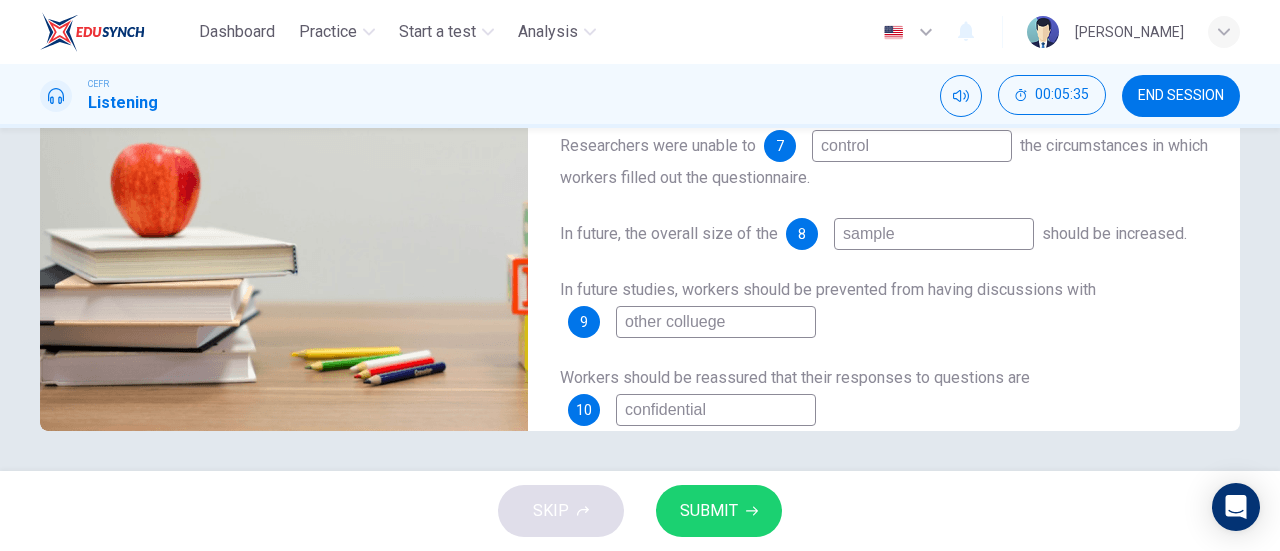 type on "92" 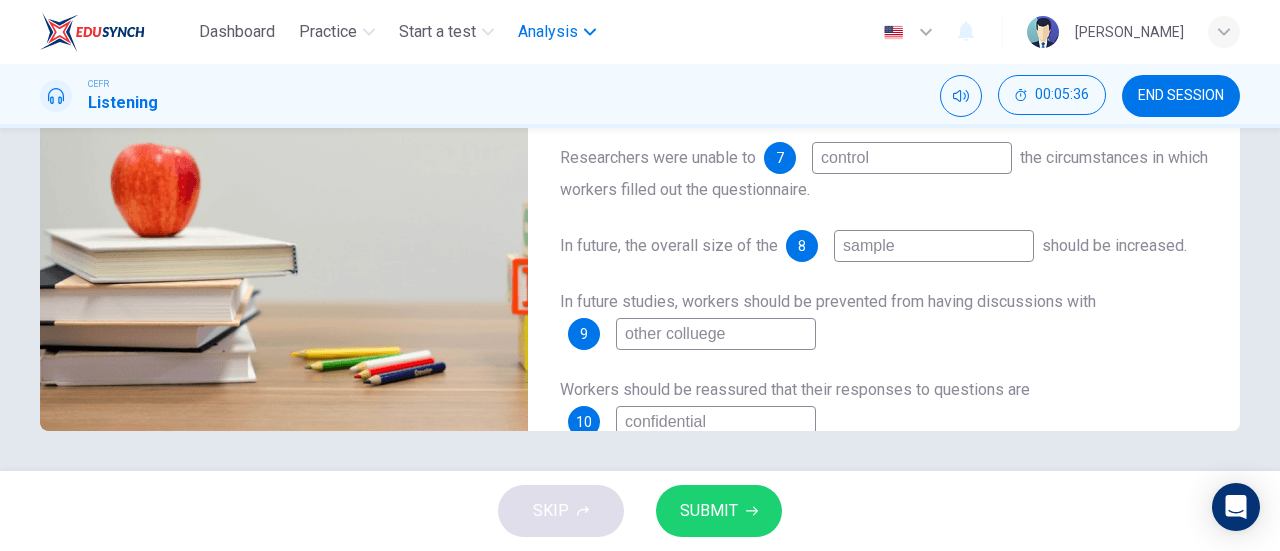 type on "confidential" 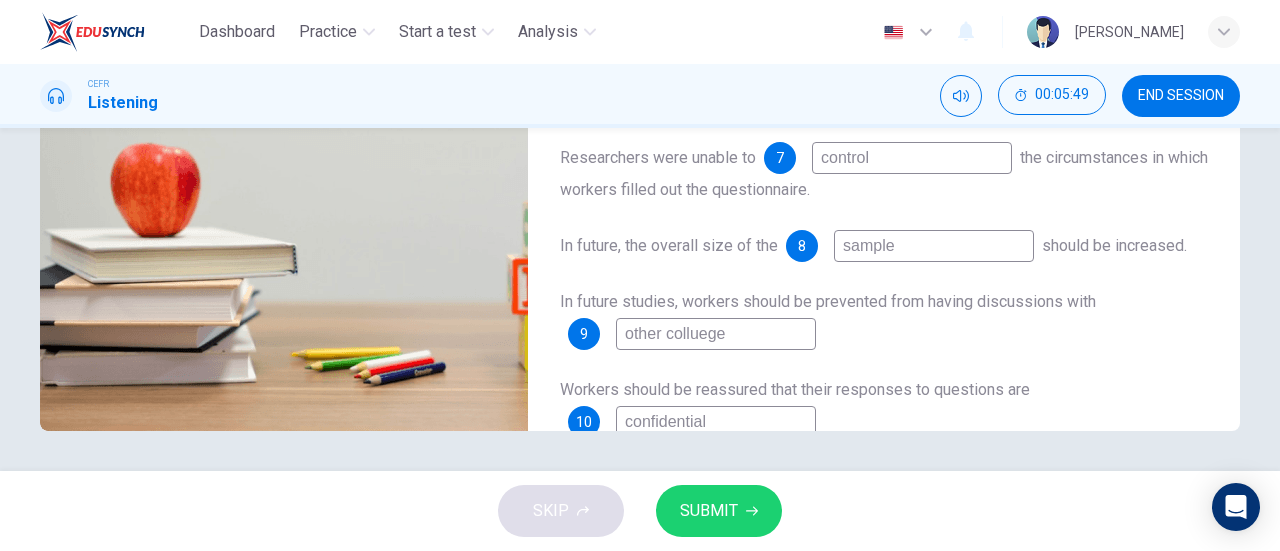 type on "97" 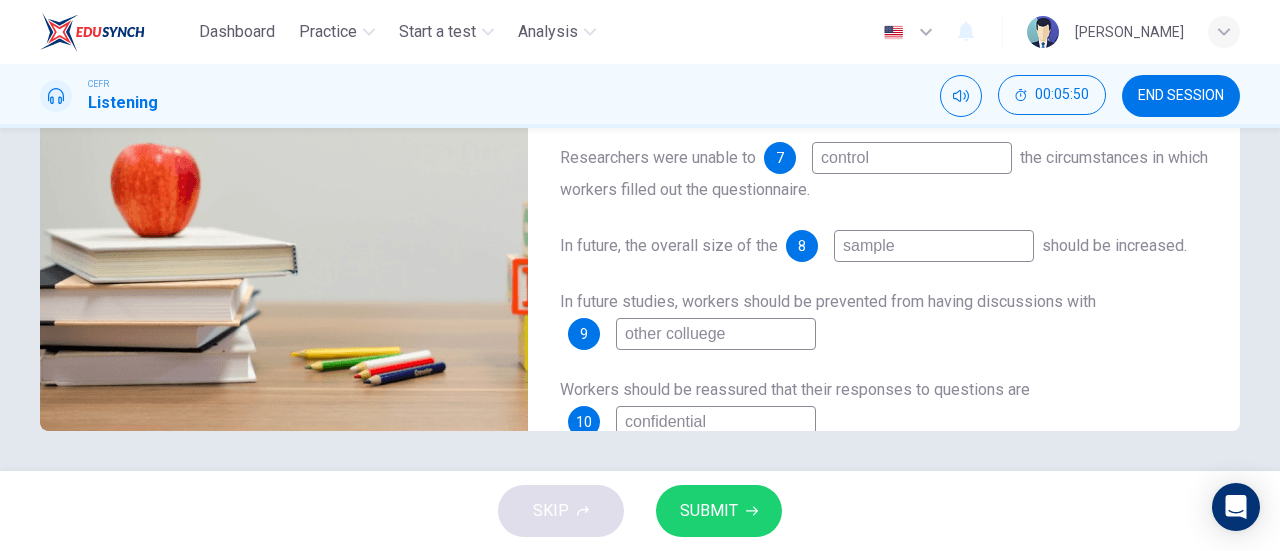 click on "other colluege" at bounding box center (716, 334) 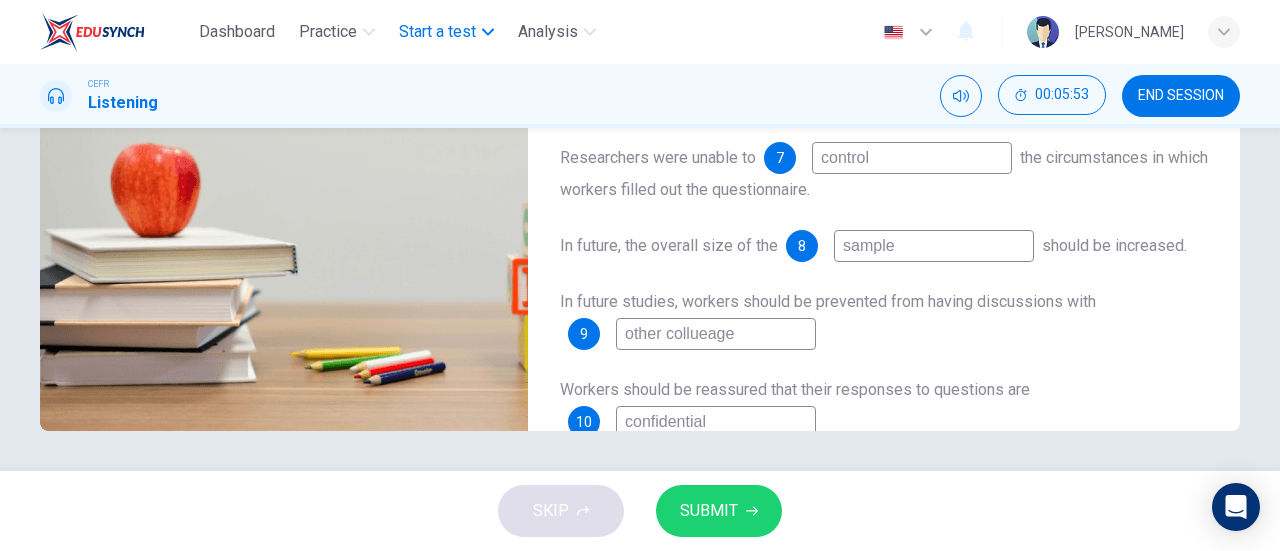 type on "99" 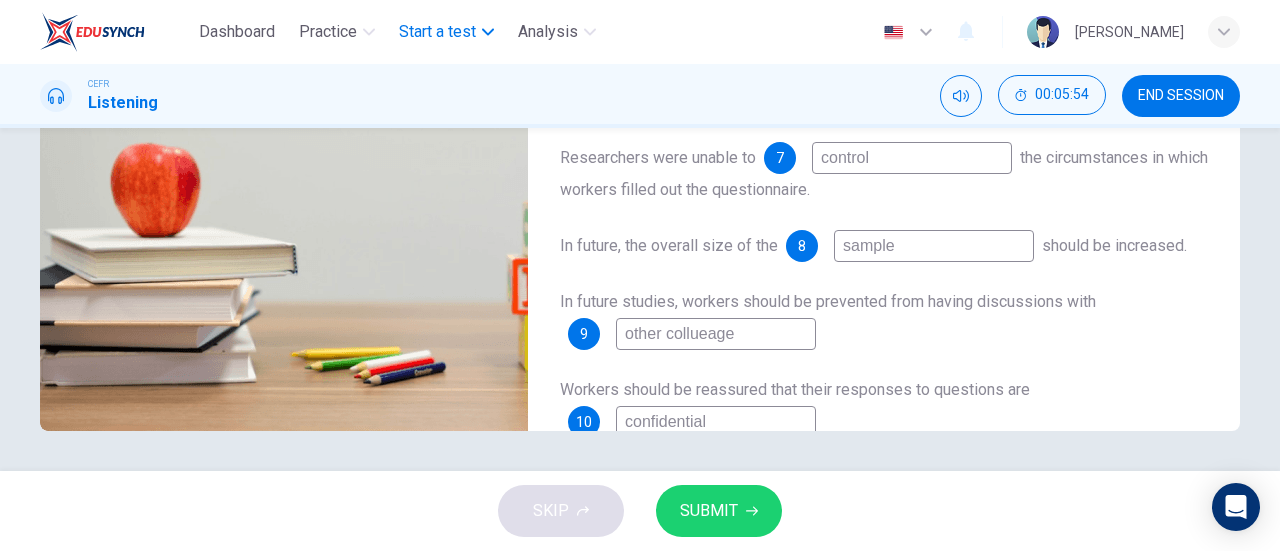 type on "other collueage" 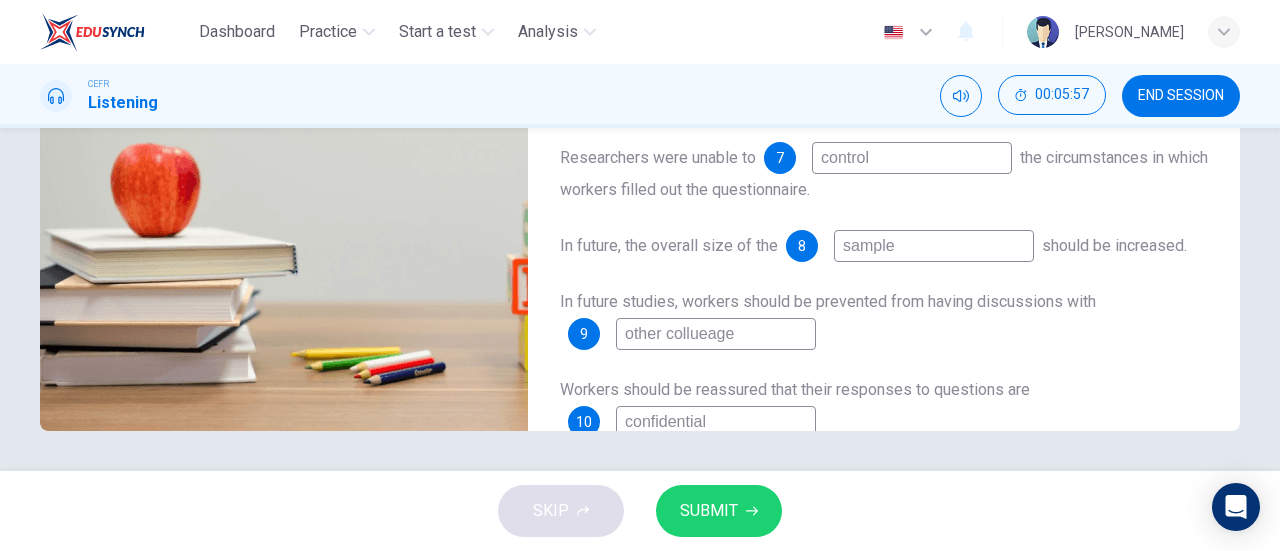click on "other collueage" at bounding box center [716, 334] 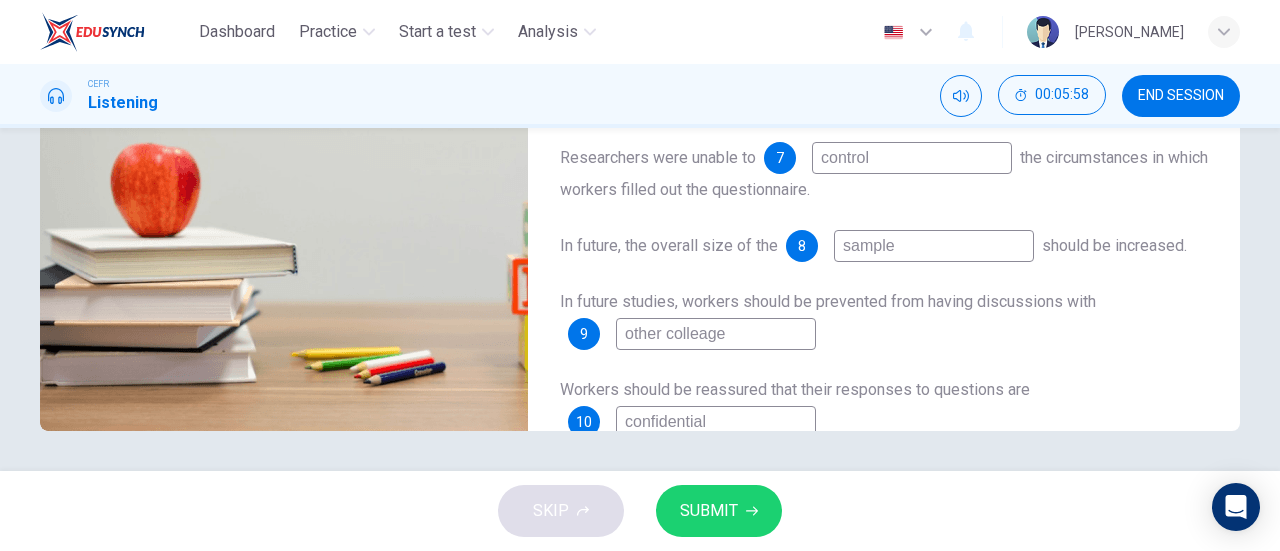 type on "0" 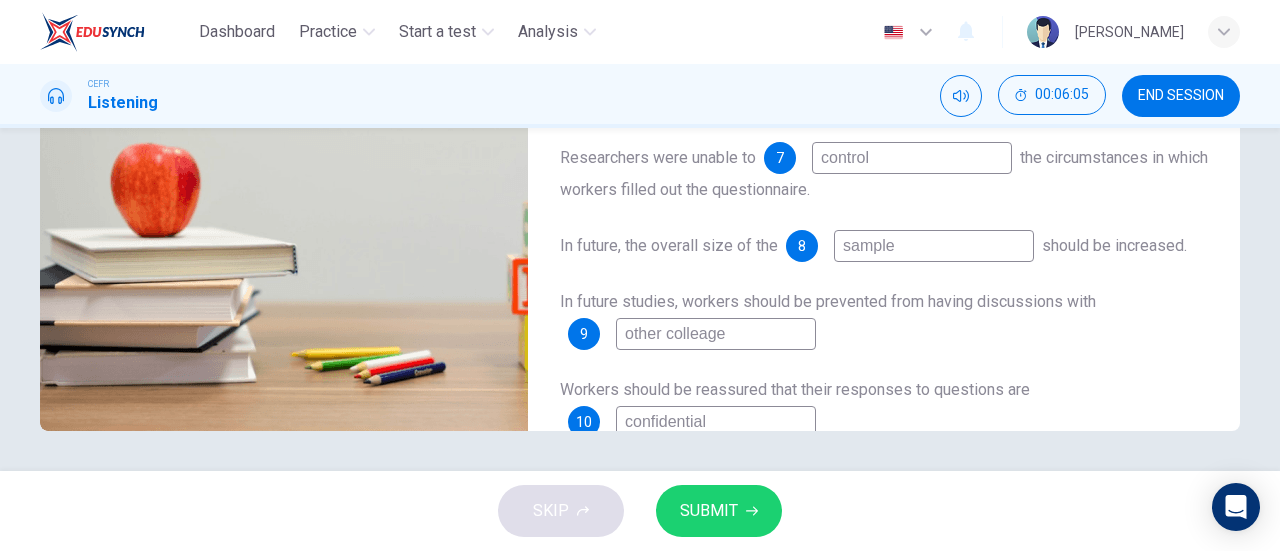 click on "other colleage" at bounding box center [716, 334] 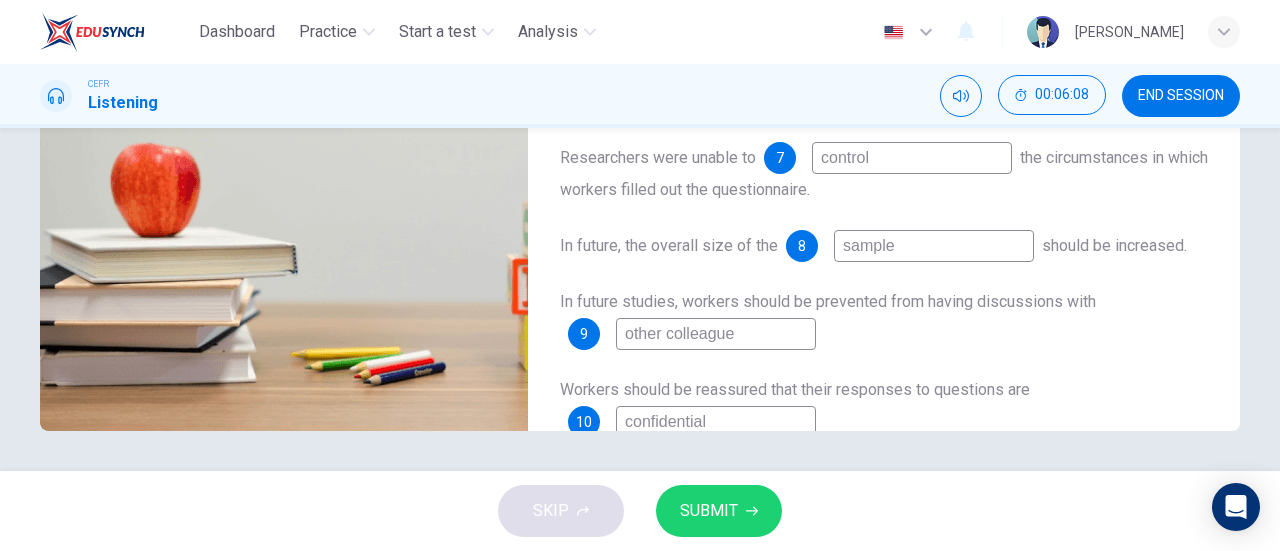type on "other colleague" 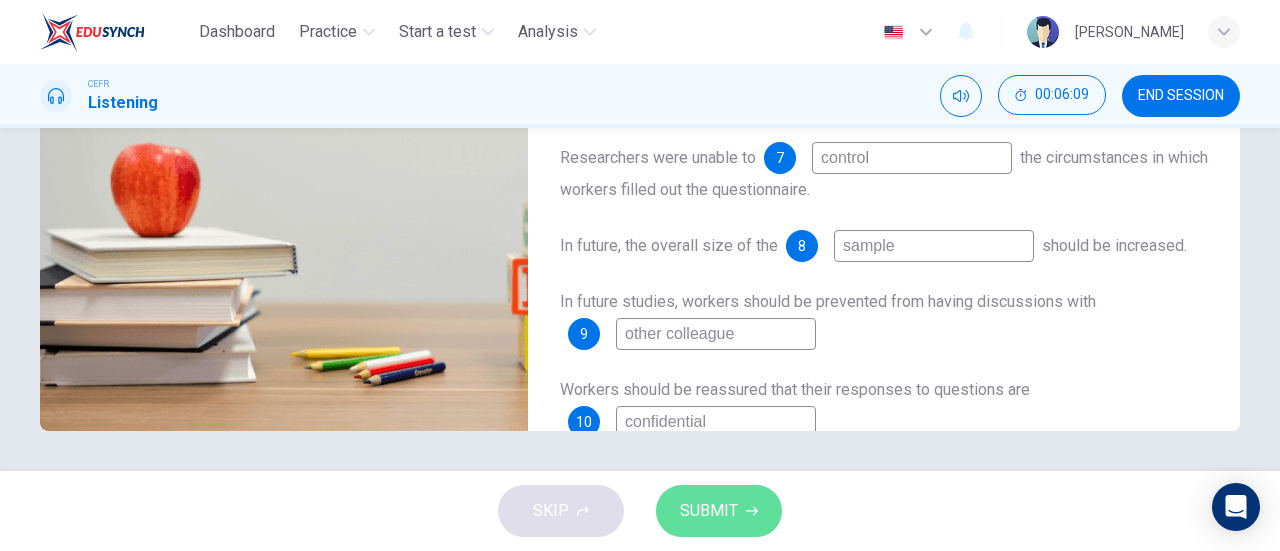 click on "SUBMIT" at bounding box center [719, 511] 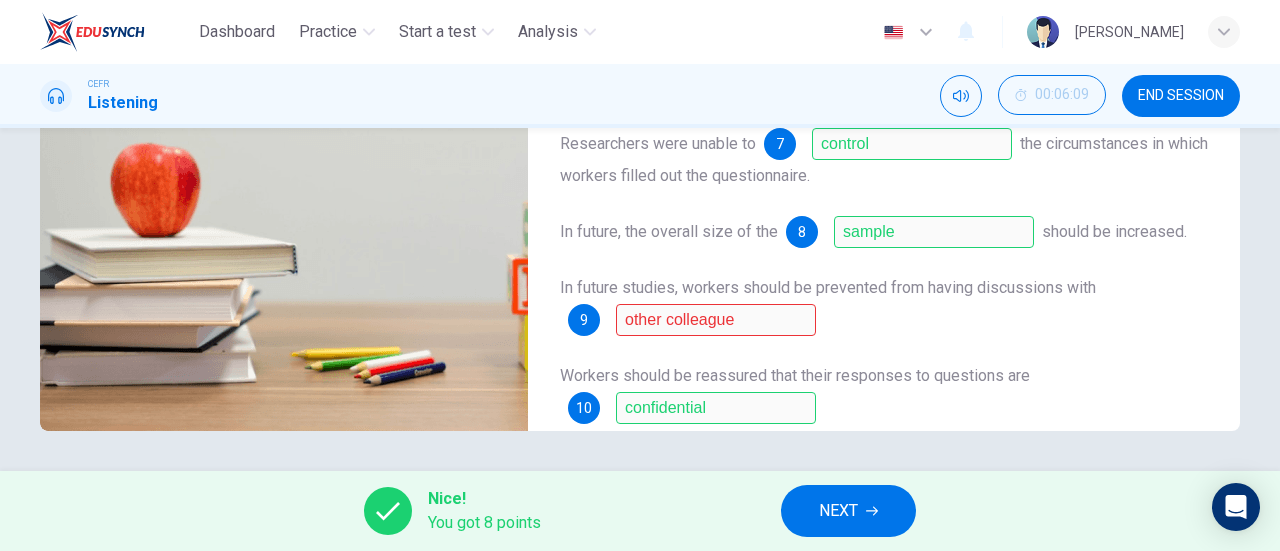 scroll, scrollTop: 284, scrollLeft: 0, axis: vertical 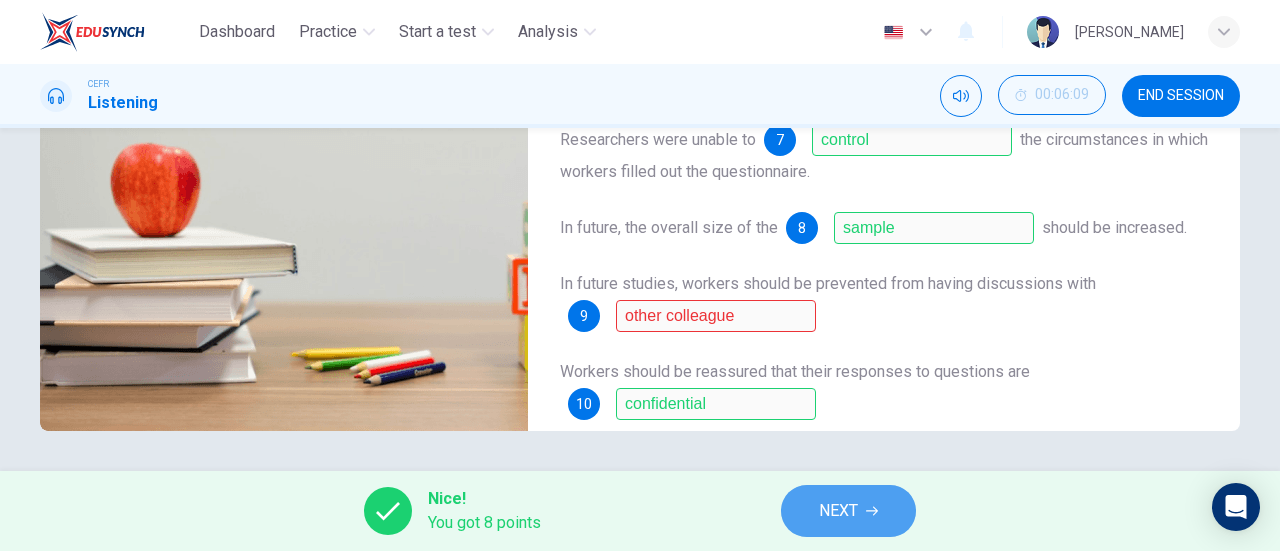 click on "NEXT" at bounding box center [838, 511] 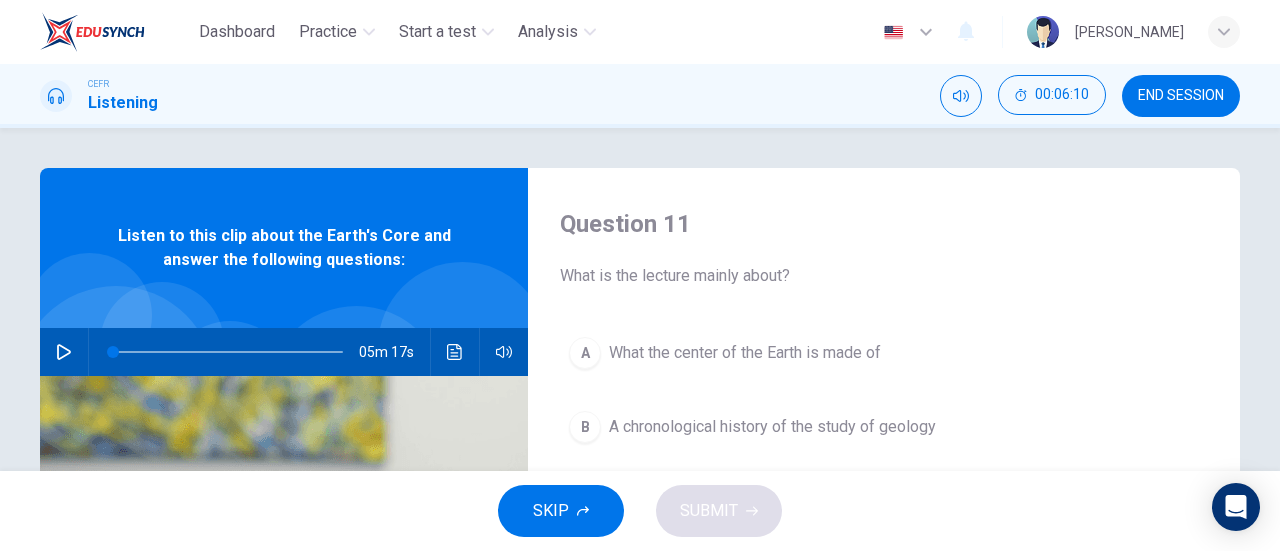 scroll, scrollTop: 60, scrollLeft: 0, axis: vertical 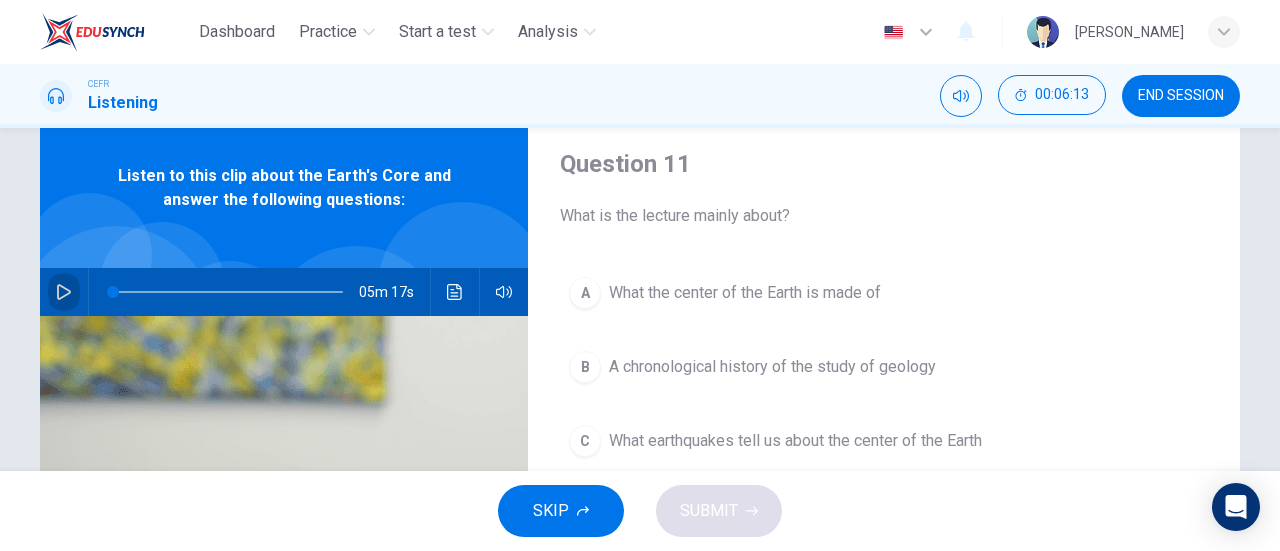 click 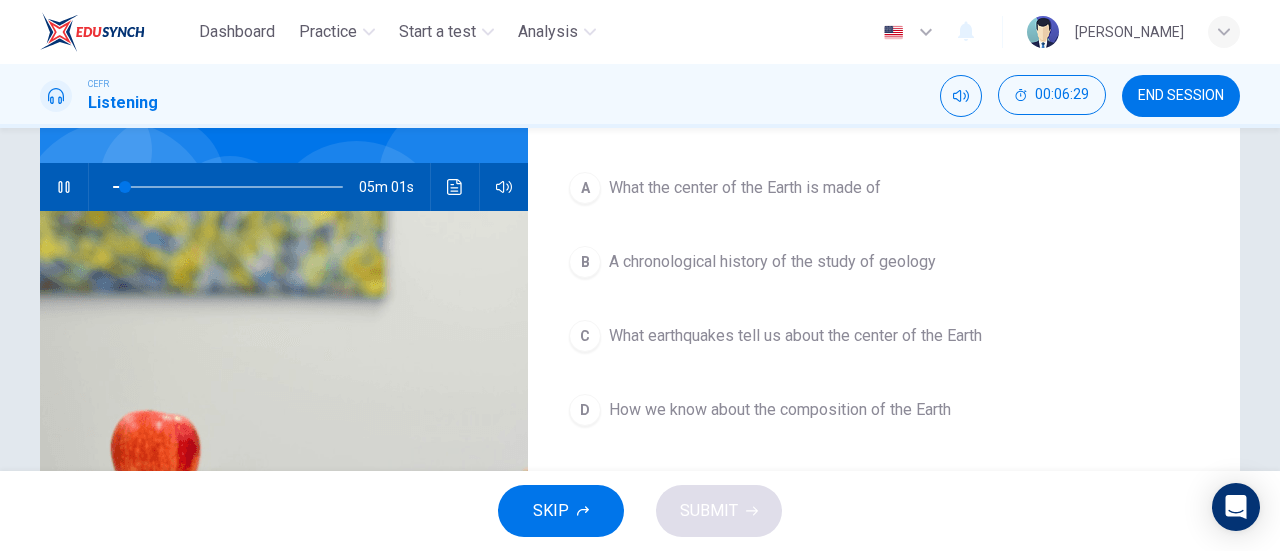 scroll, scrollTop: 160, scrollLeft: 0, axis: vertical 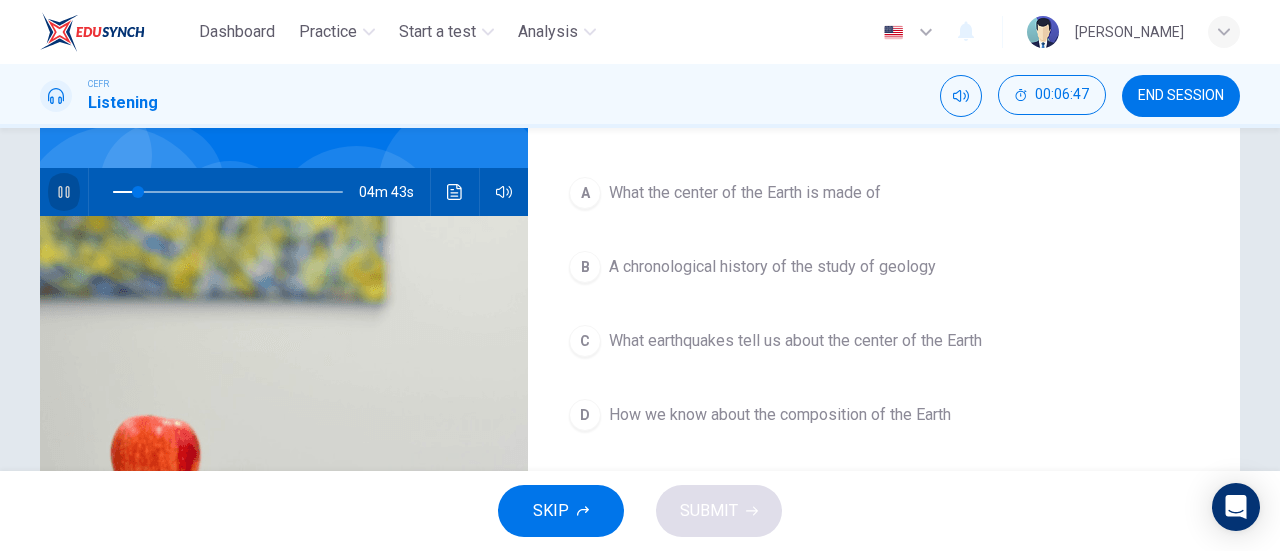 click at bounding box center [64, 192] 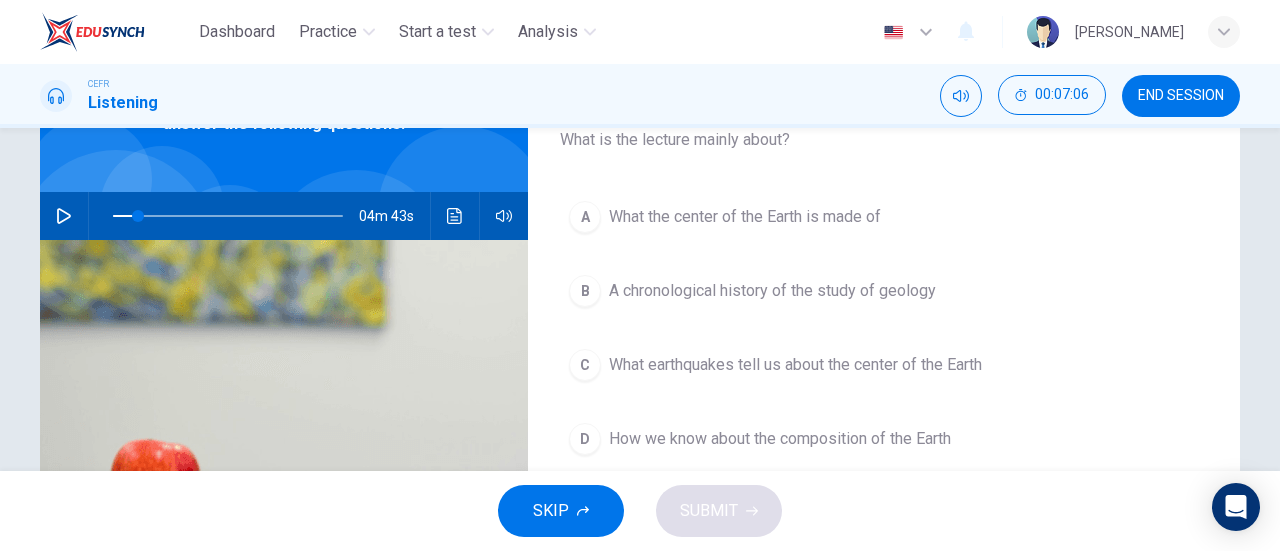 scroll, scrollTop: 134, scrollLeft: 0, axis: vertical 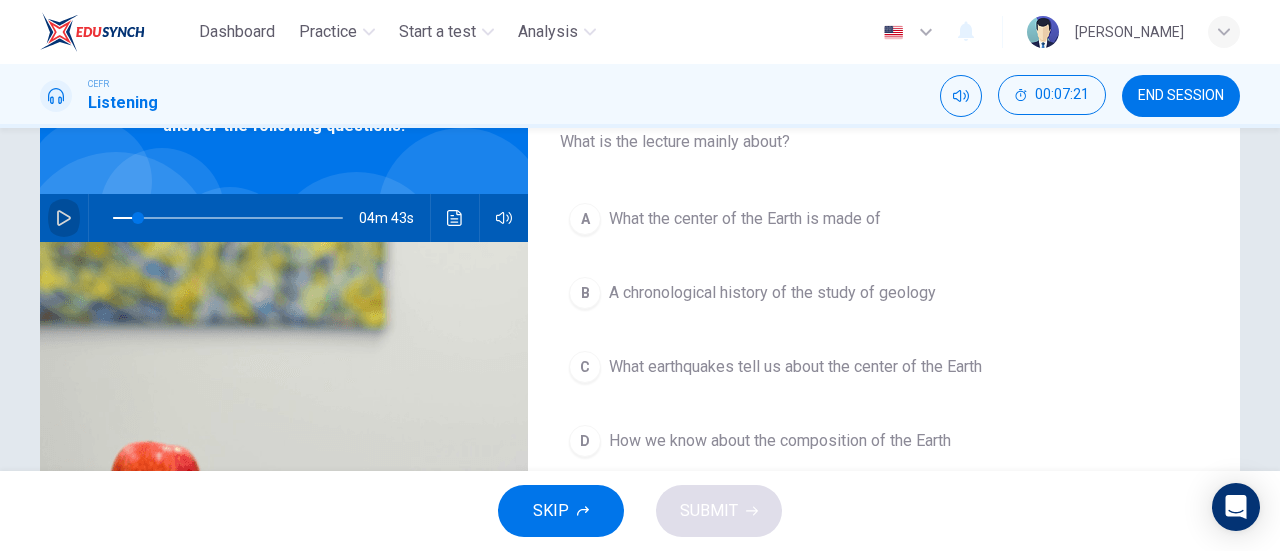 click at bounding box center (64, 218) 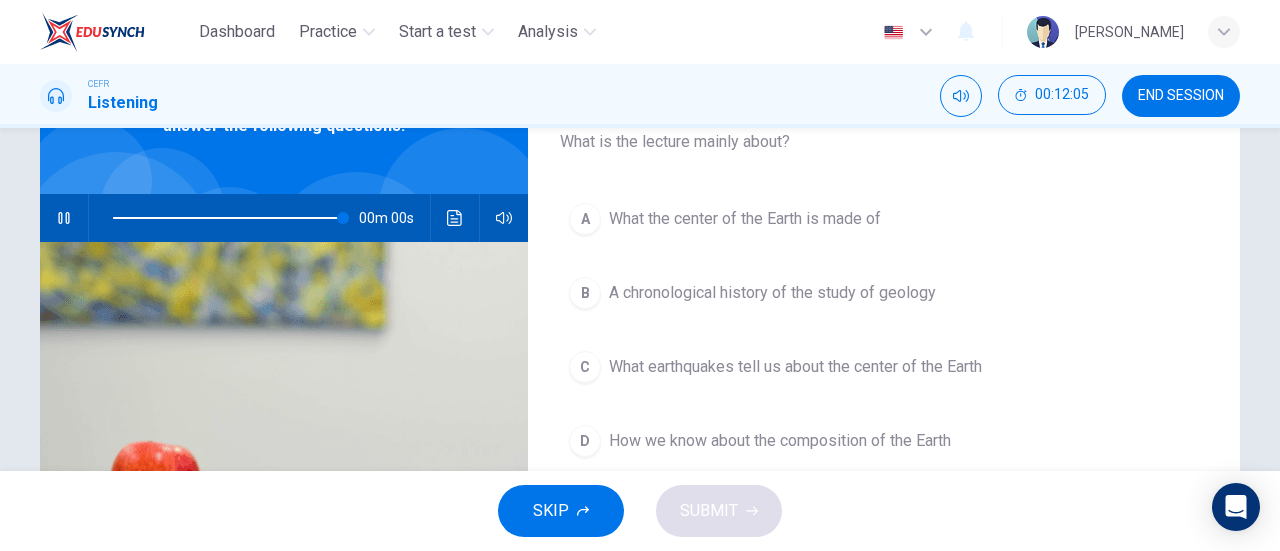 type on "0" 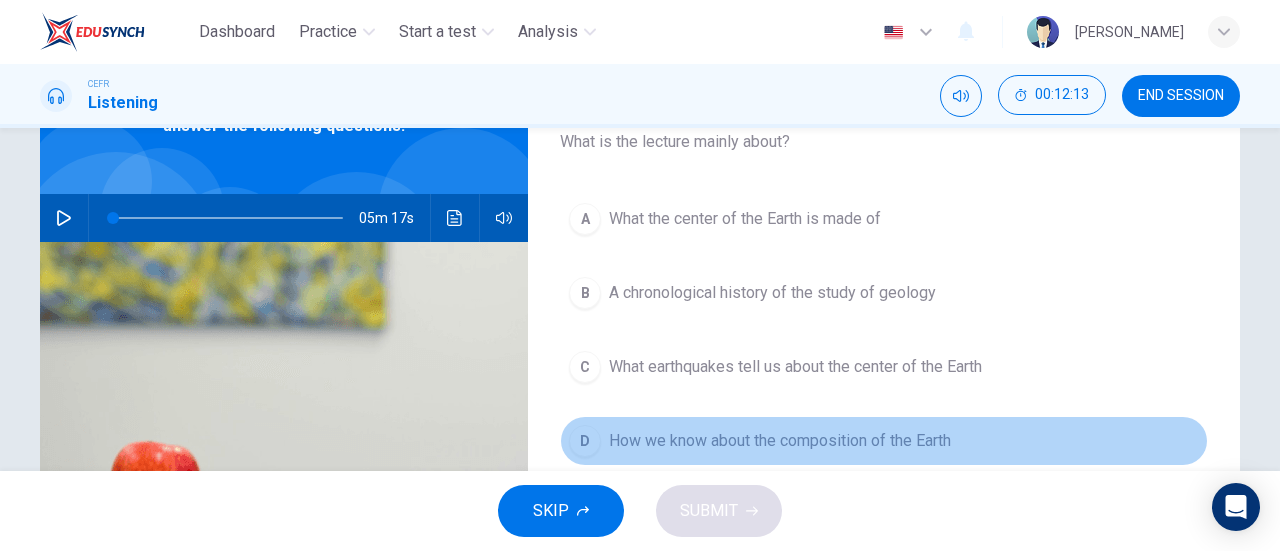 click on "D" at bounding box center (585, 441) 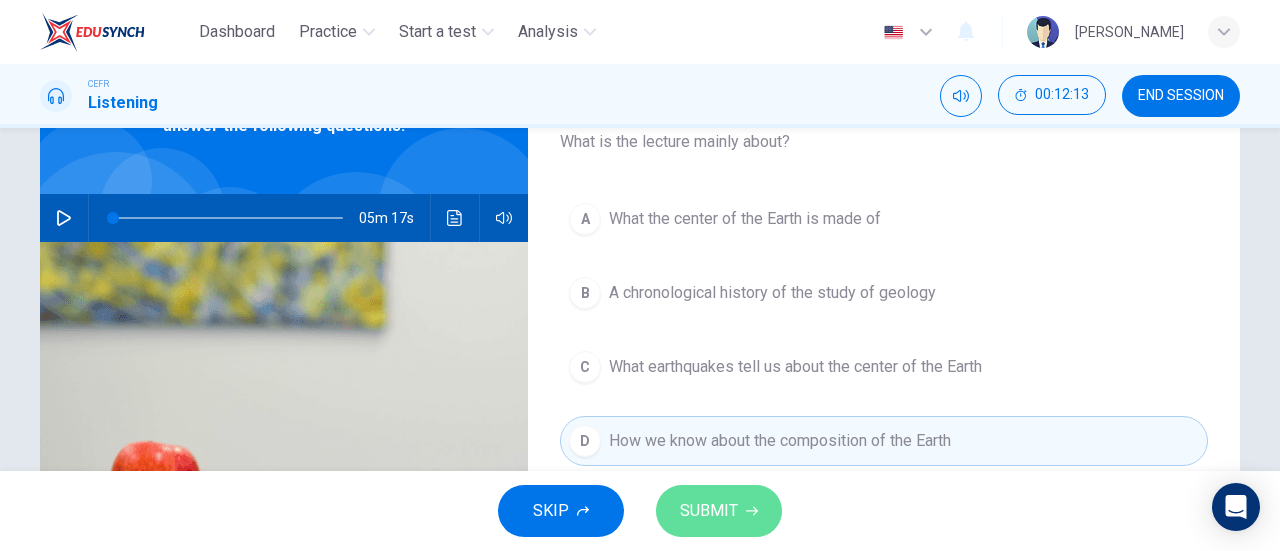 click on "SUBMIT" at bounding box center [709, 511] 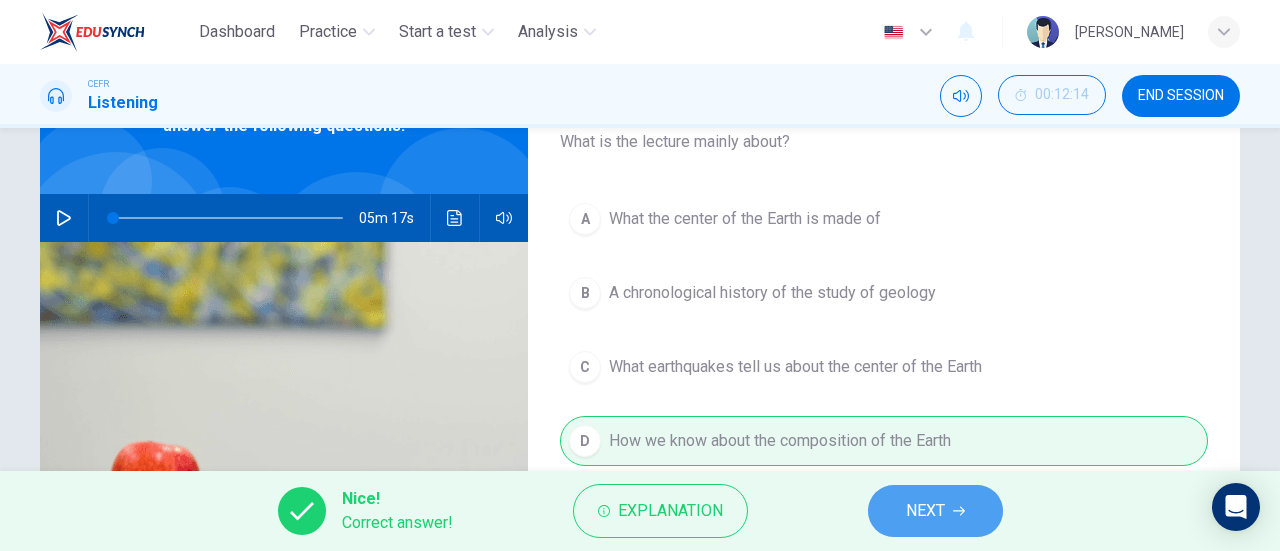 click on "NEXT" at bounding box center [935, 511] 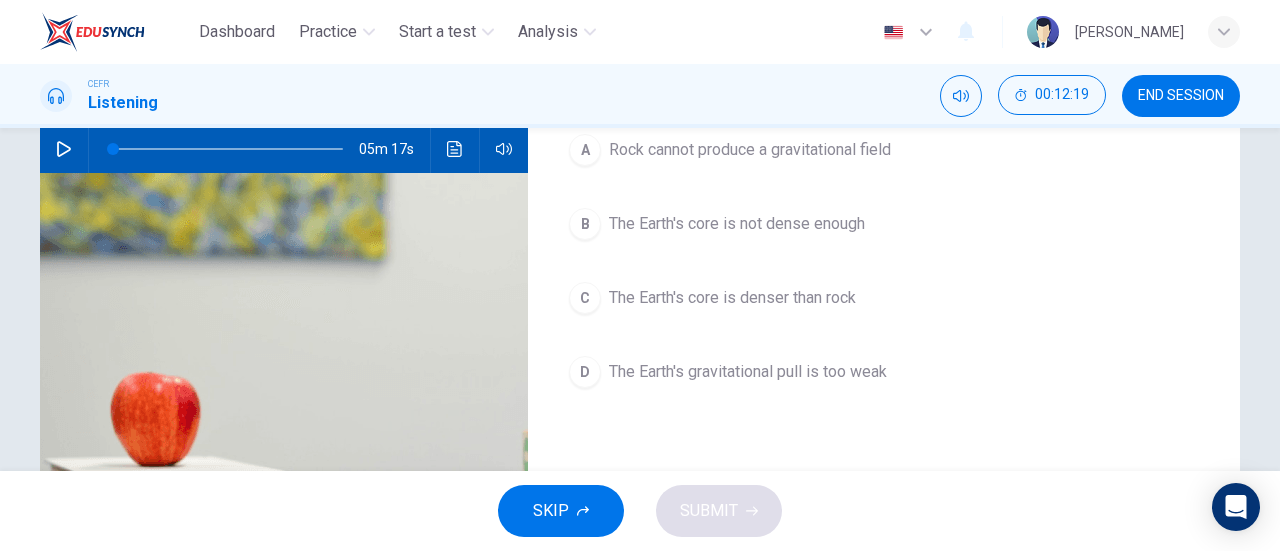 scroll, scrollTop: 204, scrollLeft: 0, axis: vertical 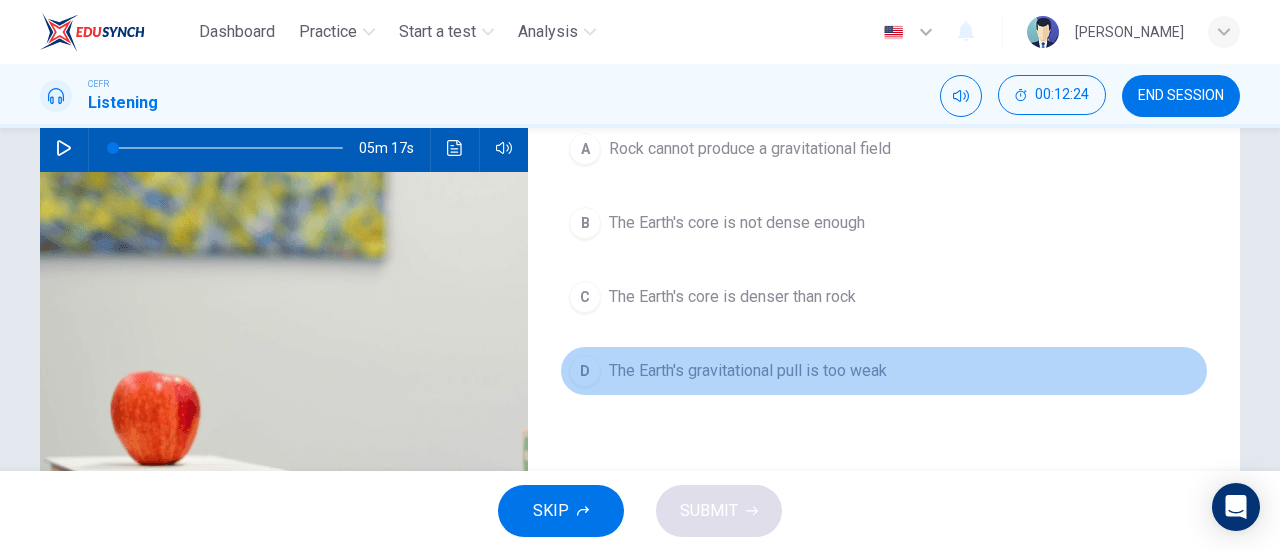 click on "D The Earth's gravitational pull is too weak" at bounding box center (884, 371) 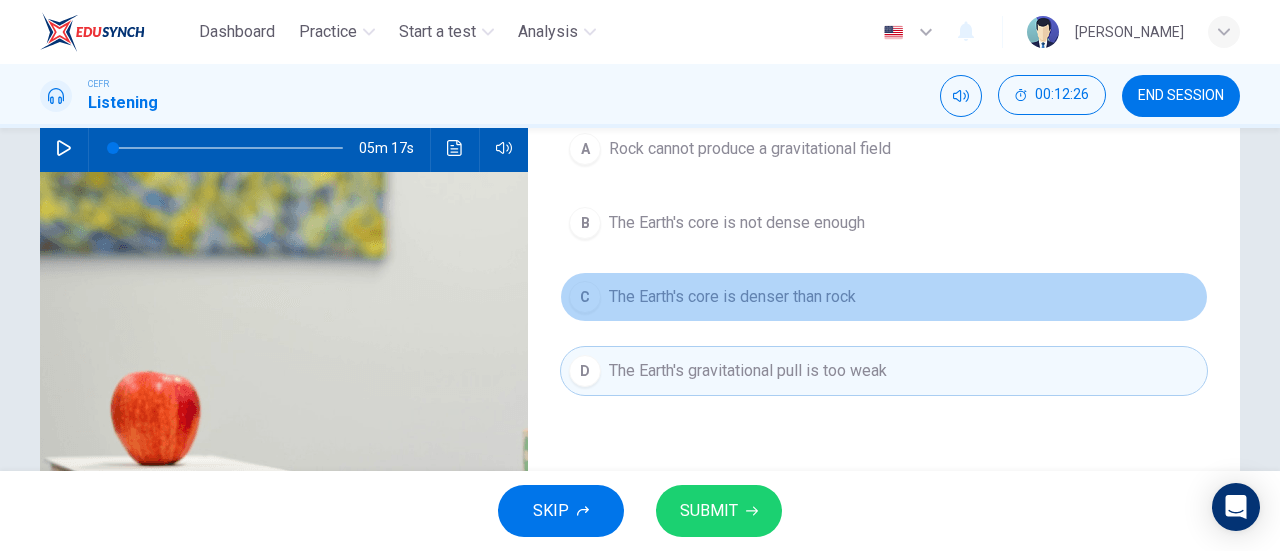 click on "C The Earth's core is denser than rock" at bounding box center [884, 297] 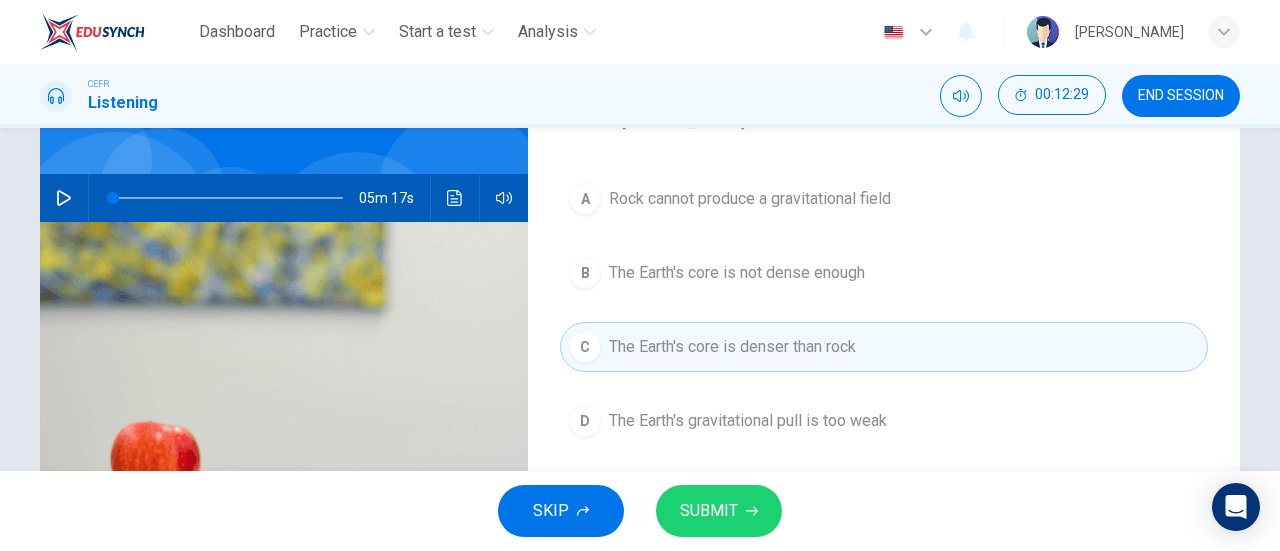 scroll, scrollTop: 152, scrollLeft: 0, axis: vertical 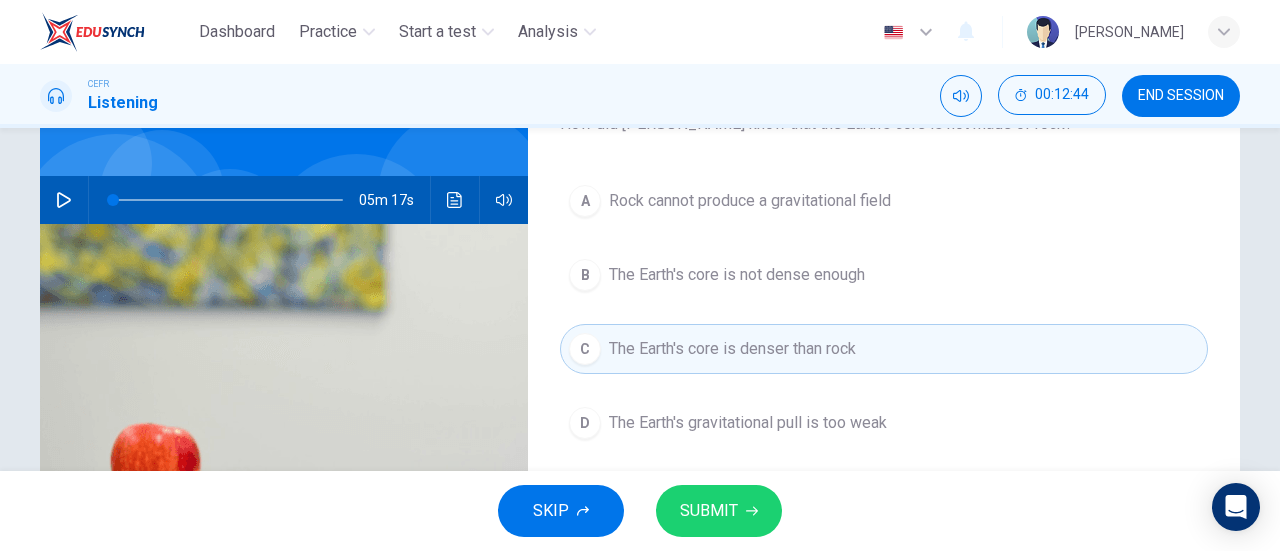 click on "A Rock cannot produce a gravitational field B The Earth's core is not dense enough C The Earth's core is denser than rock D The Earth's gravitational pull is too weak" at bounding box center (884, 332) 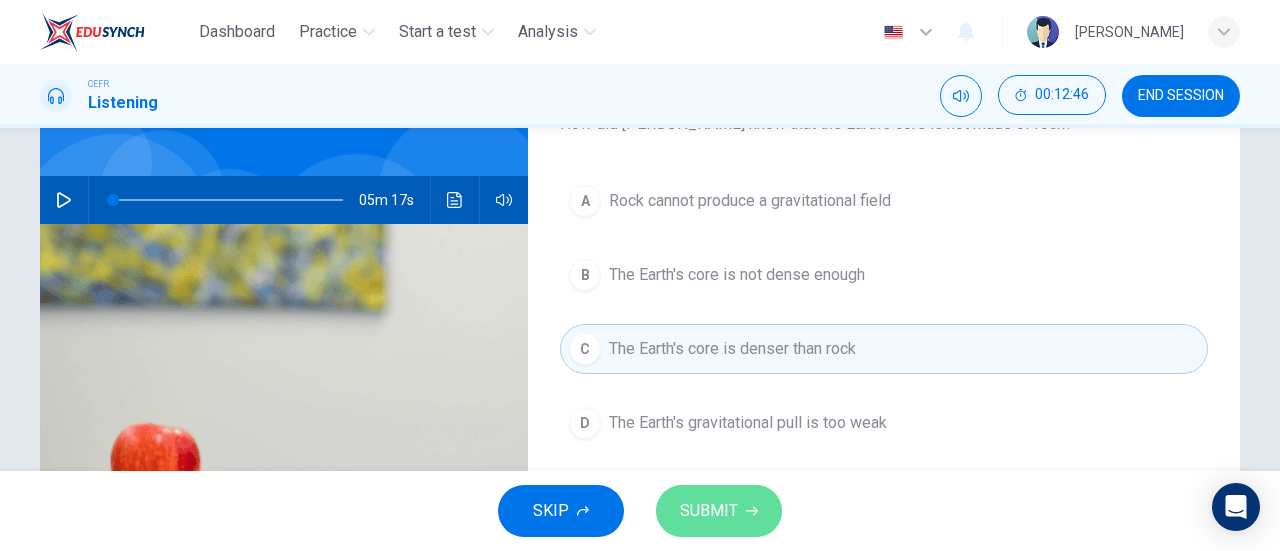 click 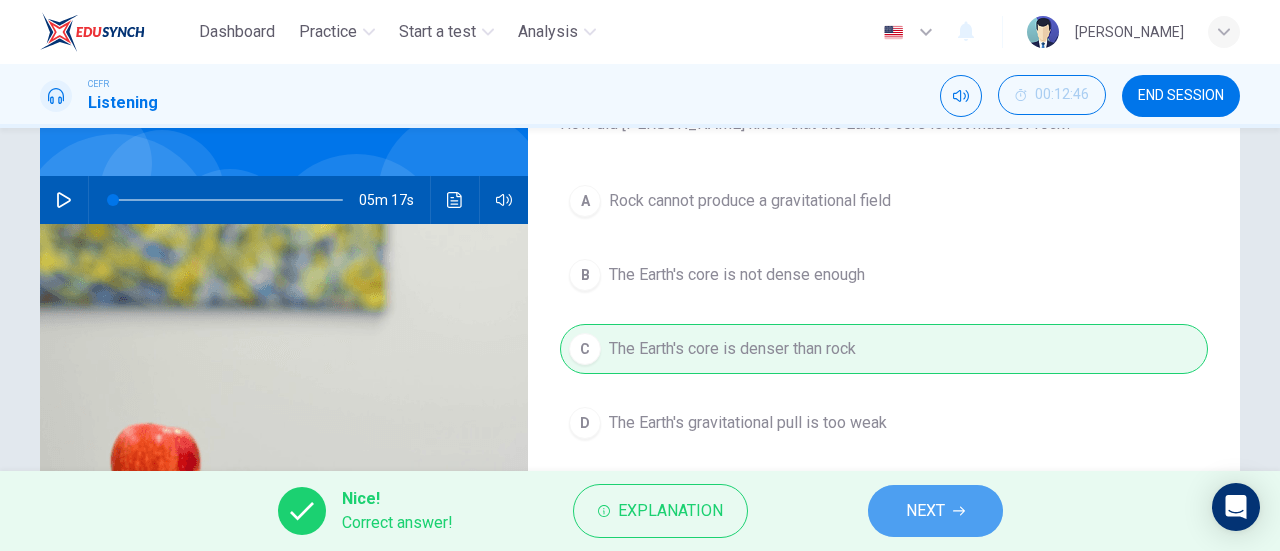click on "NEXT" at bounding box center (935, 511) 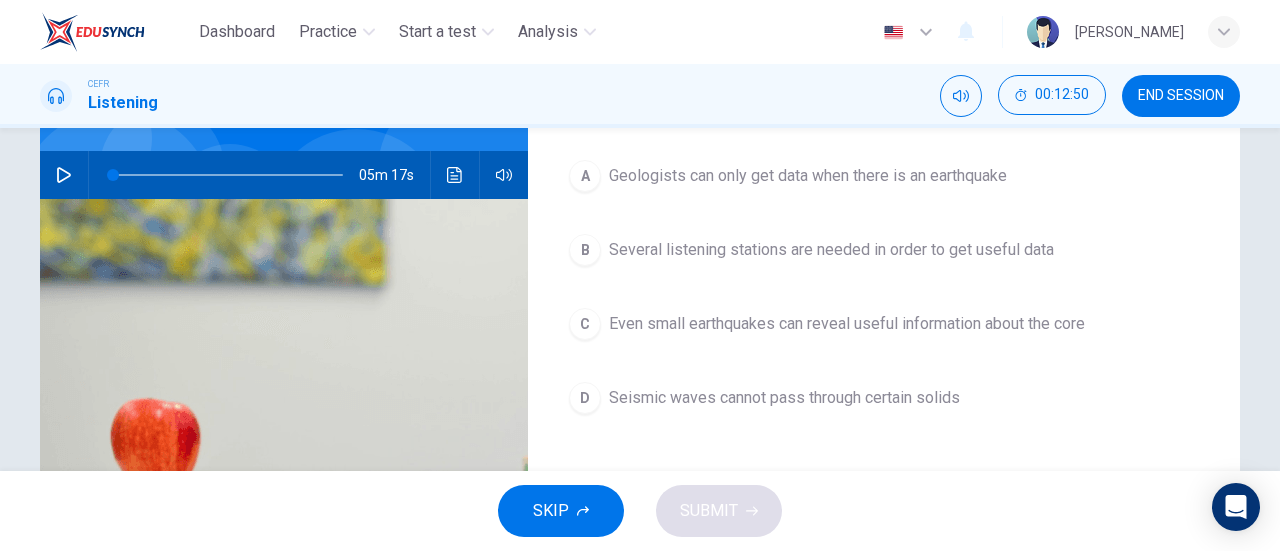 scroll, scrollTop: 178, scrollLeft: 0, axis: vertical 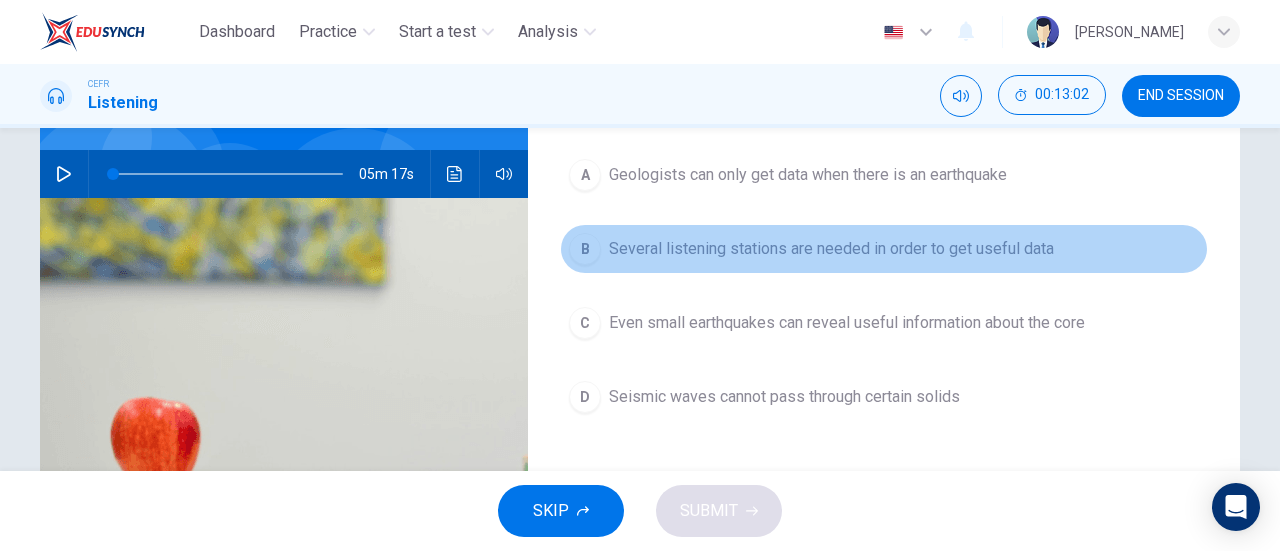 click on "Several listening stations are needed in order to get useful data" at bounding box center (831, 249) 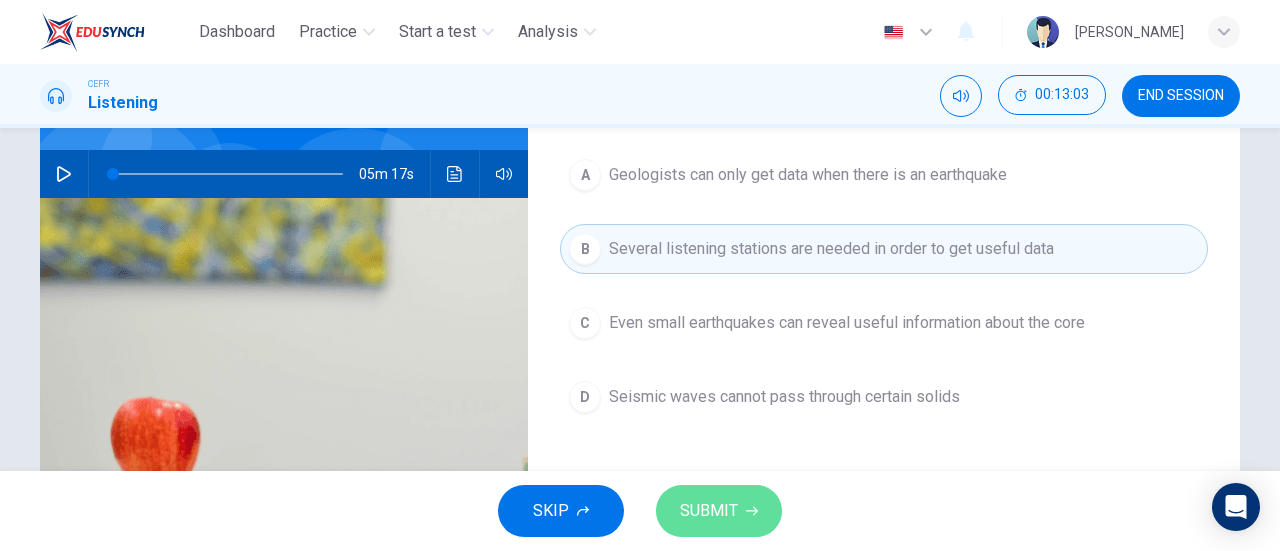 click on "SUBMIT" at bounding box center (709, 511) 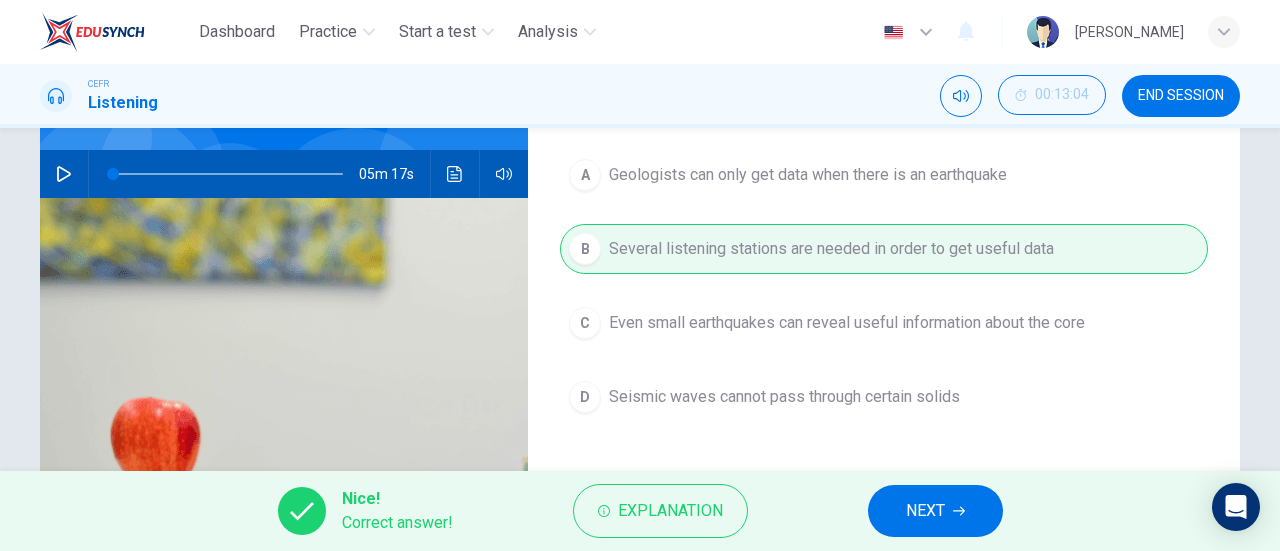 click on "Explanation" at bounding box center [660, 511] 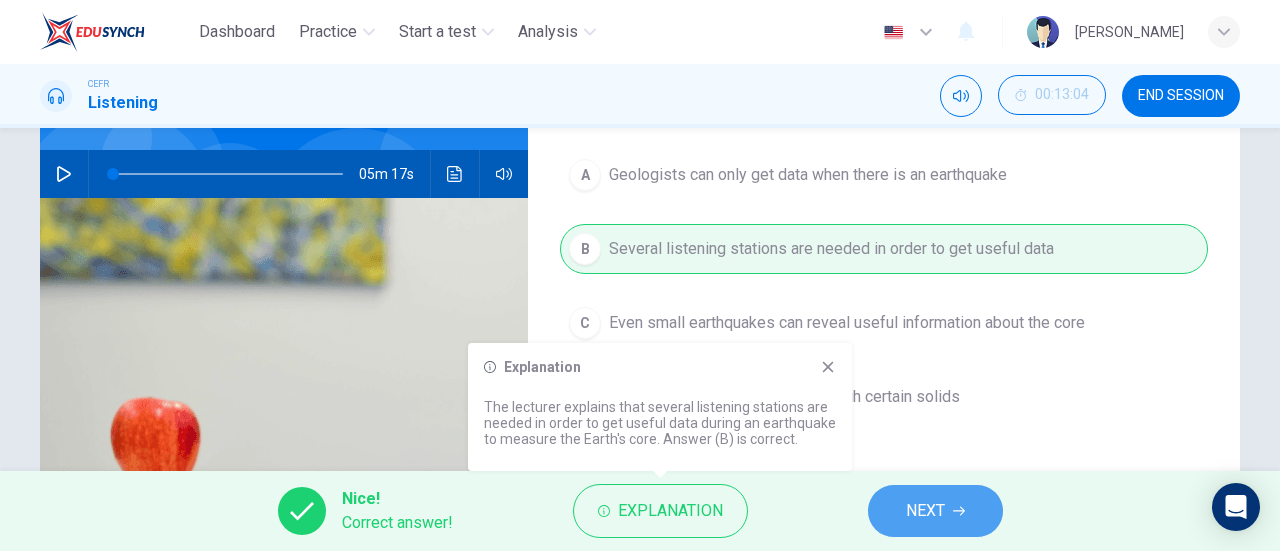 click on "NEXT" at bounding box center [925, 511] 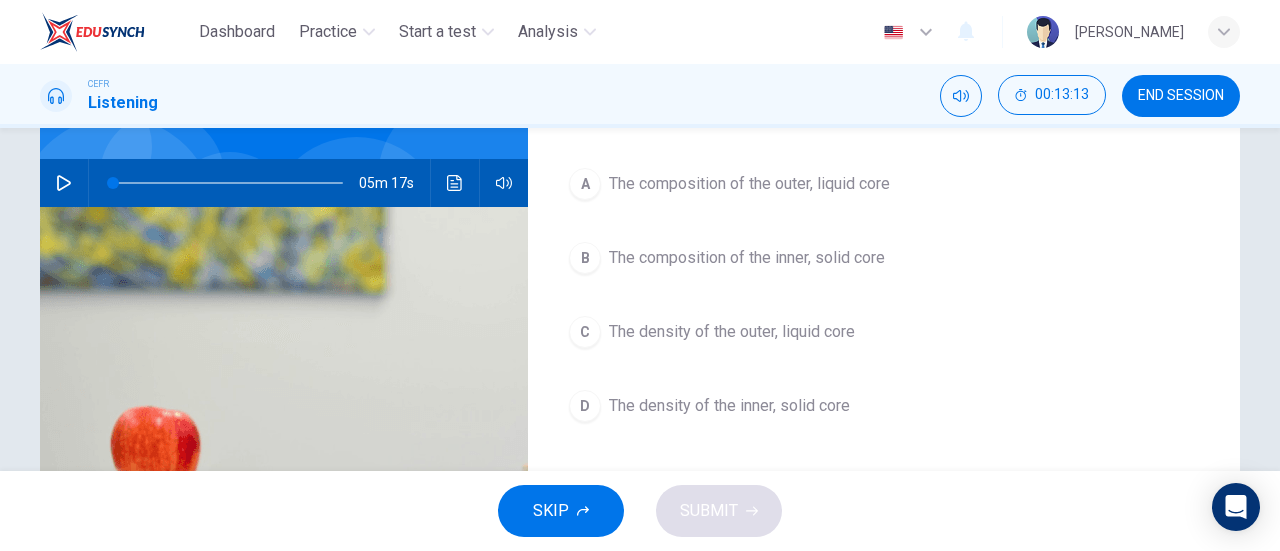 scroll, scrollTop: 171, scrollLeft: 0, axis: vertical 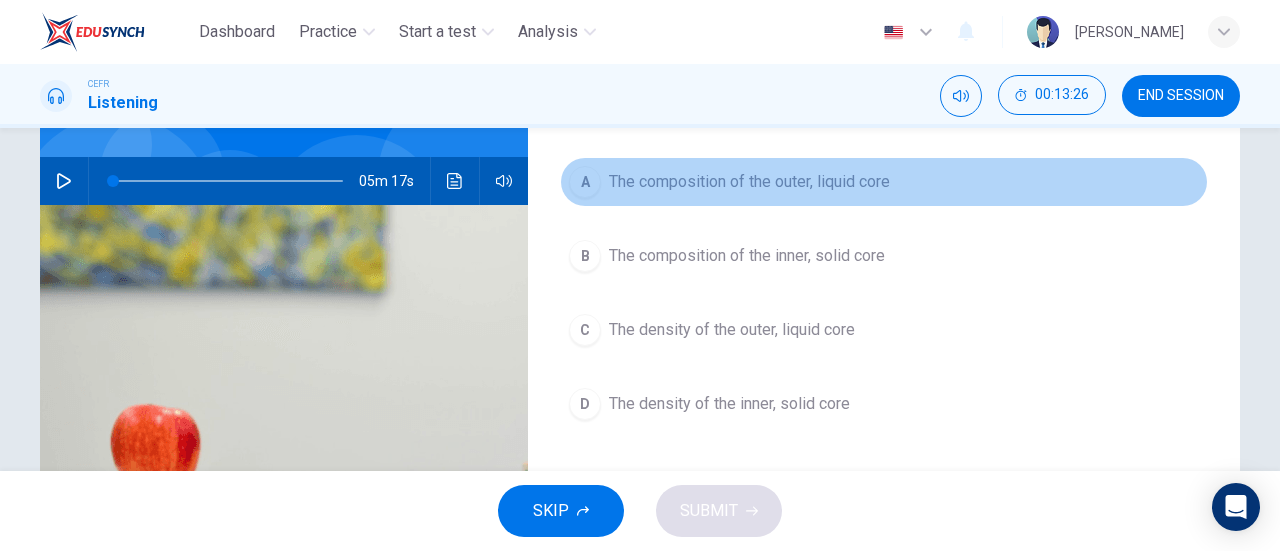 click on "The composition of the outer, liquid core" at bounding box center [749, 182] 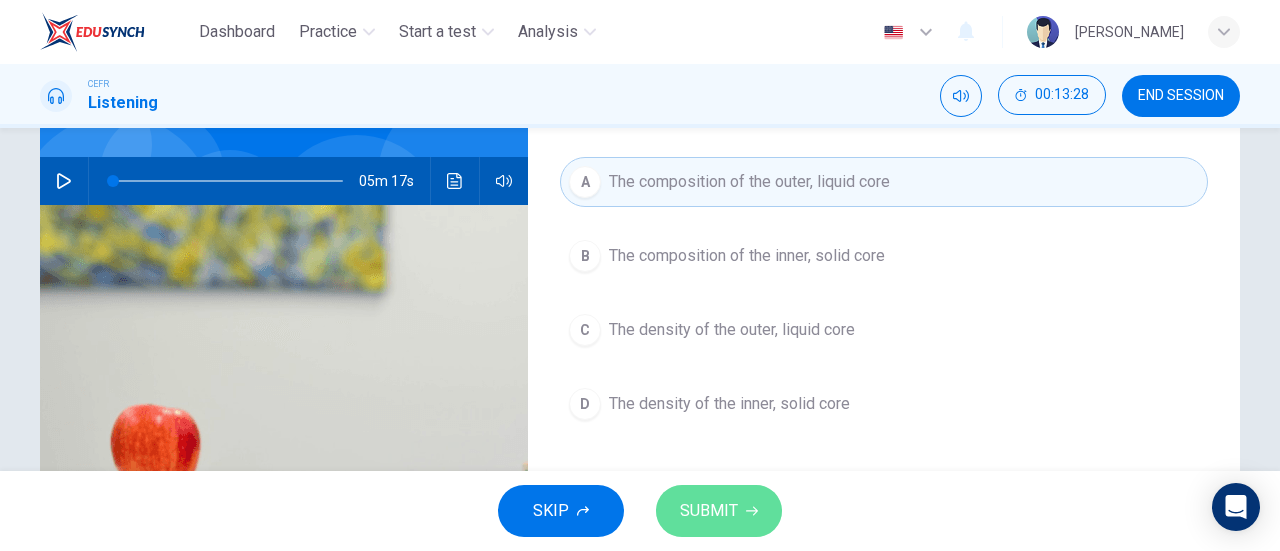 click on "SUBMIT" at bounding box center [709, 511] 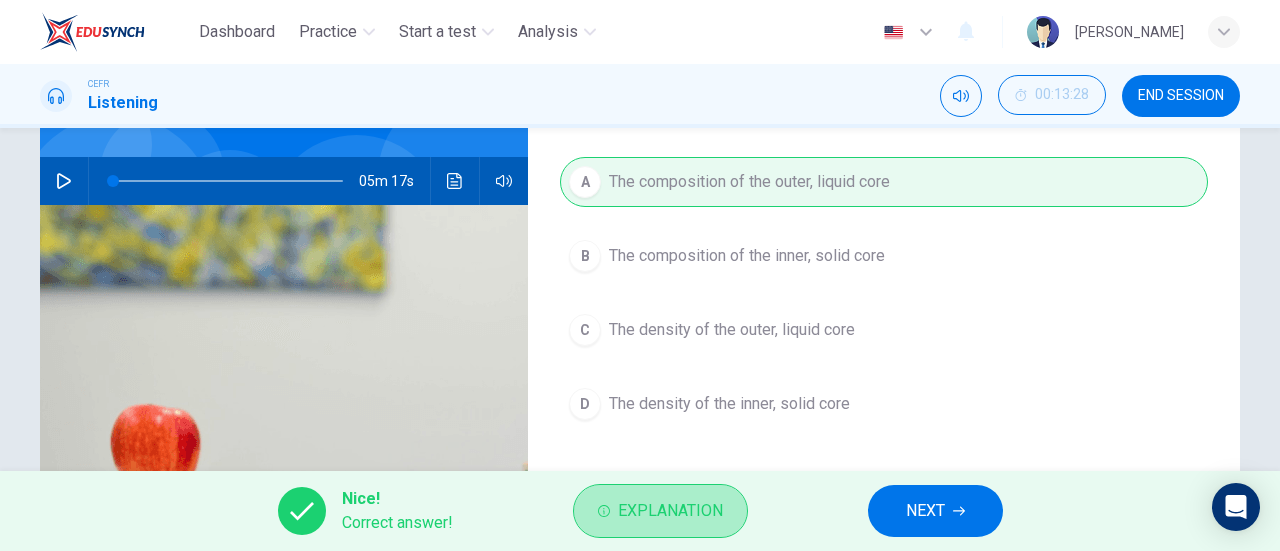 click on "Explanation" at bounding box center (670, 511) 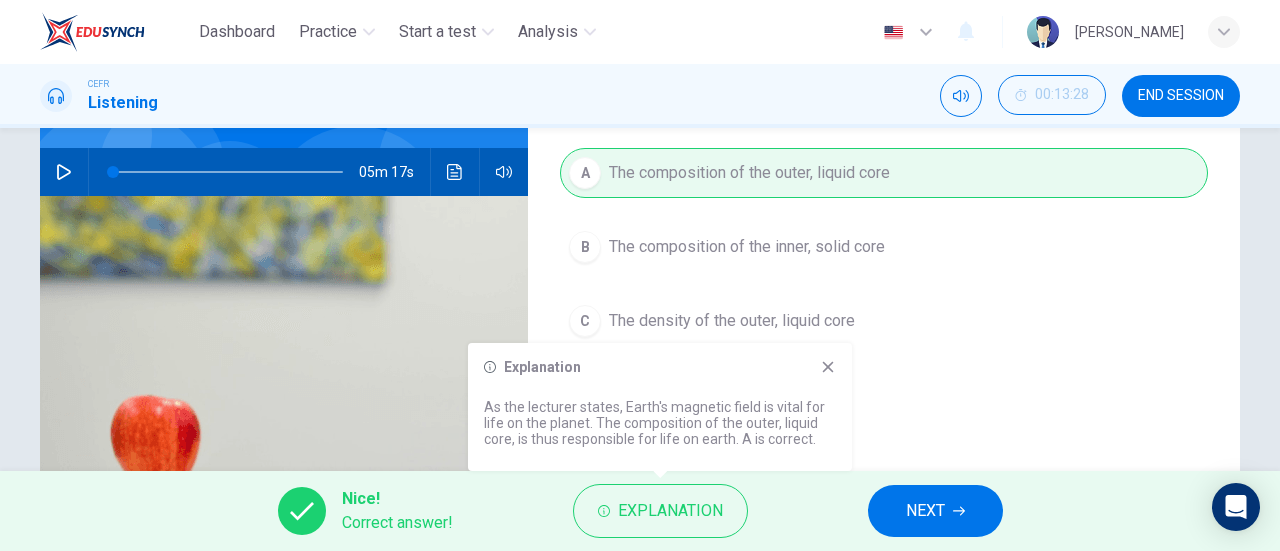 scroll, scrollTop: 183, scrollLeft: 0, axis: vertical 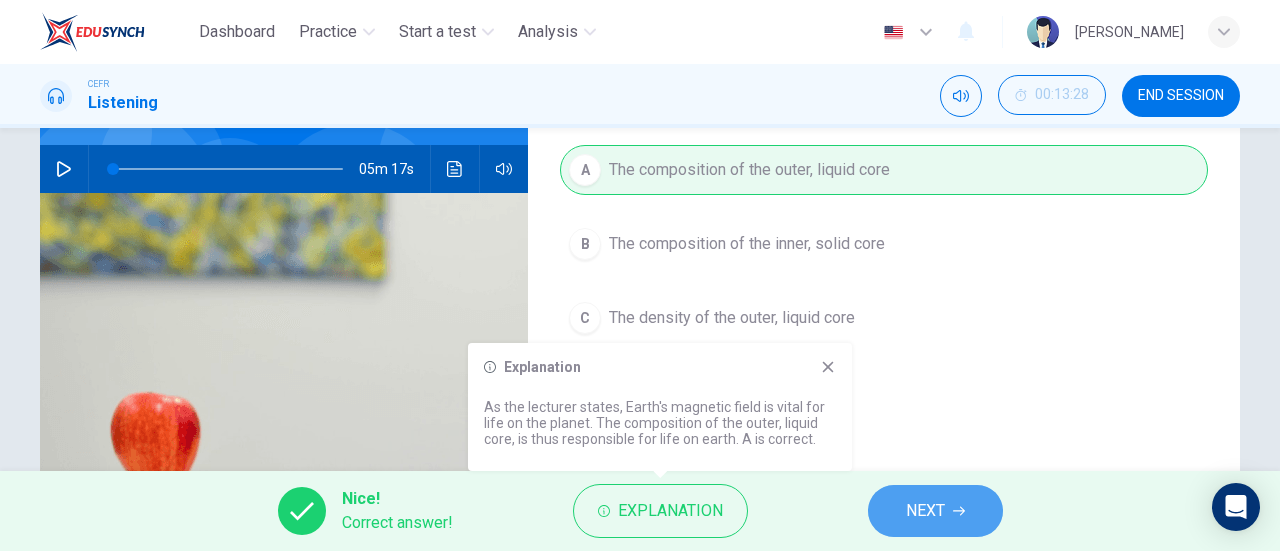 click on "NEXT" at bounding box center [935, 511] 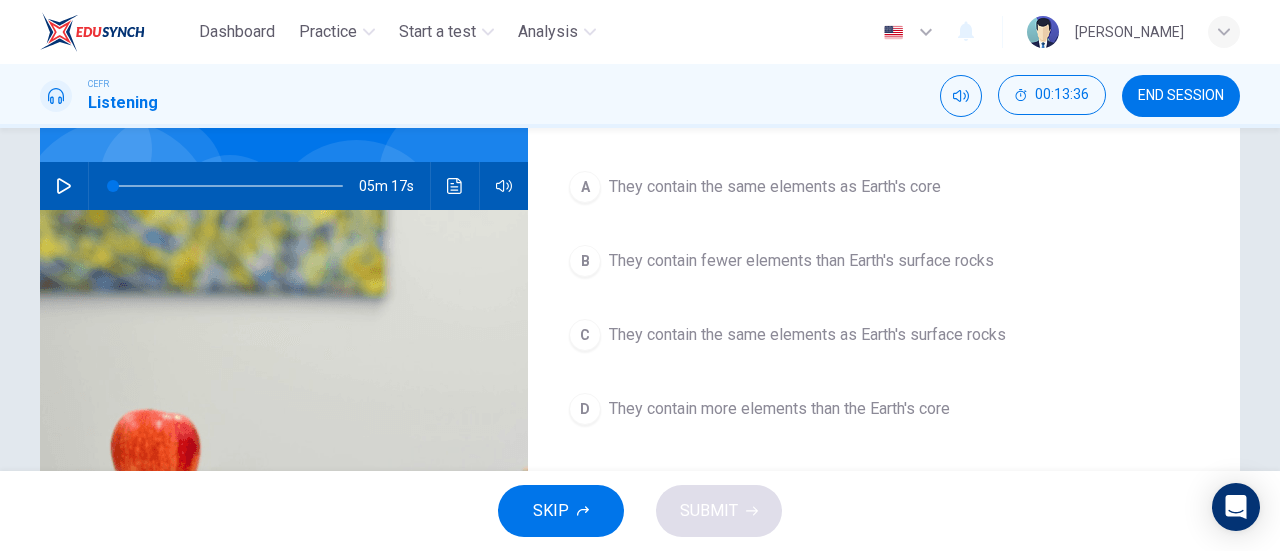 scroll, scrollTop: 178, scrollLeft: 0, axis: vertical 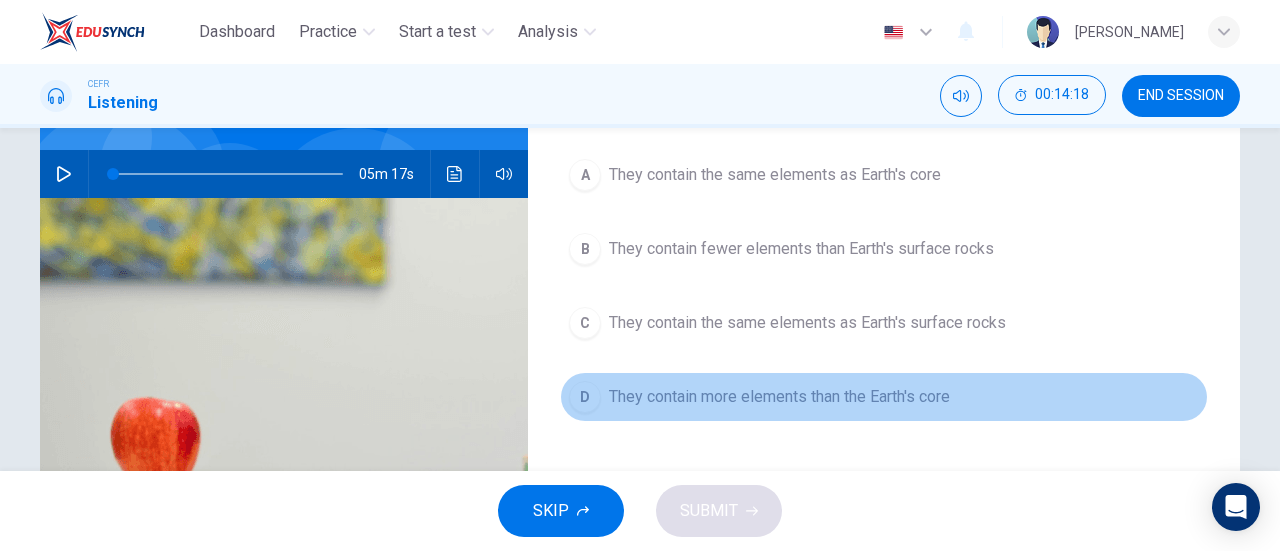 click on "They contain more elements than the Earth's core" at bounding box center (779, 397) 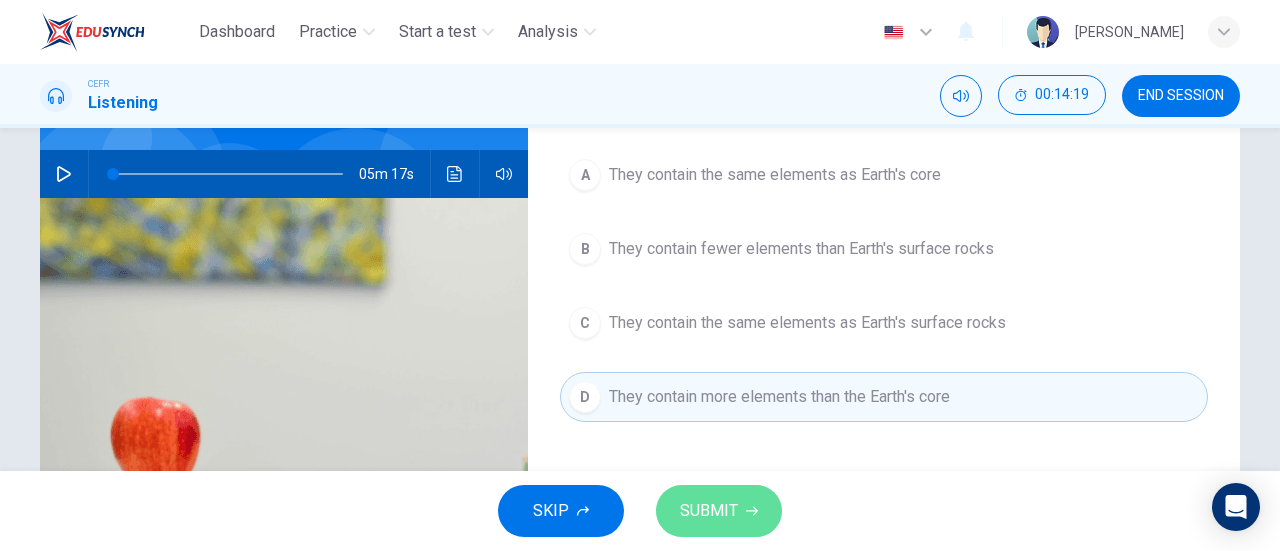 click on "SUBMIT" at bounding box center [709, 511] 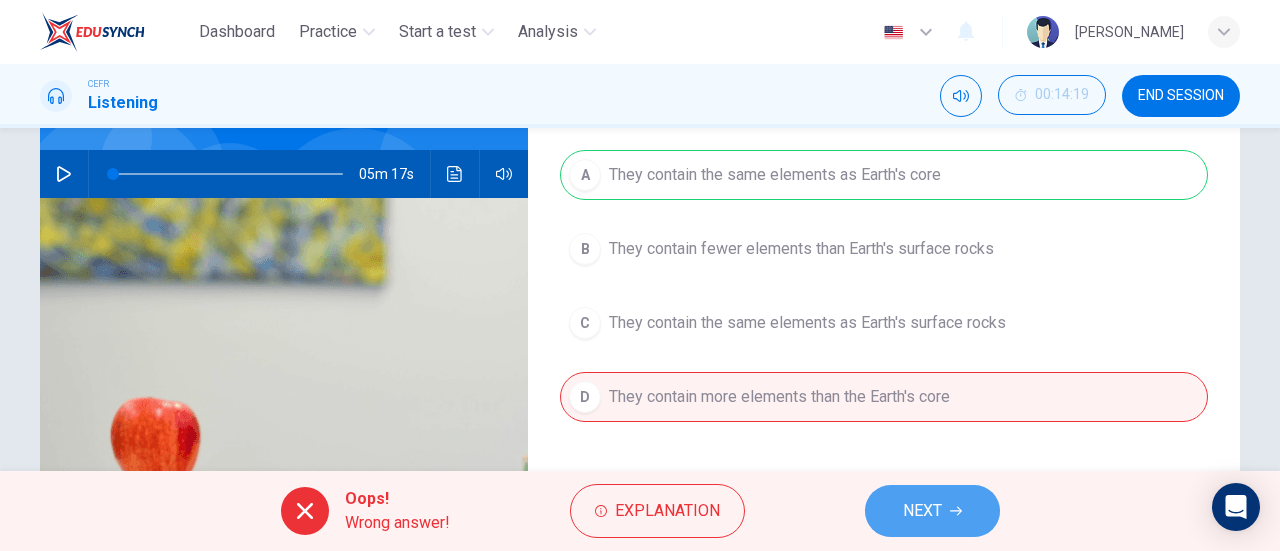 click on "NEXT" at bounding box center (932, 511) 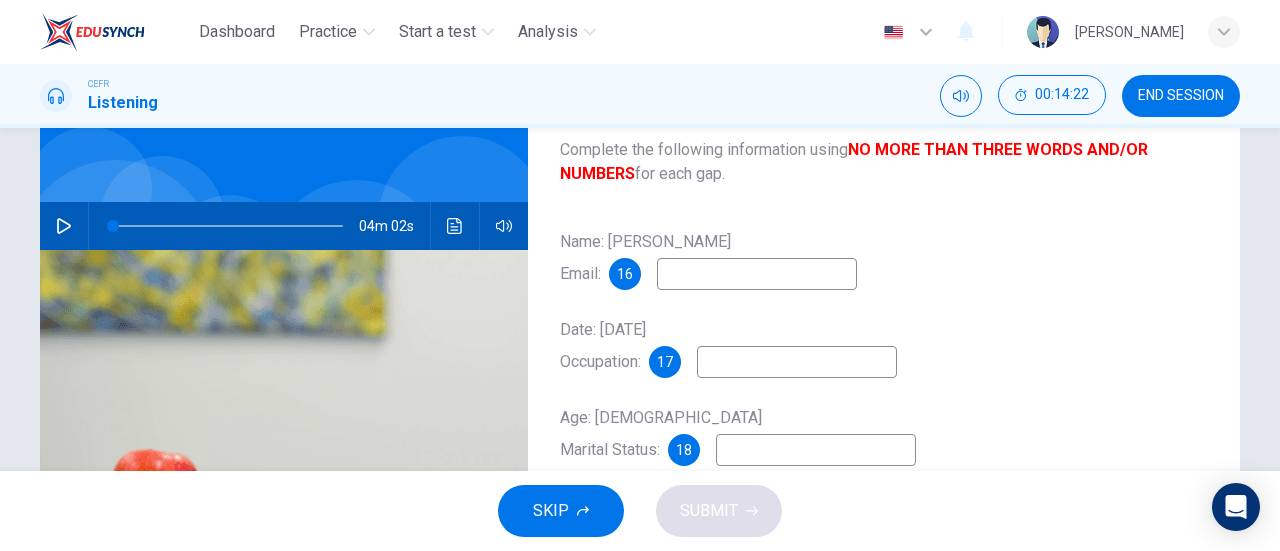 scroll, scrollTop: 127, scrollLeft: 0, axis: vertical 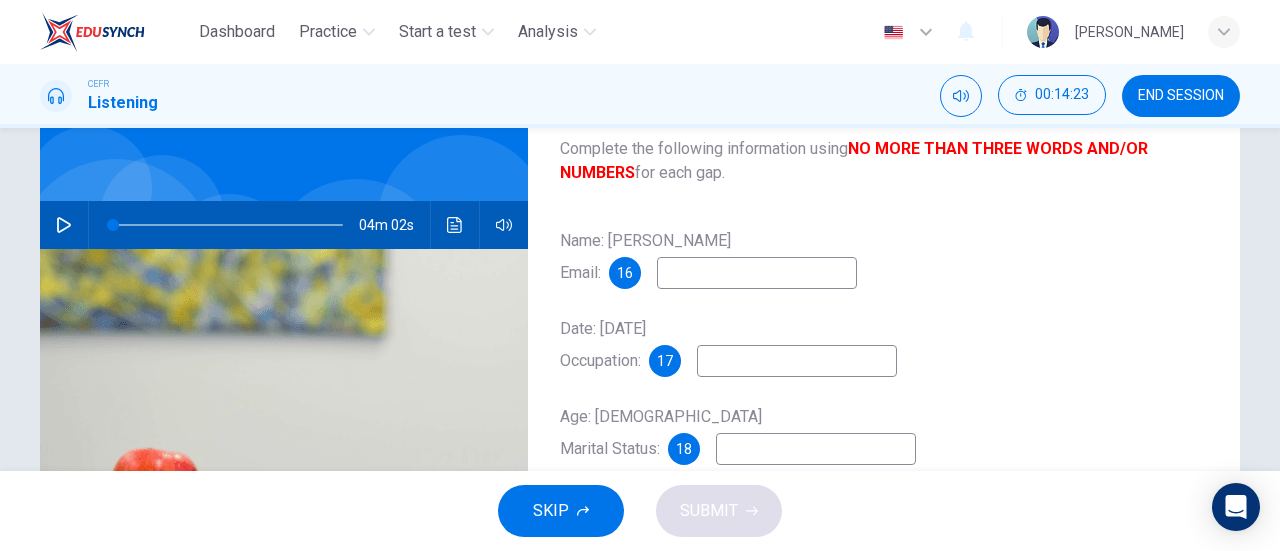 click at bounding box center [757, 273] 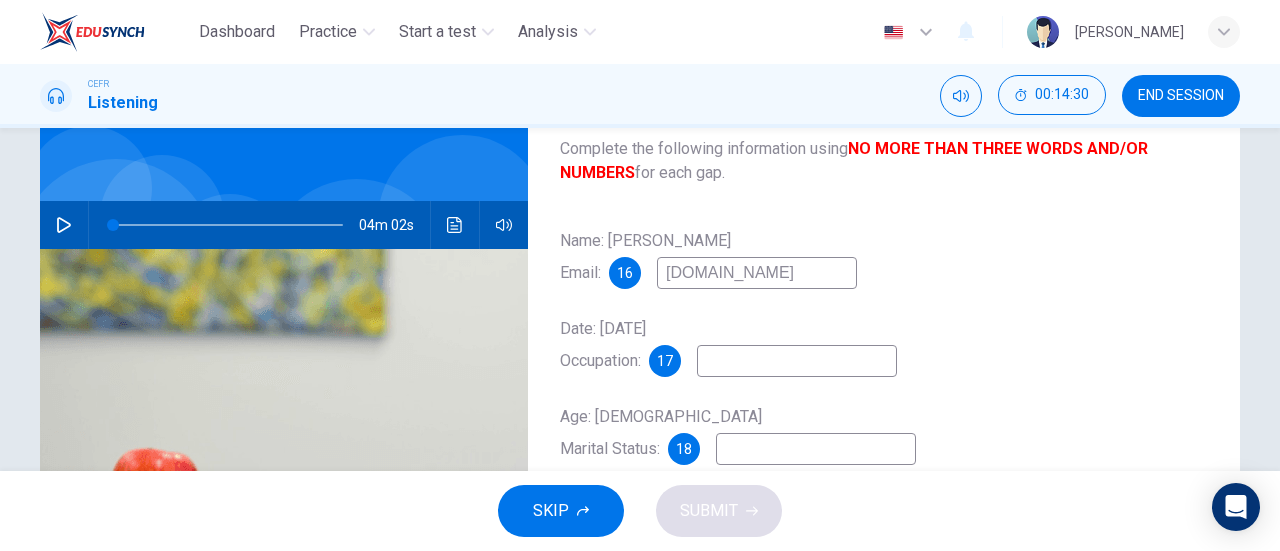 scroll, scrollTop: 183, scrollLeft: 0, axis: vertical 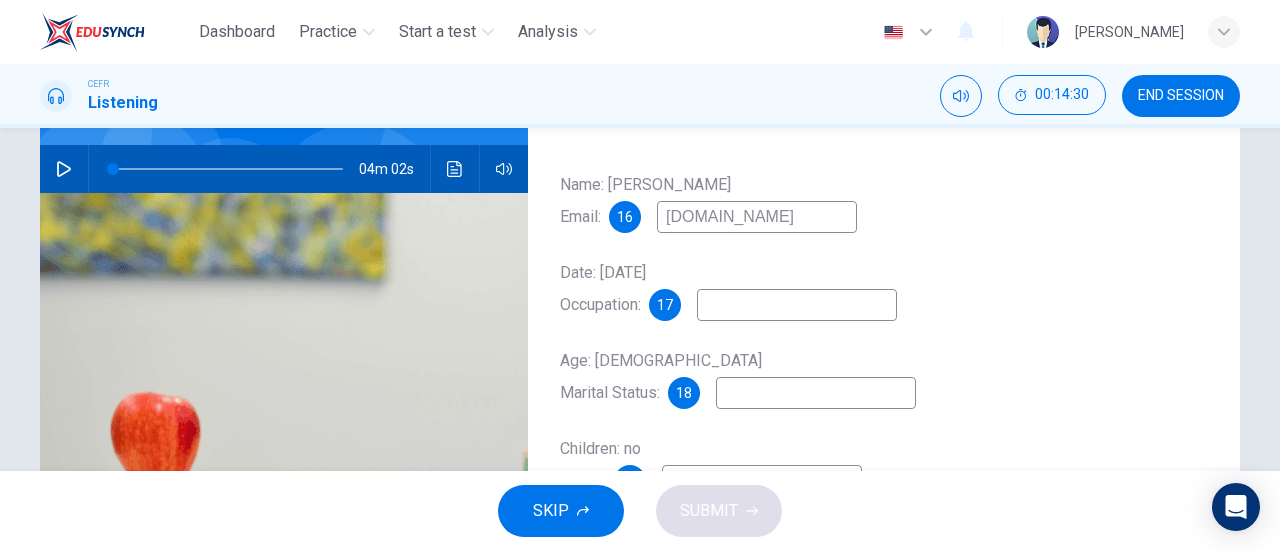 type on "[DOMAIN_NAME]" 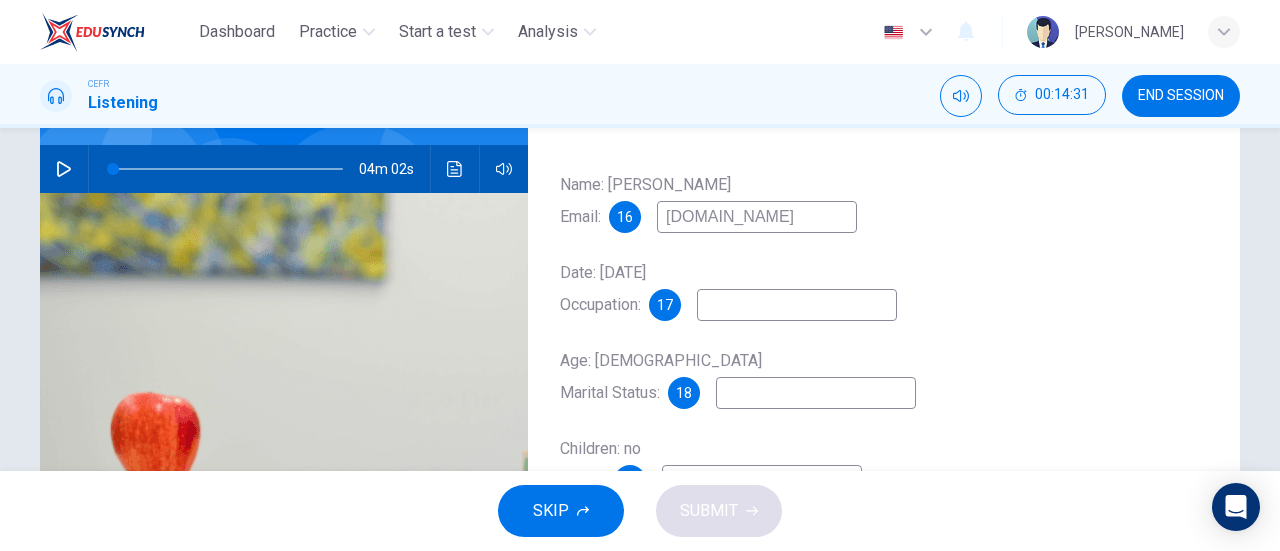 click at bounding box center [797, 305] 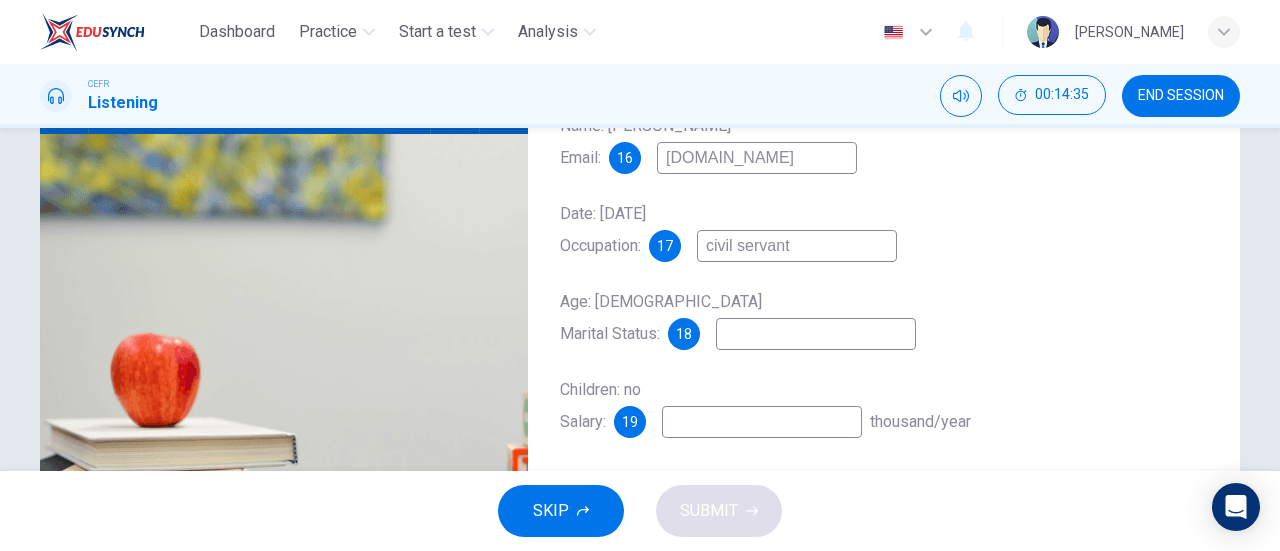 scroll, scrollTop: 243, scrollLeft: 0, axis: vertical 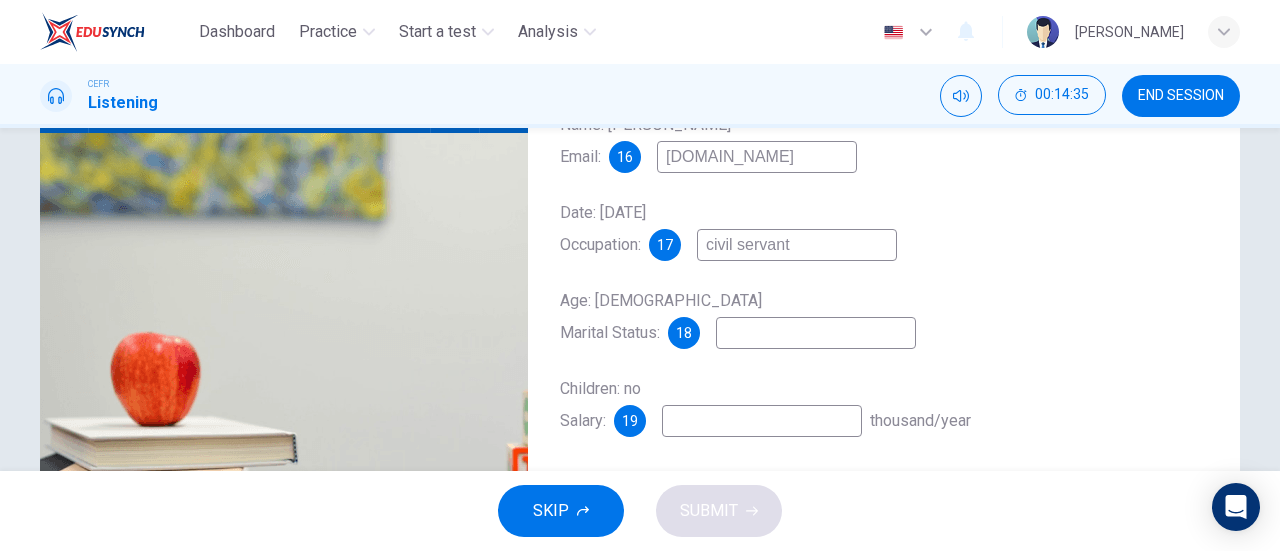type on "civil servant" 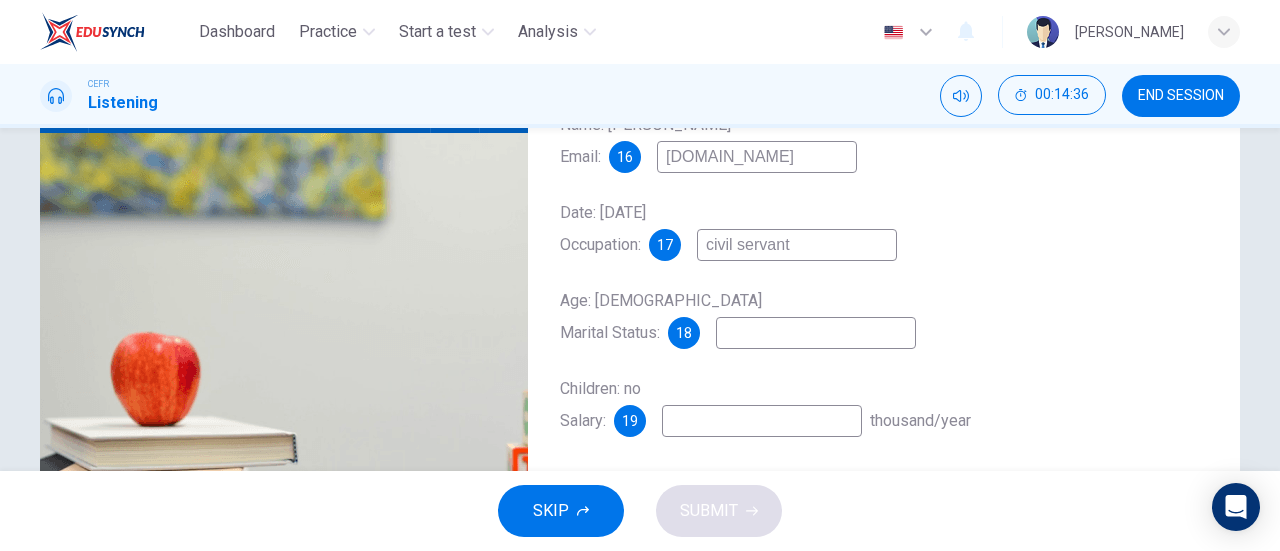 click at bounding box center (816, 333) 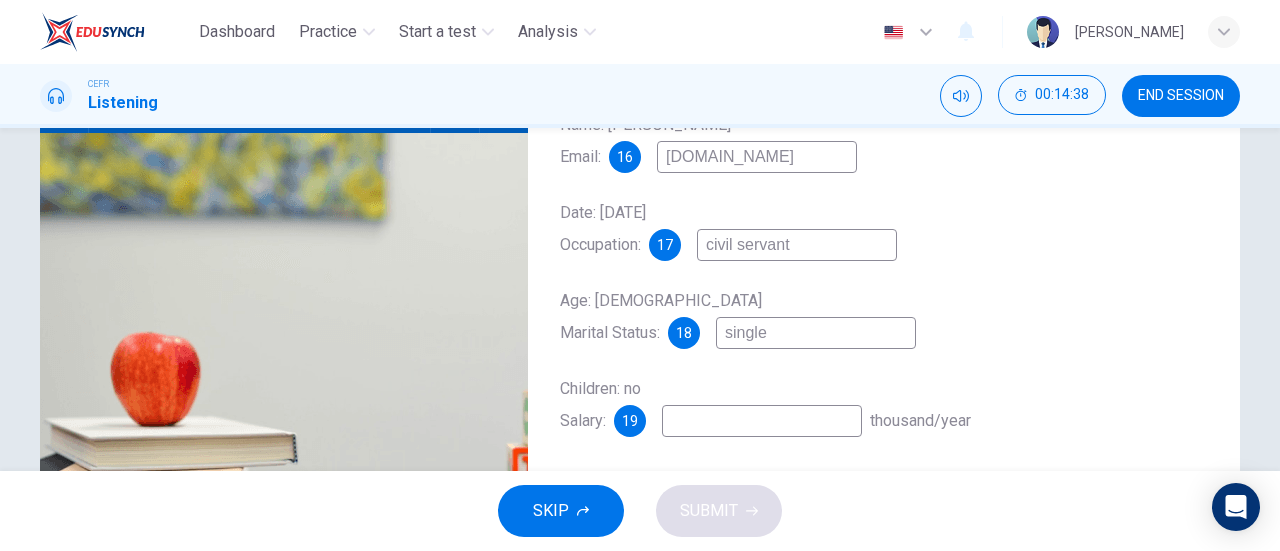 scroll, scrollTop: 323, scrollLeft: 0, axis: vertical 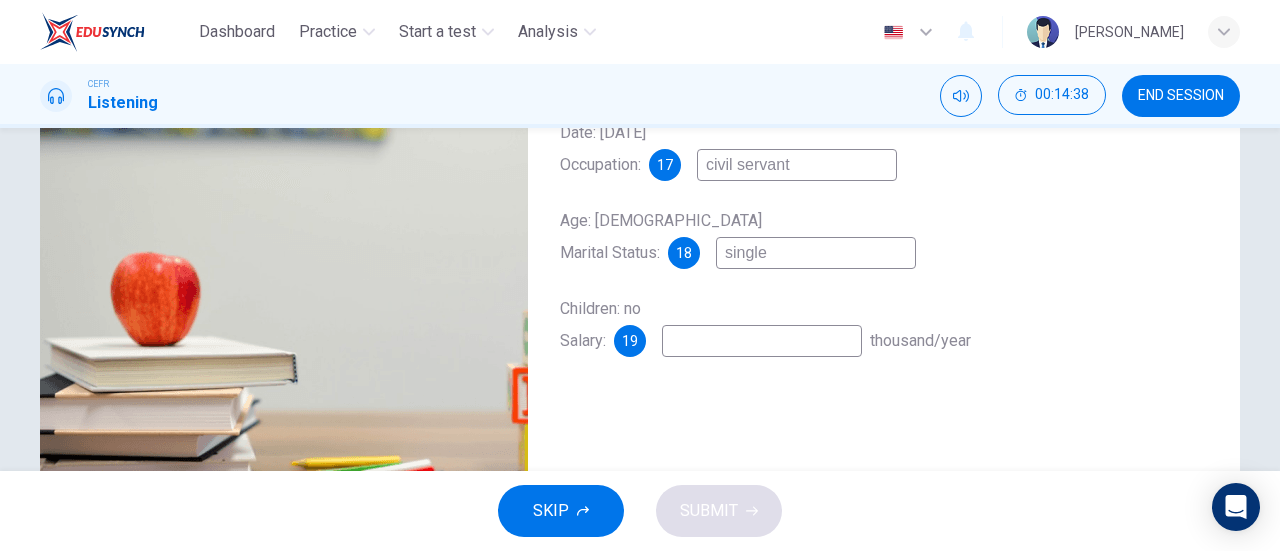 type on "single" 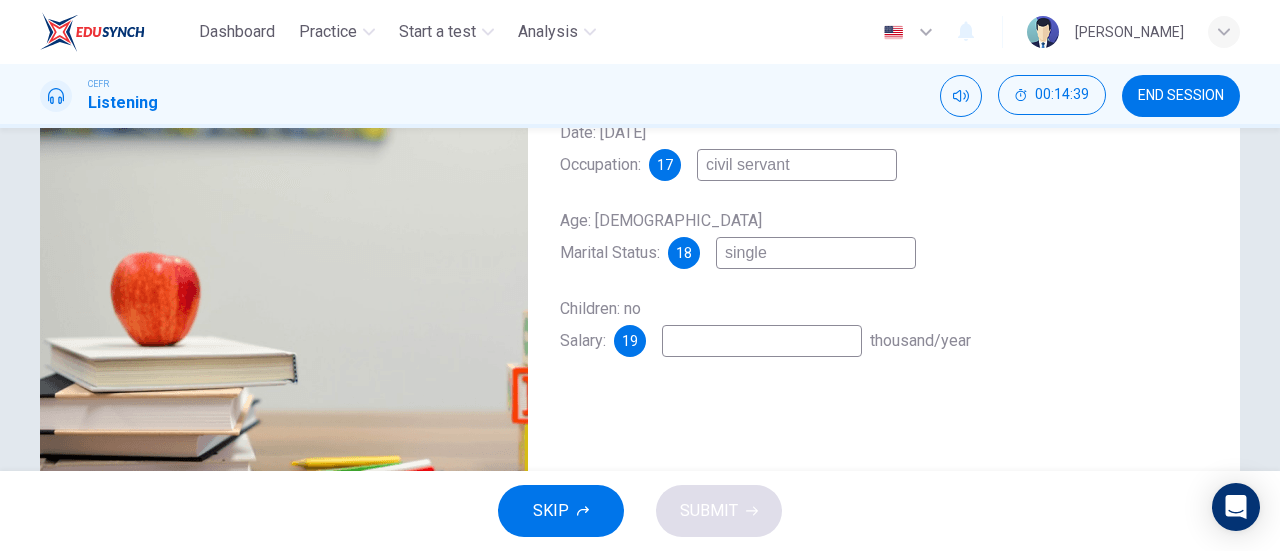 click at bounding box center [762, 341] 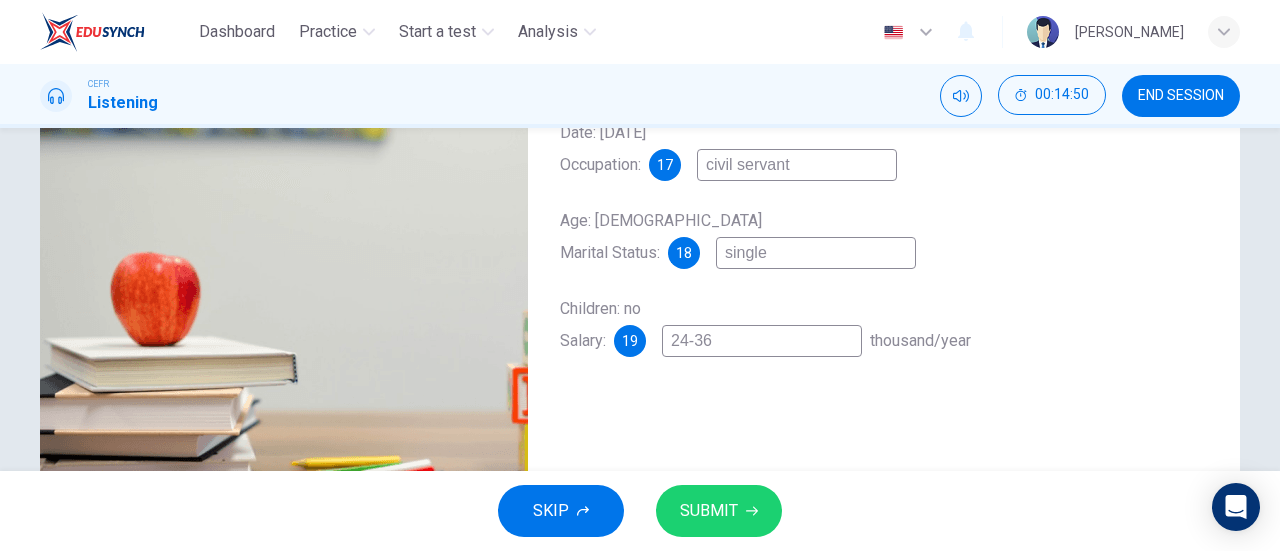 type on "24-36" 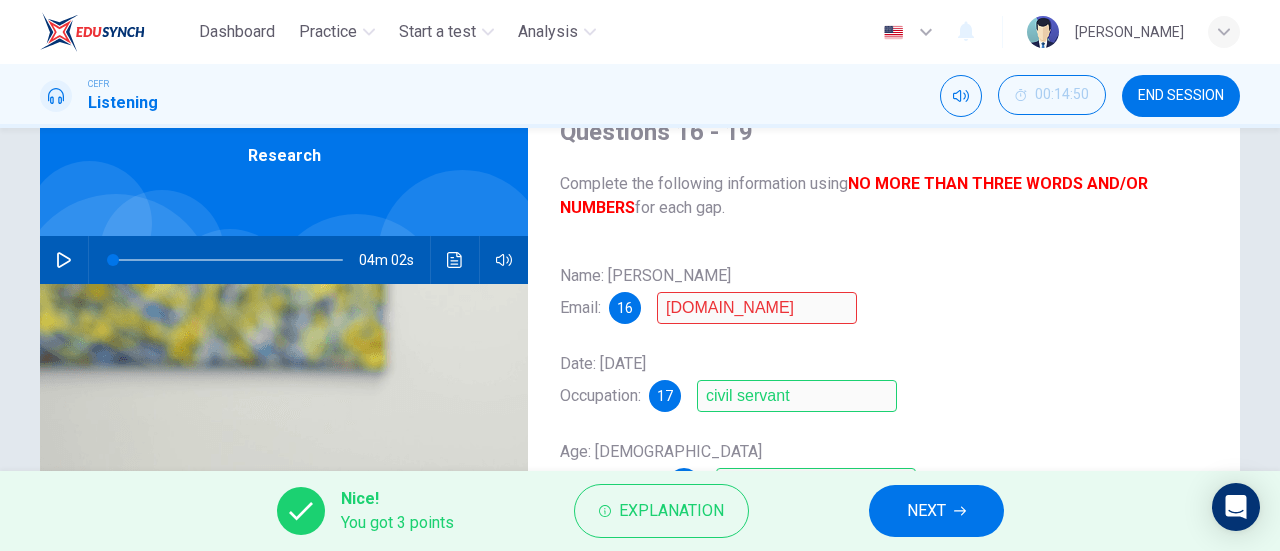 scroll, scrollTop: 93, scrollLeft: 0, axis: vertical 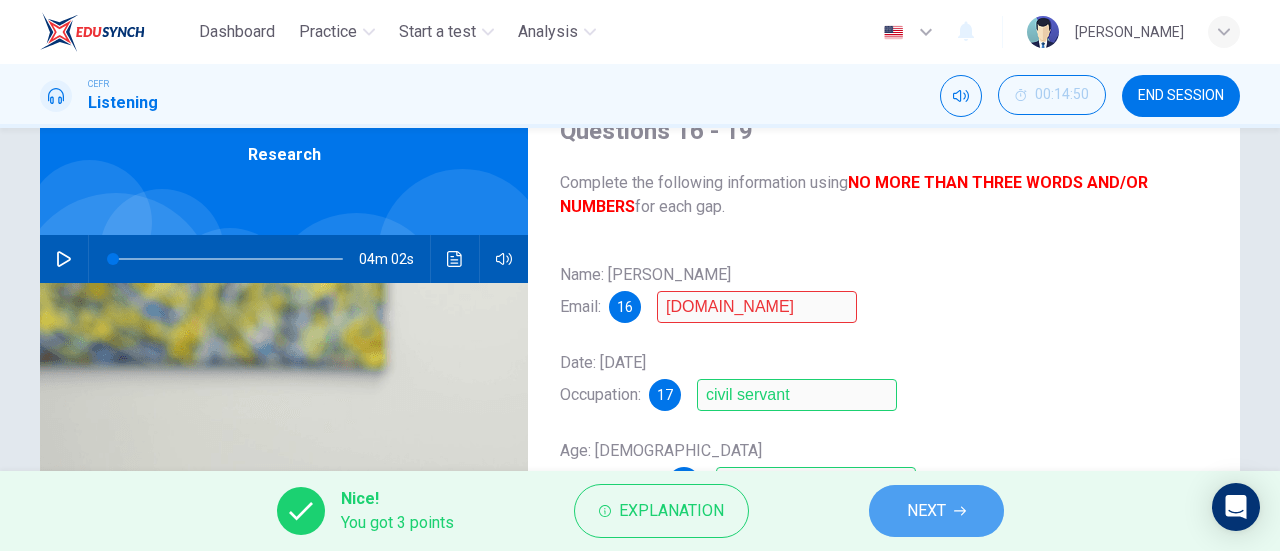 click on "NEXT" at bounding box center [936, 511] 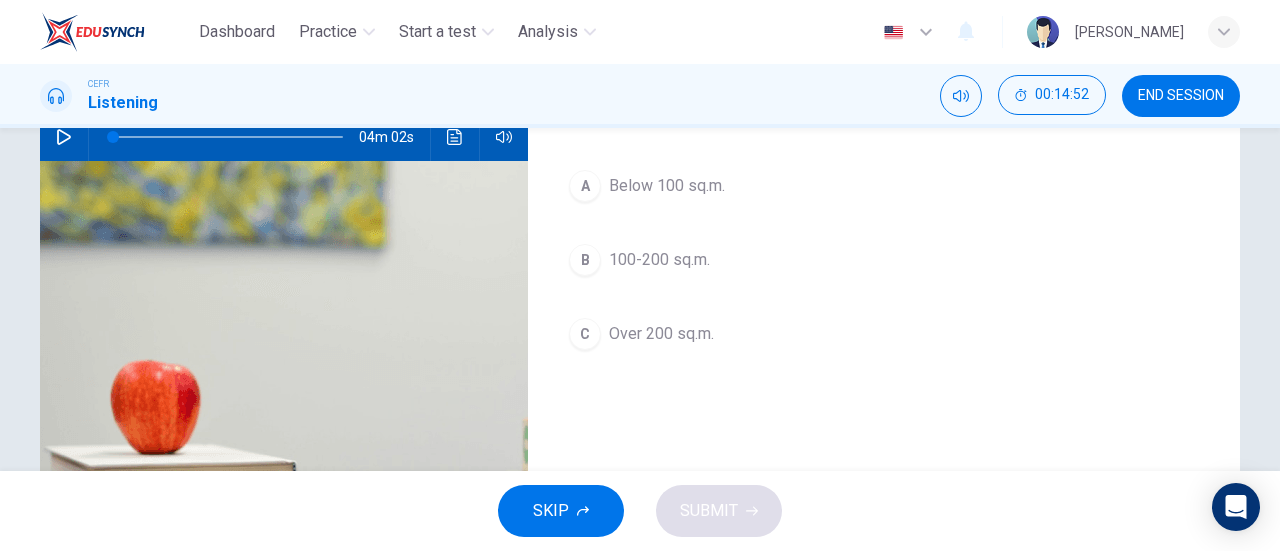 scroll, scrollTop: 162, scrollLeft: 0, axis: vertical 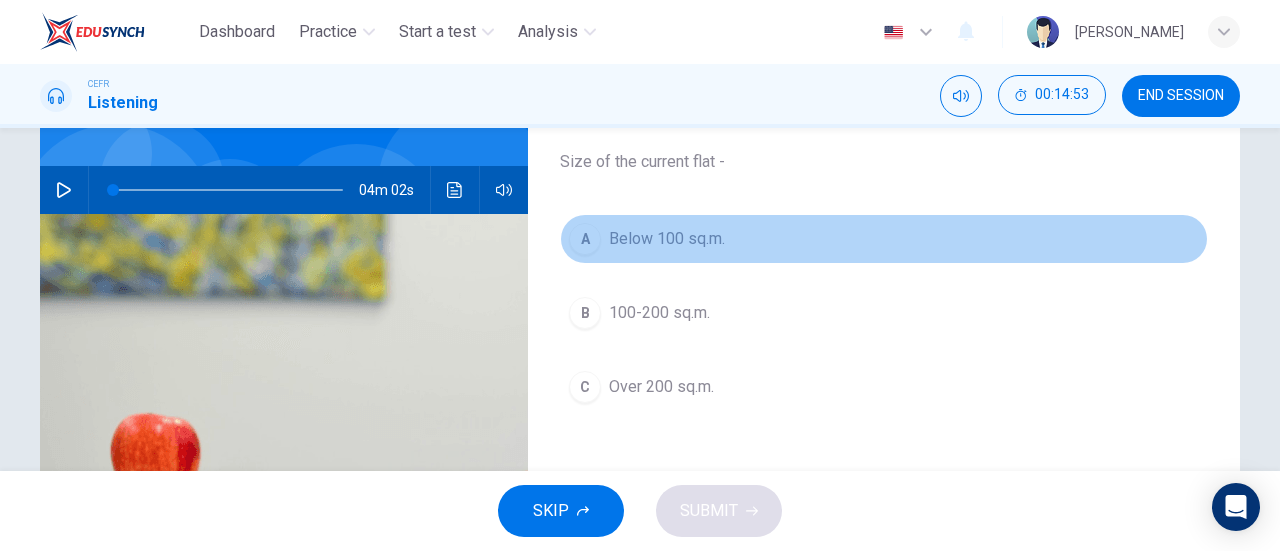 click on "A" at bounding box center [585, 239] 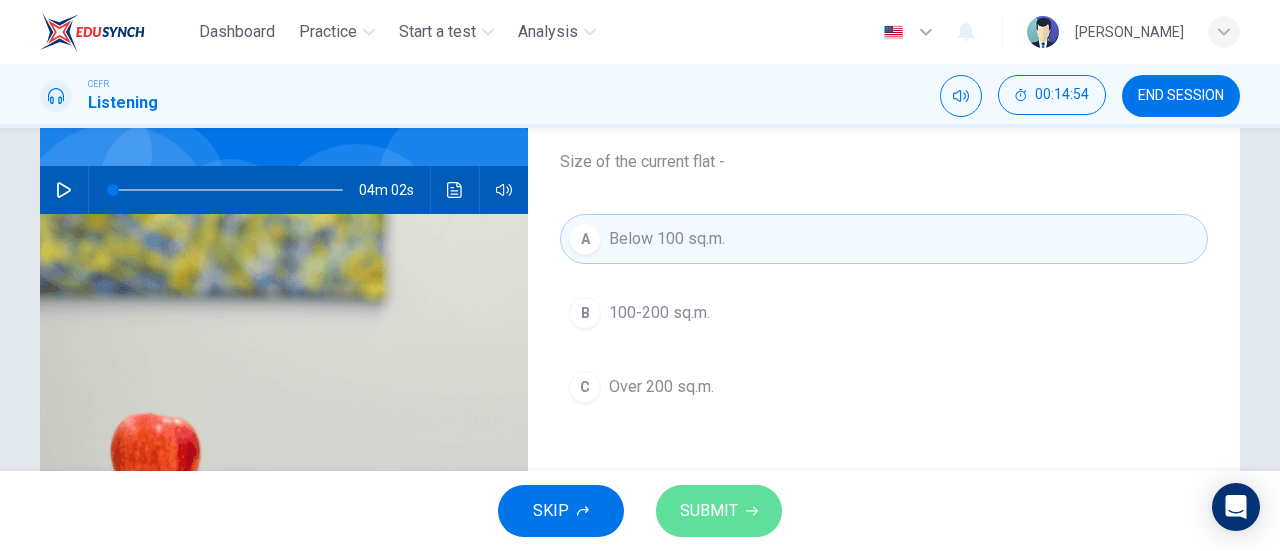 click on "SUBMIT" at bounding box center (709, 511) 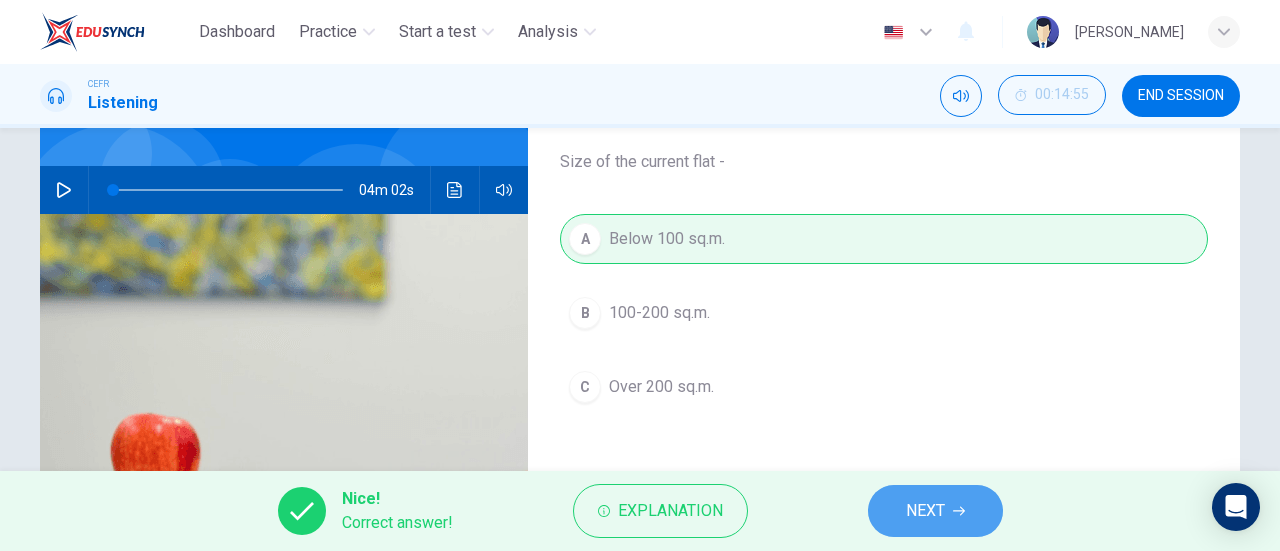 click on "NEXT" at bounding box center (935, 511) 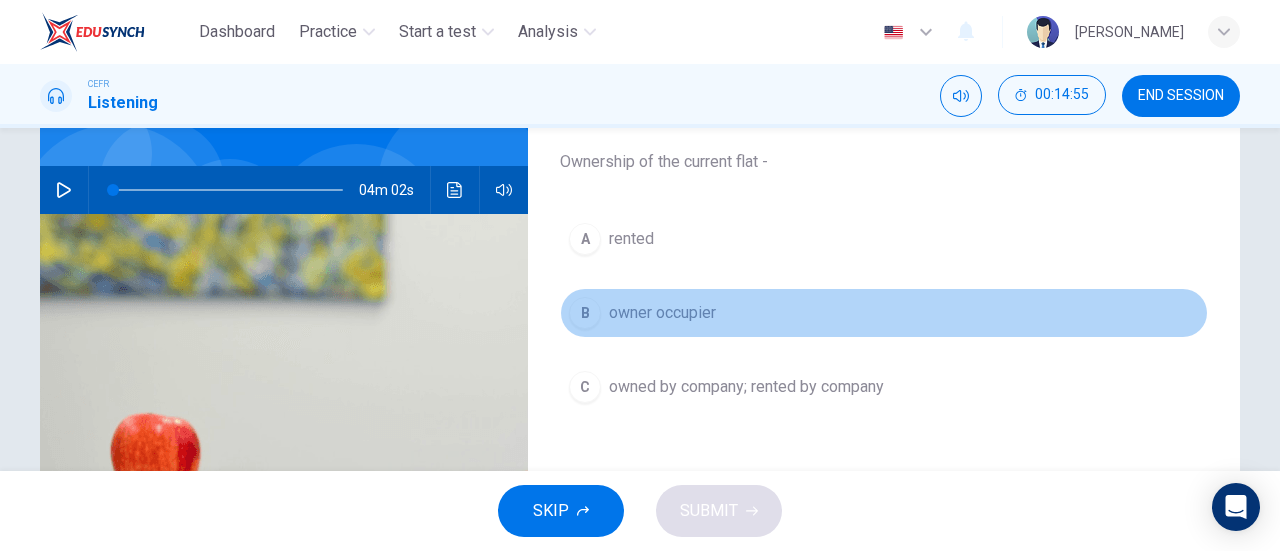 click on "B" at bounding box center [585, 313] 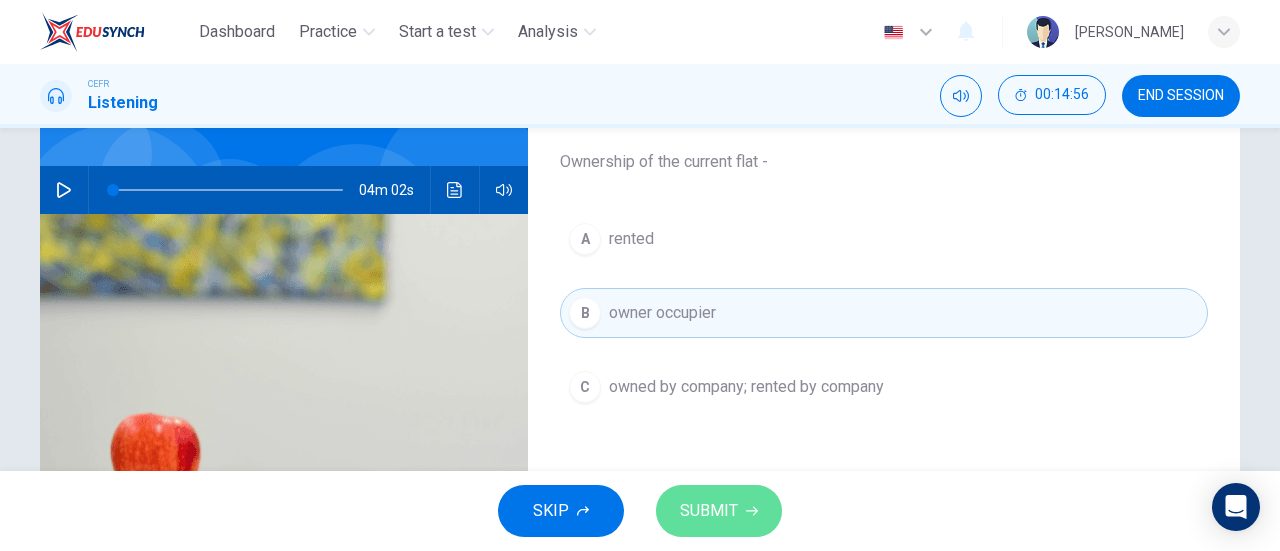 click on "SUBMIT" at bounding box center (719, 511) 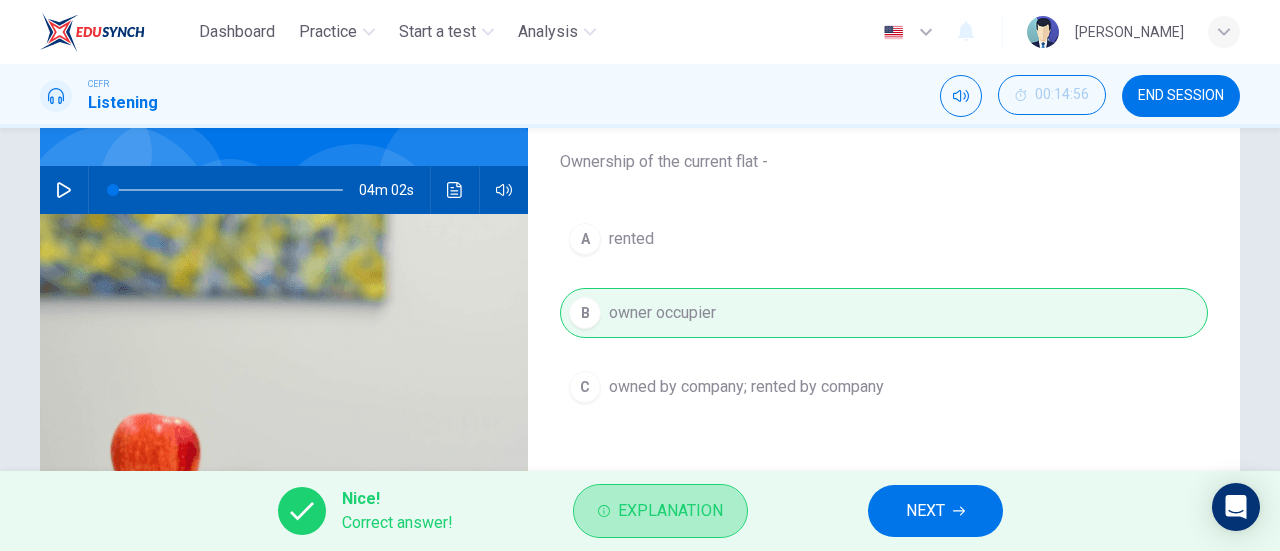 click on "Explanation" at bounding box center [660, 511] 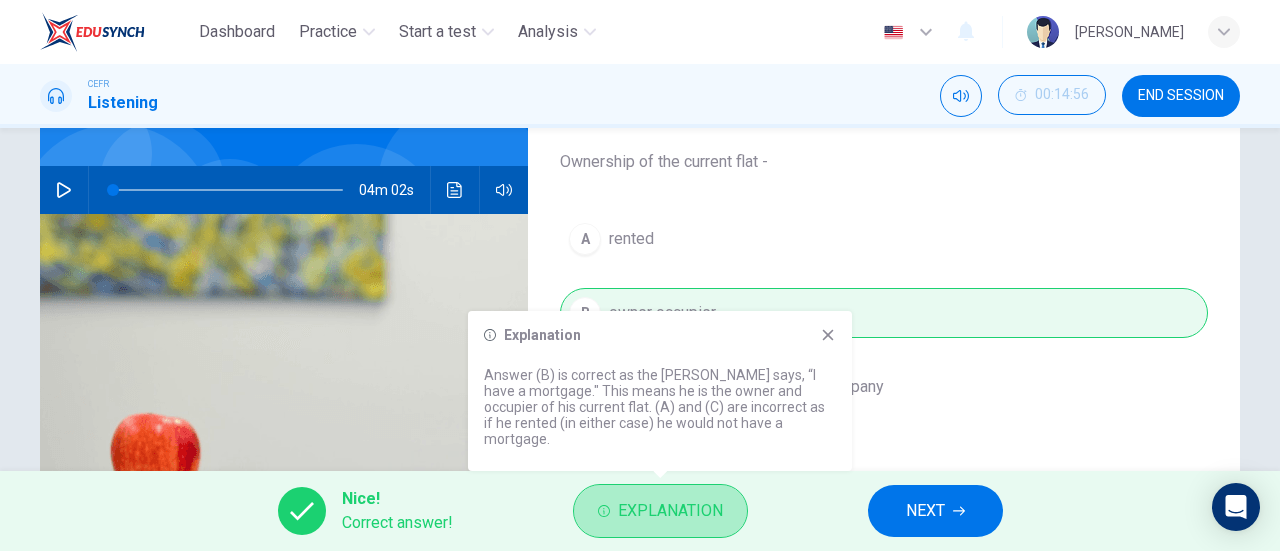 click on "Explanation" at bounding box center (660, 511) 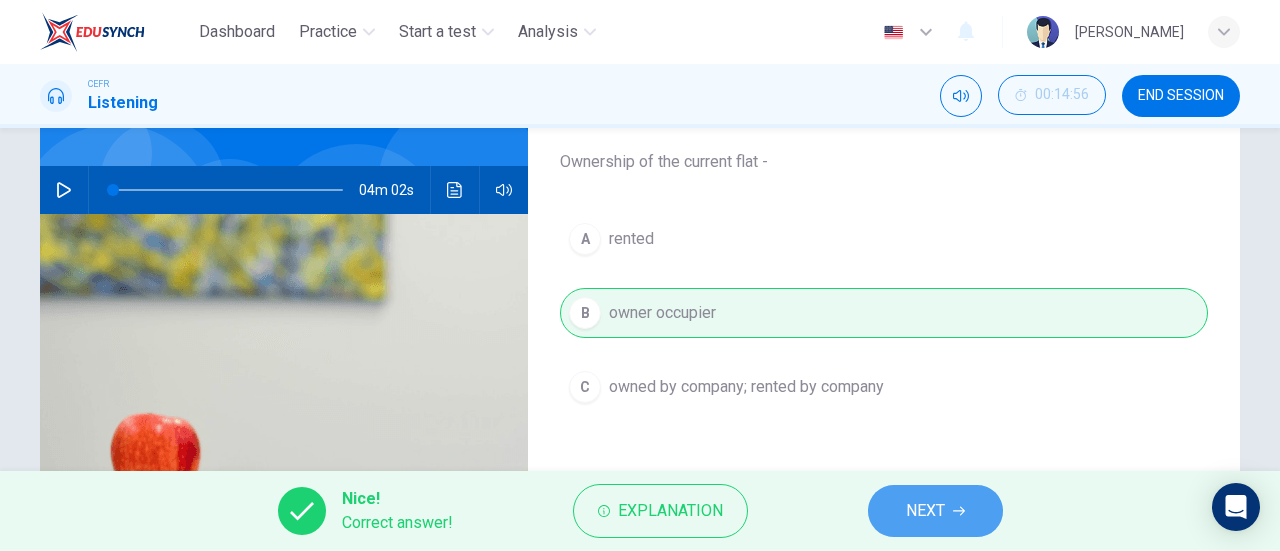 click on "NEXT" at bounding box center (935, 511) 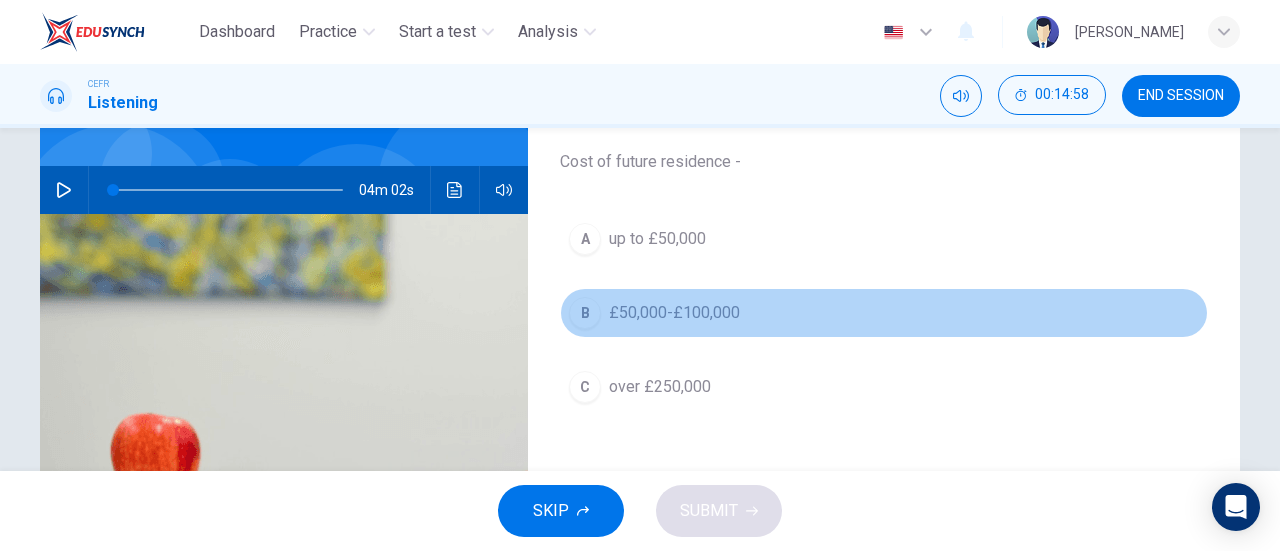 click on "£50,000-£100,000" at bounding box center [674, 313] 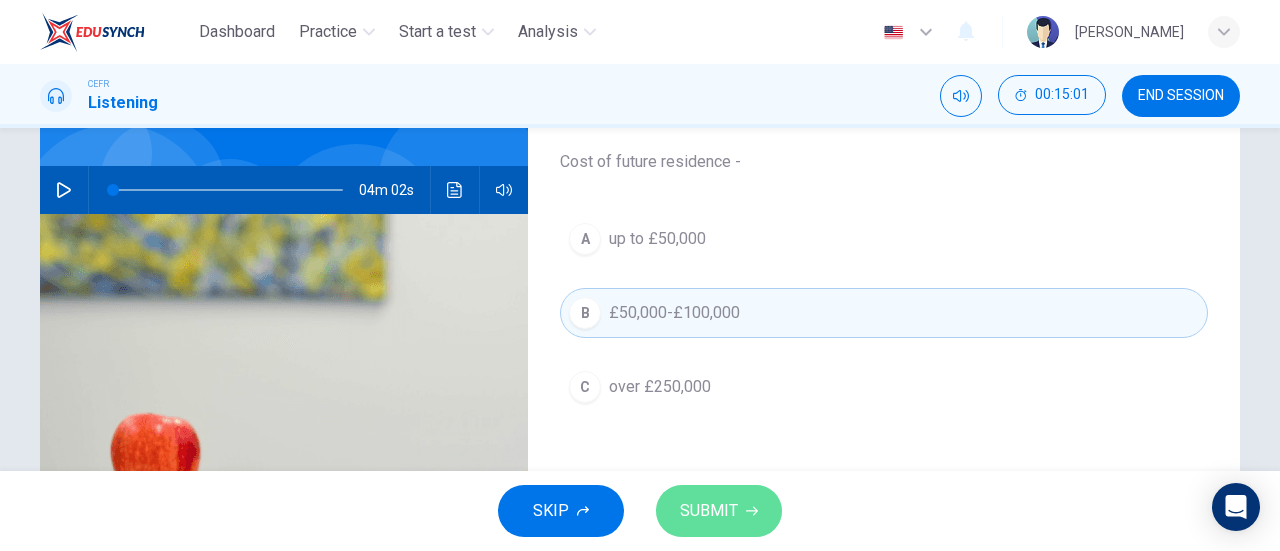 click on "SUBMIT" at bounding box center [719, 511] 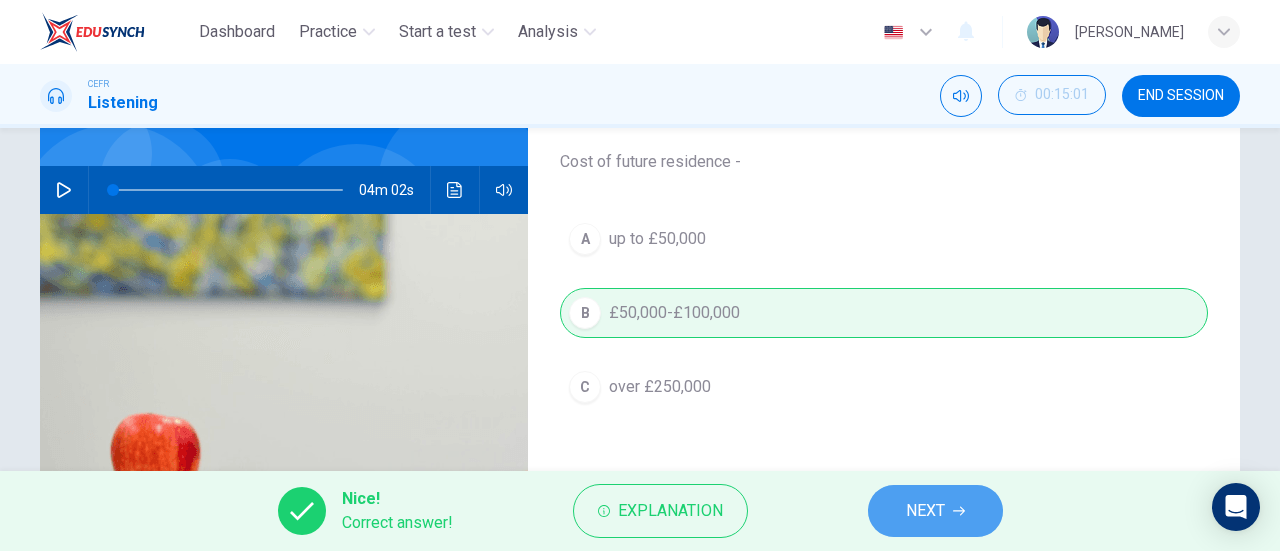 click on "NEXT" at bounding box center (925, 511) 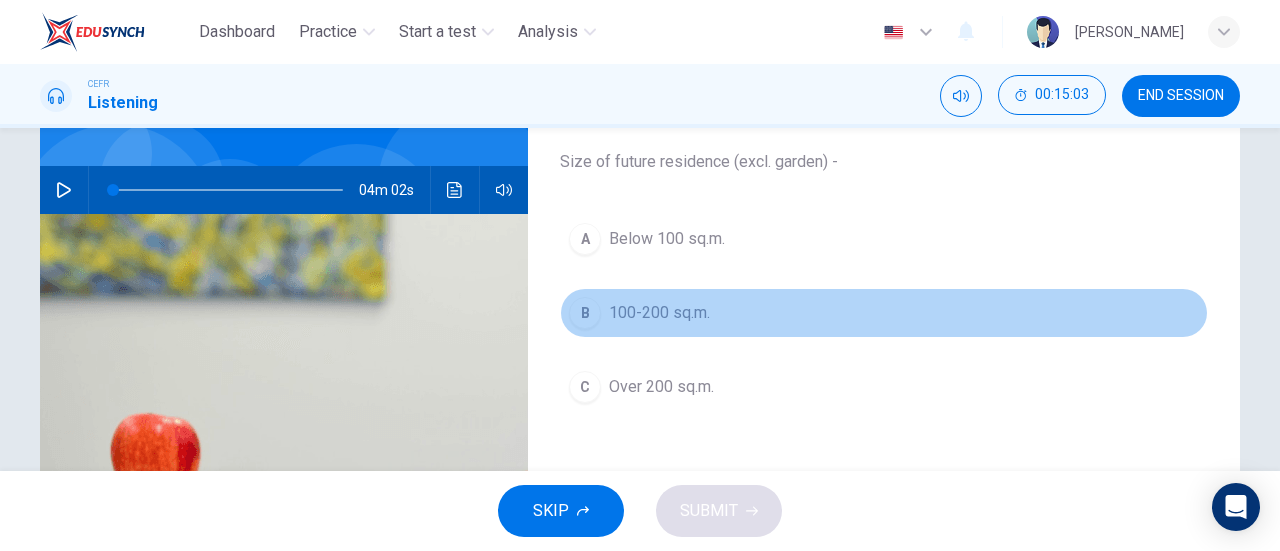 click on "B 100-200 sq.m." at bounding box center [884, 313] 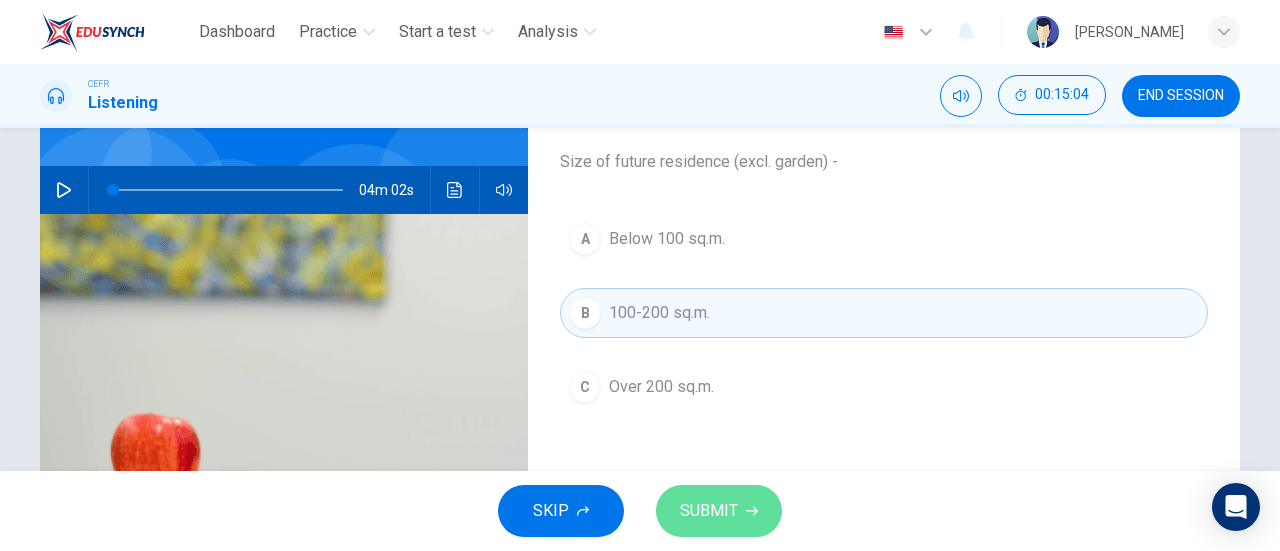 click on "SUBMIT" at bounding box center [709, 511] 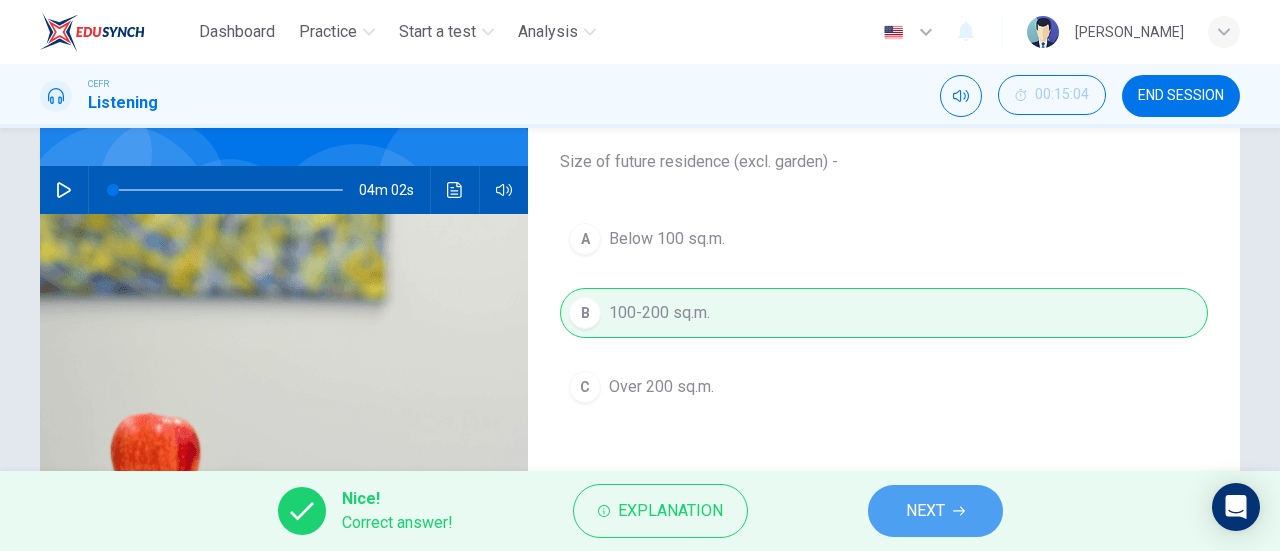 click on "NEXT" at bounding box center [925, 511] 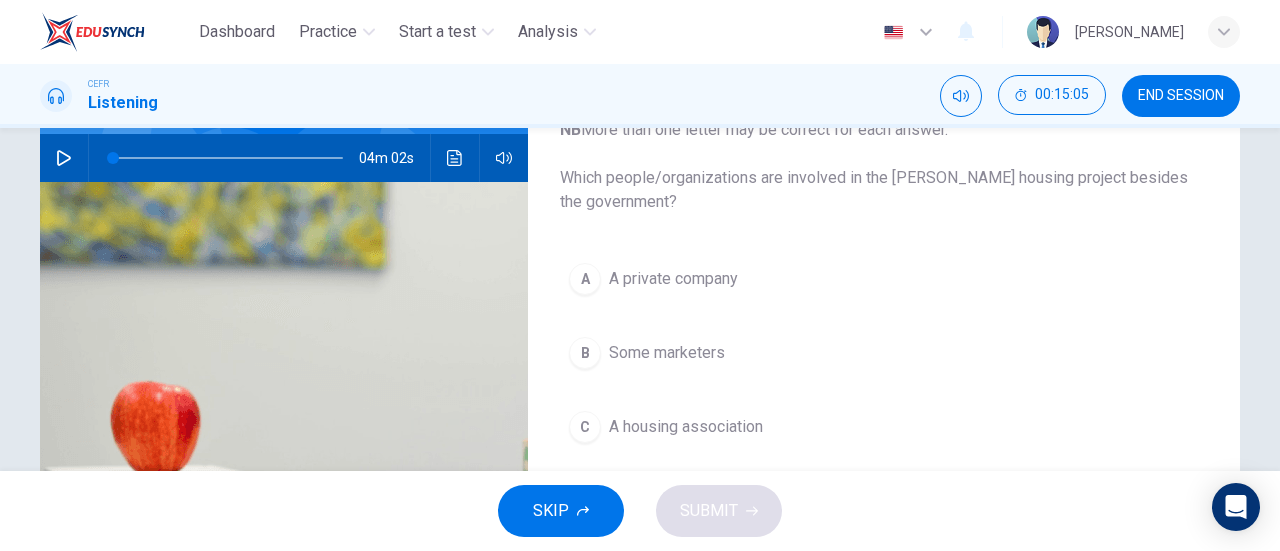 scroll, scrollTop: 196, scrollLeft: 0, axis: vertical 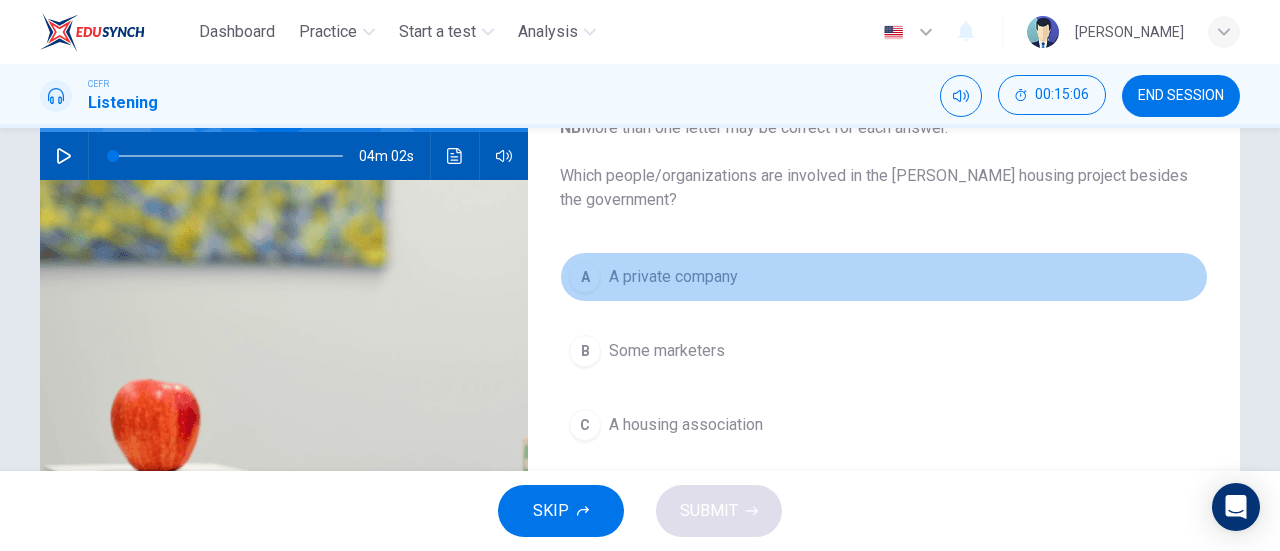 click on "A A private company" at bounding box center [884, 277] 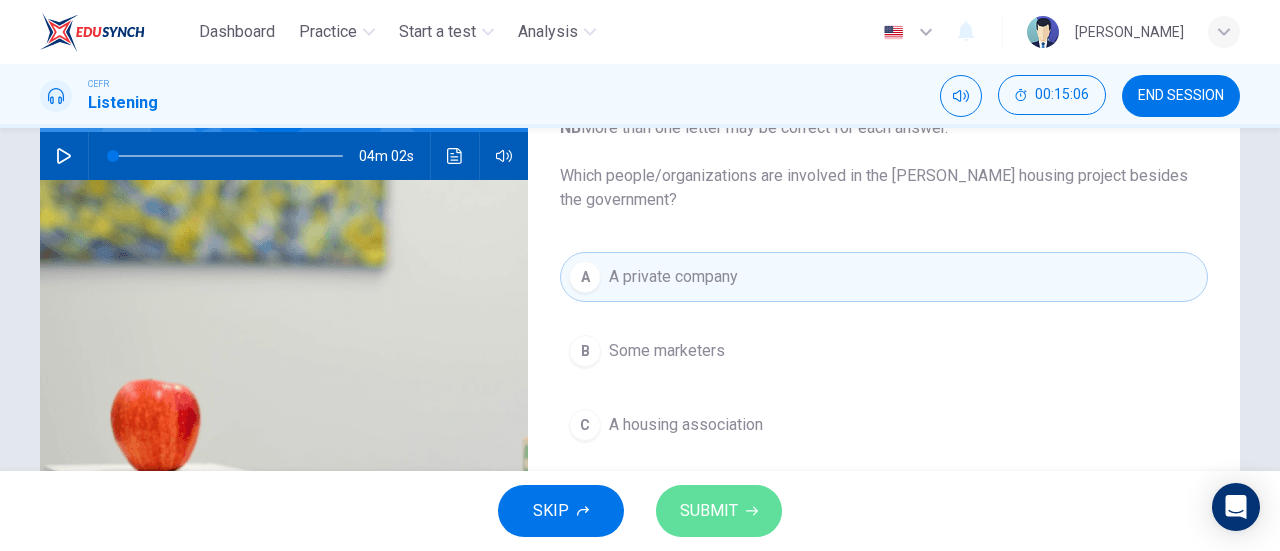 click on "SUBMIT" at bounding box center [709, 511] 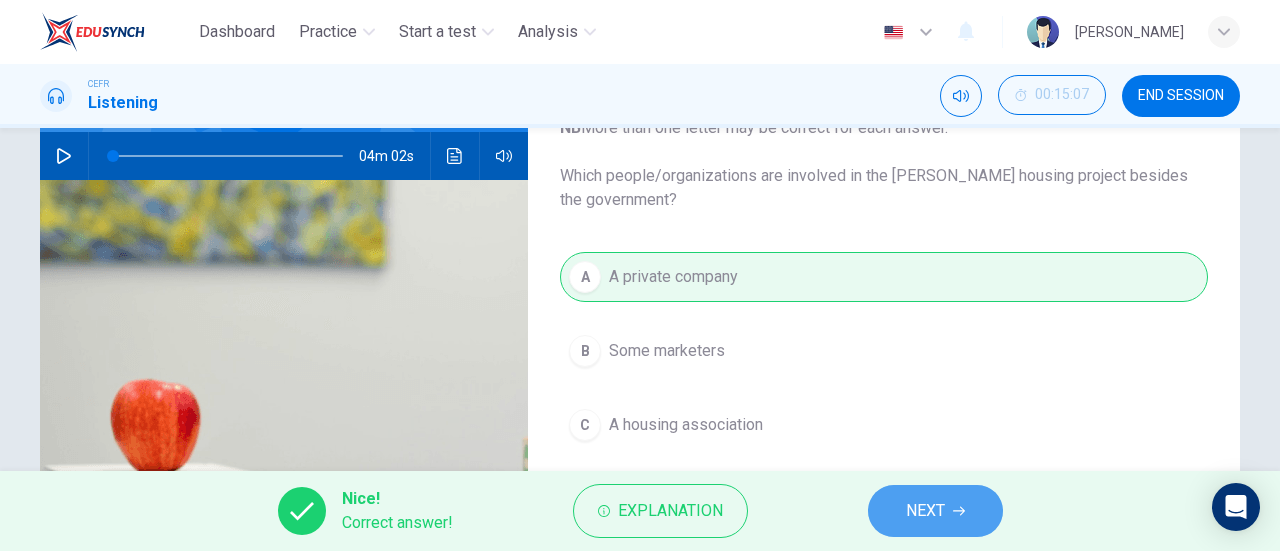 click on "NEXT" at bounding box center (935, 511) 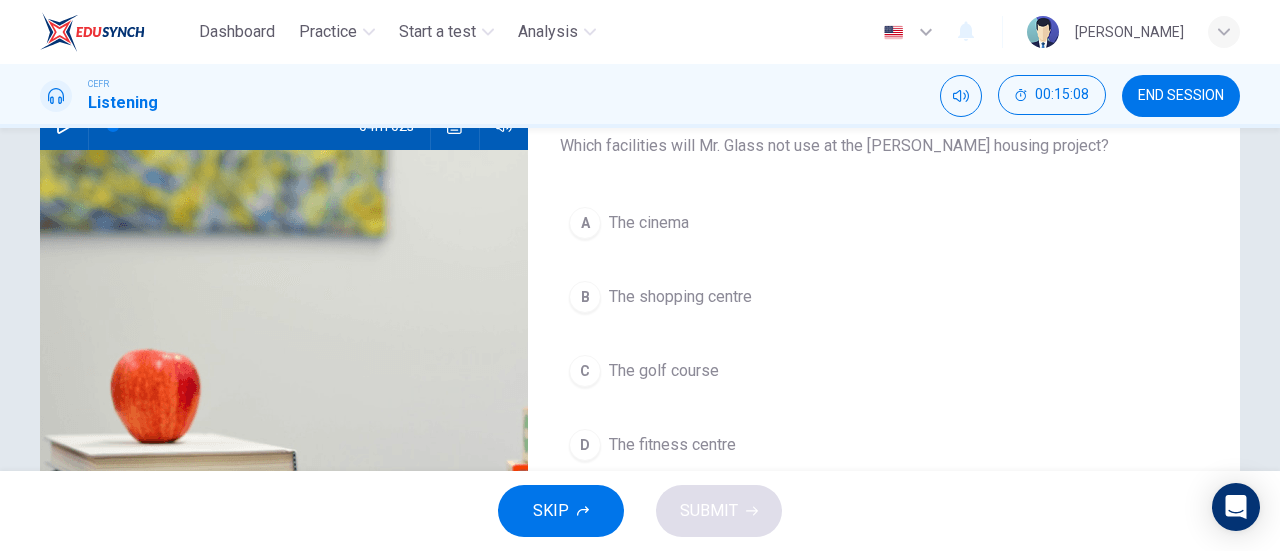 scroll, scrollTop: 228, scrollLeft: 0, axis: vertical 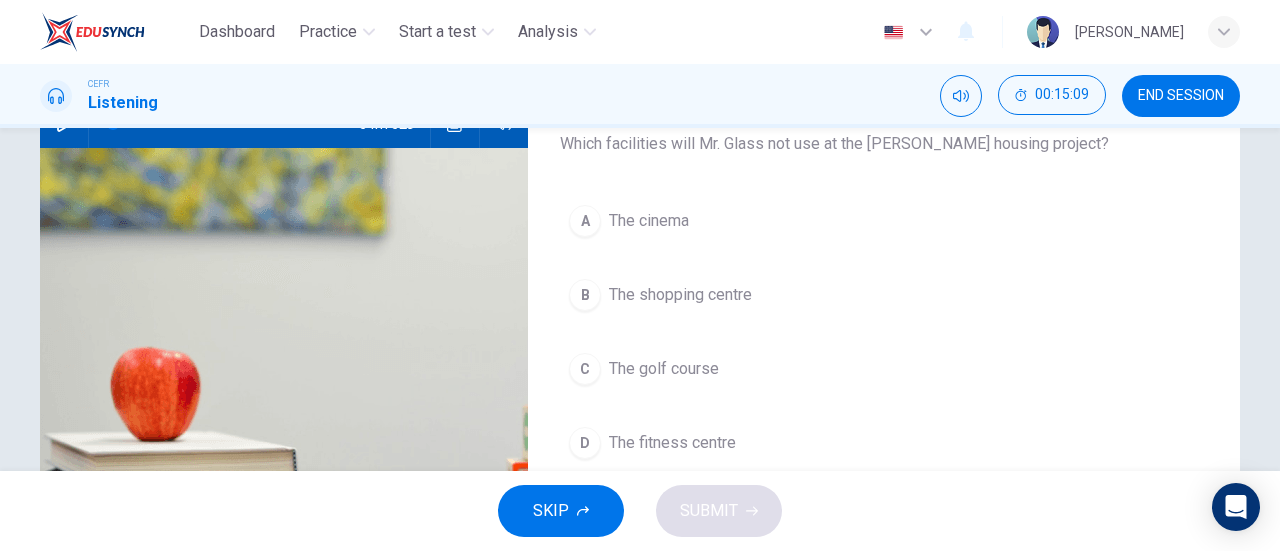 click on "The golf course" at bounding box center [664, 369] 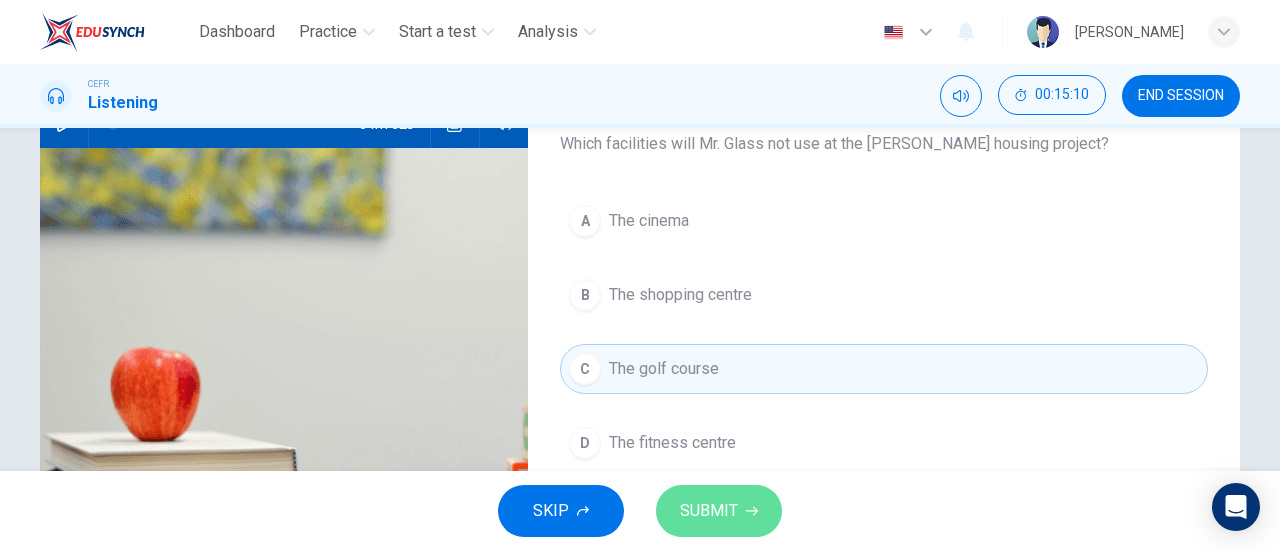 click on "SUBMIT" at bounding box center (719, 511) 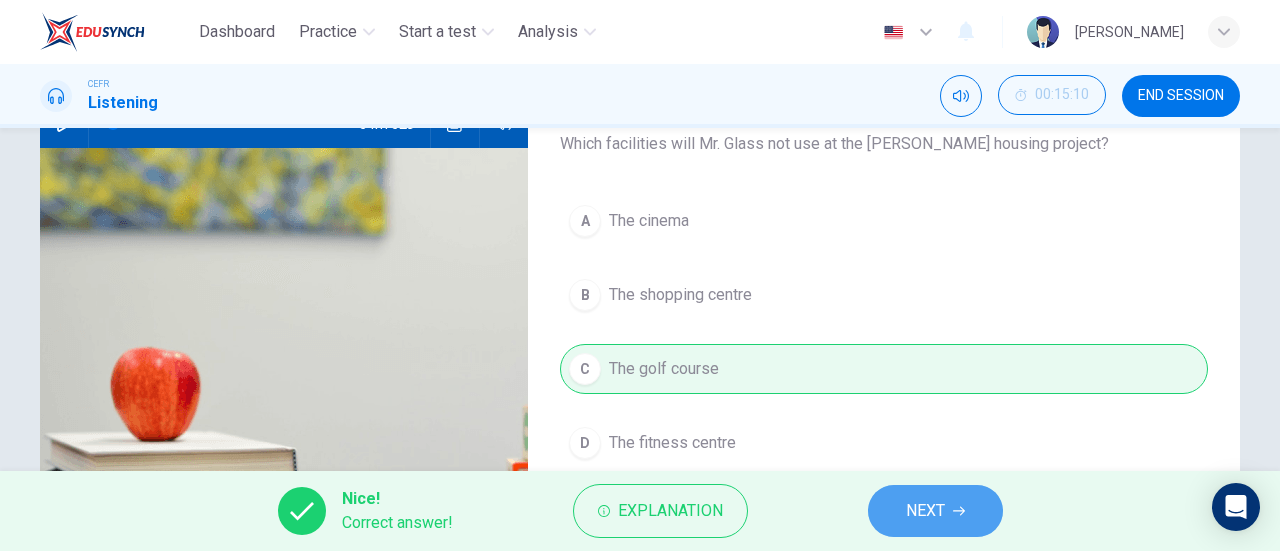 click on "NEXT" at bounding box center [925, 511] 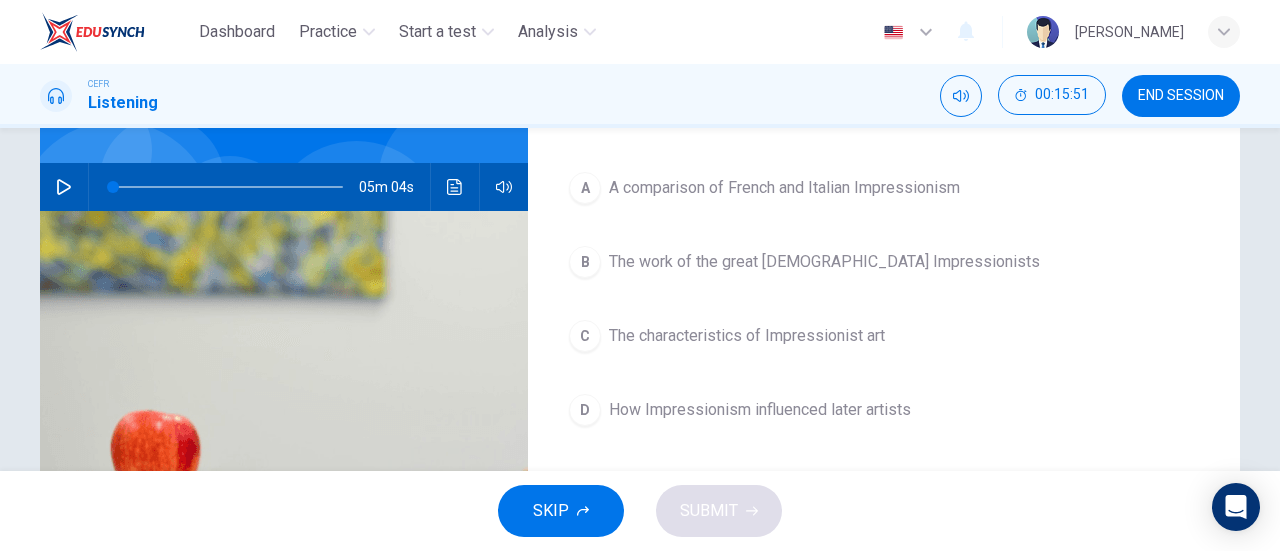scroll, scrollTop: 153, scrollLeft: 0, axis: vertical 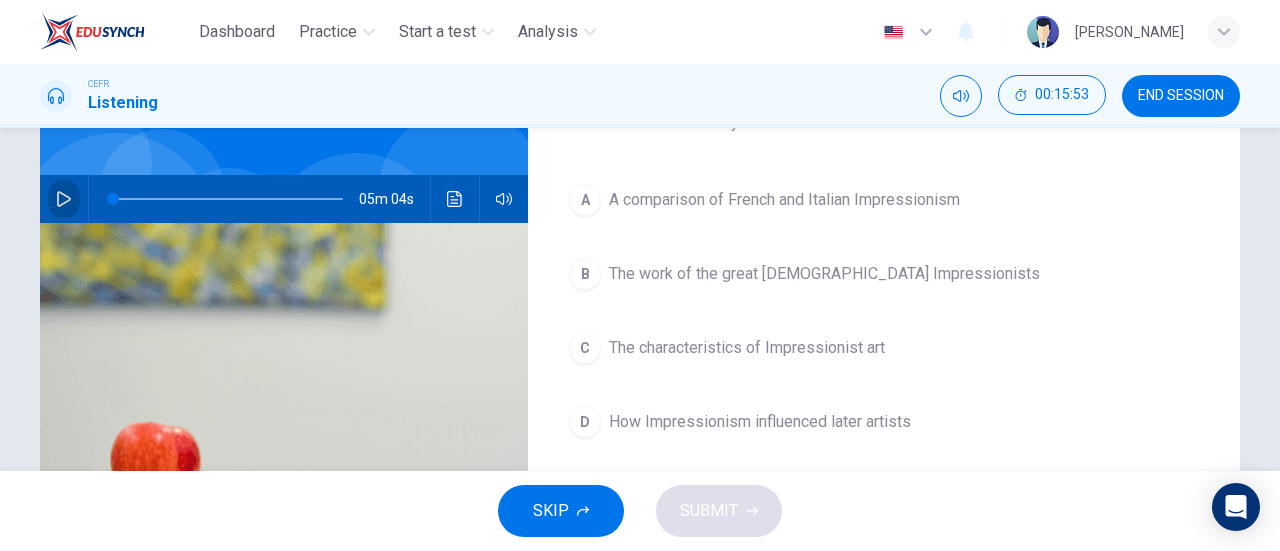 click at bounding box center (64, 199) 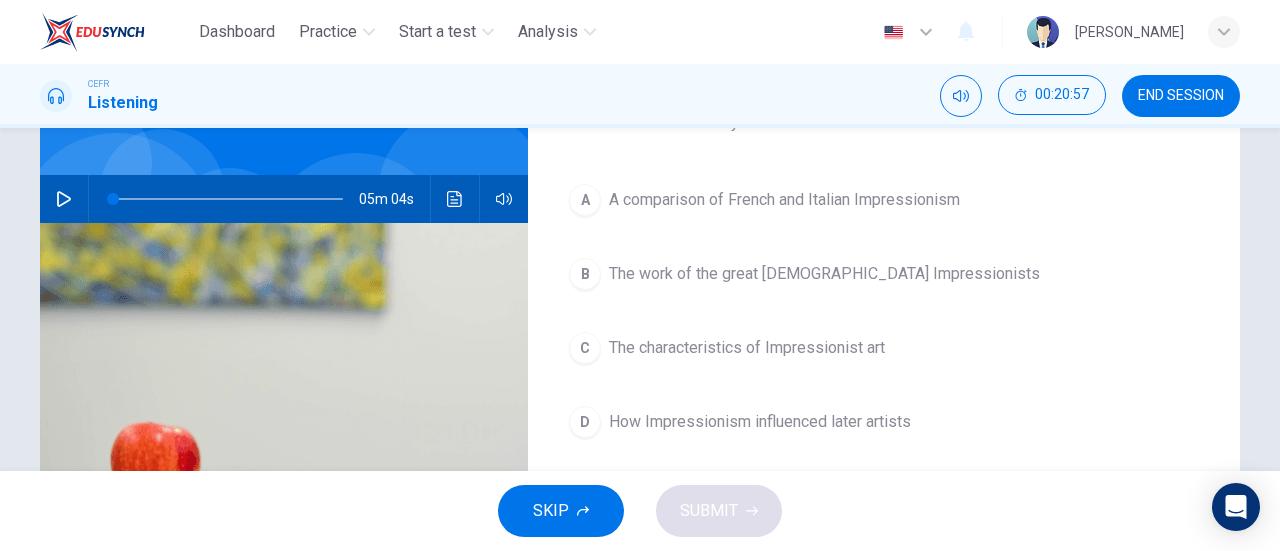type on "0" 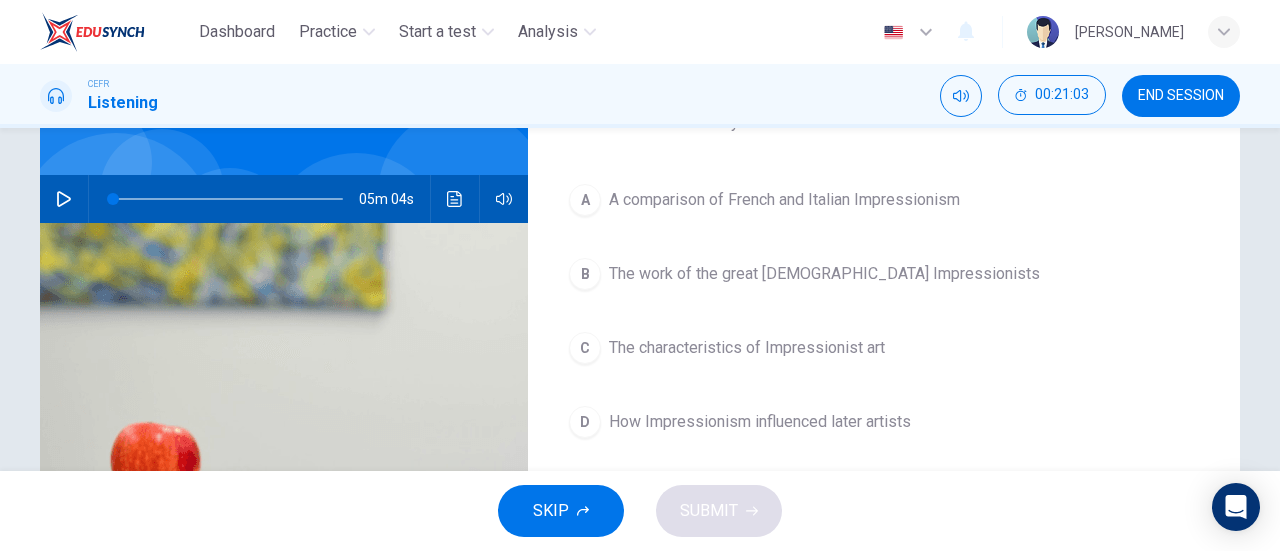 click on "A A comparison of French and Italian Impressionism B The work of the great [DEMOGRAPHIC_DATA] Impressionists C The characteristics of Impressionist art D How Impressionism influenced later artists" at bounding box center (884, 331) 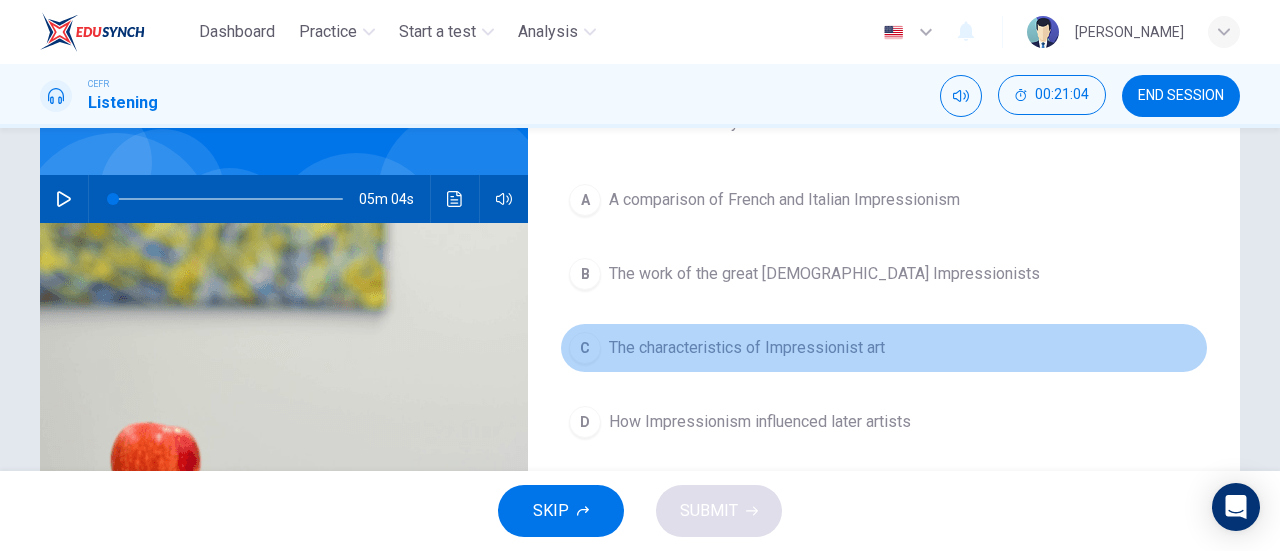 click on "C The characteristics of Impressionist art" at bounding box center [884, 348] 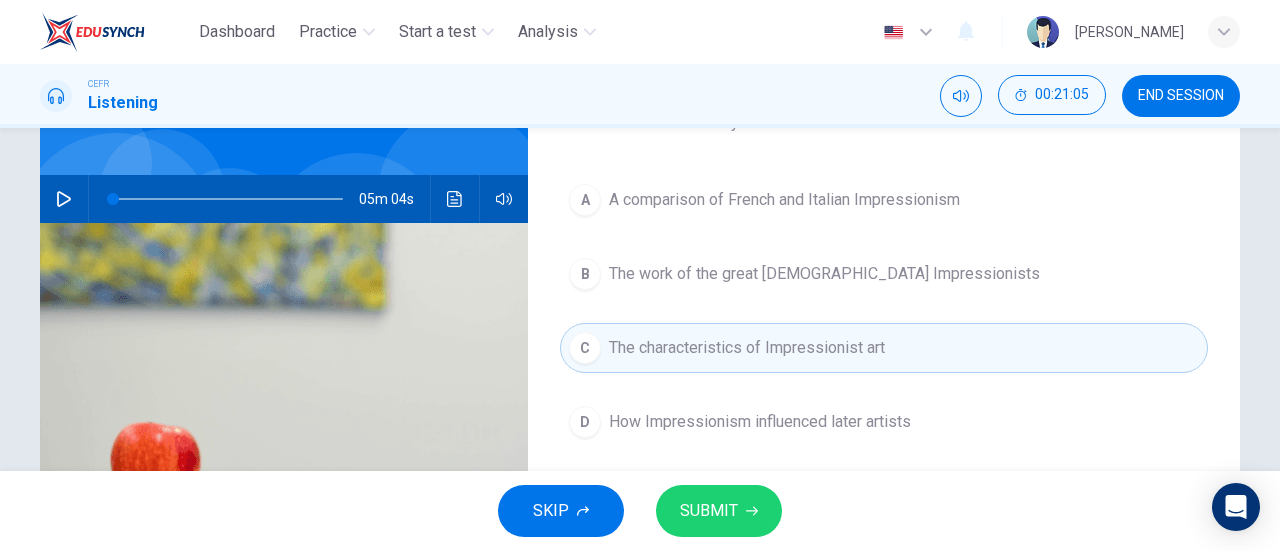 click on "SUBMIT" at bounding box center (719, 511) 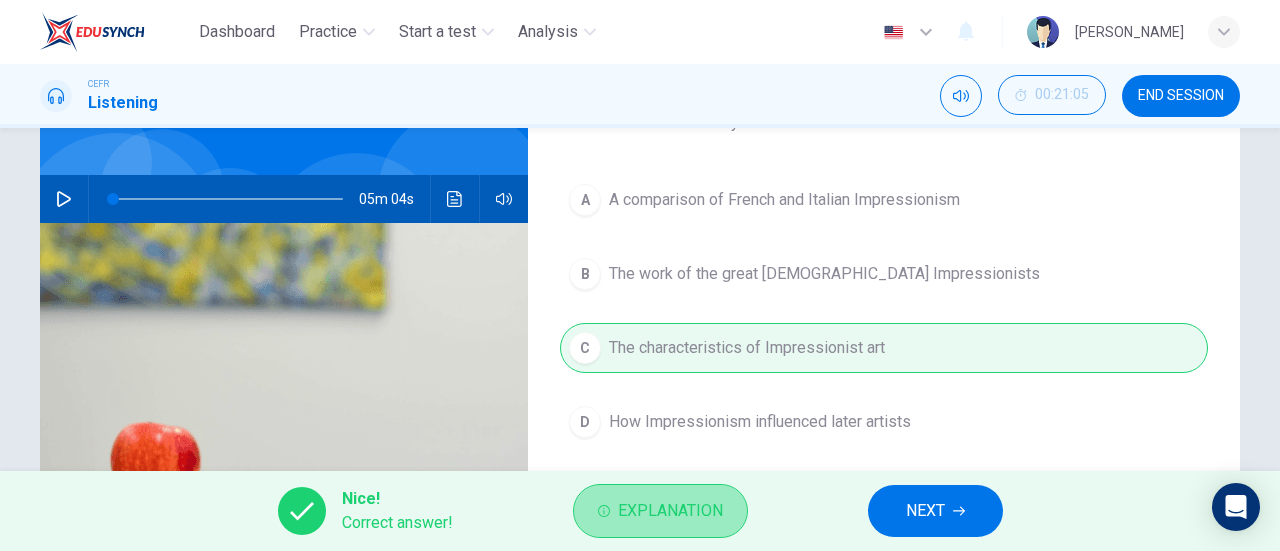click on "Explanation" at bounding box center (660, 511) 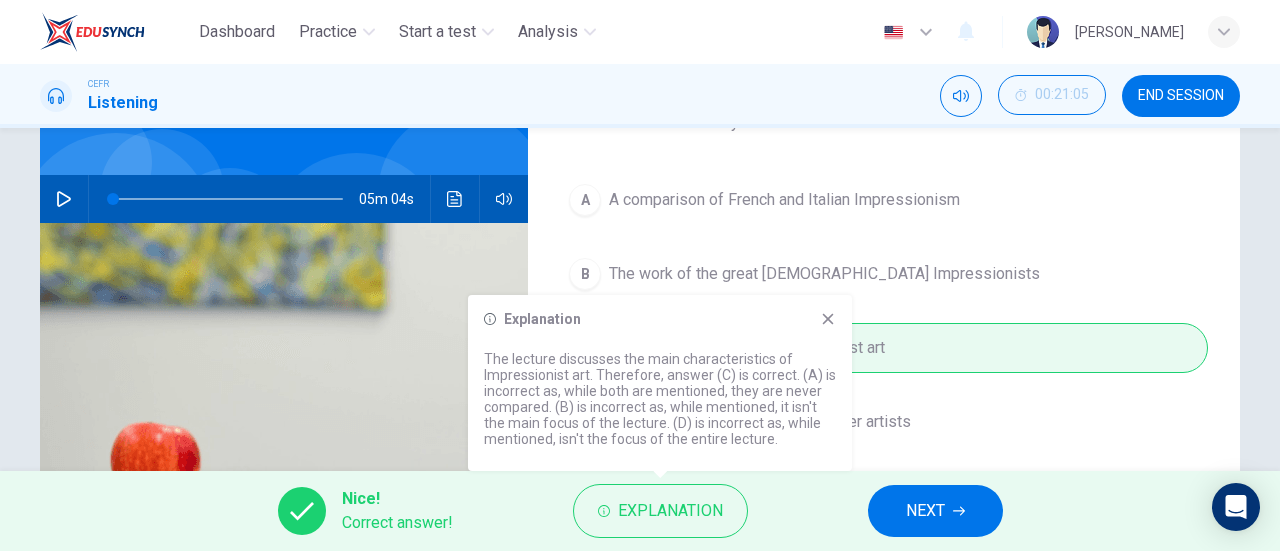 click on "NEXT" at bounding box center (925, 511) 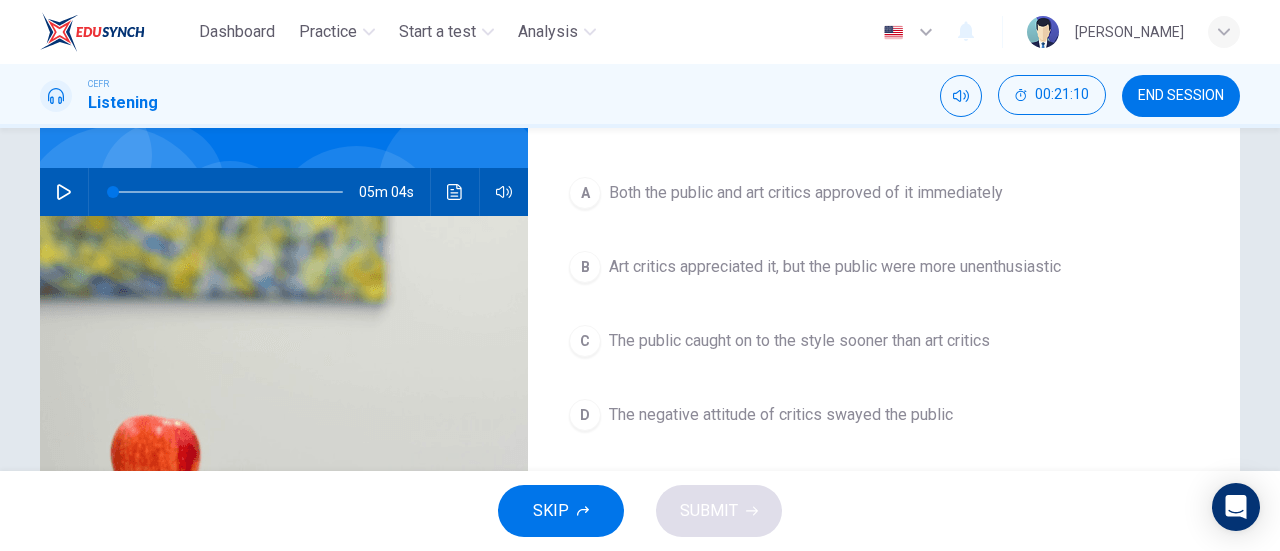 scroll, scrollTop: 161, scrollLeft: 0, axis: vertical 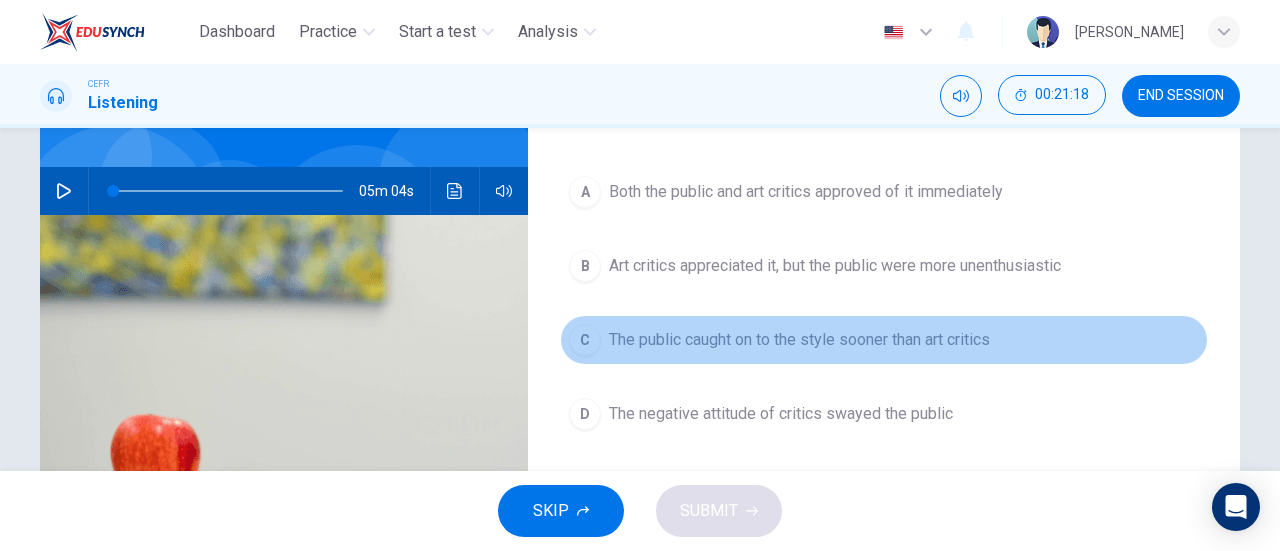 click on "The public caught on to the style sooner than art critics" at bounding box center (799, 340) 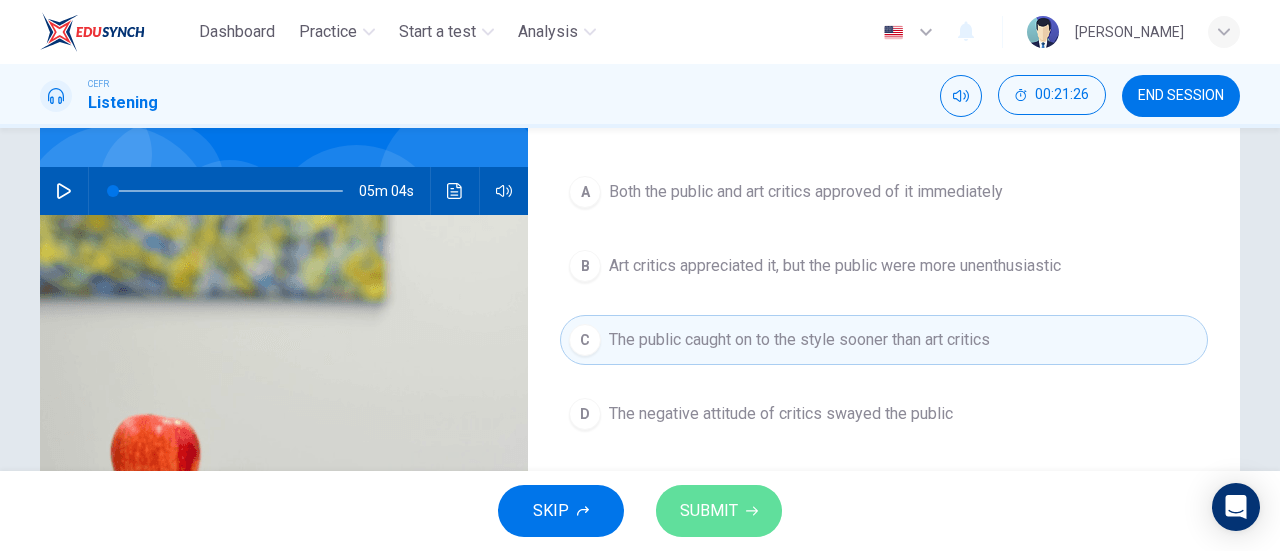 click on "SUBMIT" at bounding box center [719, 511] 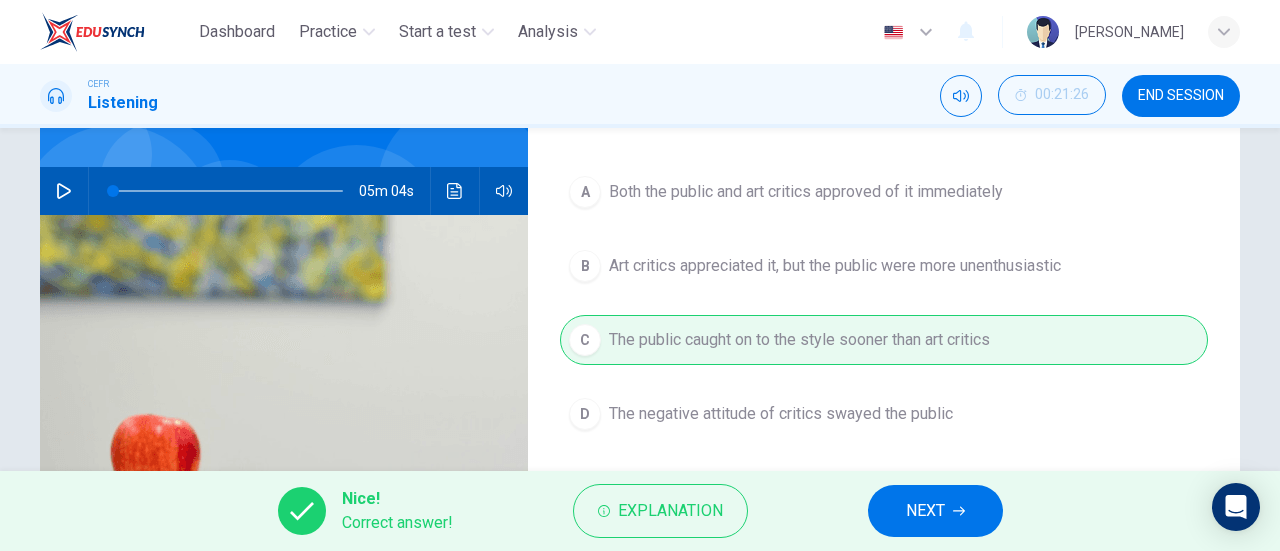 click on "Nice! Correct answer! Explanation NEXT" at bounding box center [640, 511] 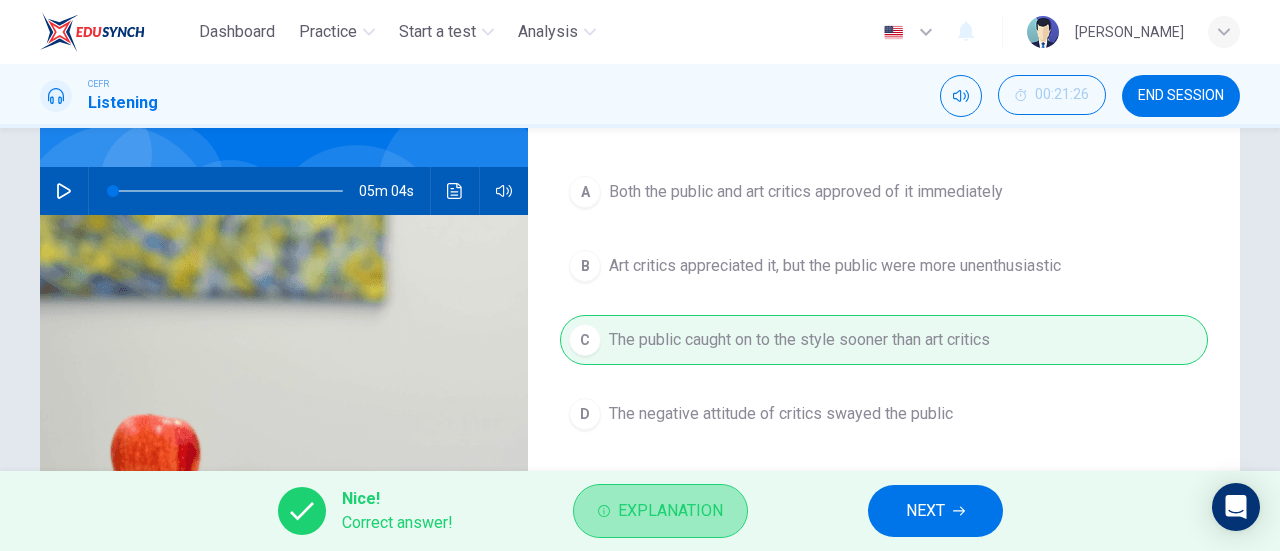click on "Explanation" at bounding box center [670, 511] 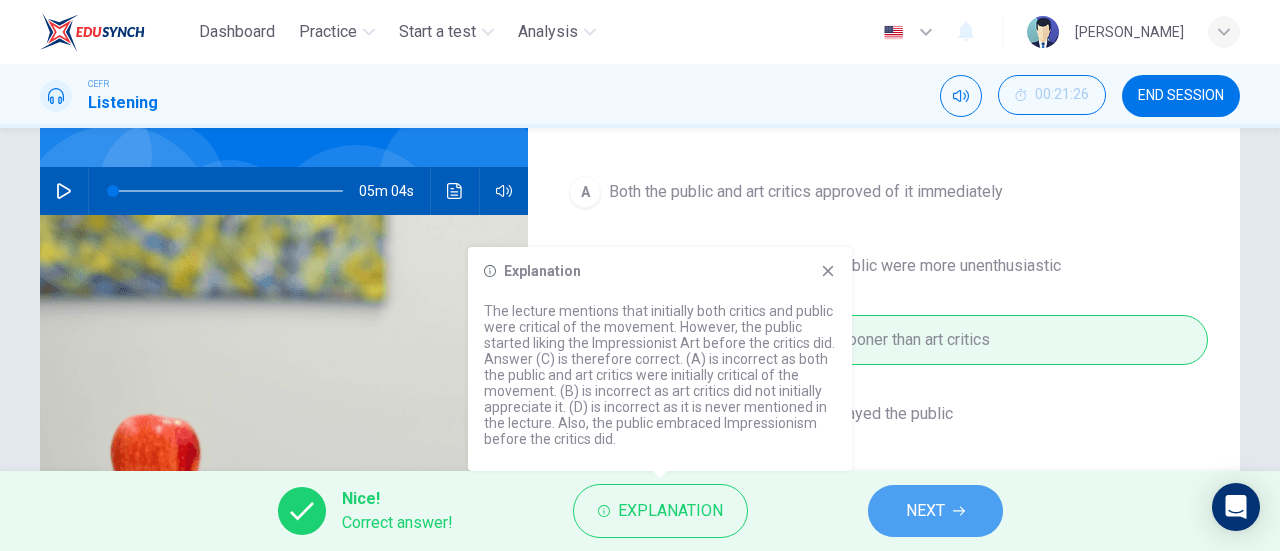 click on "NEXT" at bounding box center (935, 511) 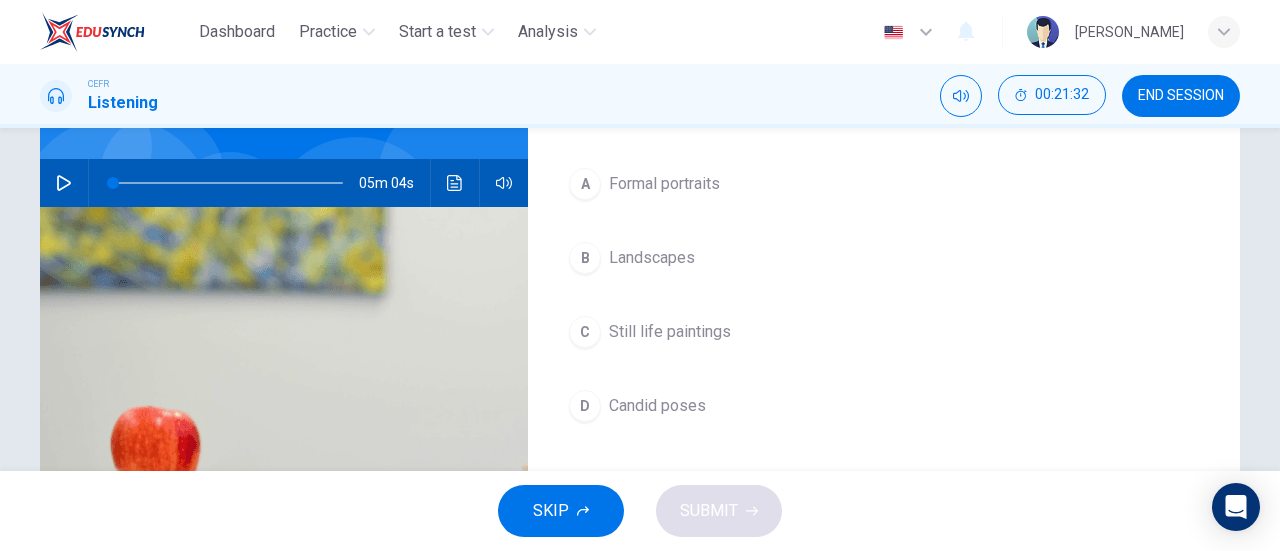 scroll, scrollTop: 171, scrollLeft: 0, axis: vertical 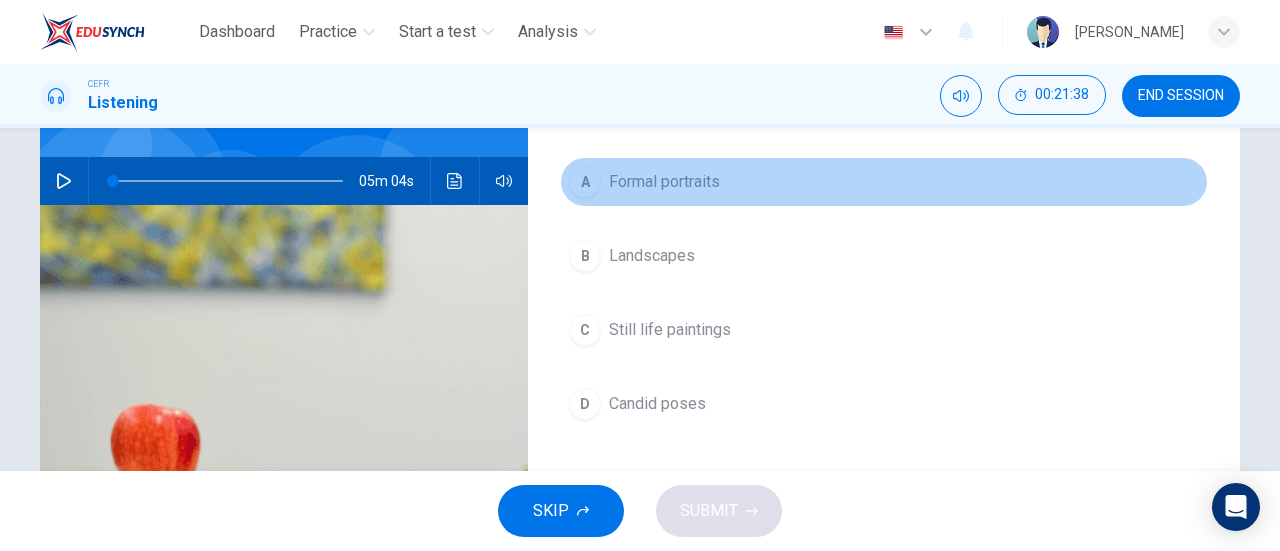 click on "Formal portraits" at bounding box center [664, 182] 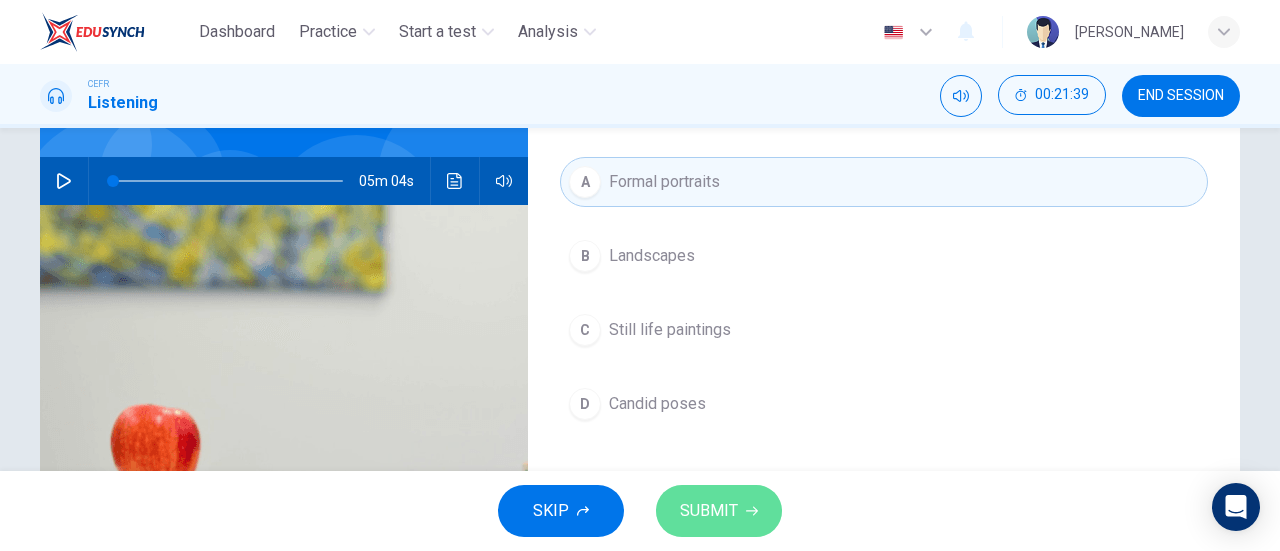 click on "SUBMIT" at bounding box center (719, 511) 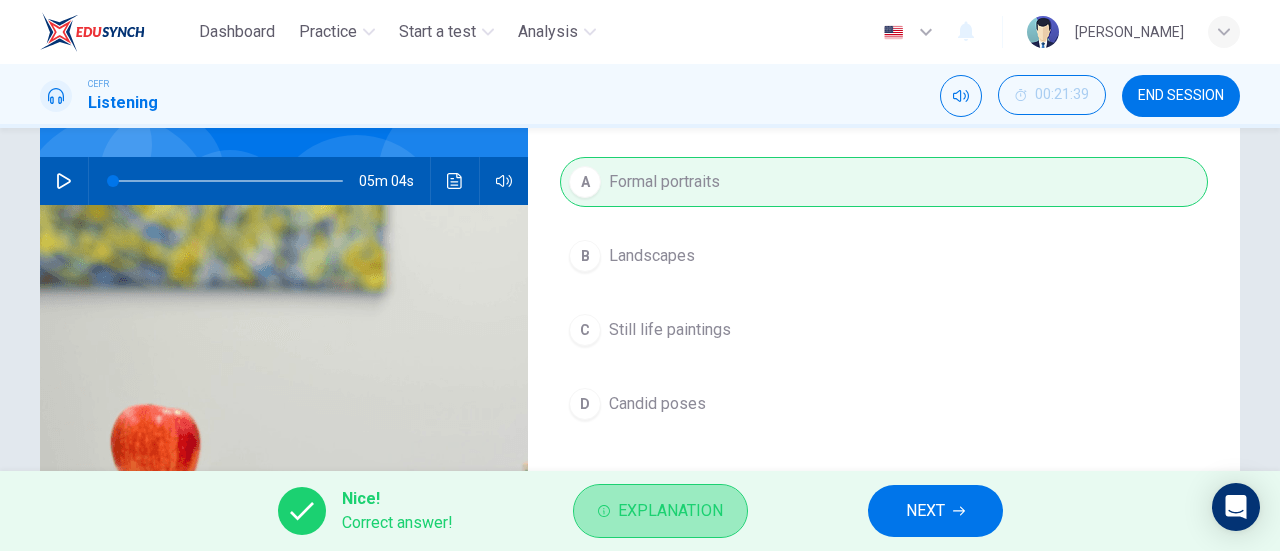 click on "Explanation" at bounding box center (670, 511) 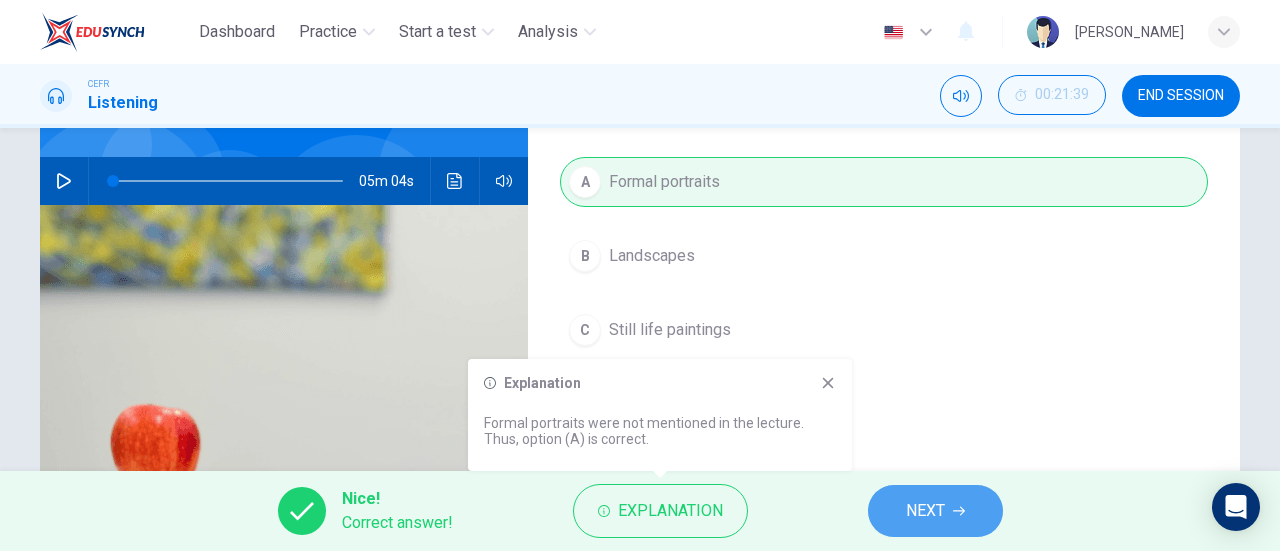 click on "NEXT" at bounding box center (925, 511) 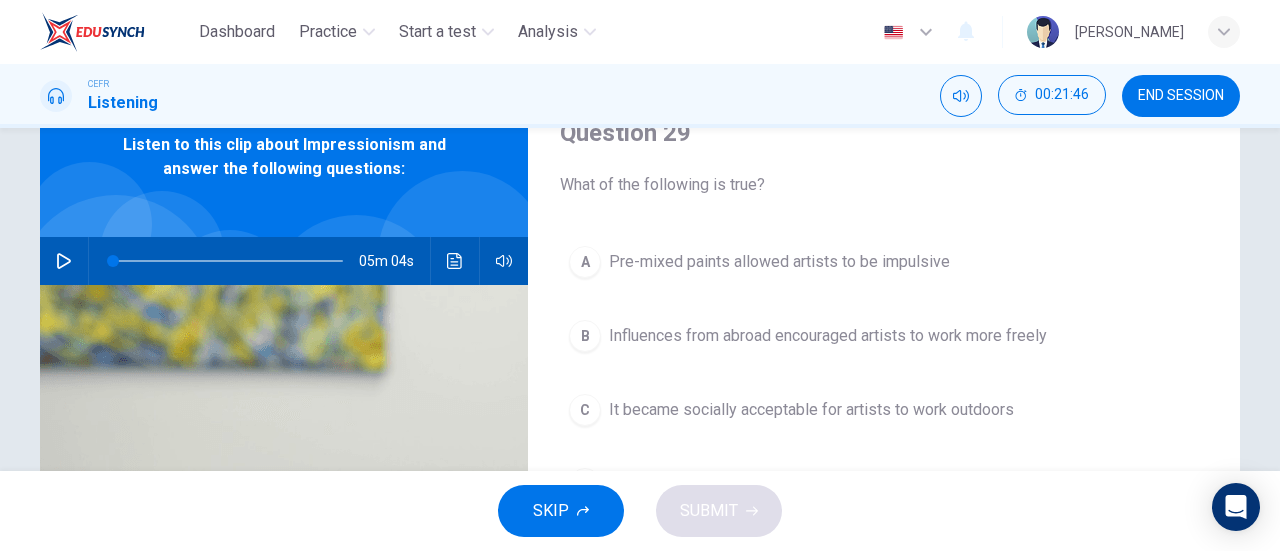 scroll, scrollTop: 90, scrollLeft: 0, axis: vertical 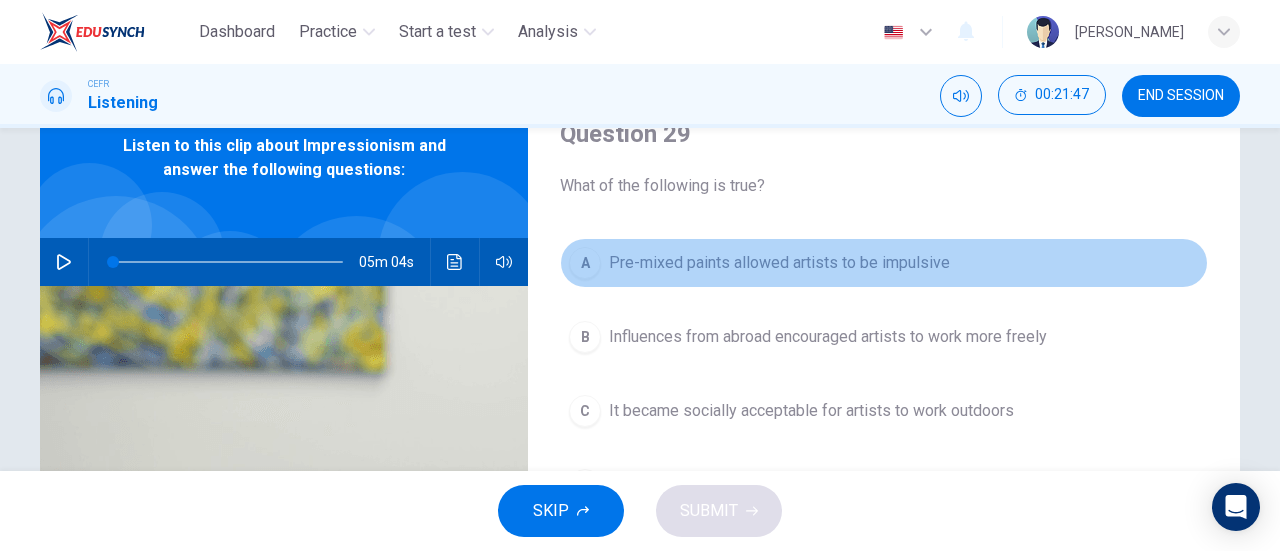 click on "Pre-mixed paints allowed artists to be impulsive" at bounding box center [779, 263] 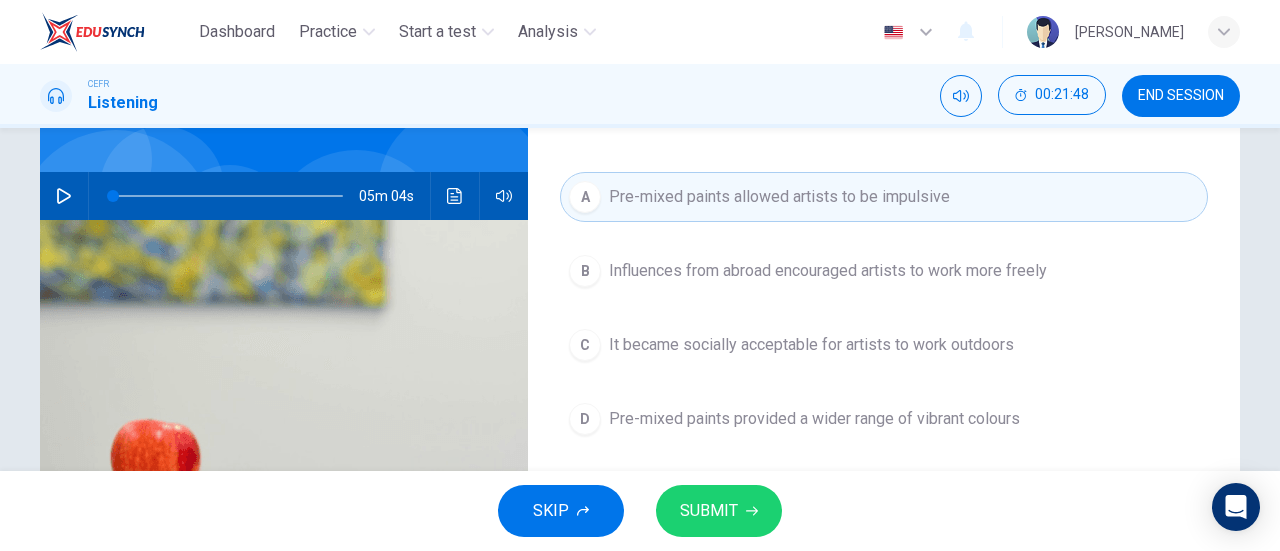 scroll, scrollTop: 160, scrollLeft: 0, axis: vertical 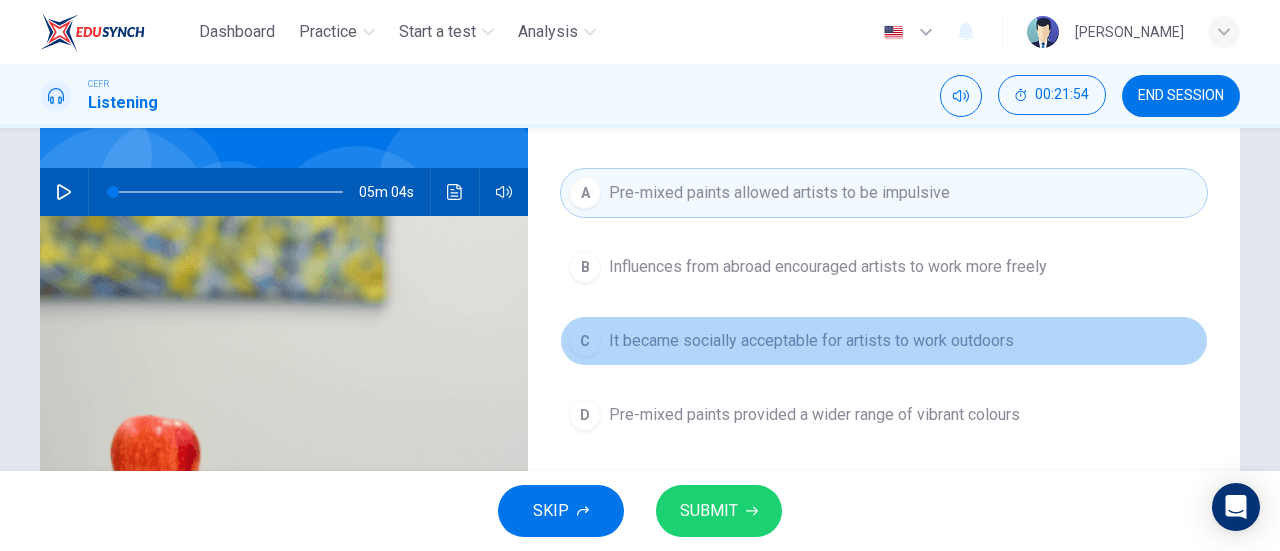 click on "It became socially acceptable for artists to work outdoors" at bounding box center (811, 341) 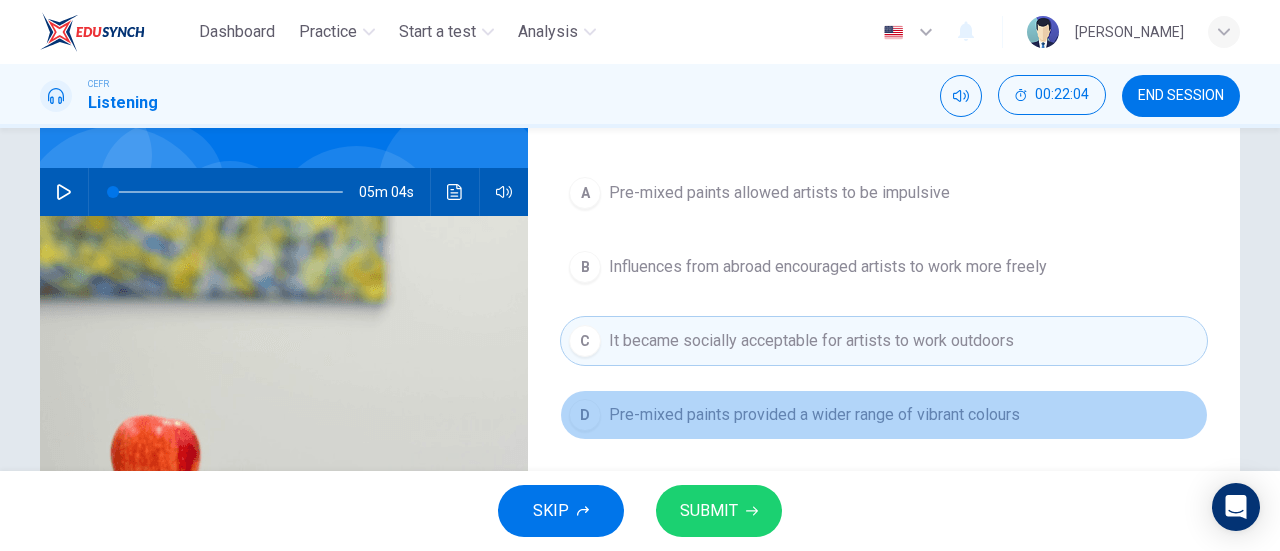 click on "Pre-mixed paints provided a wider range of vibrant colours" at bounding box center [814, 415] 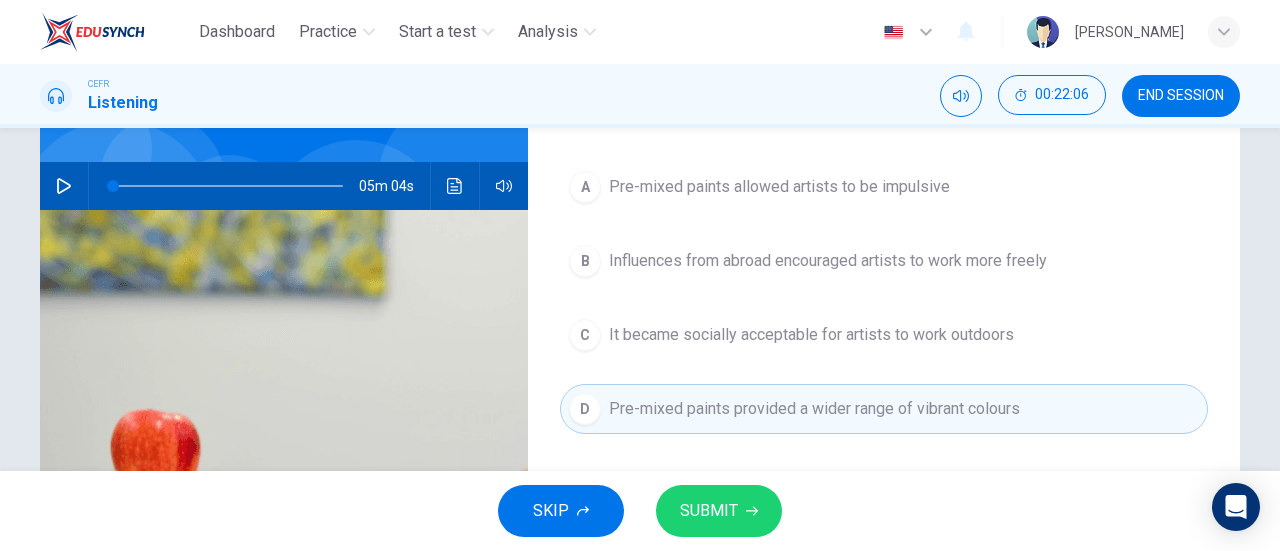 scroll, scrollTop: 167, scrollLeft: 0, axis: vertical 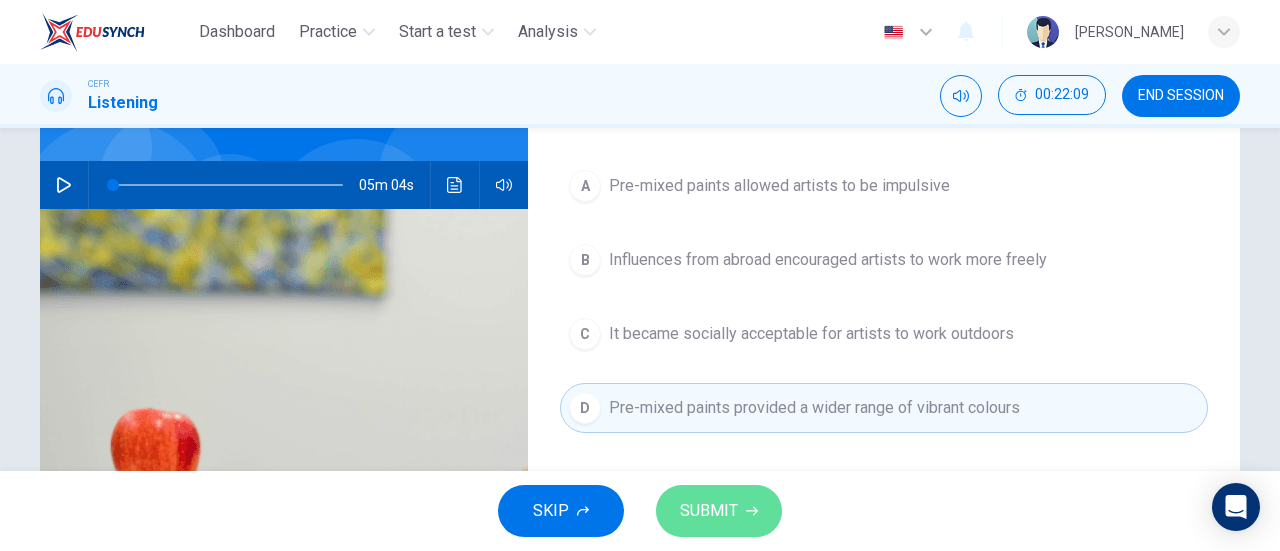 click 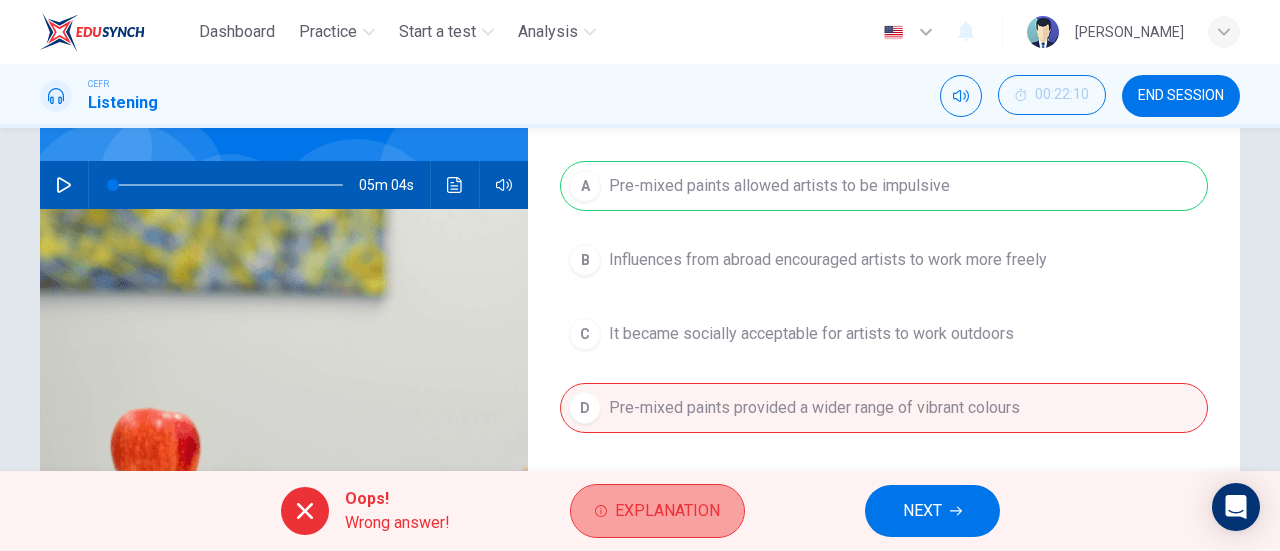 click on "Explanation" at bounding box center [667, 511] 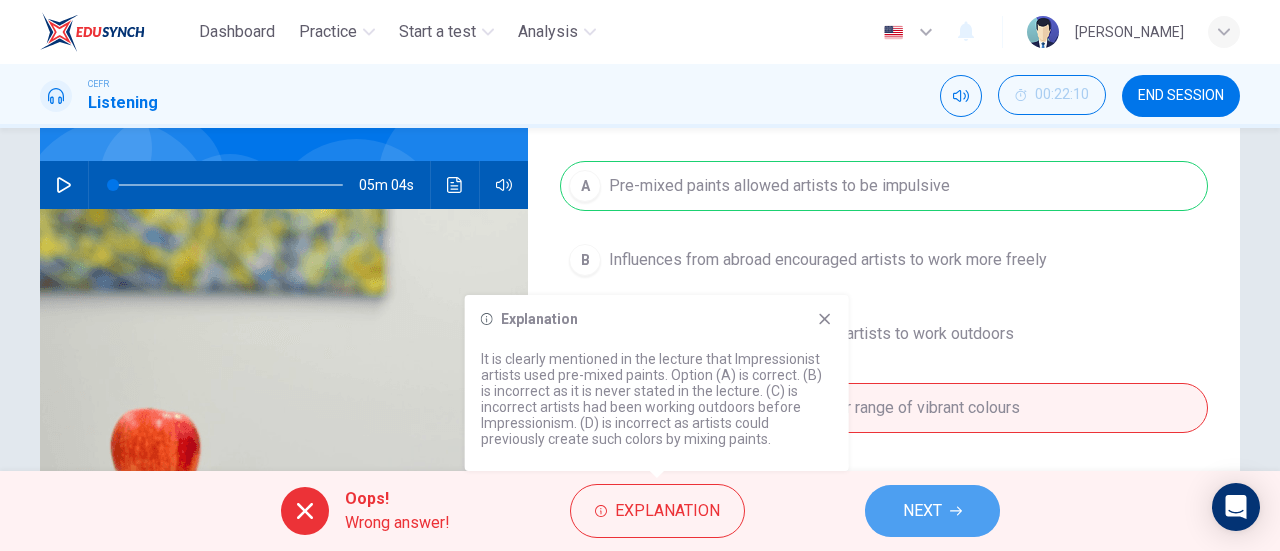 click on "NEXT" at bounding box center [922, 511] 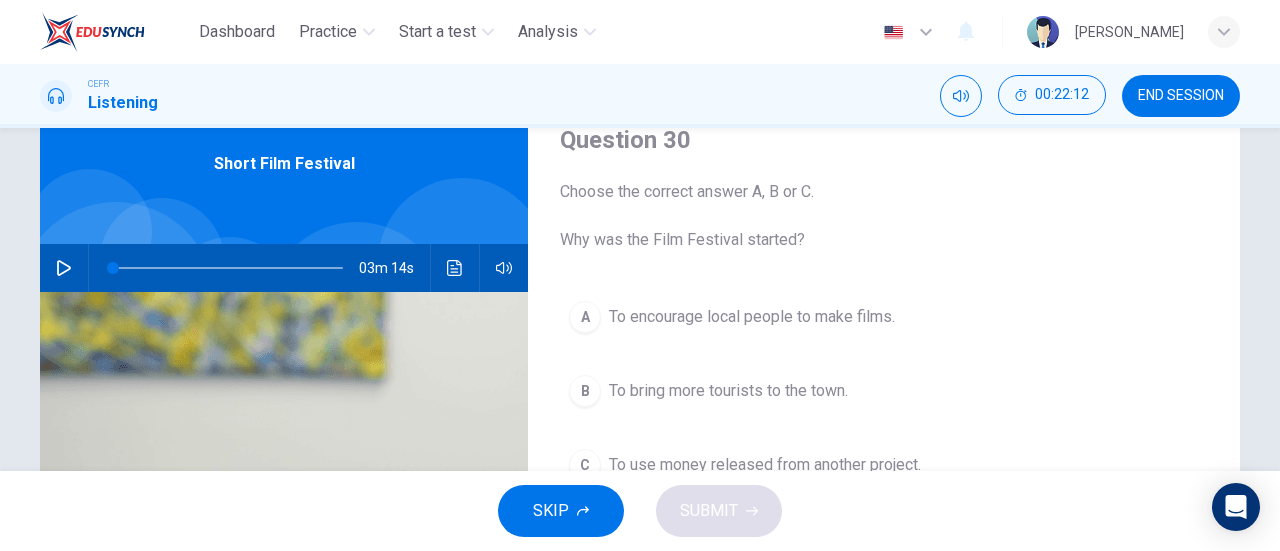 scroll, scrollTop: 86, scrollLeft: 0, axis: vertical 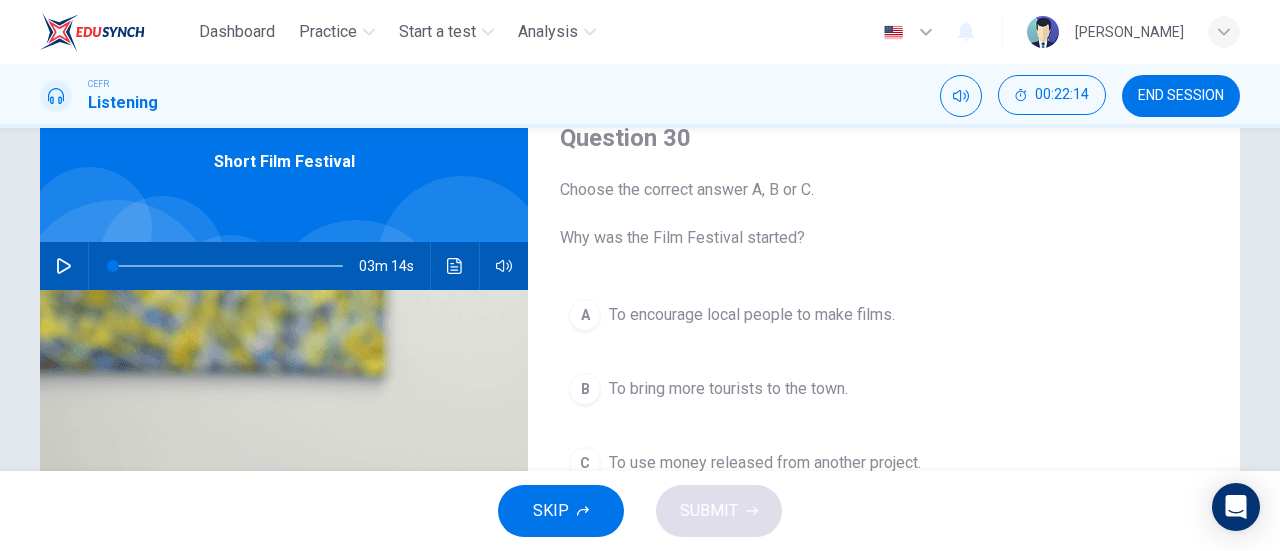 click on "END SESSION" at bounding box center [1181, 96] 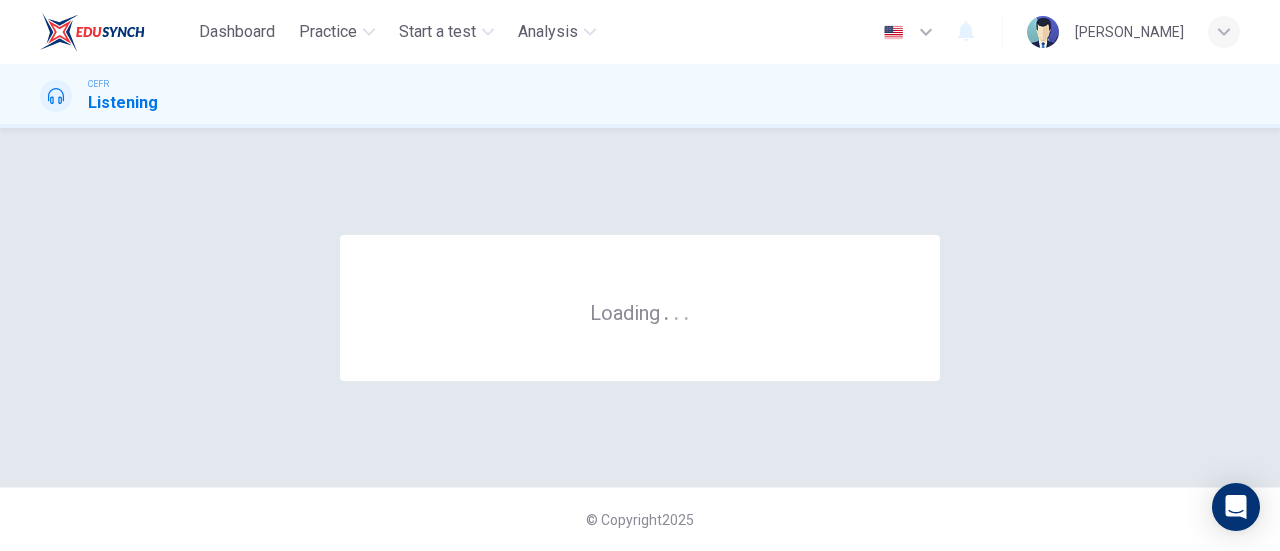 scroll, scrollTop: 0, scrollLeft: 0, axis: both 